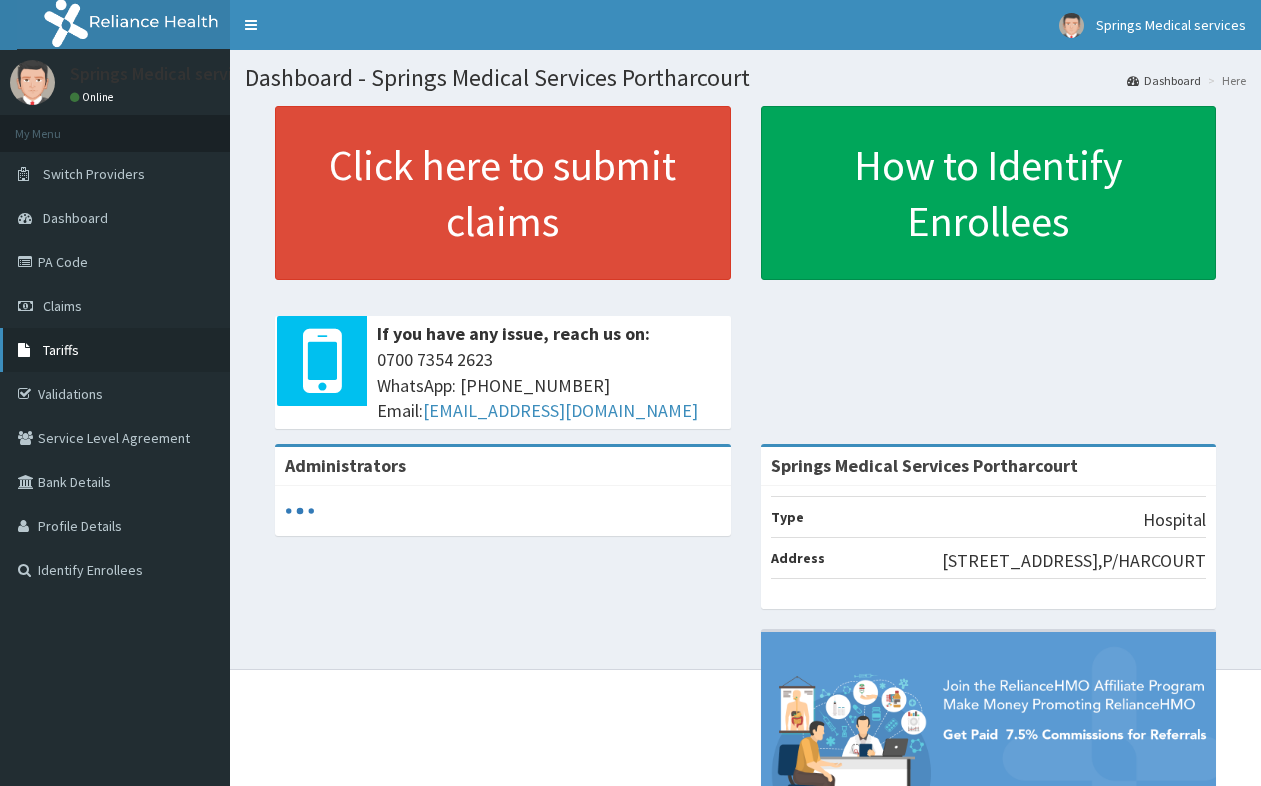 scroll, scrollTop: 0, scrollLeft: 0, axis: both 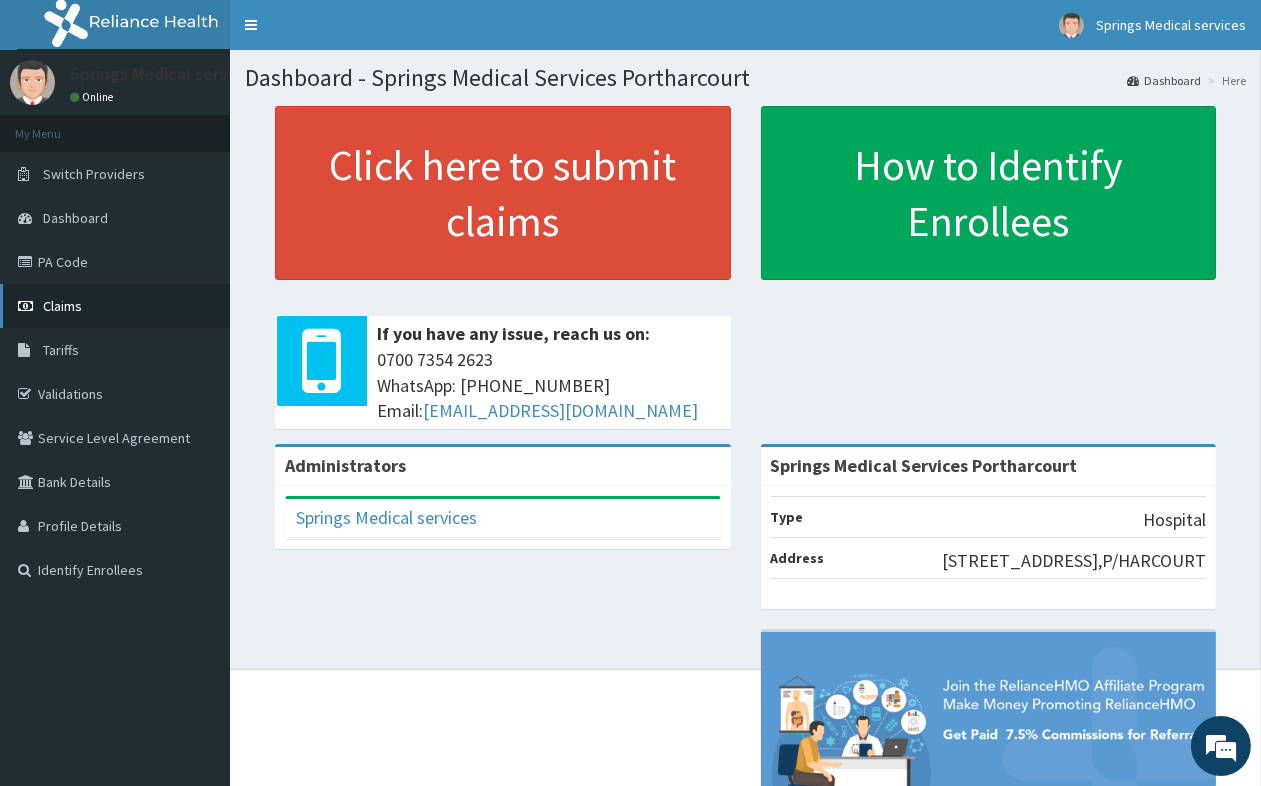 click on "Claims" at bounding box center (62, 306) 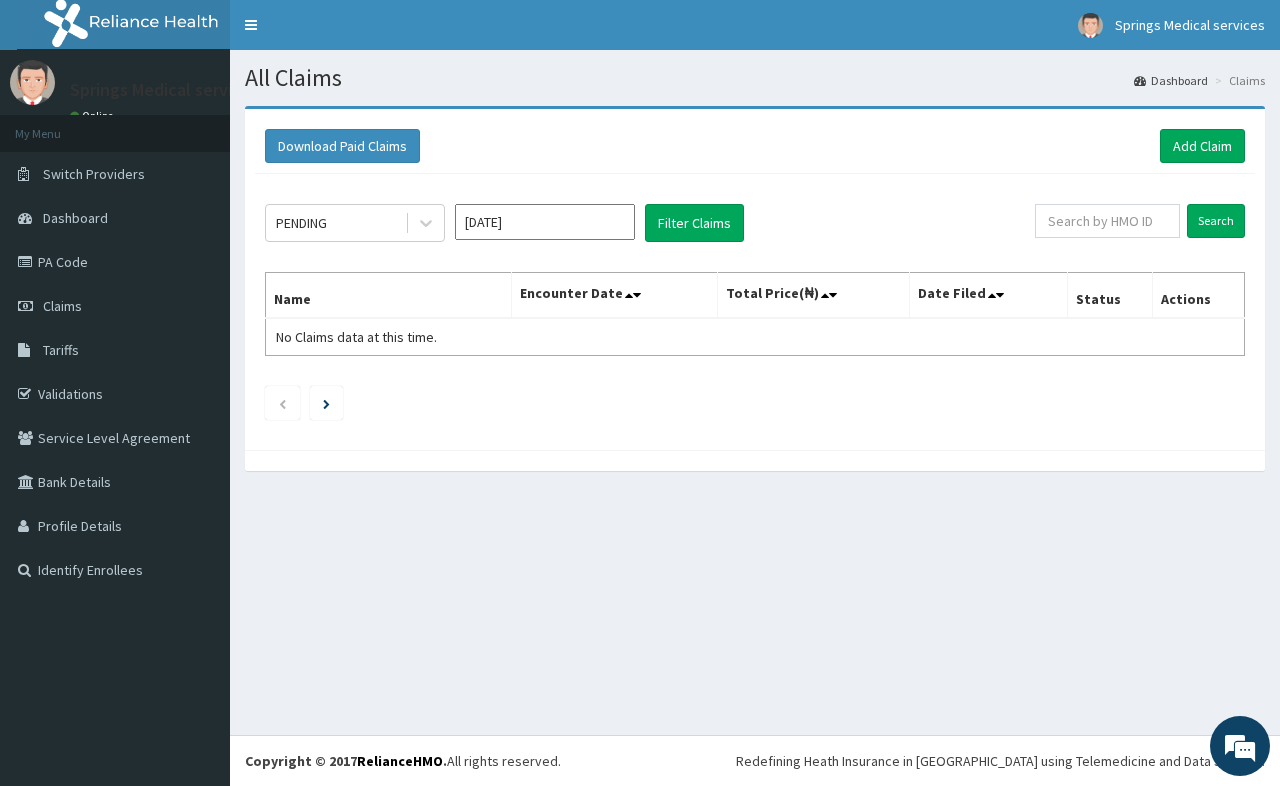scroll, scrollTop: 0, scrollLeft: 0, axis: both 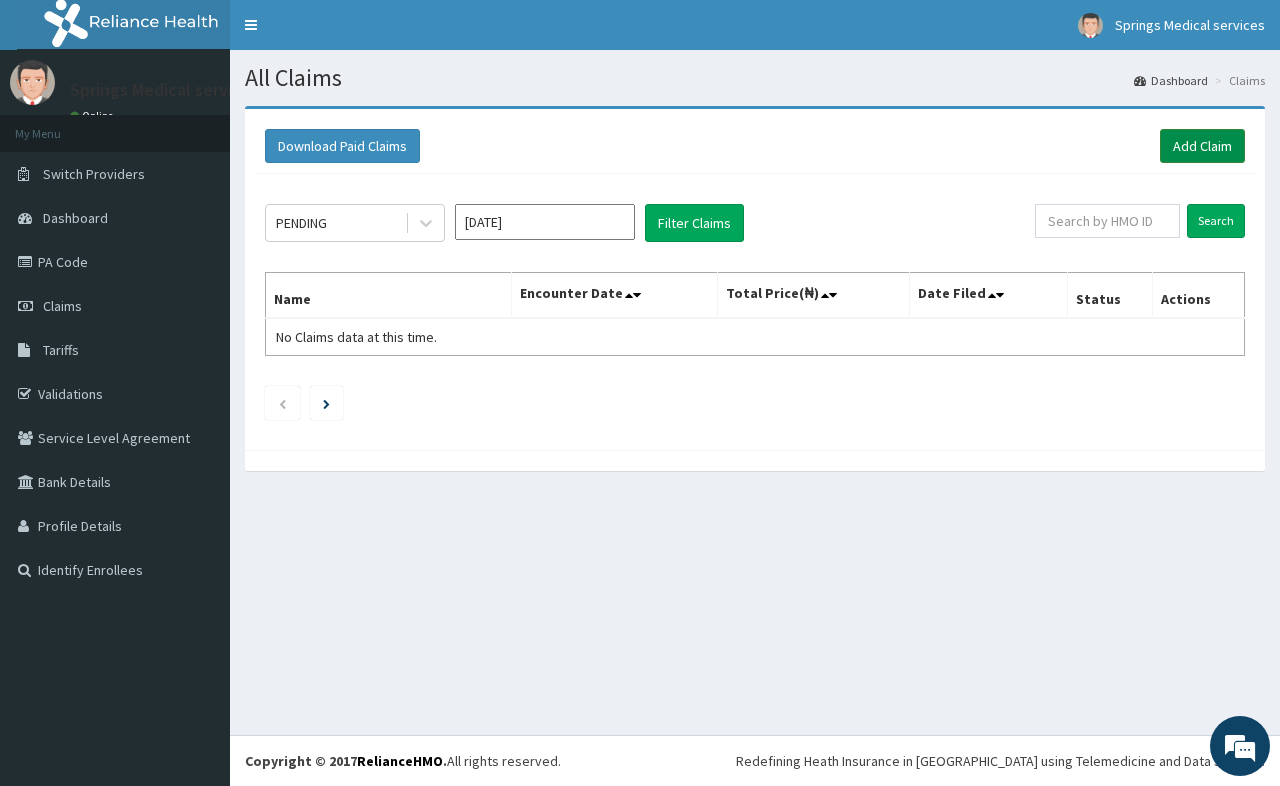 click on "Add Claim" at bounding box center [1202, 146] 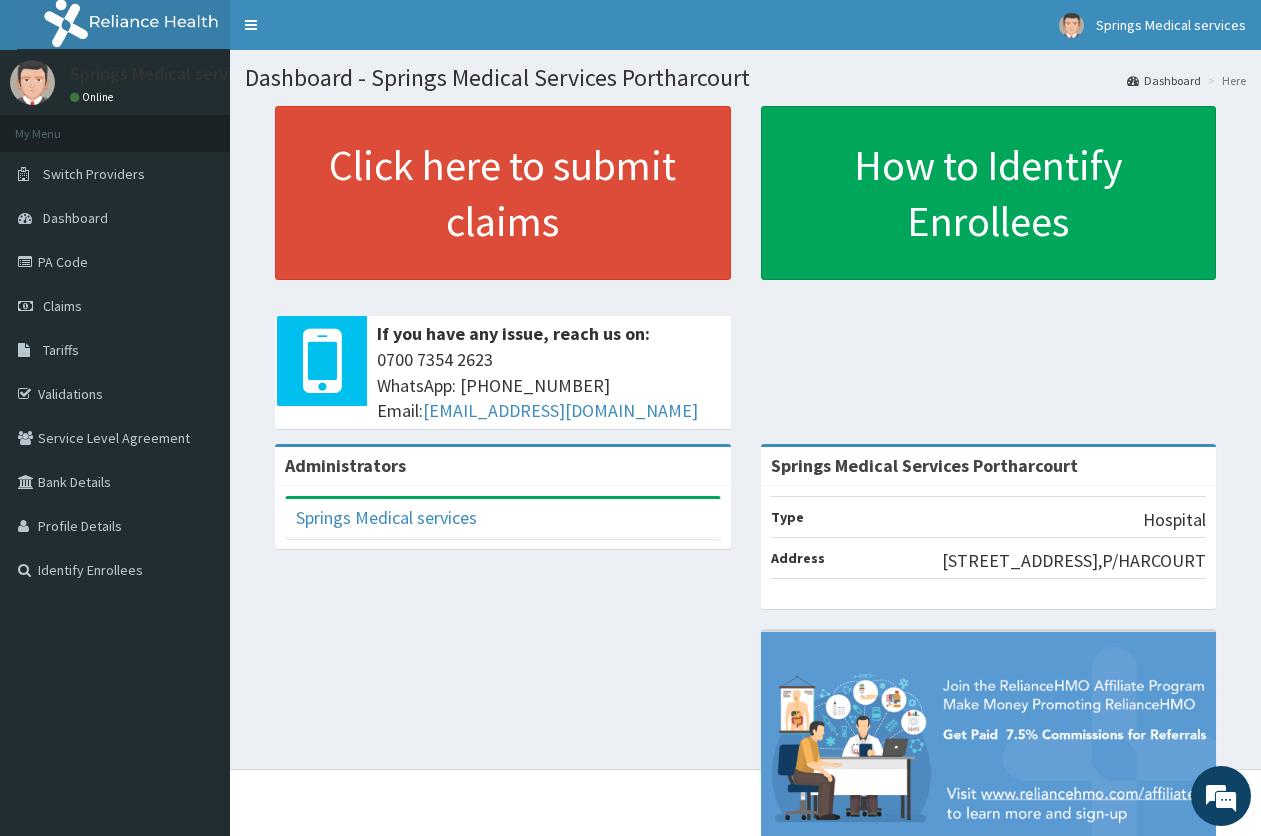 scroll, scrollTop: 0, scrollLeft: 0, axis: both 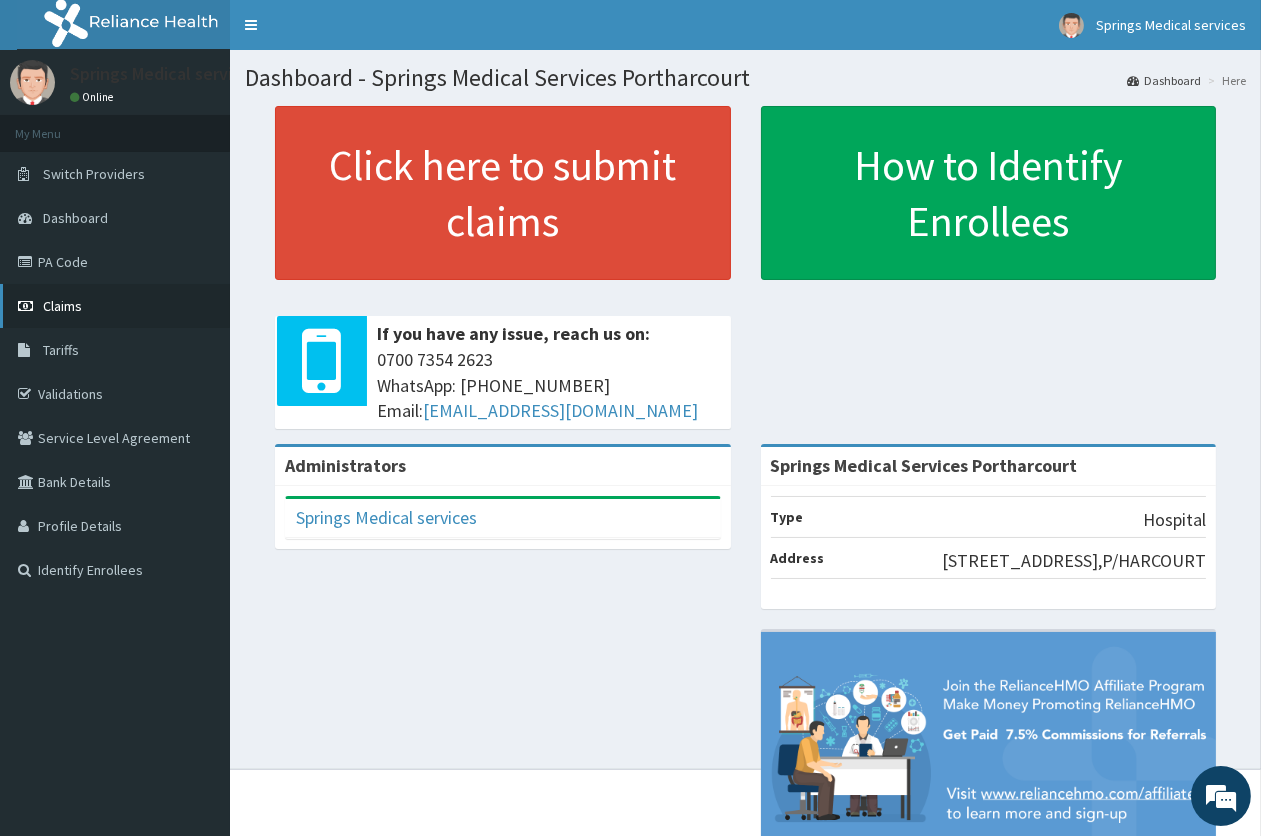 click on "Claims" at bounding box center (115, 306) 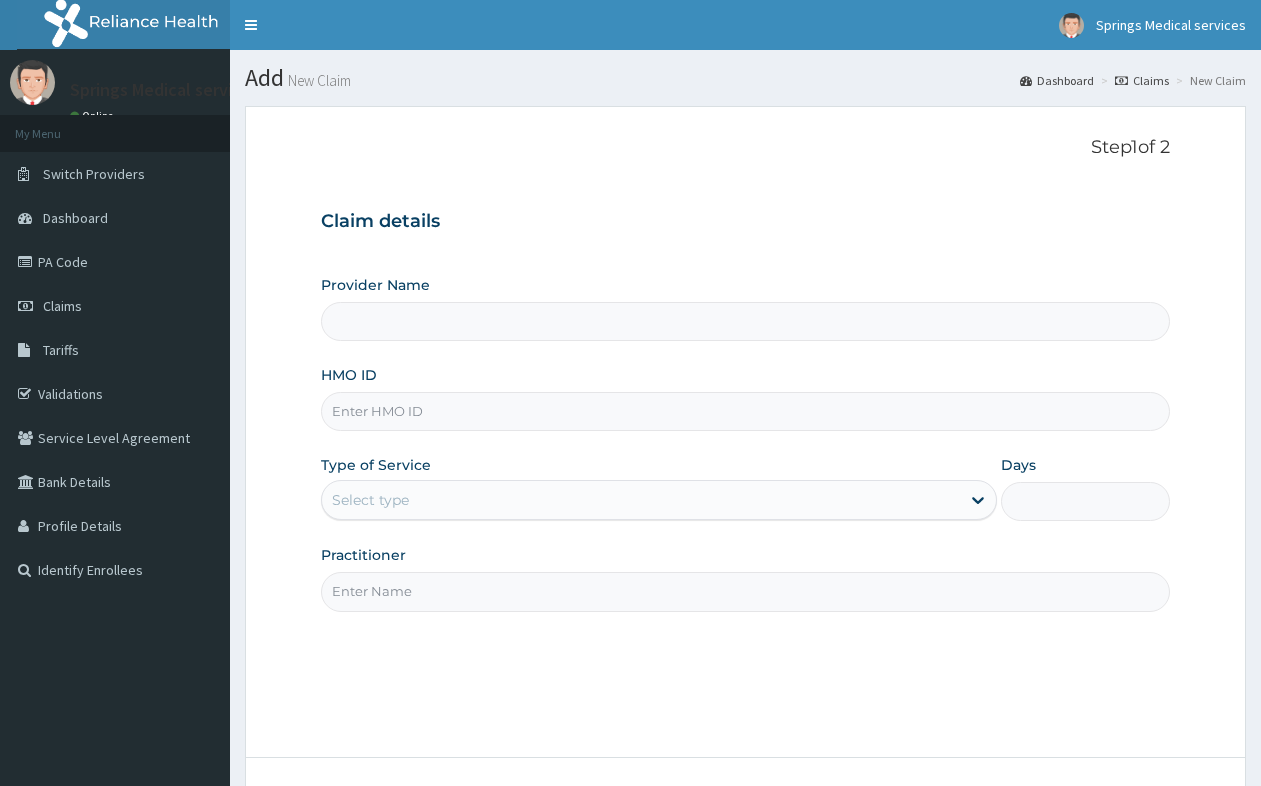 type on "Springs Medical Services Portharcourt" 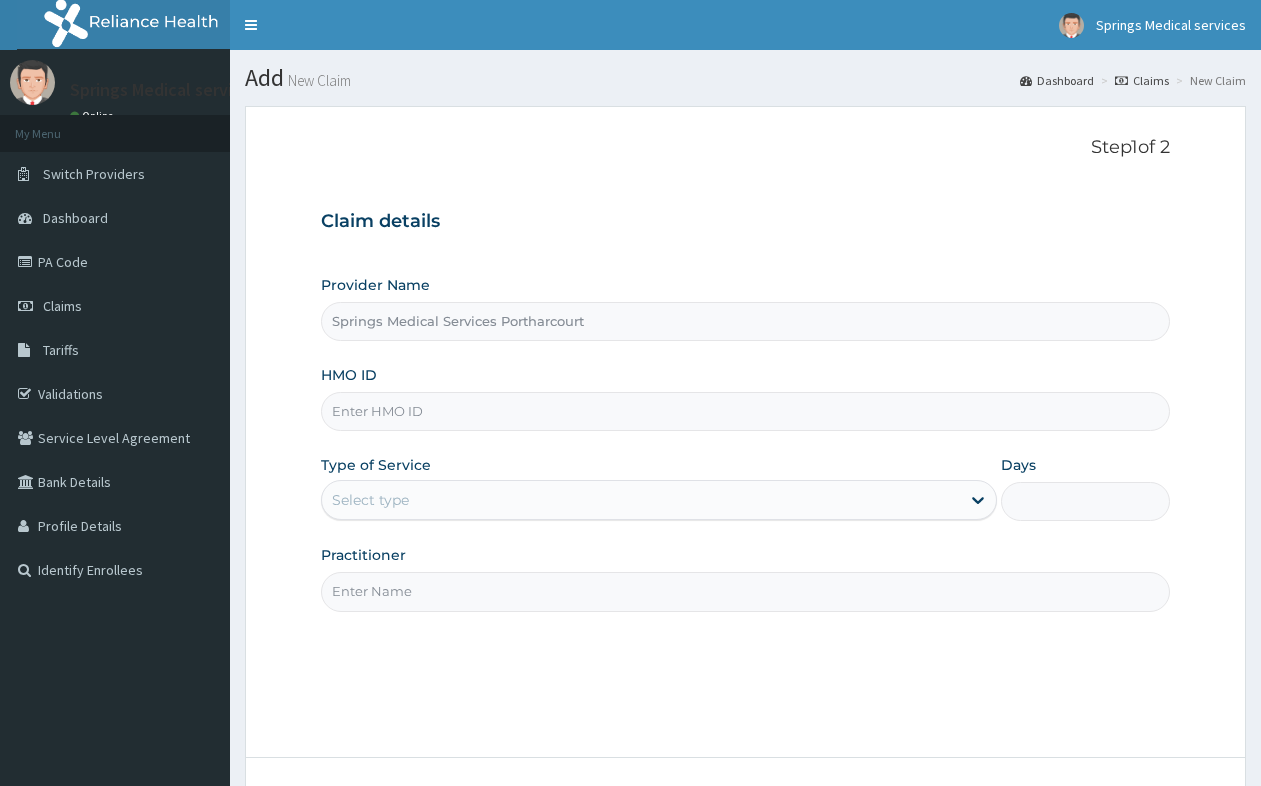 scroll, scrollTop: 0, scrollLeft: 0, axis: both 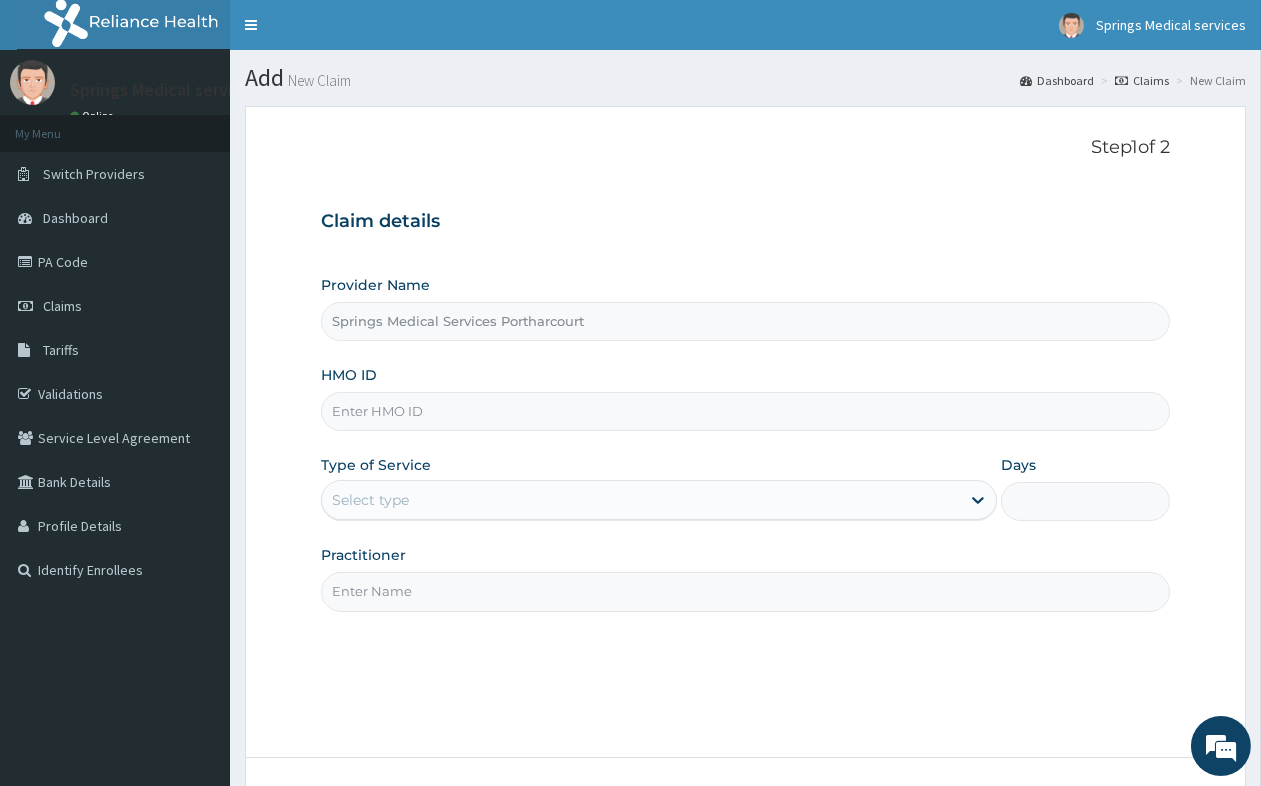 click on "HMO ID" at bounding box center (745, 411) 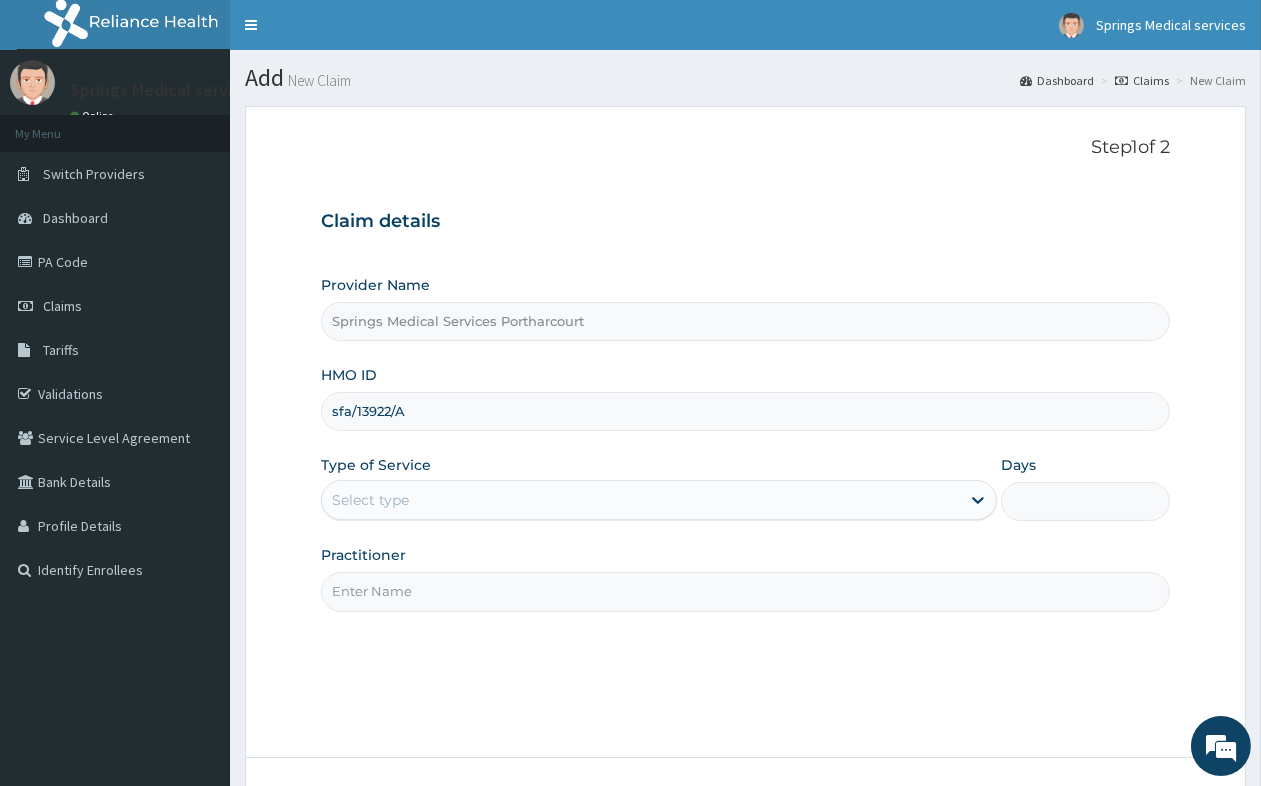 type on "sfa/13922/A" 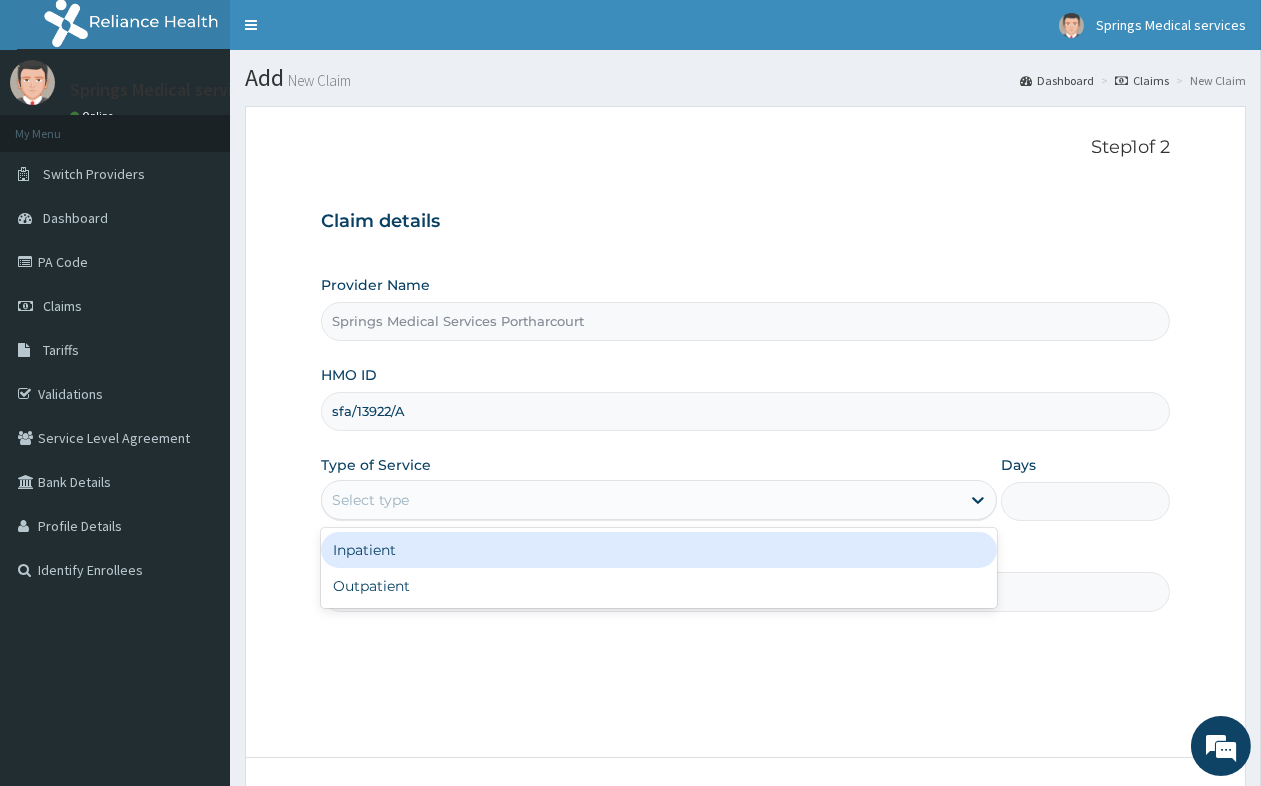 click on "Select type" at bounding box center (641, 500) 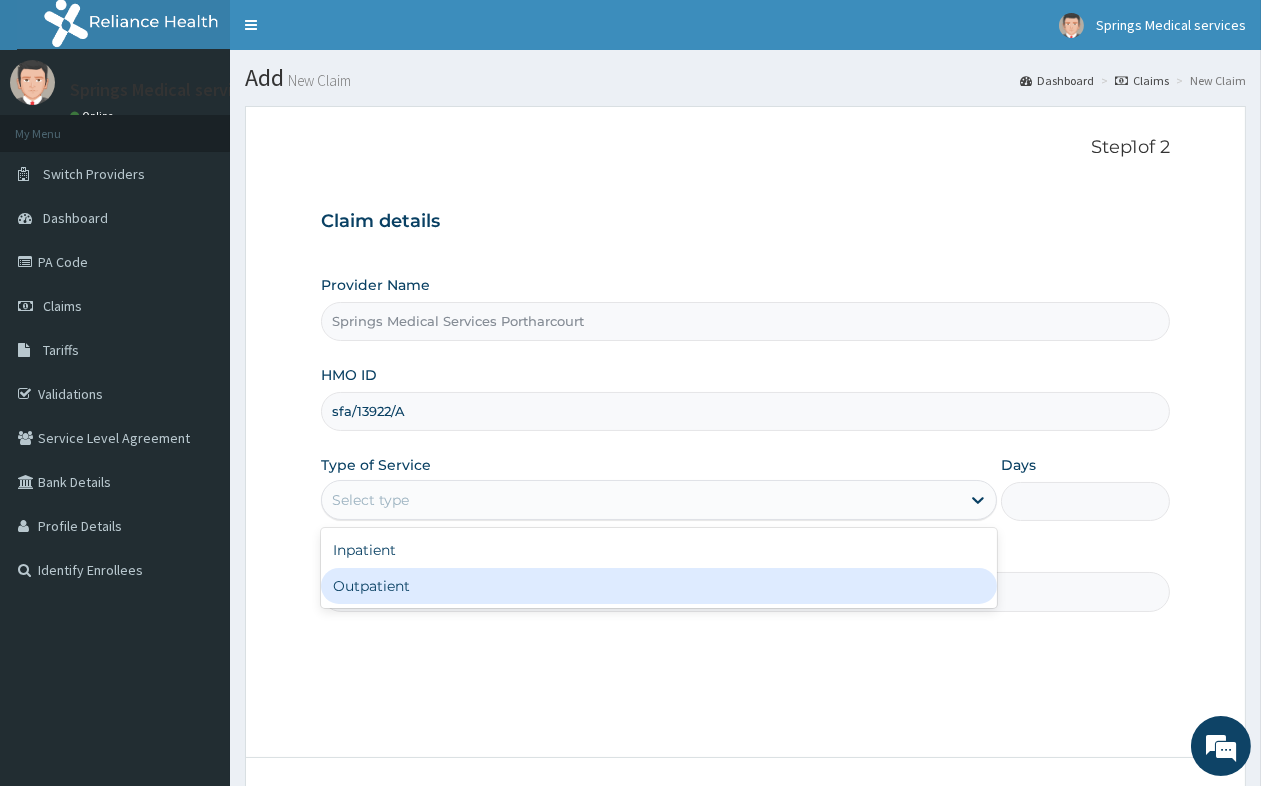 click on "Outpatient" at bounding box center [659, 586] 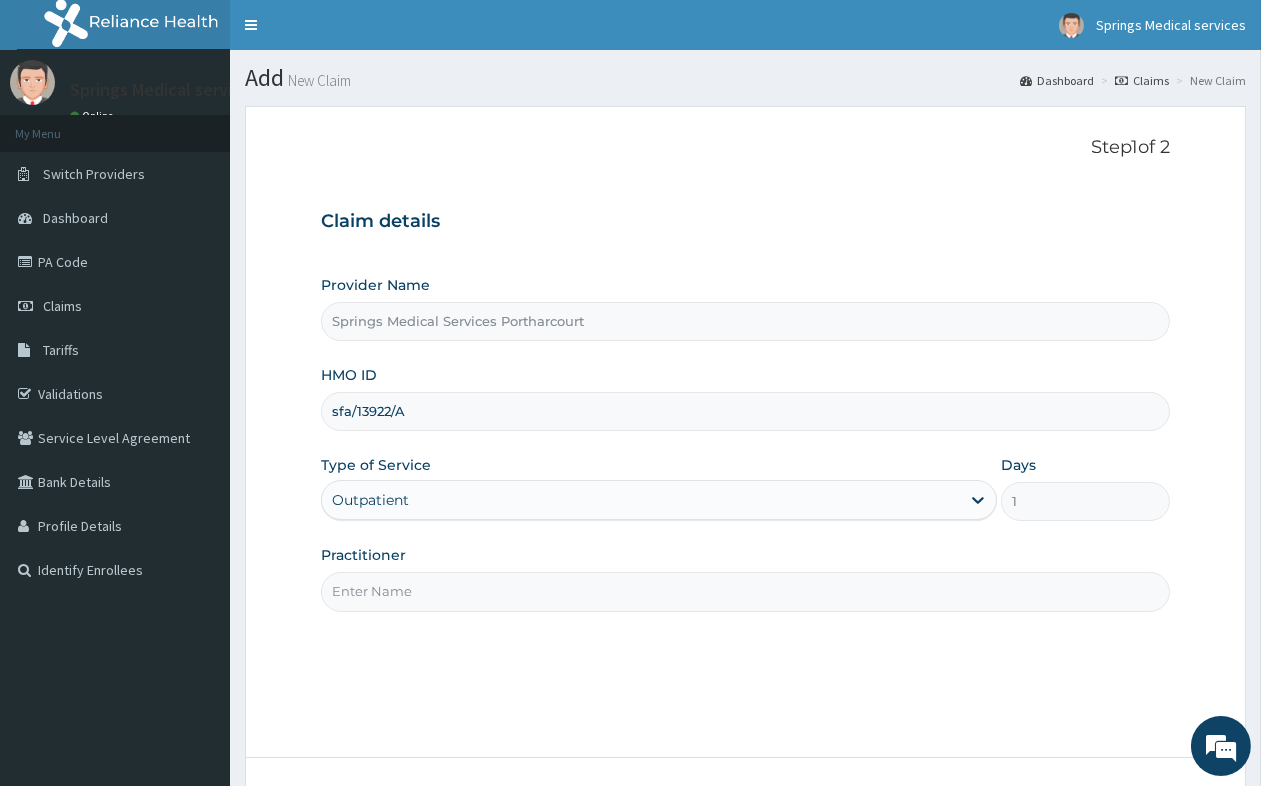 click on "Practitioner" at bounding box center [745, 591] 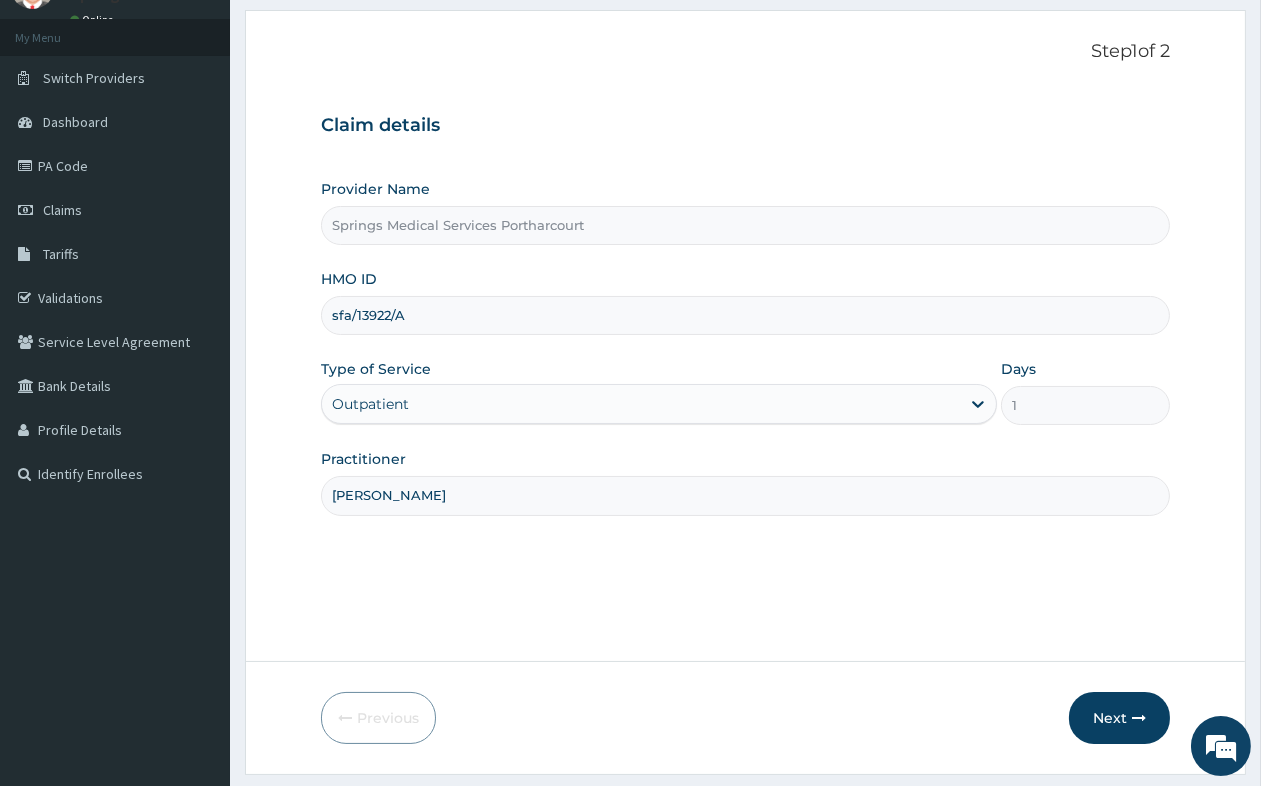 scroll, scrollTop: 151, scrollLeft: 0, axis: vertical 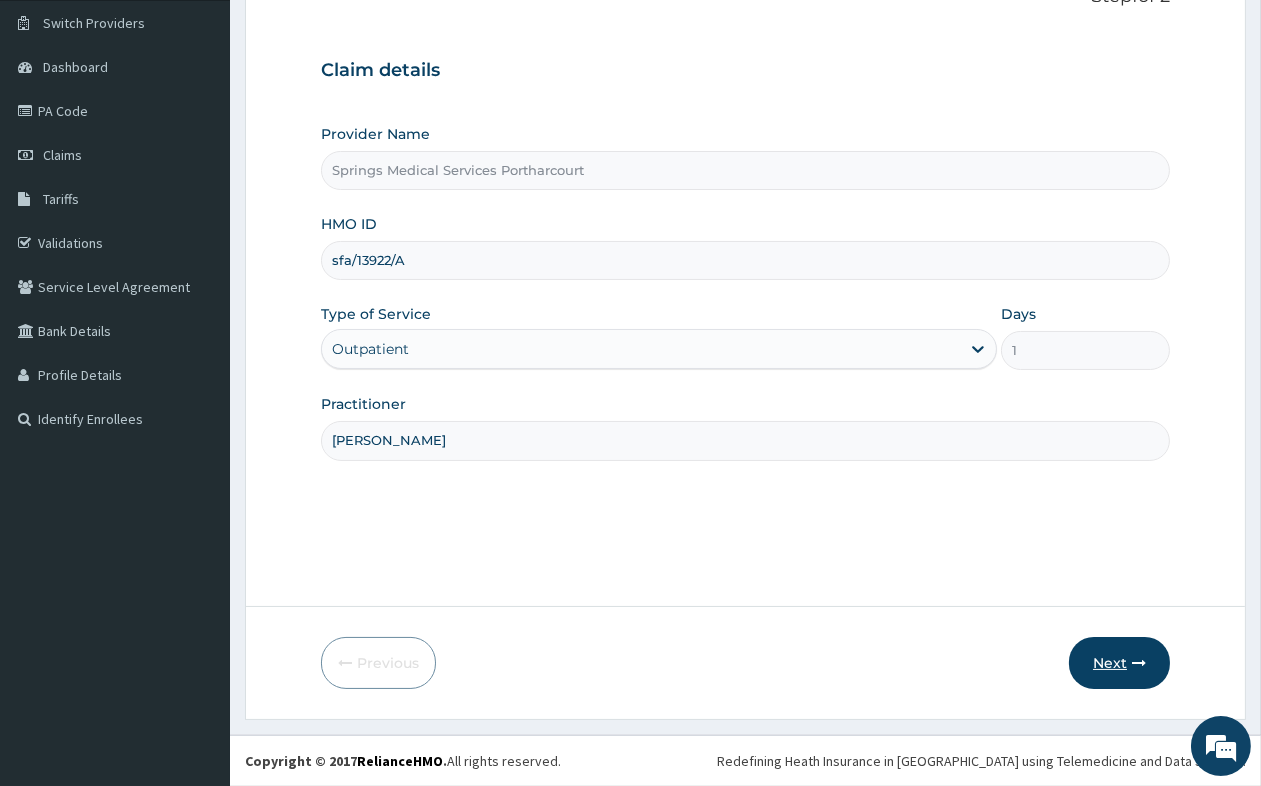 click at bounding box center (1139, 663) 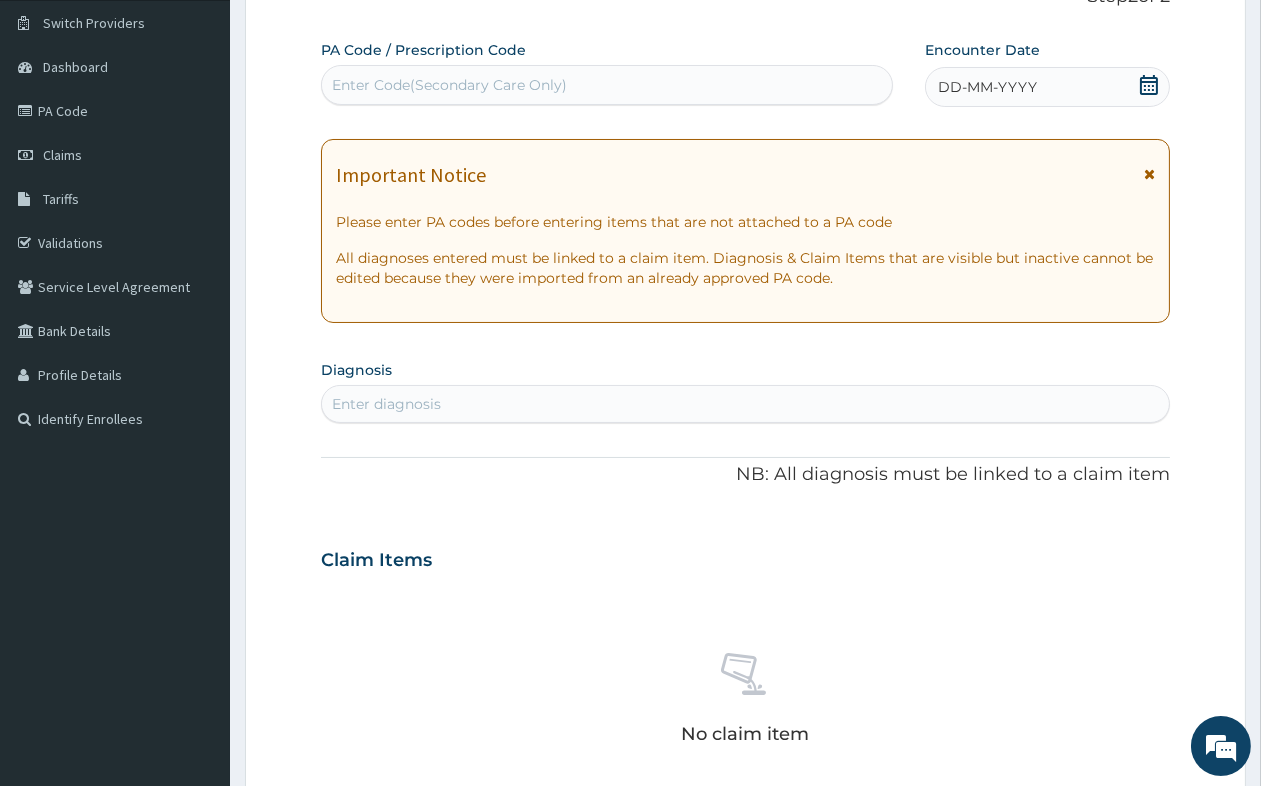 click 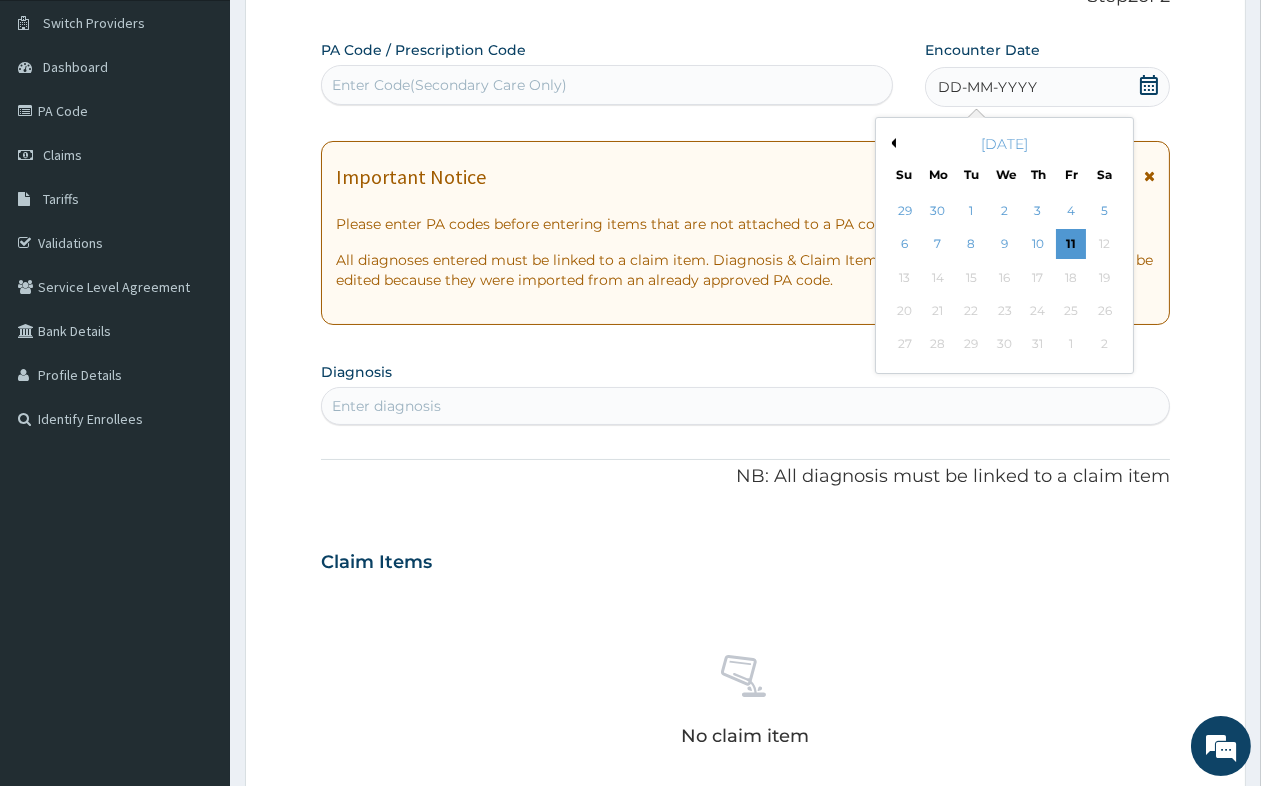 click on "Previous Month" at bounding box center [891, 143] 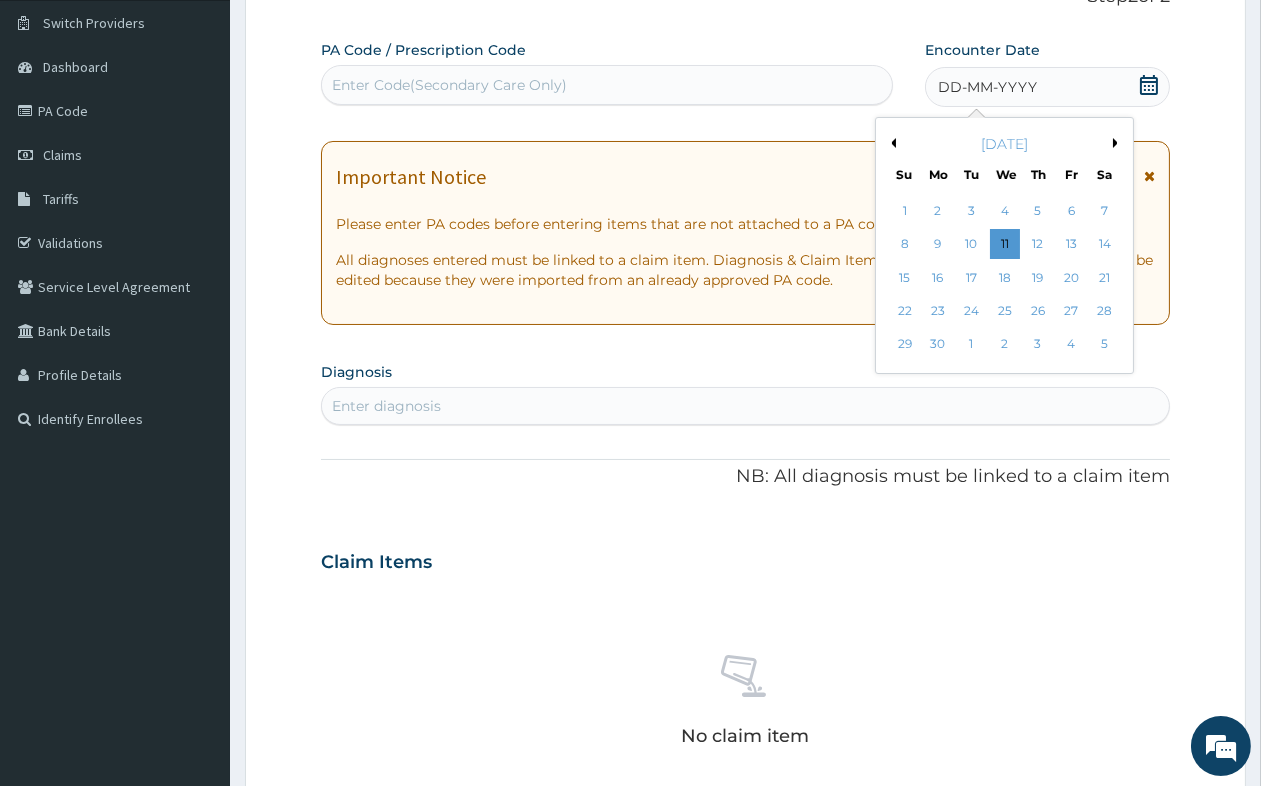 click on "Previous Month" at bounding box center (891, 143) 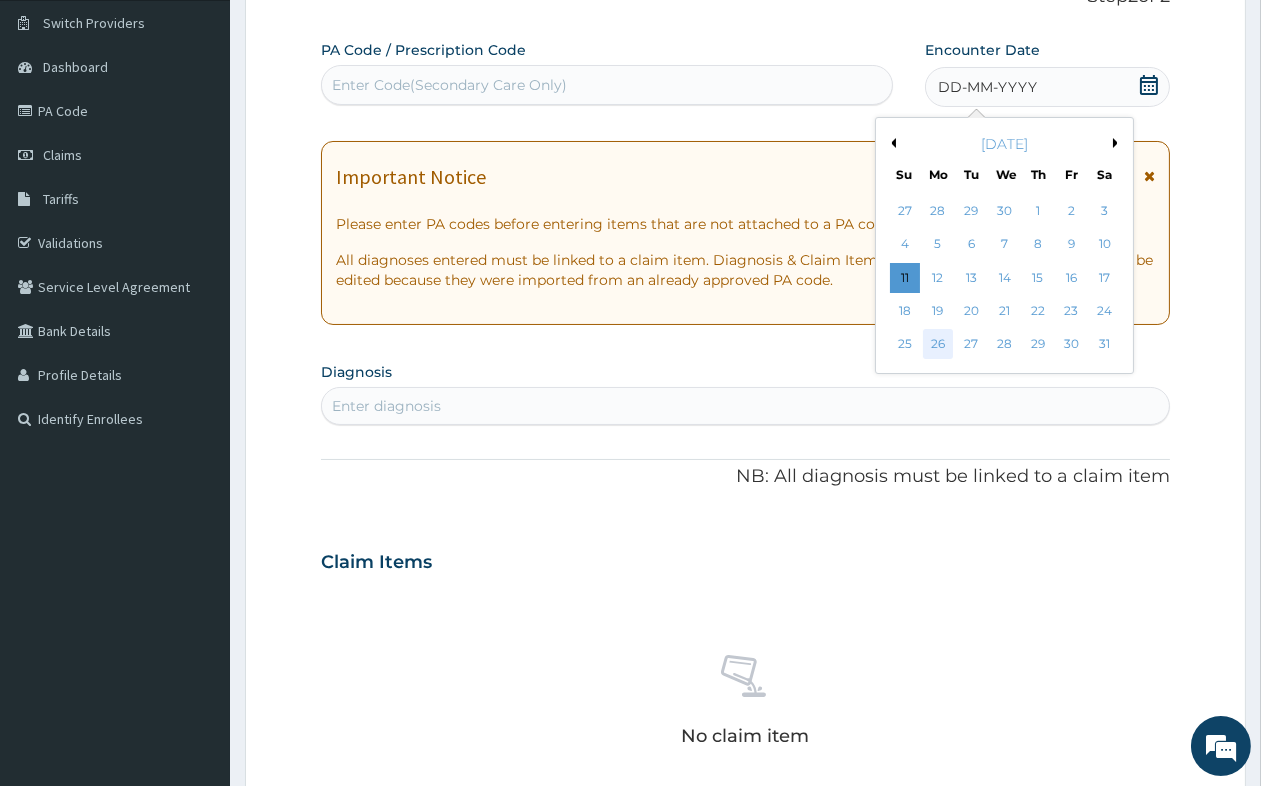 click on "26" at bounding box center (938, 345) 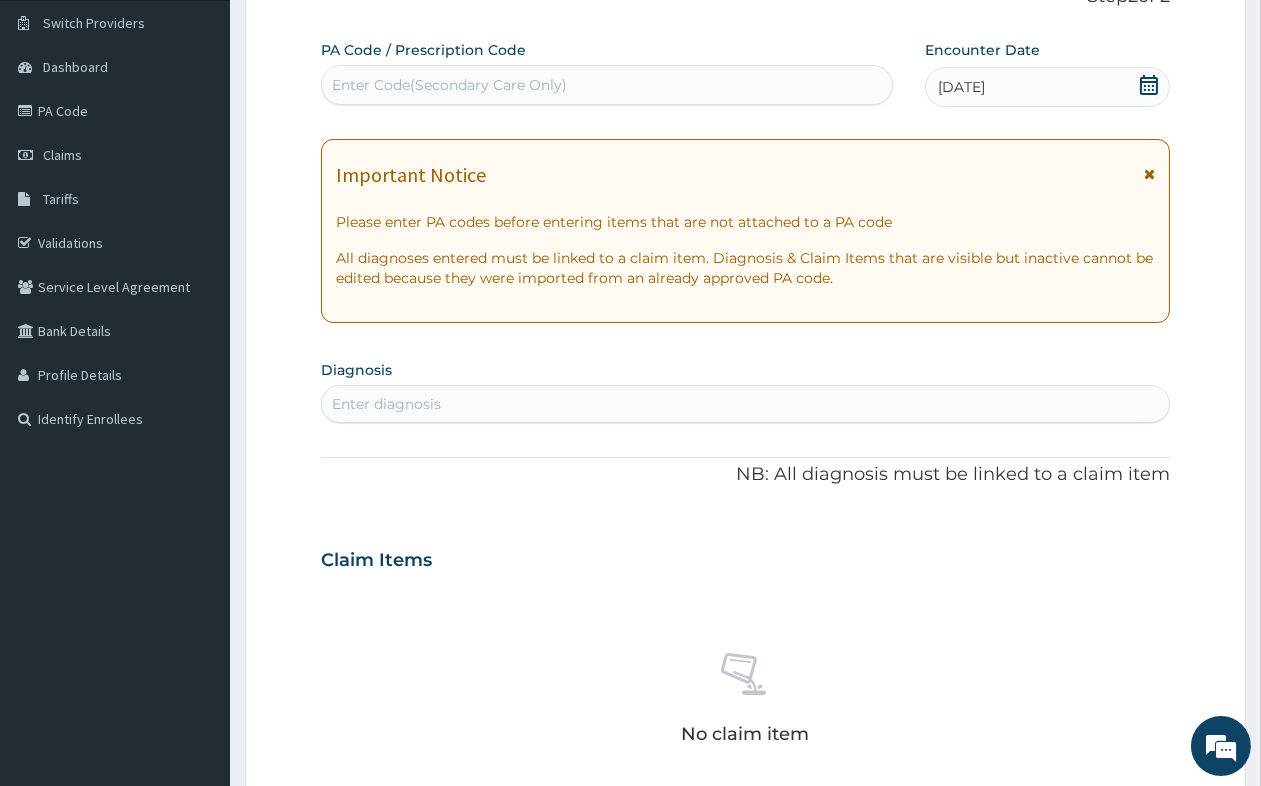 click on "Enter diagnosis" at bounding box center [386, 404] 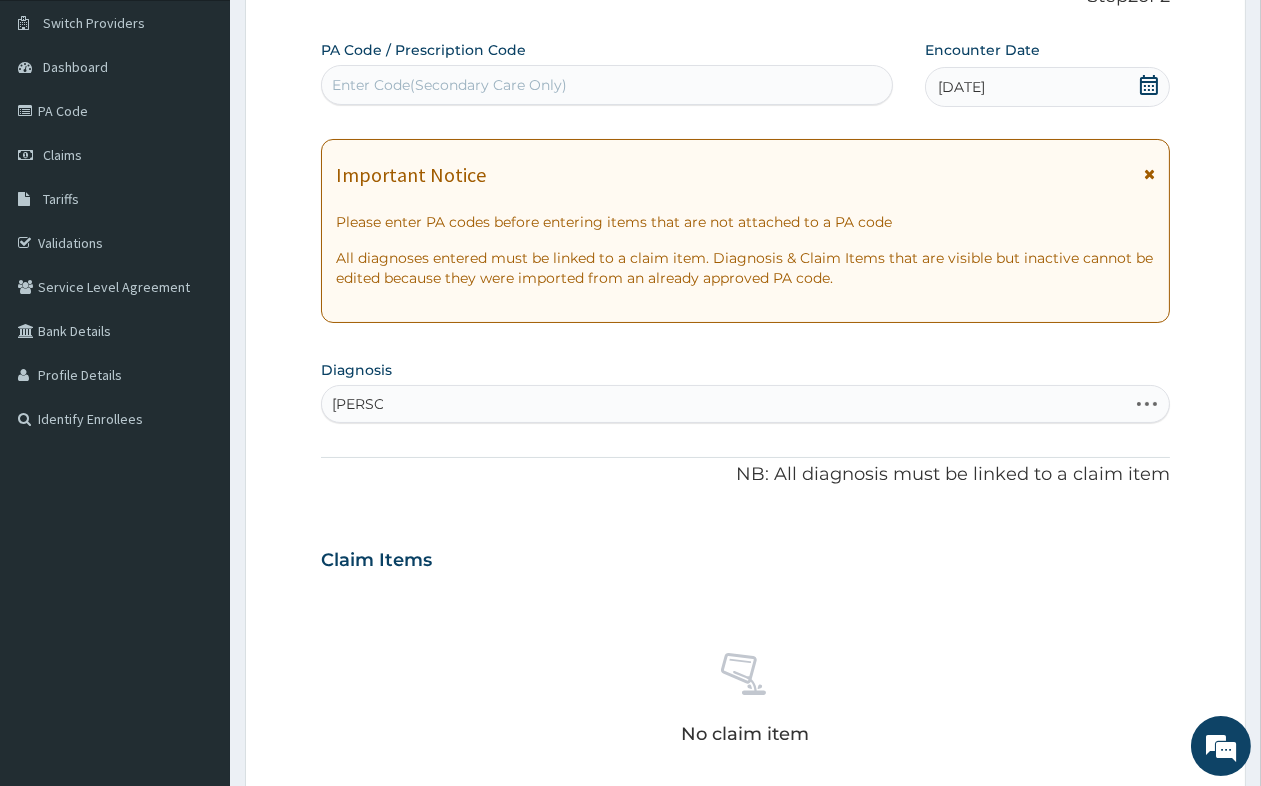 type on "CANDID" 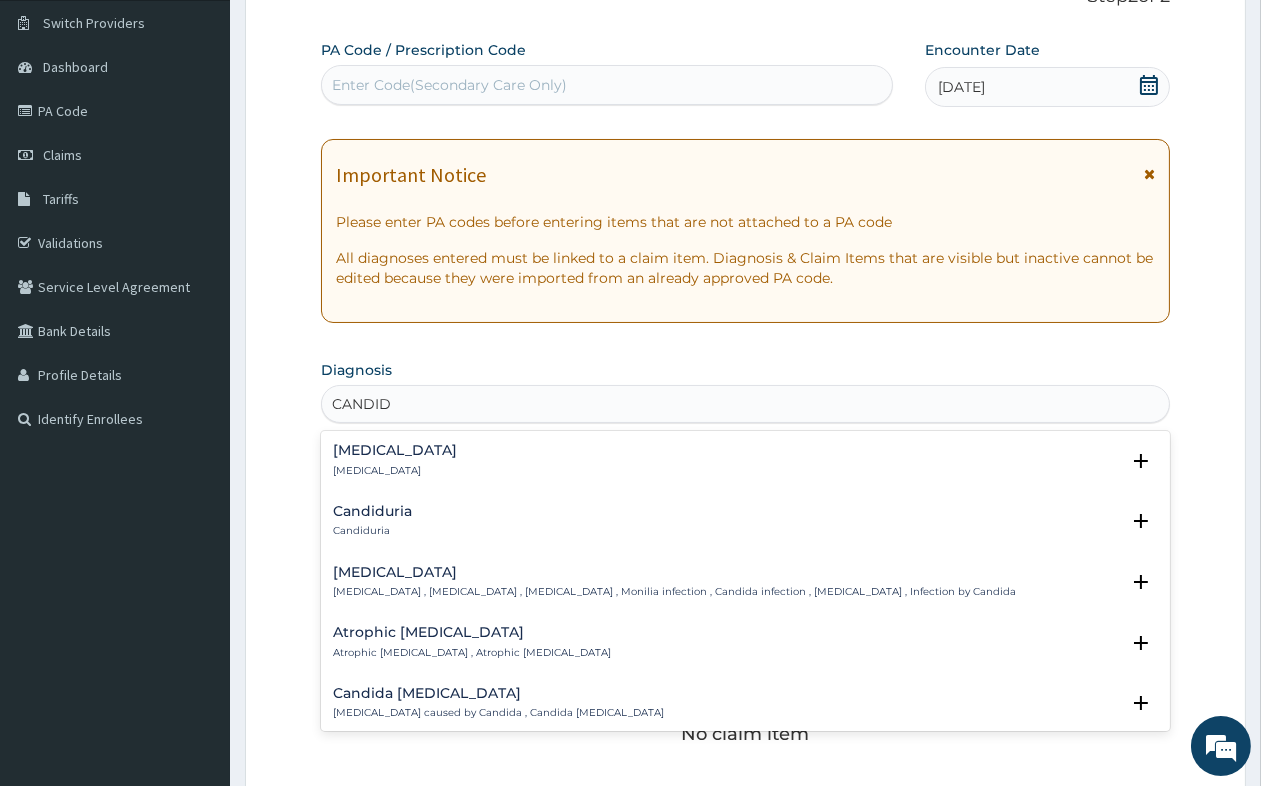 click on "Candidiasis , Moniliasis , Candidosis , Monilia infection , Candida infection , Thrush , Infection by Candida" at bounding box center [674, 592] 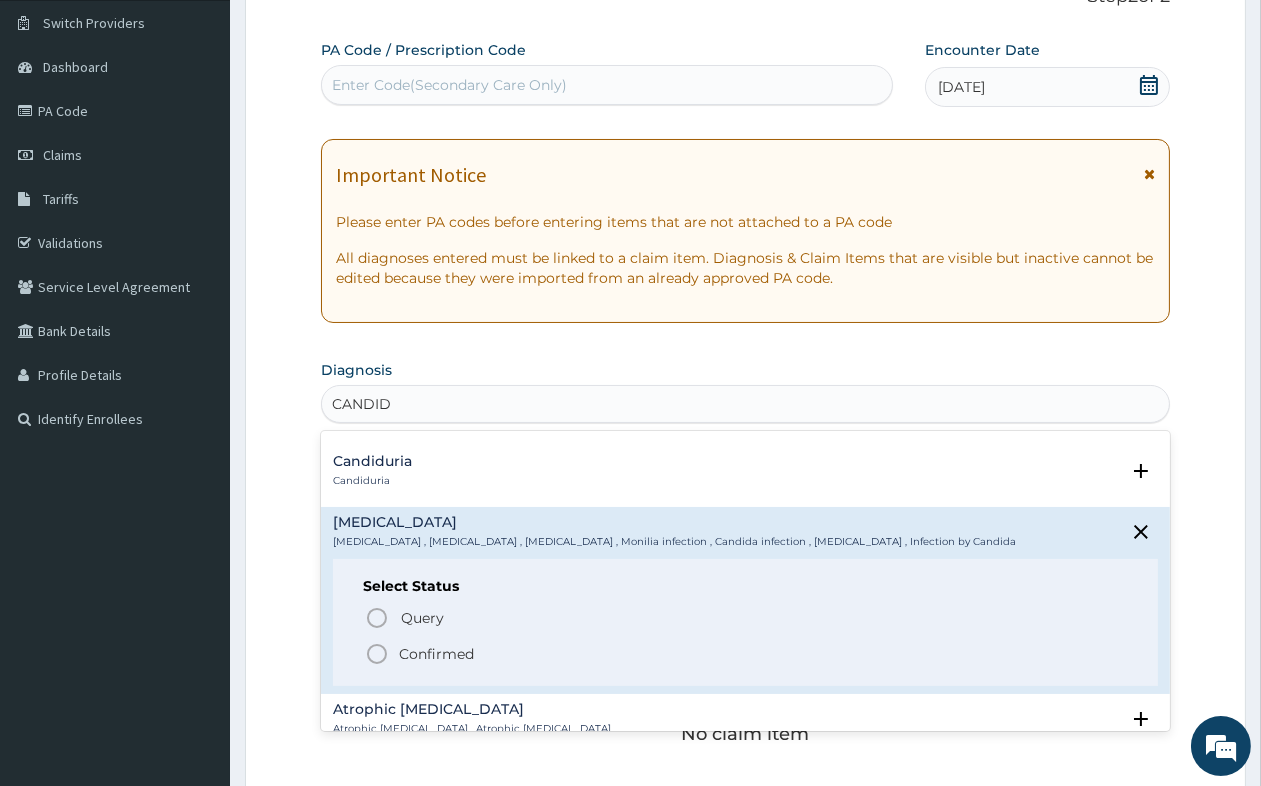 scroll, scrollTop: 222, scrollLeft: 0, axis: vertical 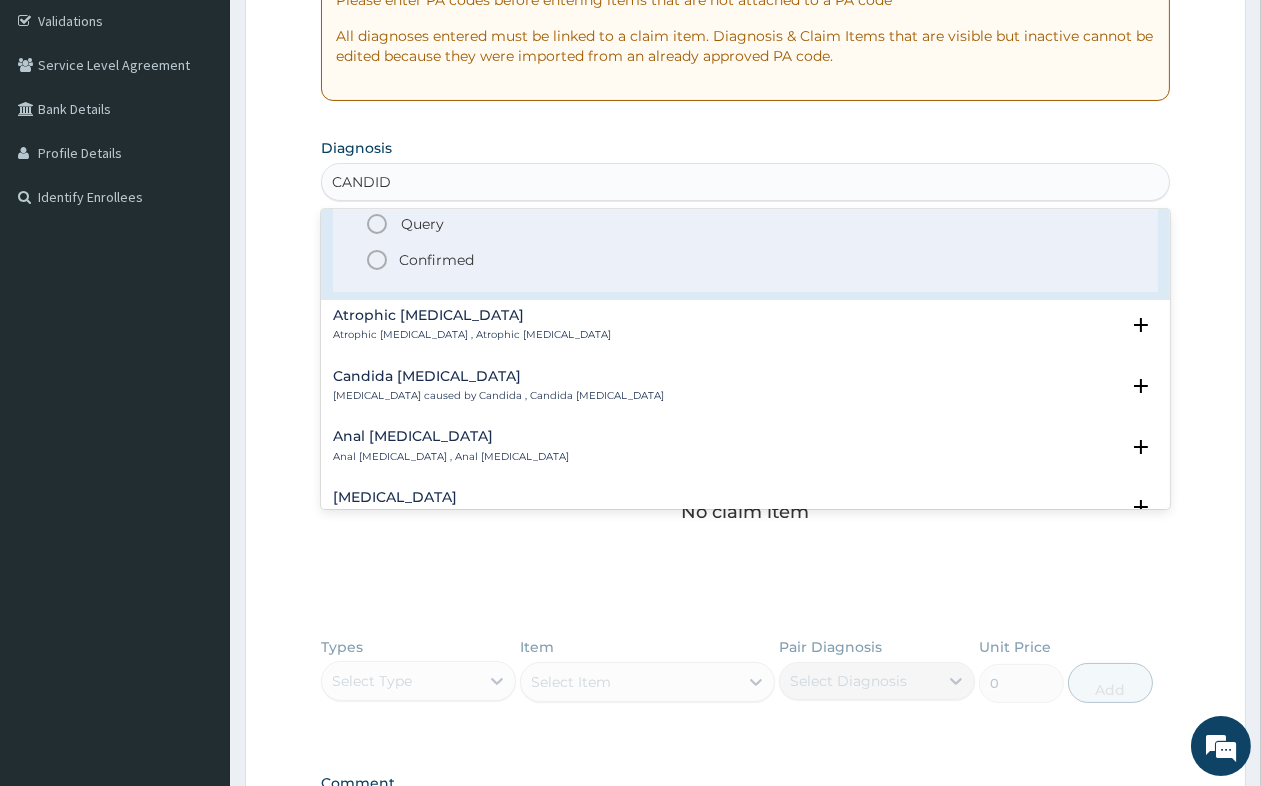 click on "Confirmed" at bounding box center (436, 260) 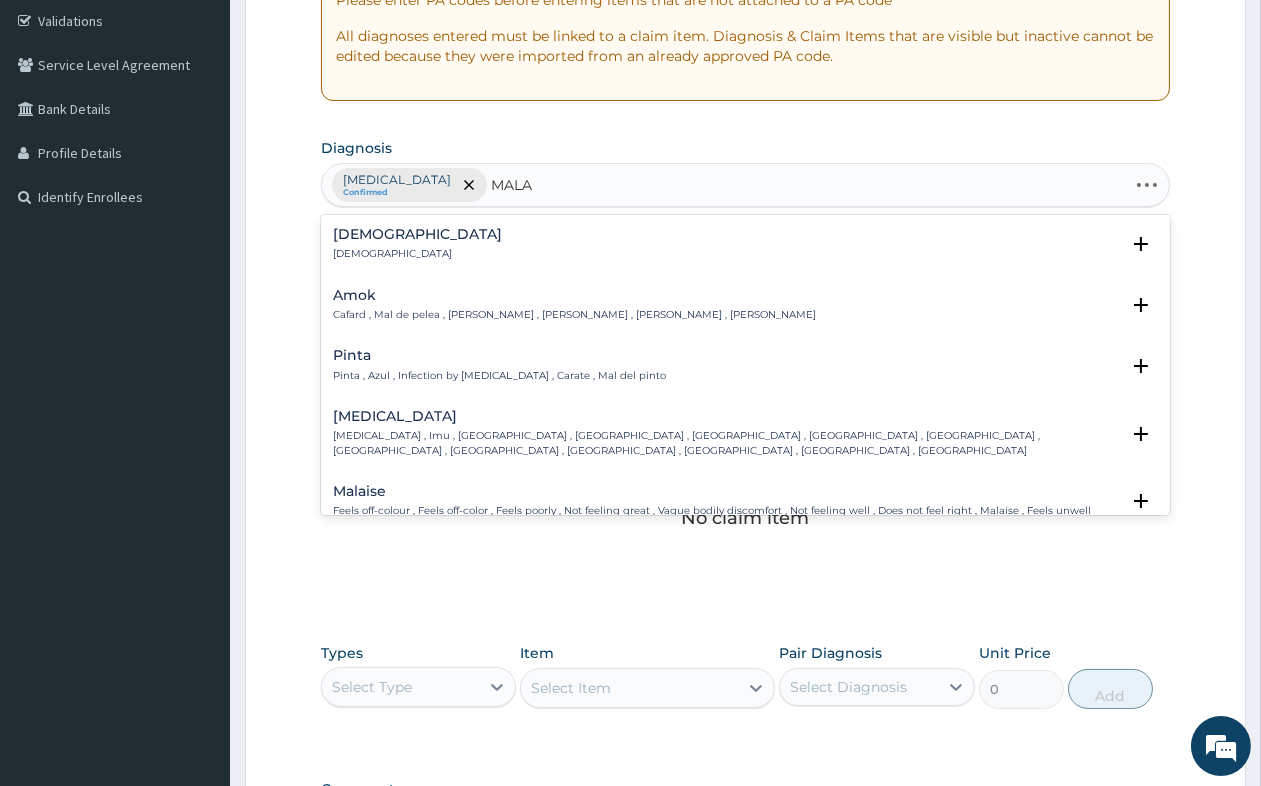 type on "MALAR" 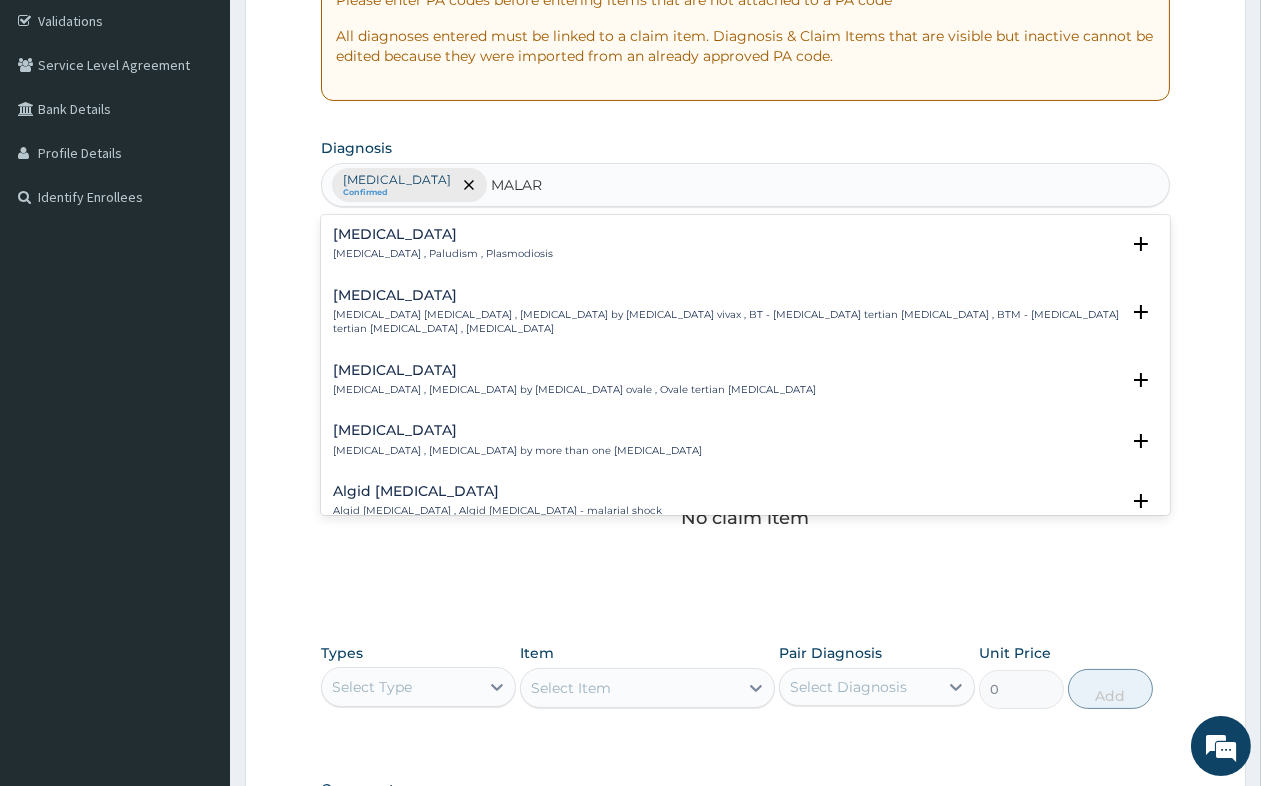 click on "[MEDICAL_DATA] , Paludism , Plasmodiosis" at bounding box center (443, 254) 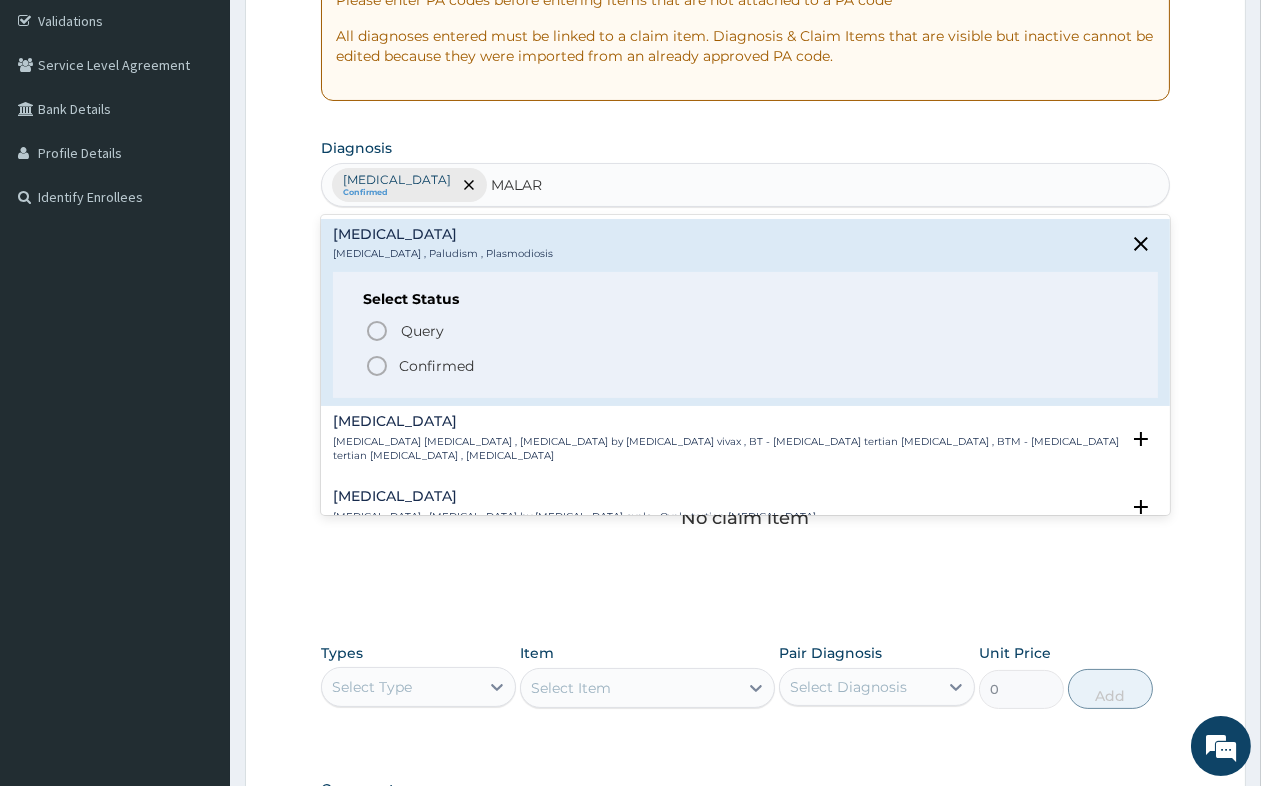 click on "Confirmed" at bounding box center (436, 366) 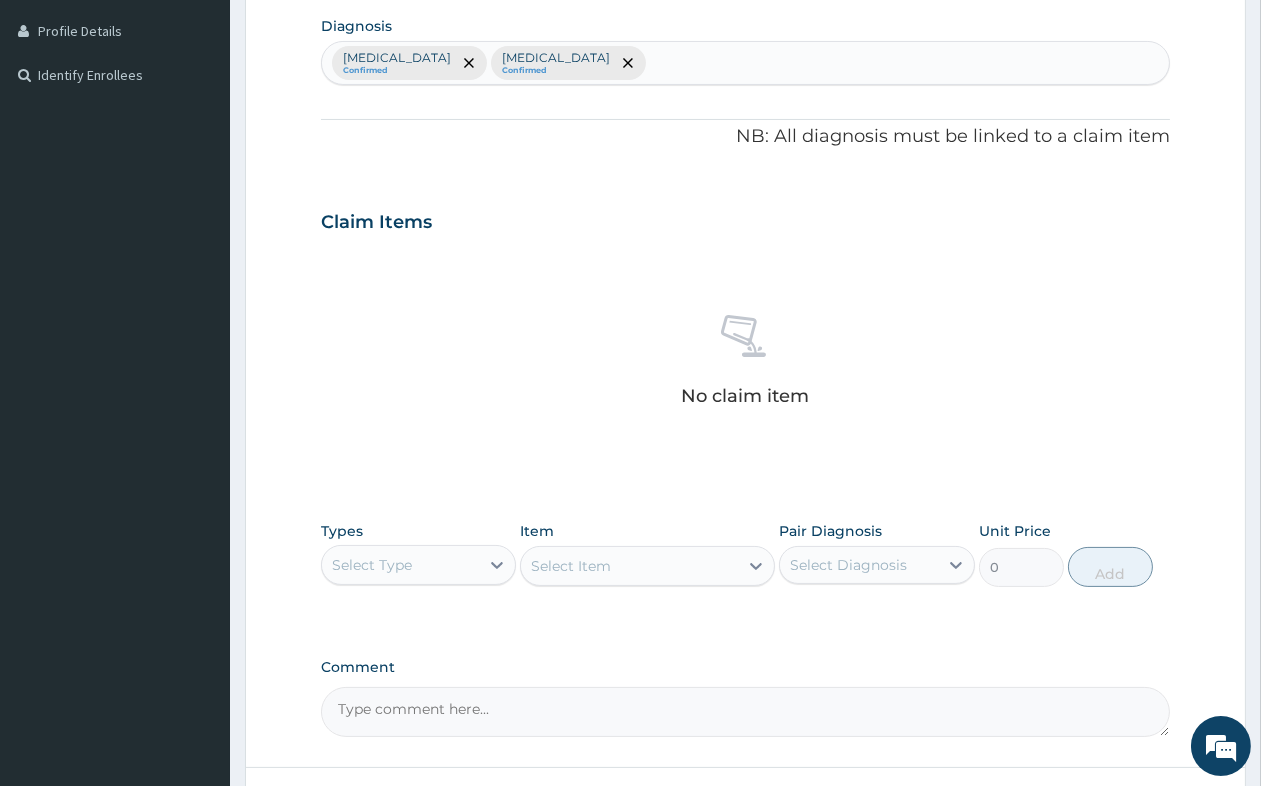 scroll, scrollTop: 595, scrollLeft: 0, axis: vertical 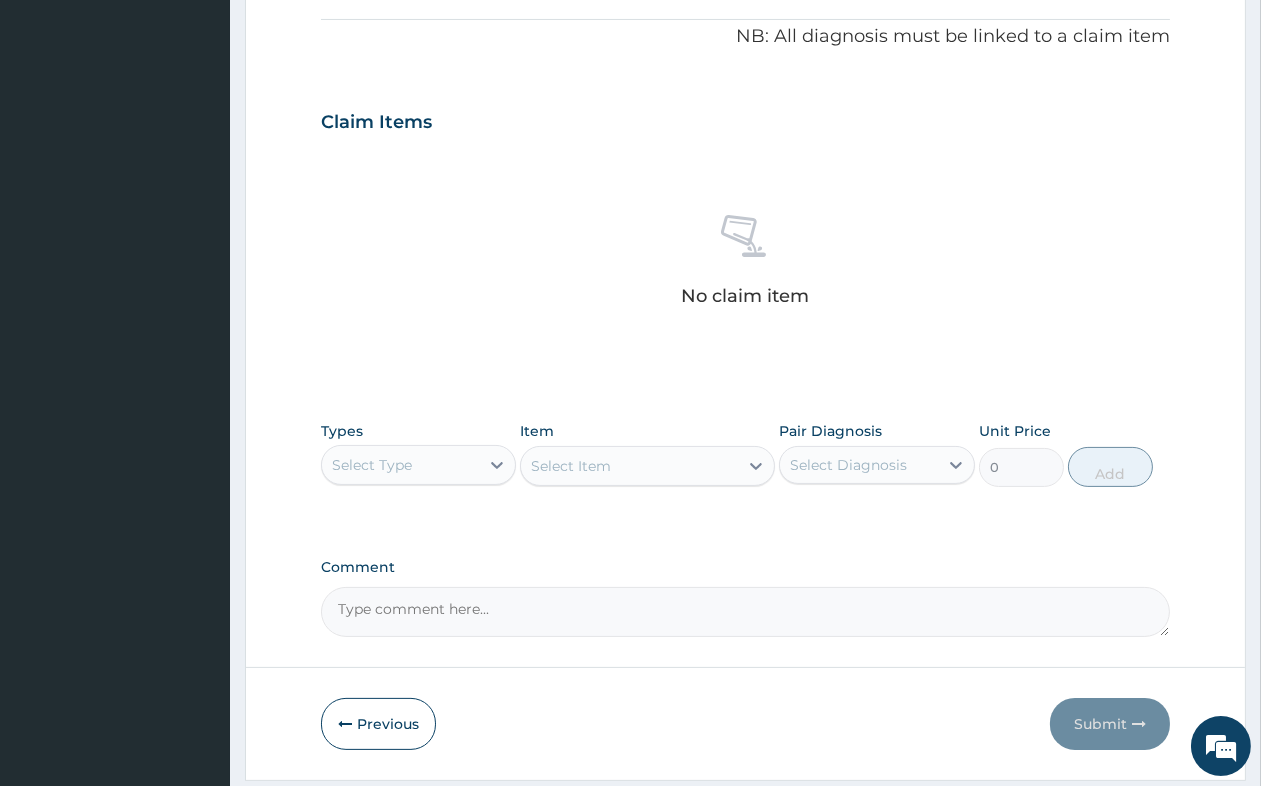 click on "Select Type" at bounding box center (372, 465) 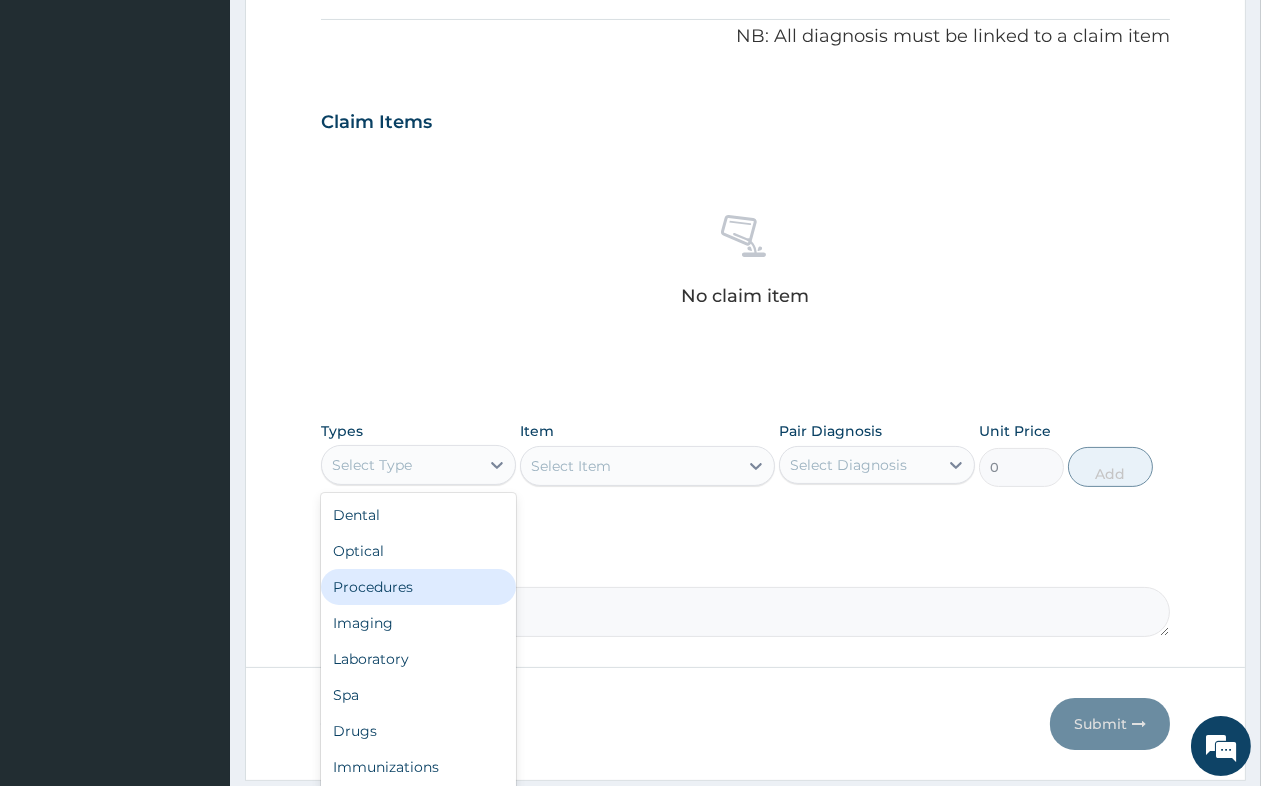 click on "Procedures" at bounding box center [418, 587] 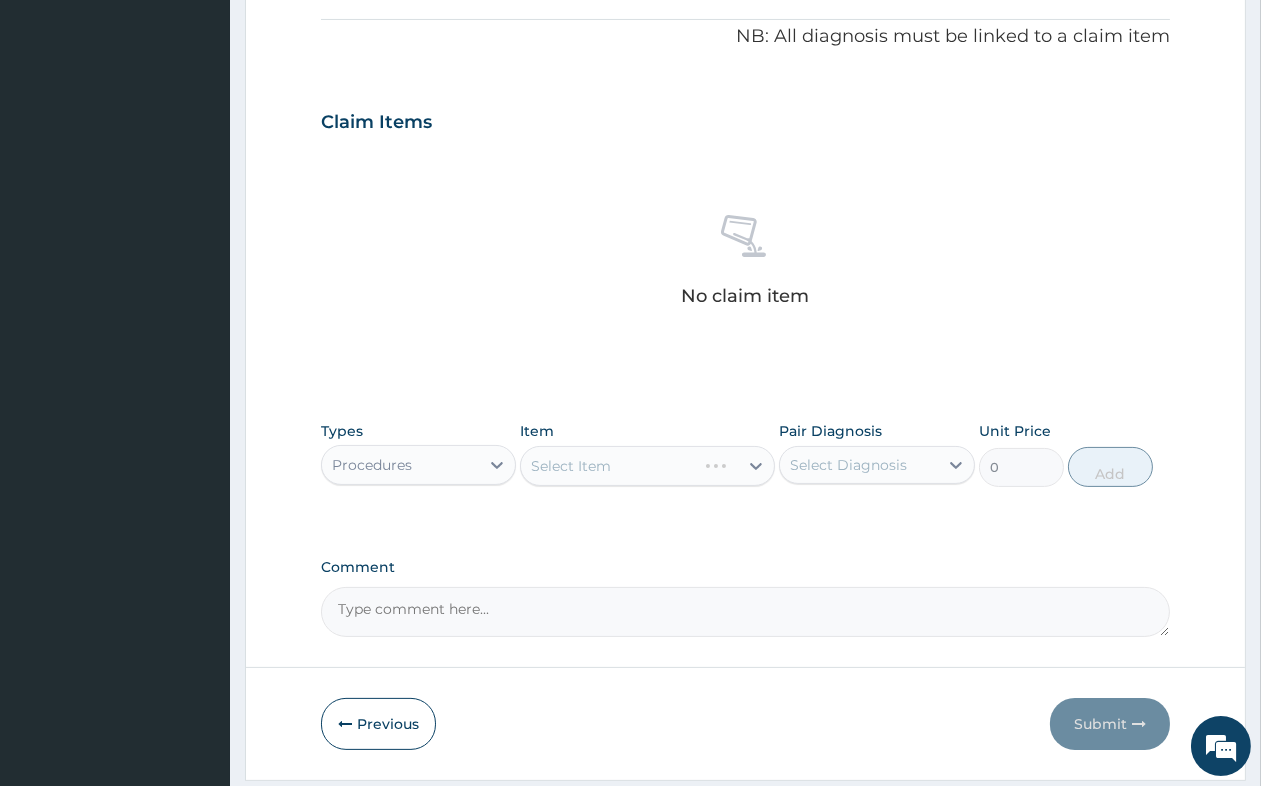 click on "Select Diagnosis" at bounding box center [848, 465] 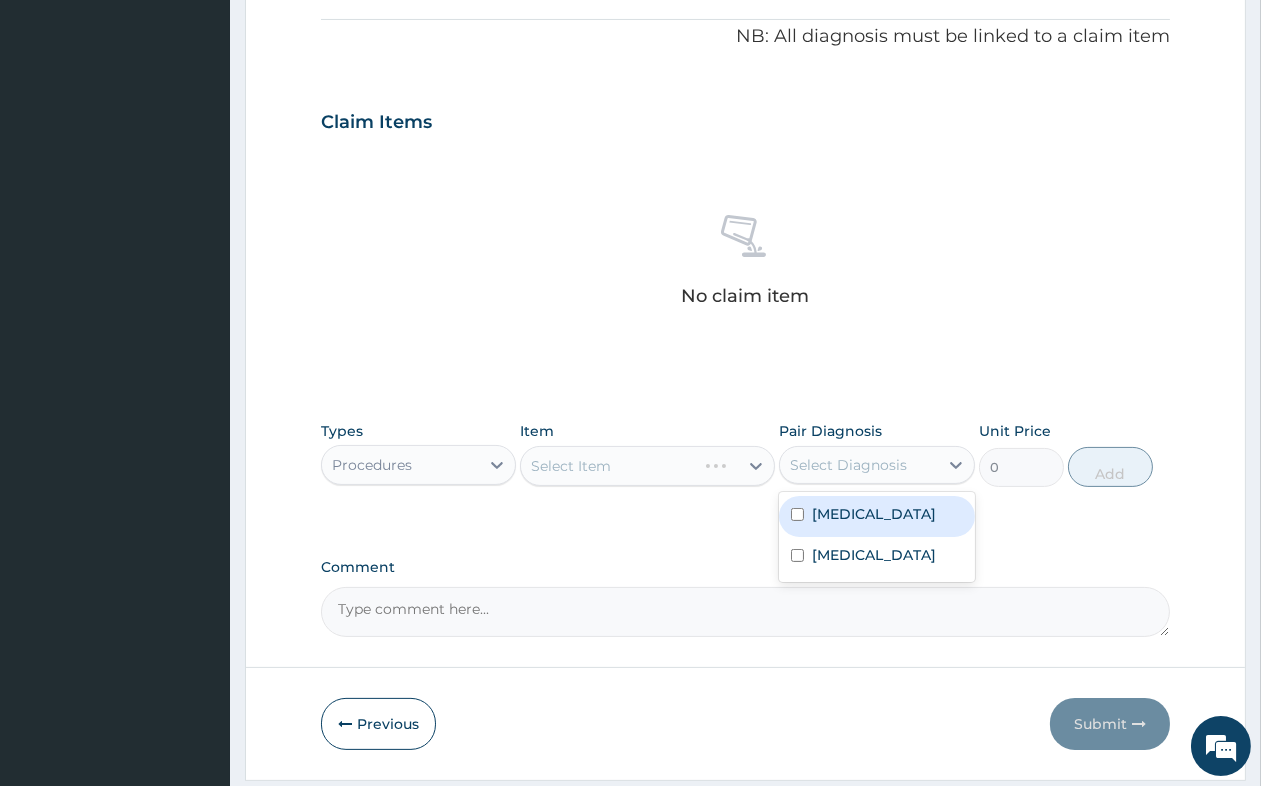 click on "Candidiasis" at bounding box center [874, 514] 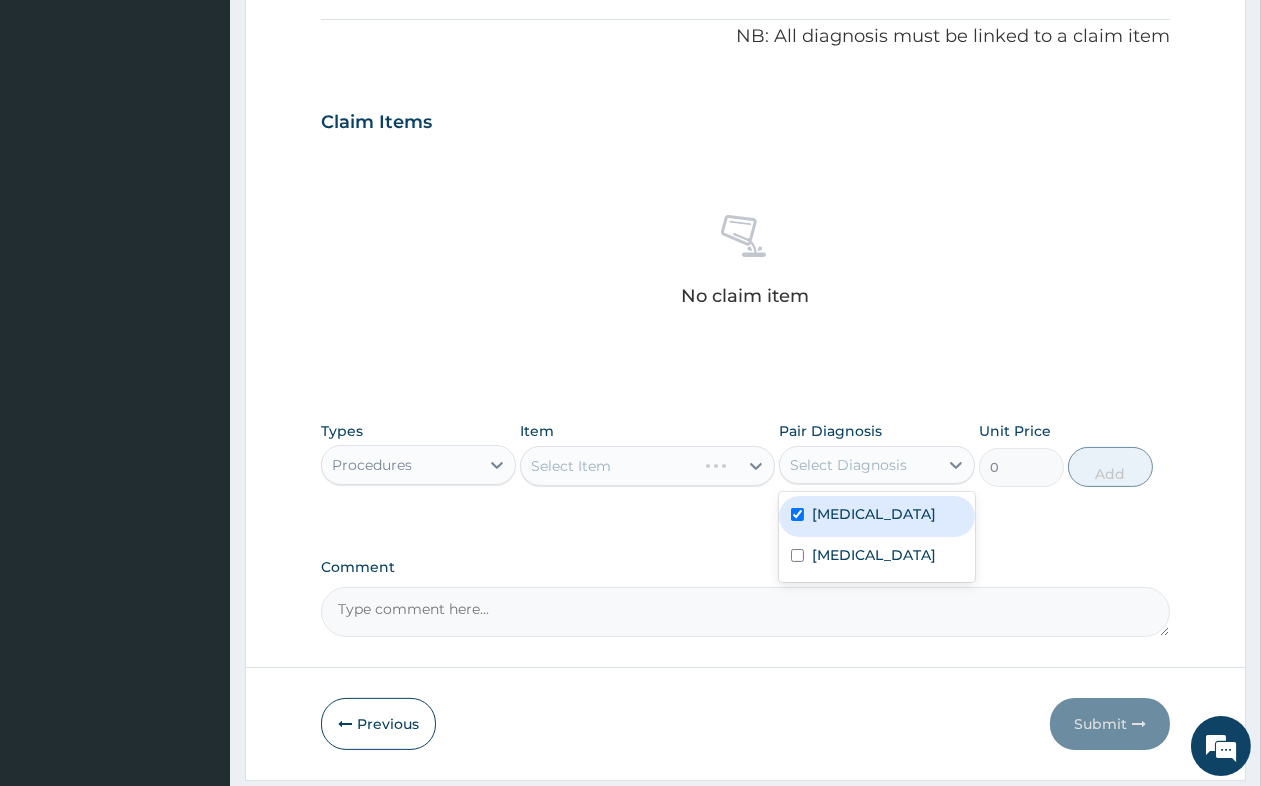 checkbox on "true" 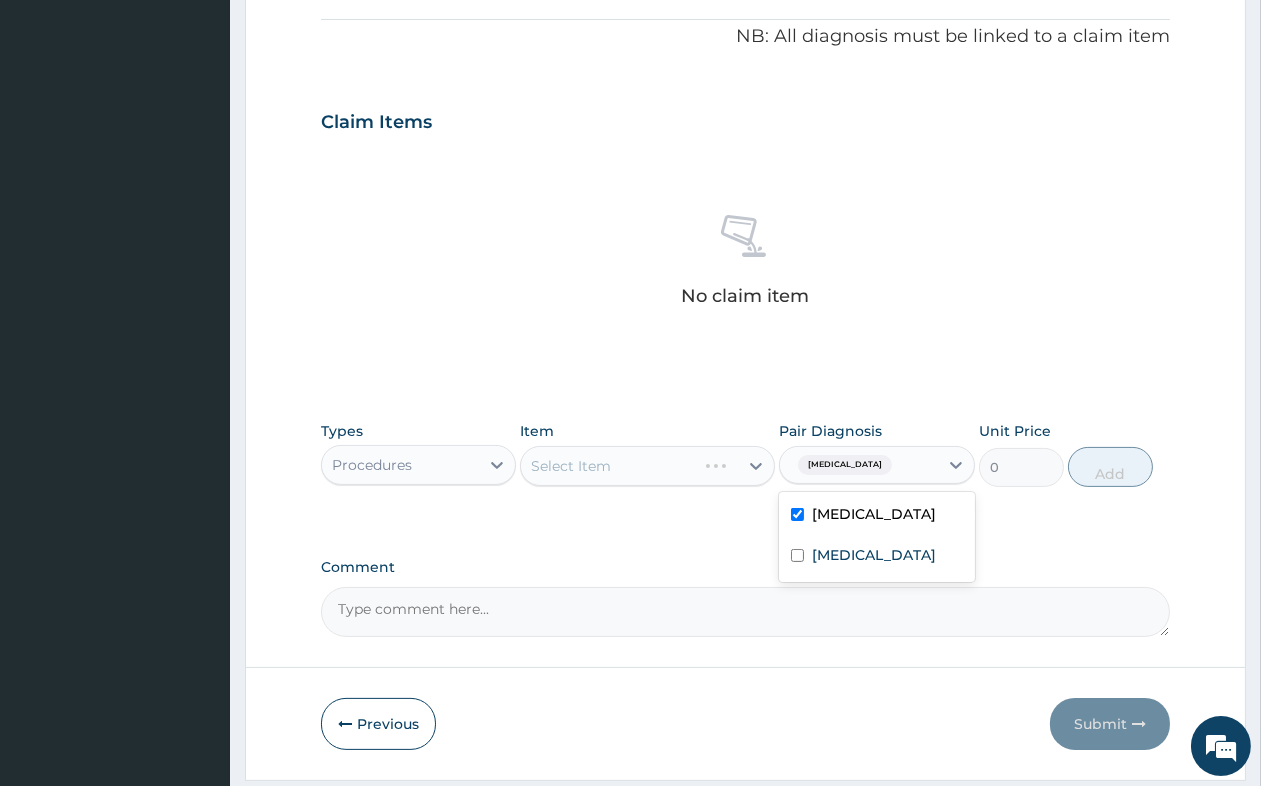 click on "Select Item" at bounding box center (608, 466) 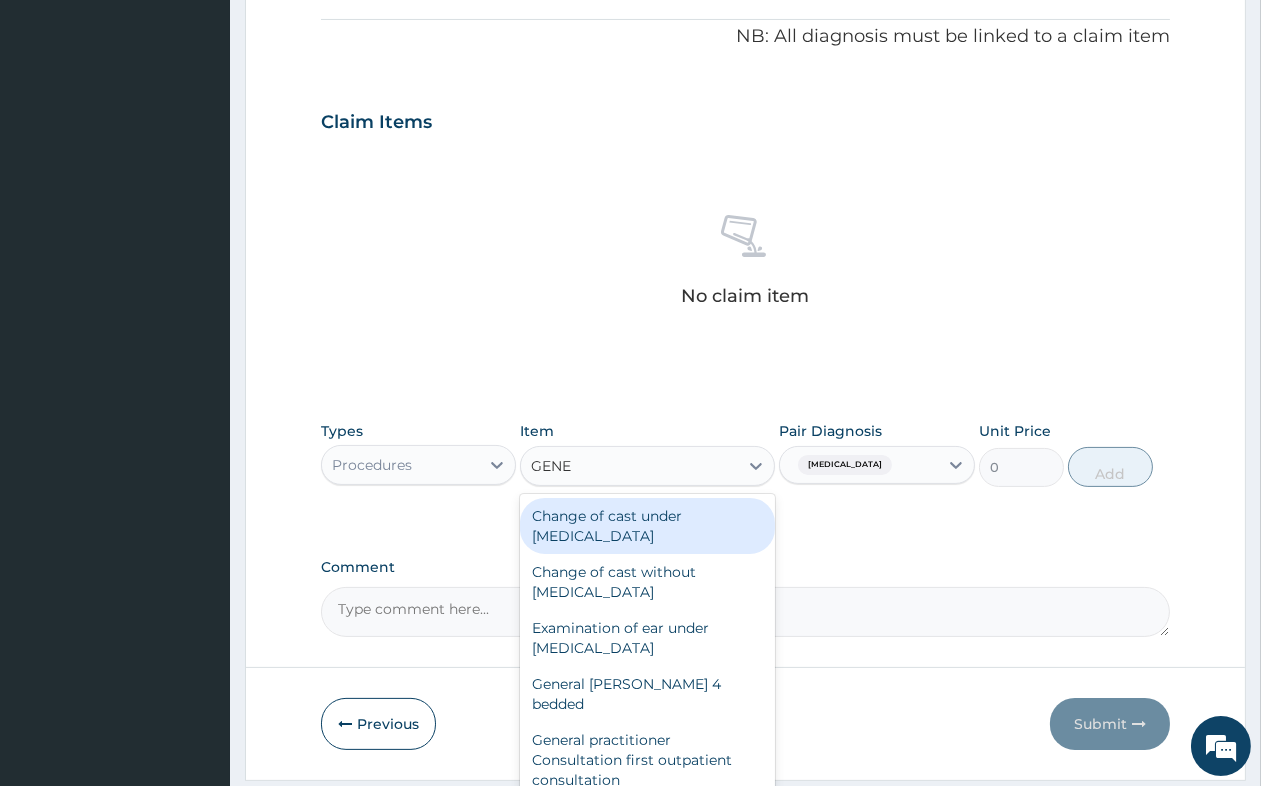 type on "GENER" 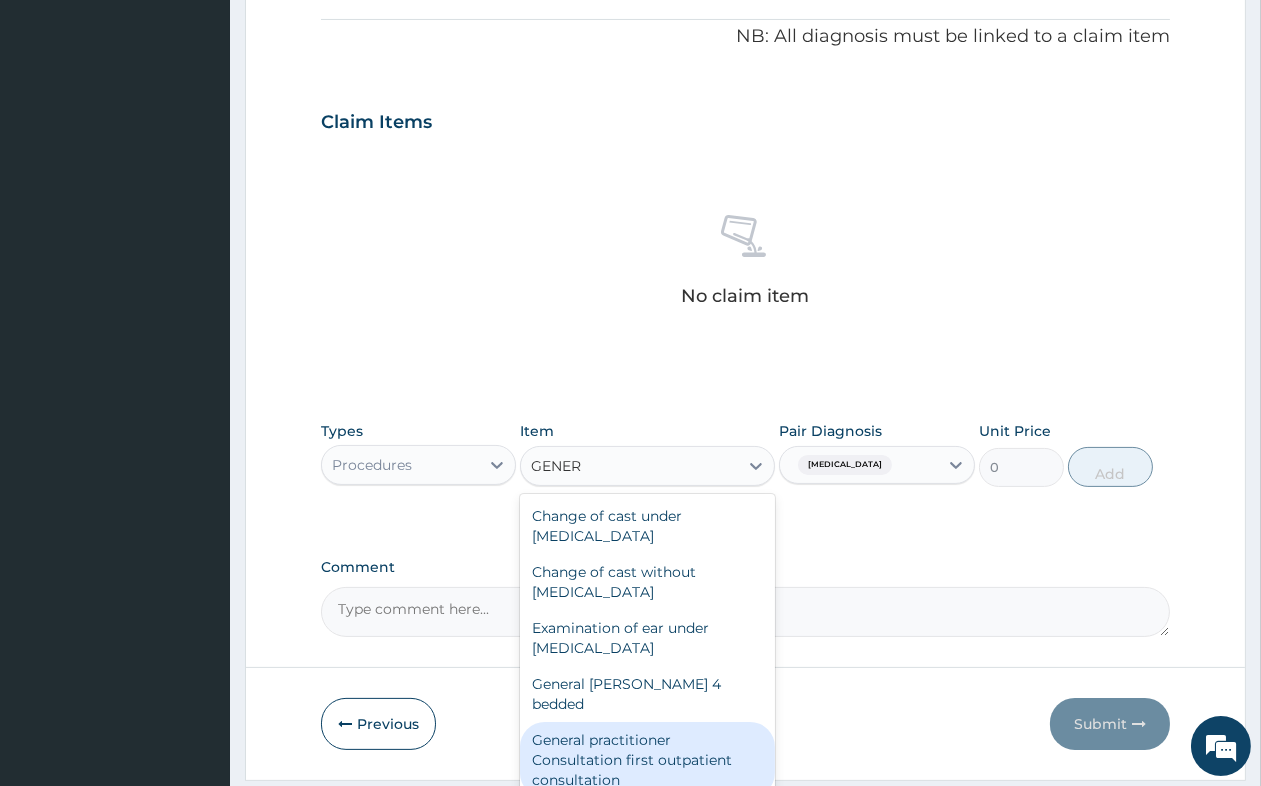 click on "General practitioner Consultation first outpatient consultation" at bounding box center (647, 760) 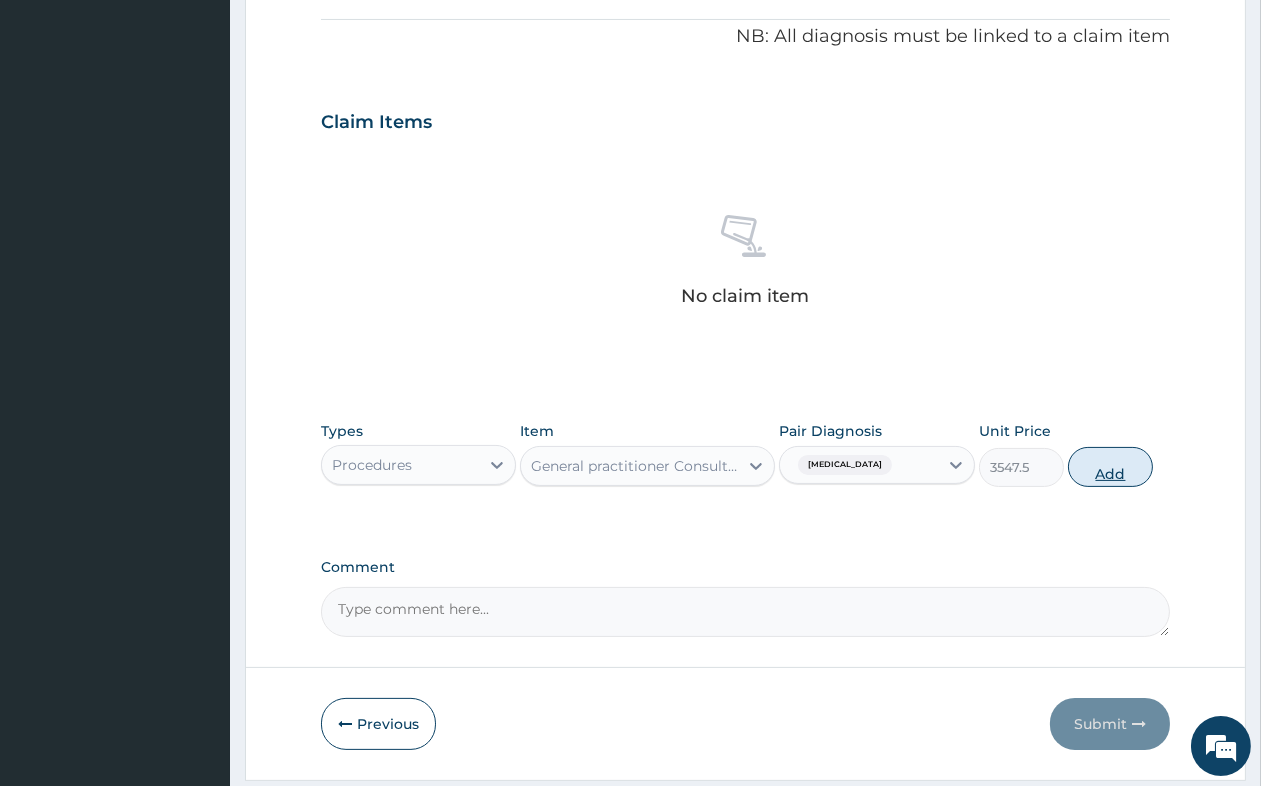 click on "Add" at bounding box center [1110, 467] 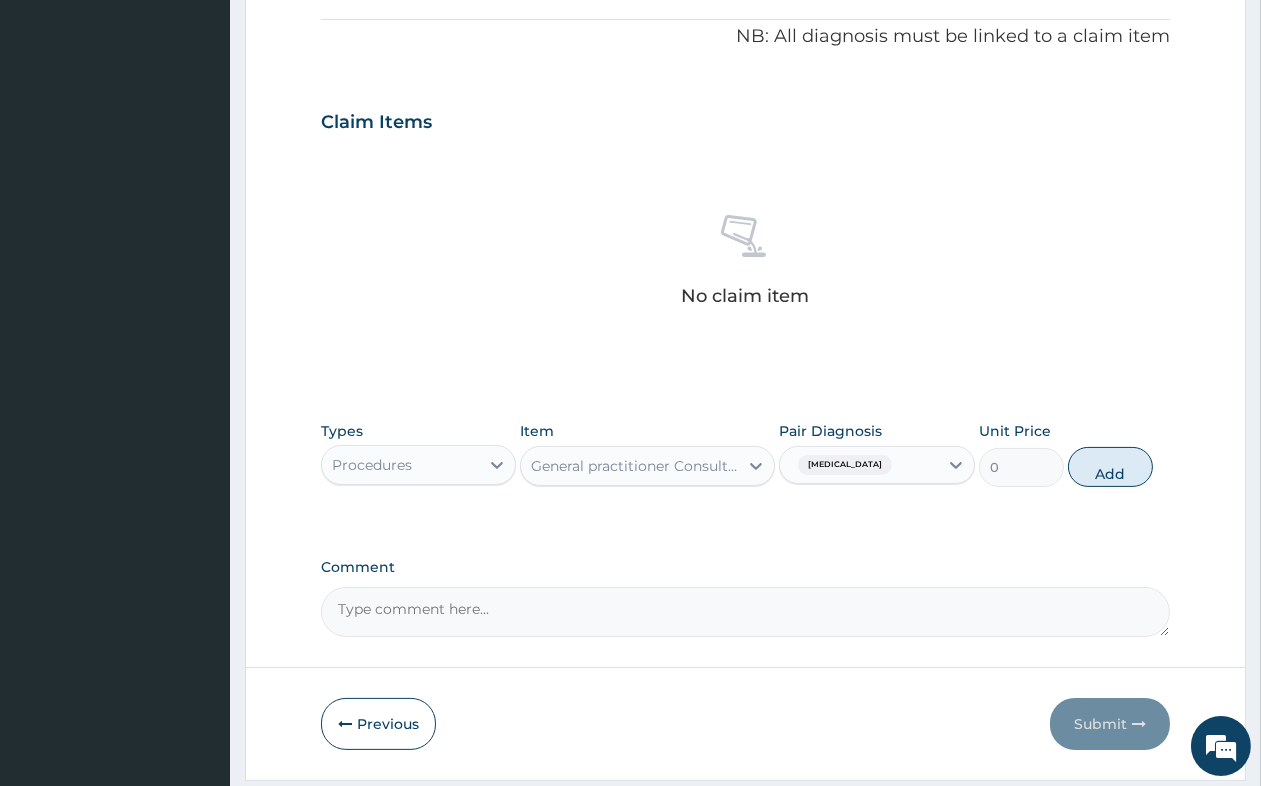scroll, scrollTop: 587, scrollLeft: 0, axis: vertical 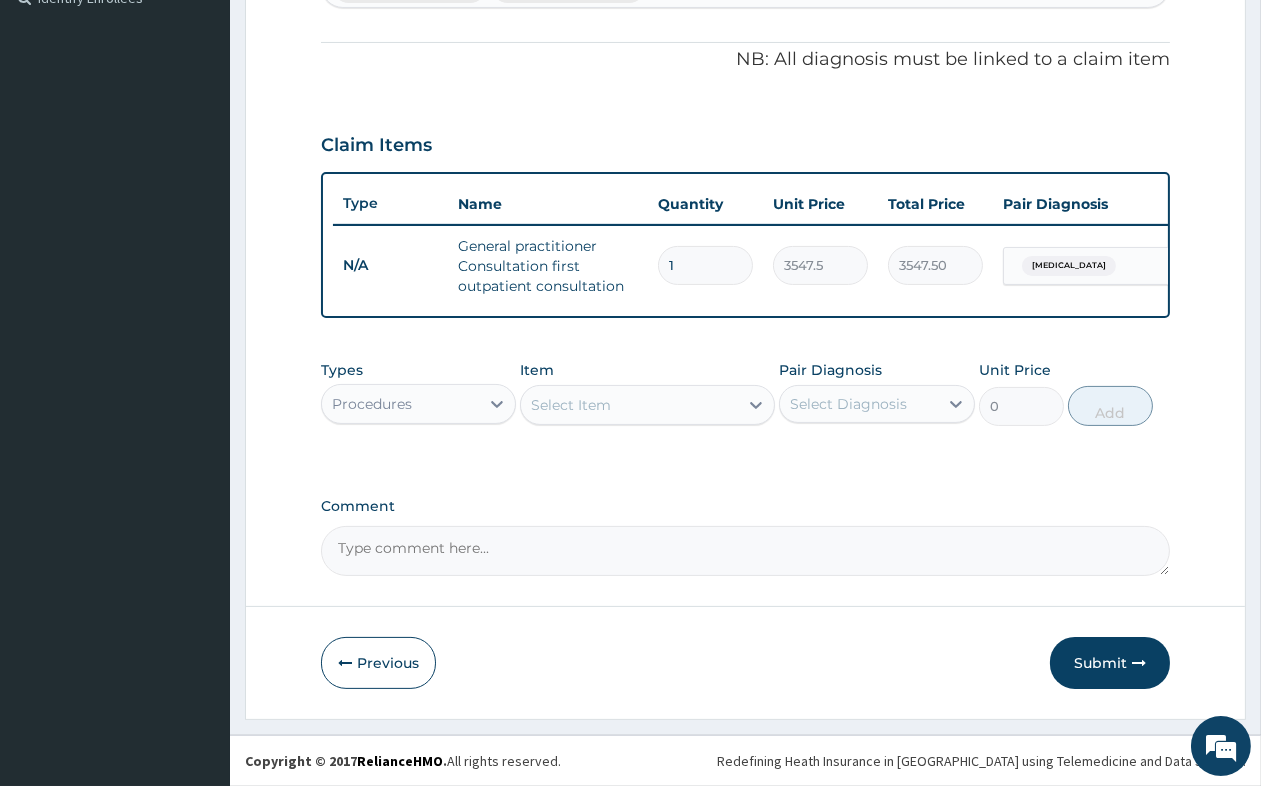 click on "Procedures" at bounding box center [418, 404] 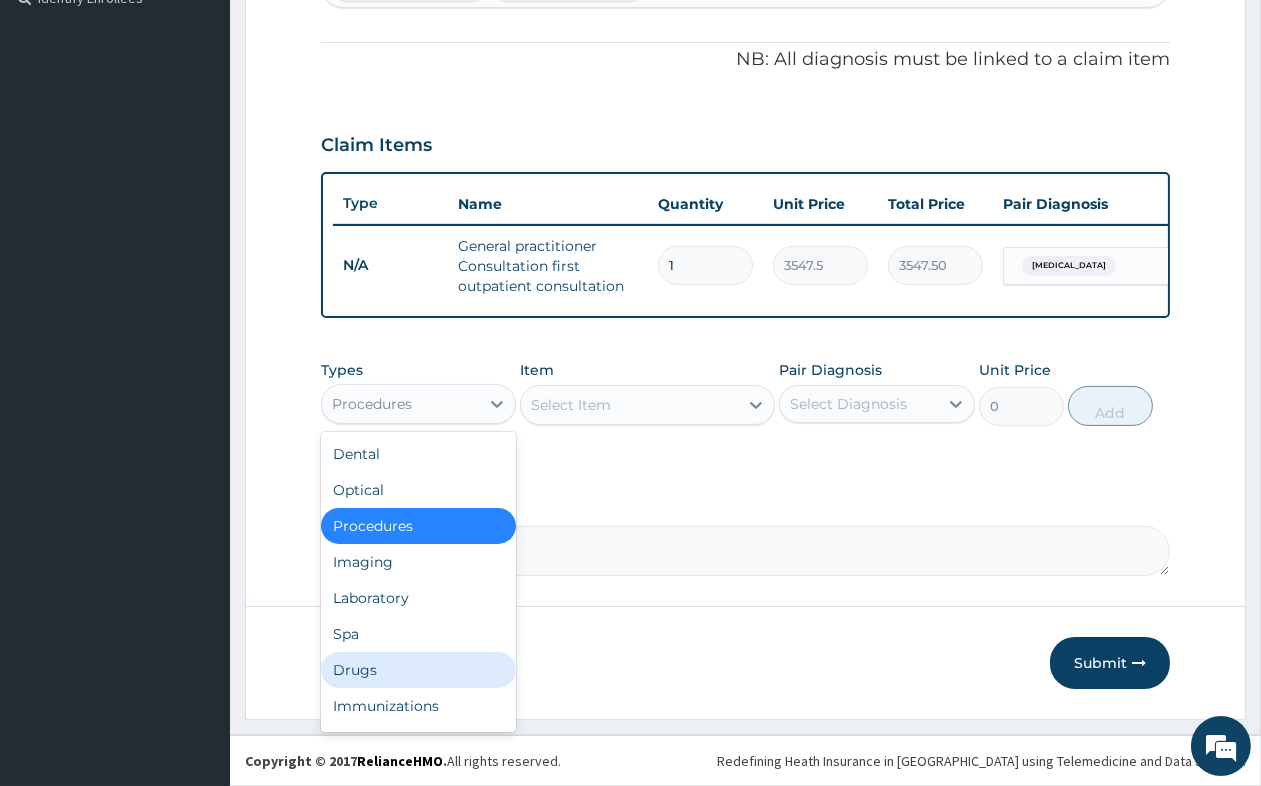 click on "Drugs" at bounding box center [418, 670] 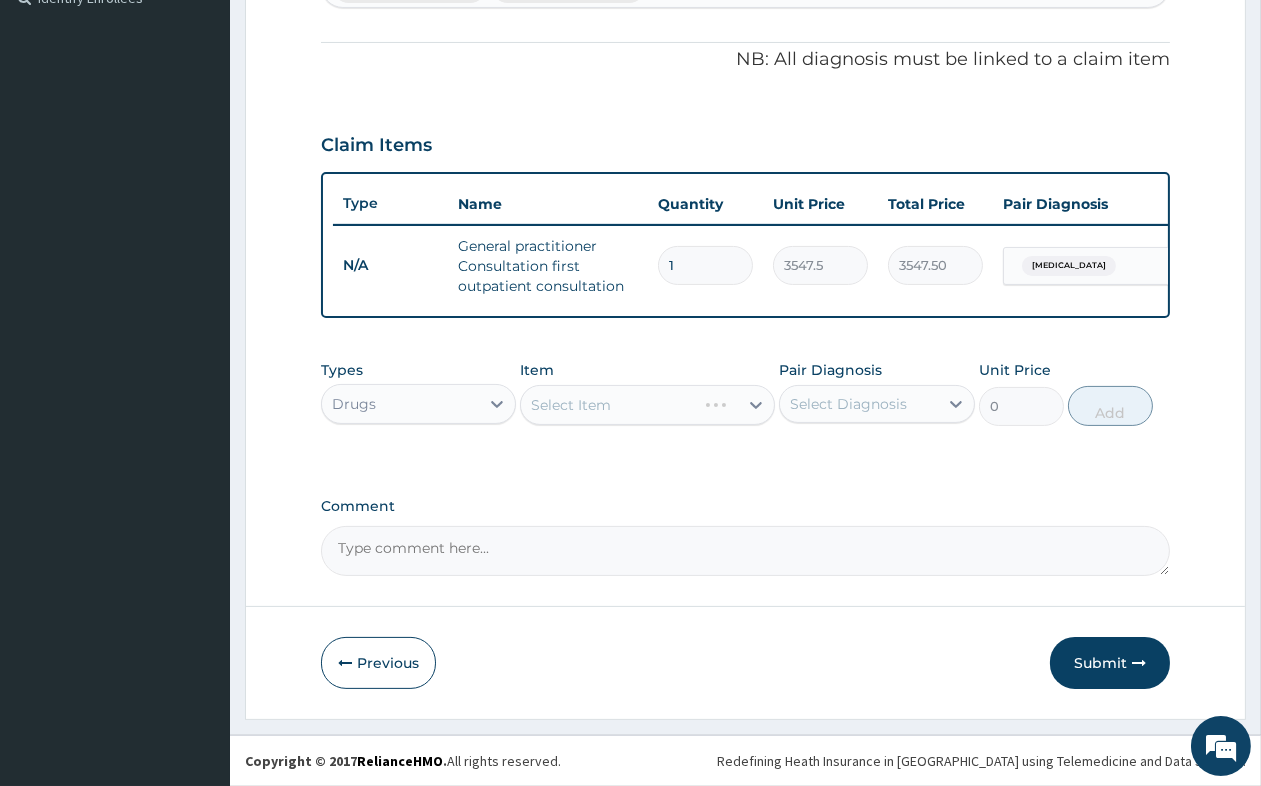 click on "Select Diagnosis" at bounding box center [848, 404] 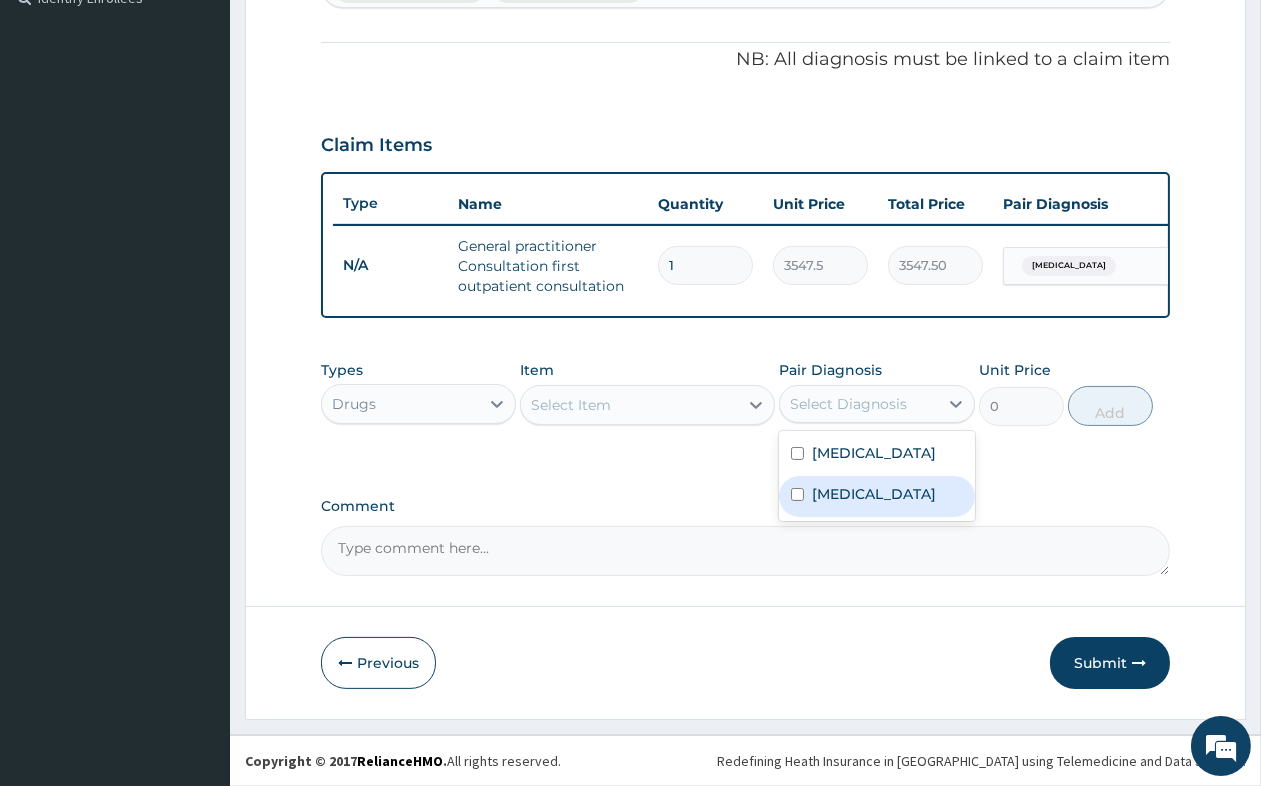 click on "[MEDICAL_DATA]" at bounding box center [874, 494] 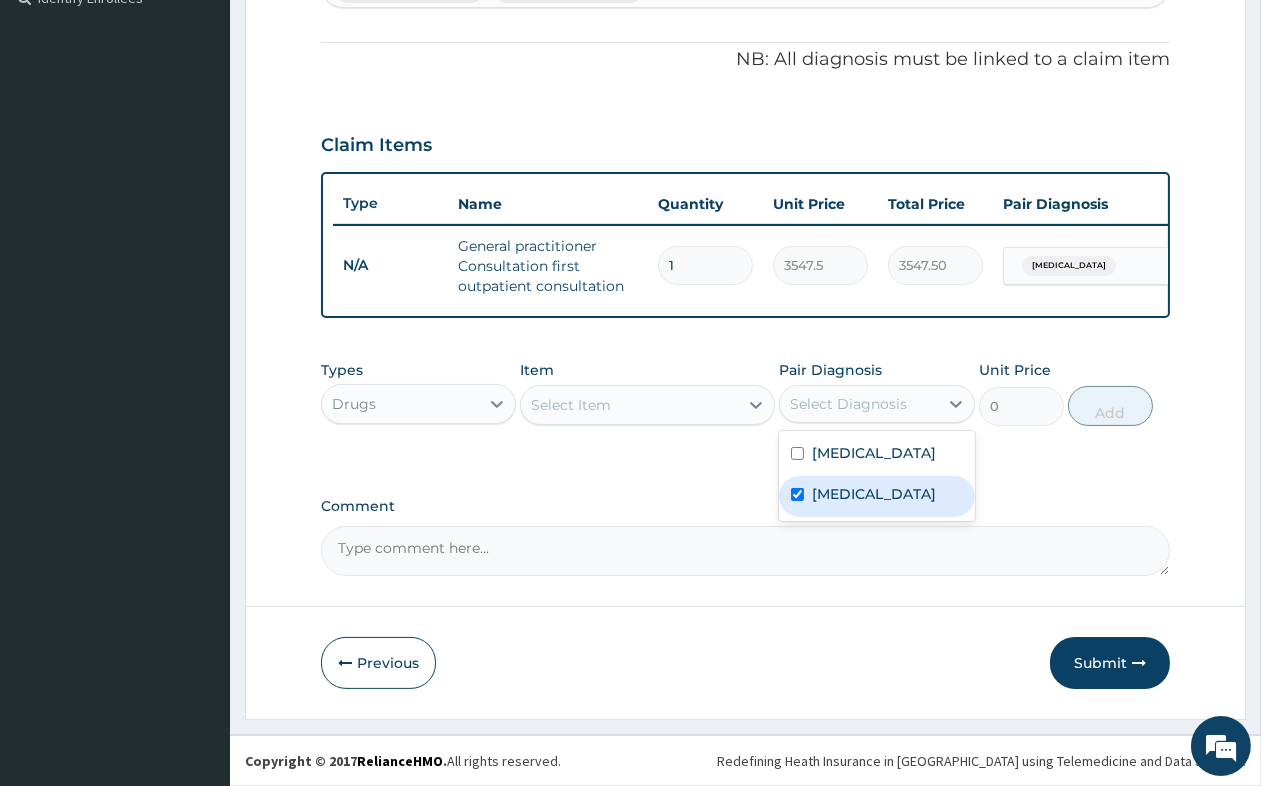 checkbox on "true" 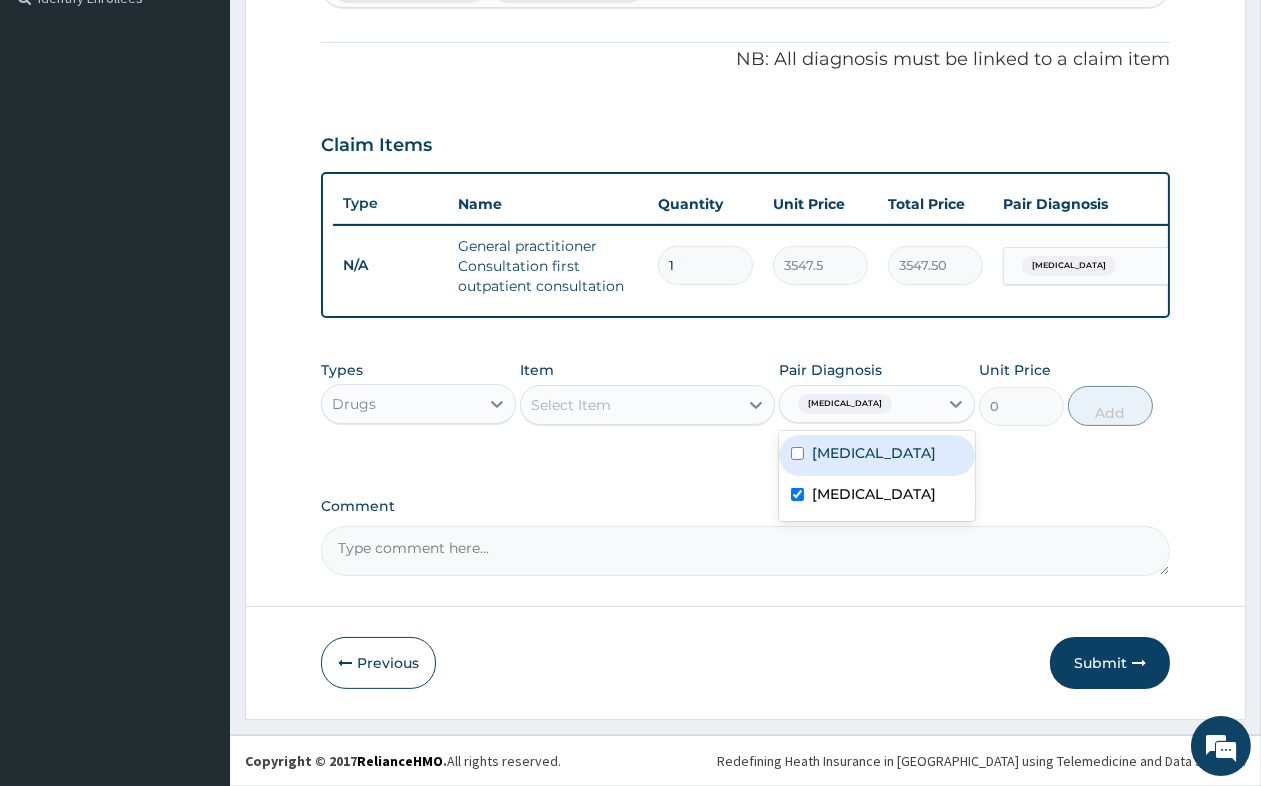 click on "Select Item" at bounding box center [647, 405] 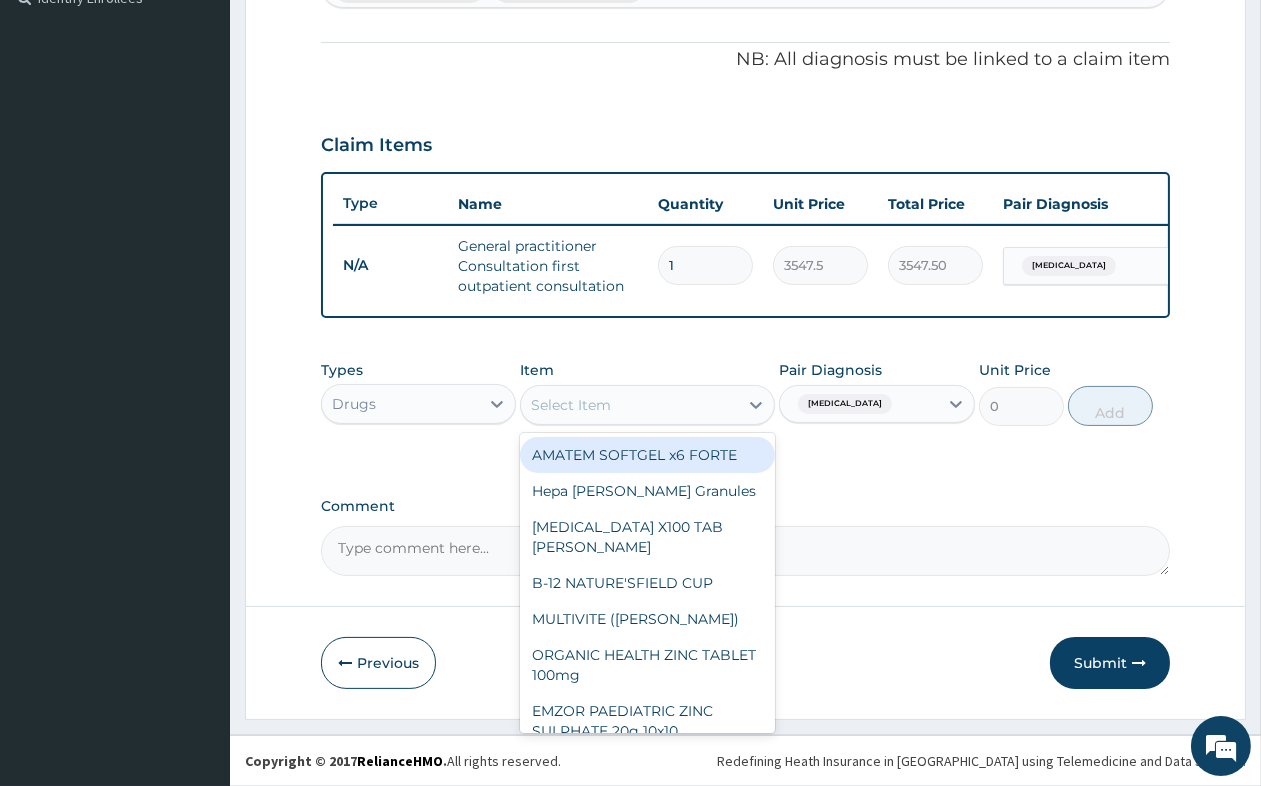 click on "Select Item" at bounding box center (629, 405) 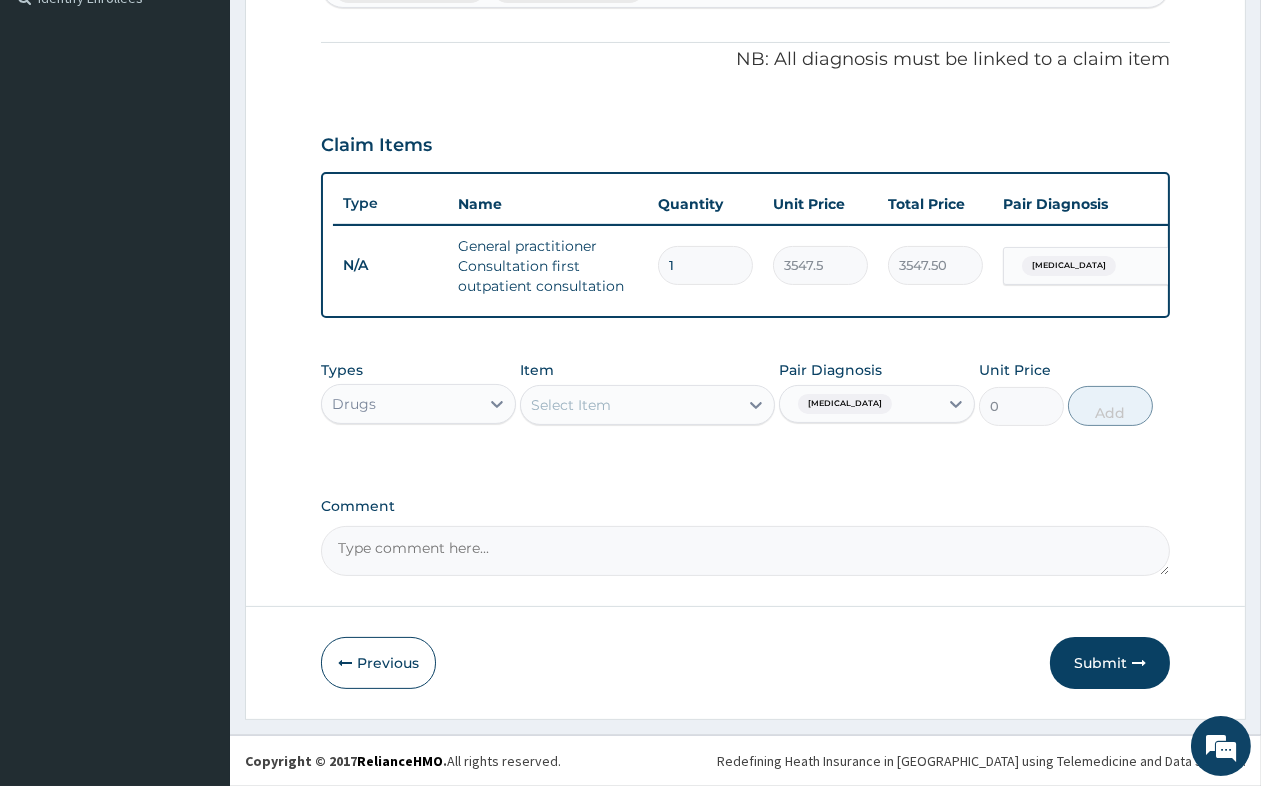 click on "Select Item" at bounding box center [629, 405] 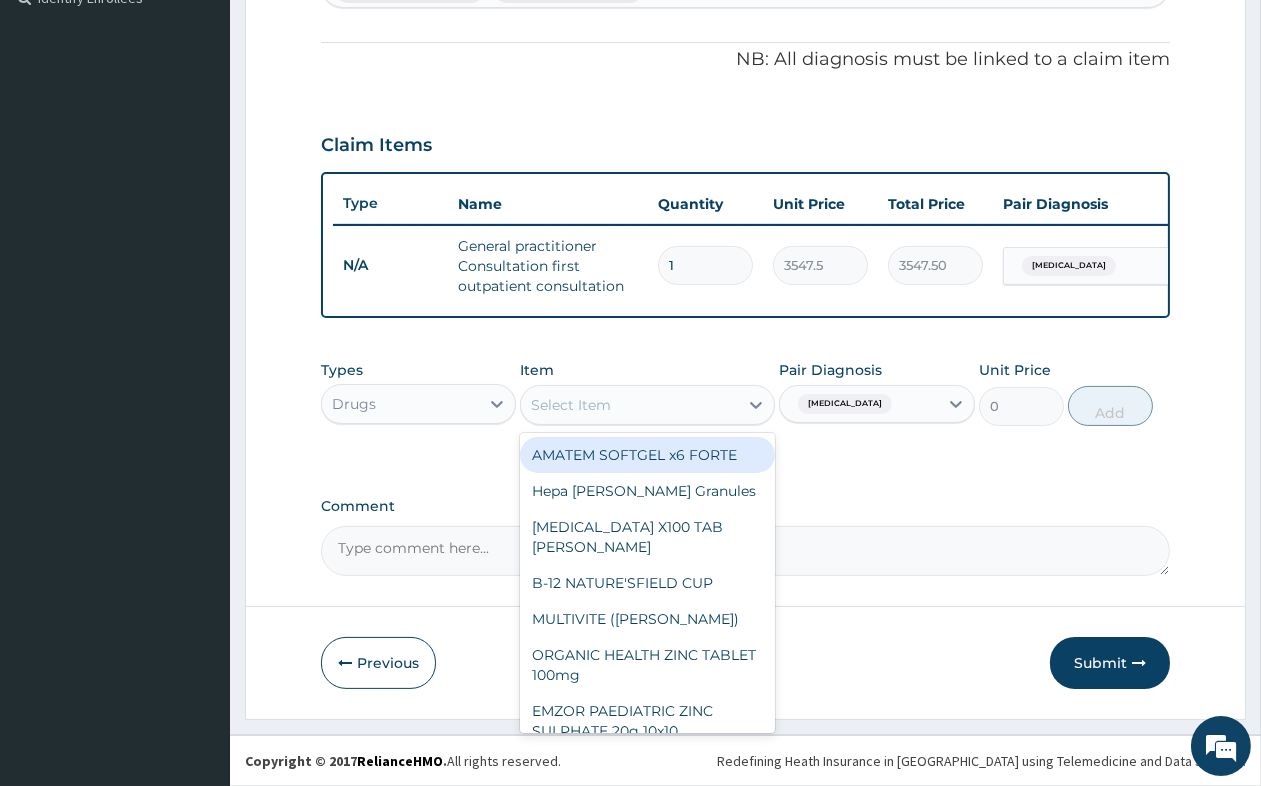 click on "AMATEM SOFTGEL x6 FORTE" at bounding box center (647, 455) 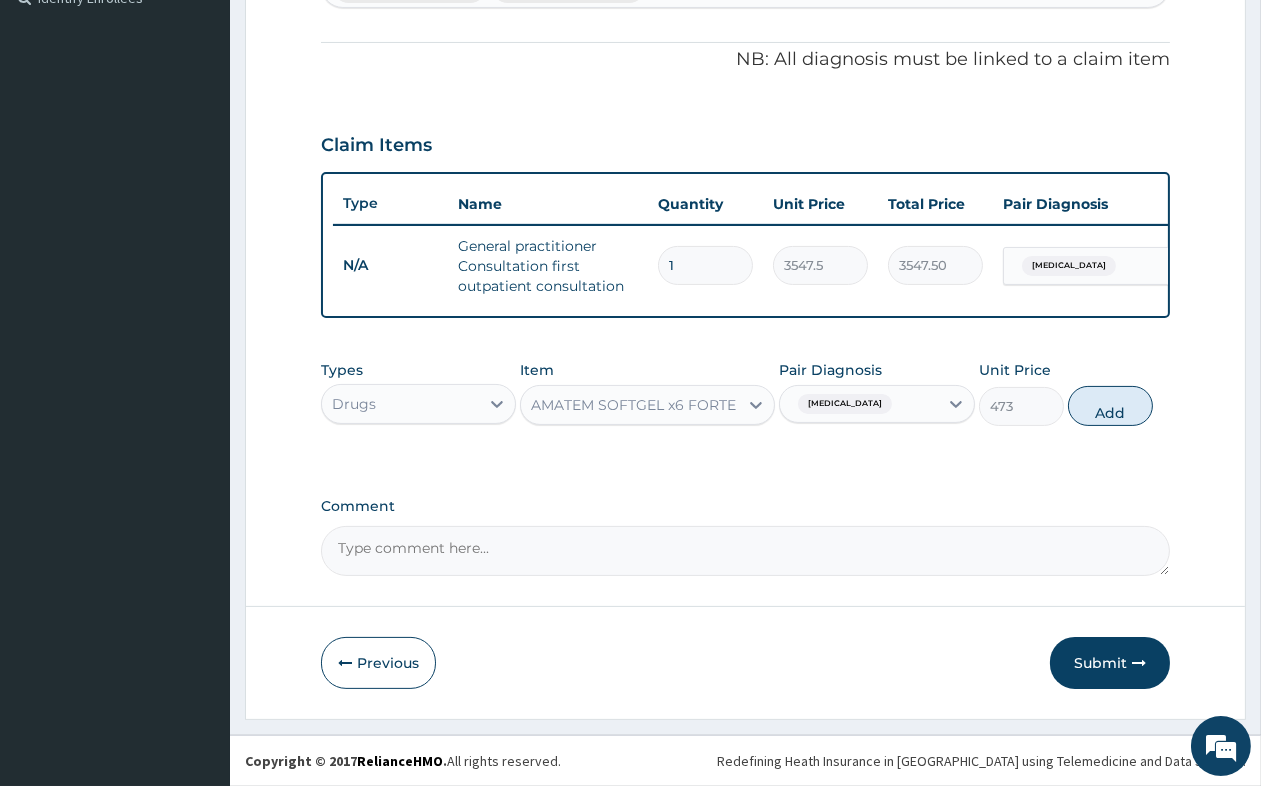 drag, startPoint x: 1097, startPoint y: 404, endPoint x: 1052, endPoint y: 395, distance: 45.891174 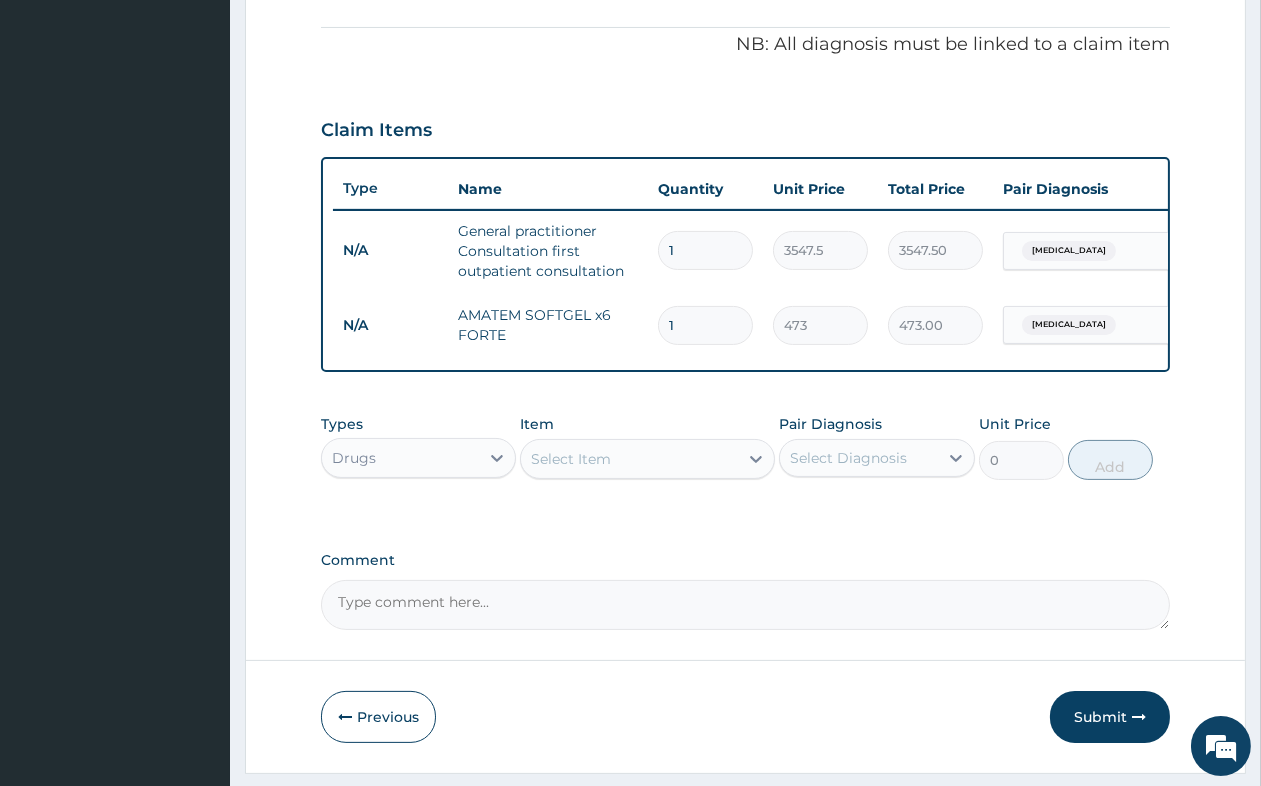 type 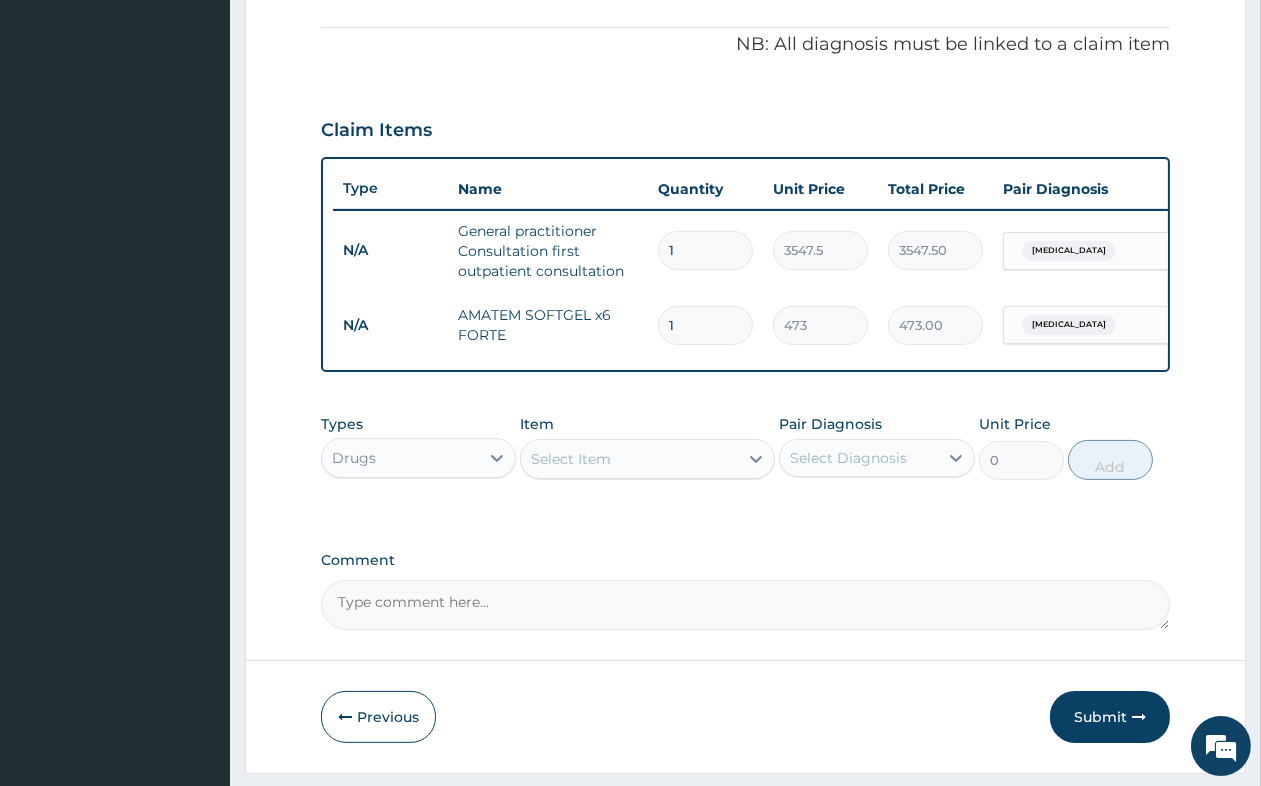 type on "0.00" 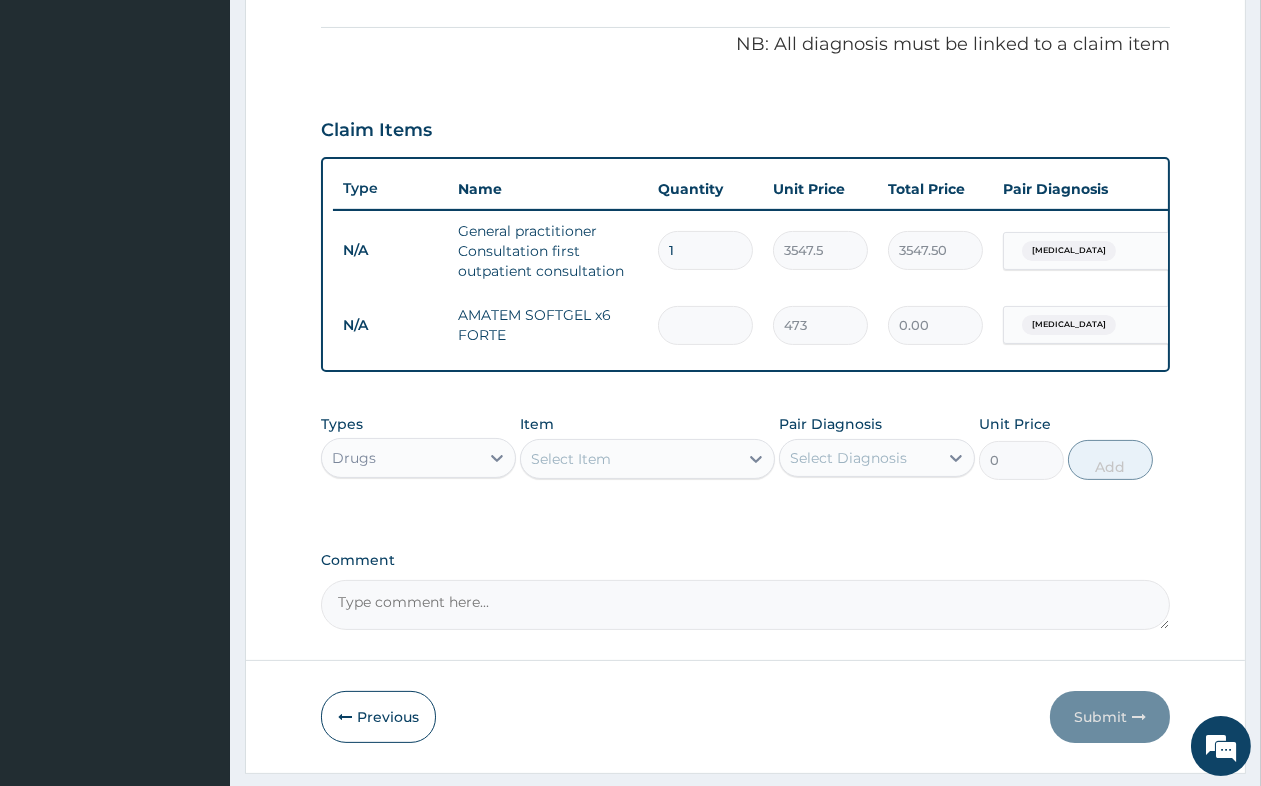 type on "6" 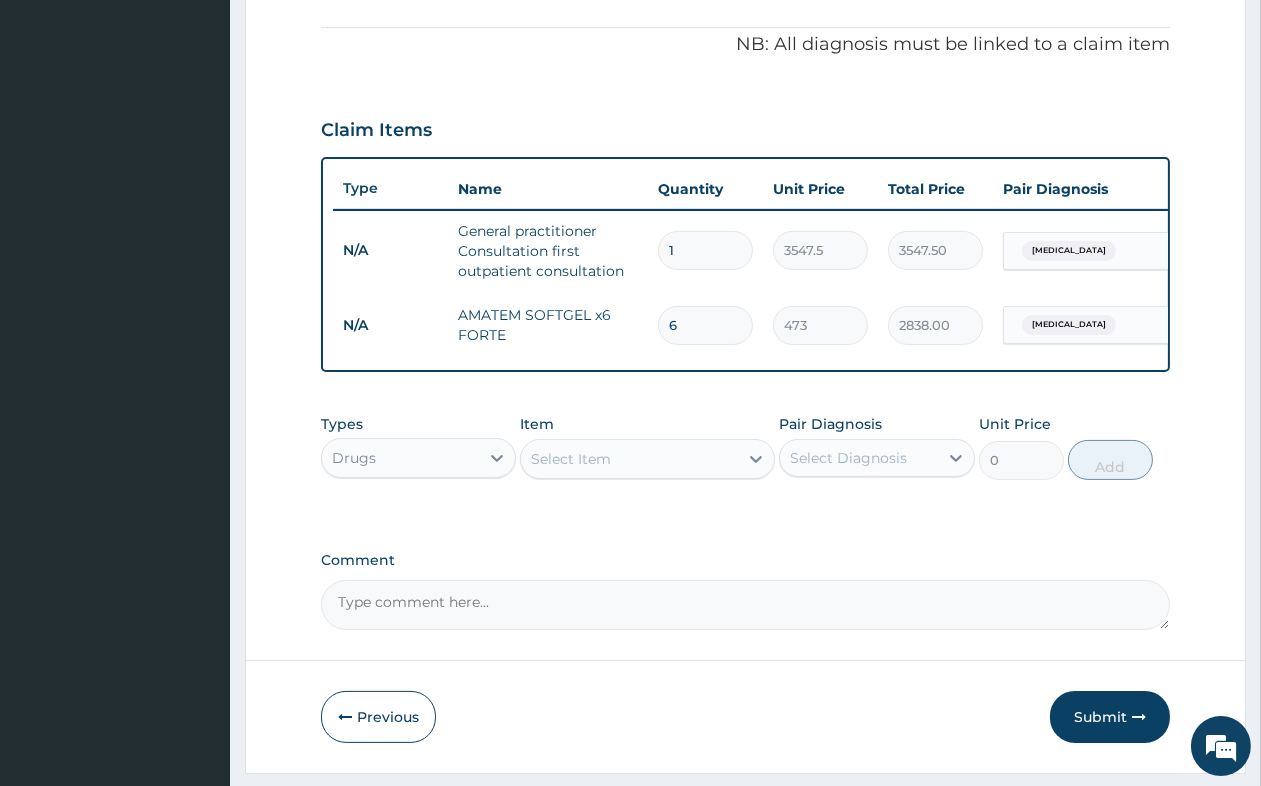 type on "6" 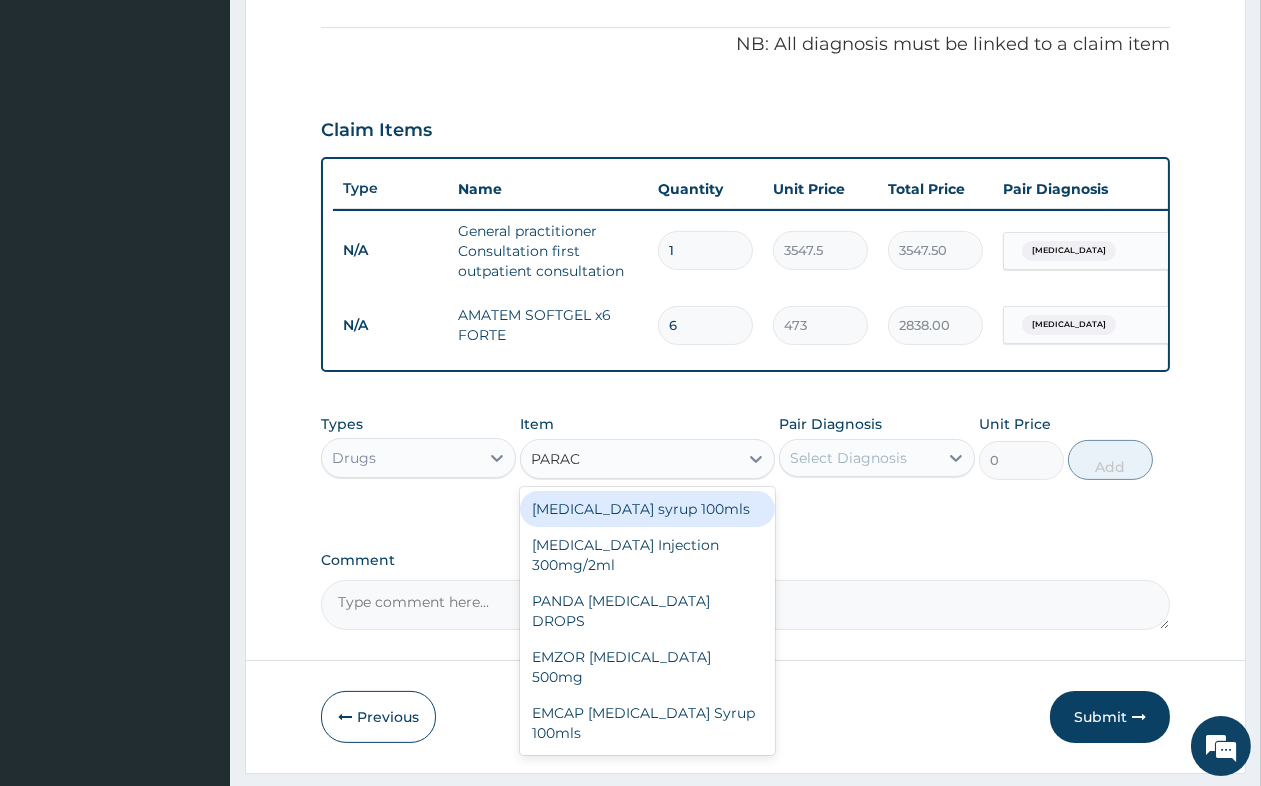 type on "PARACE" 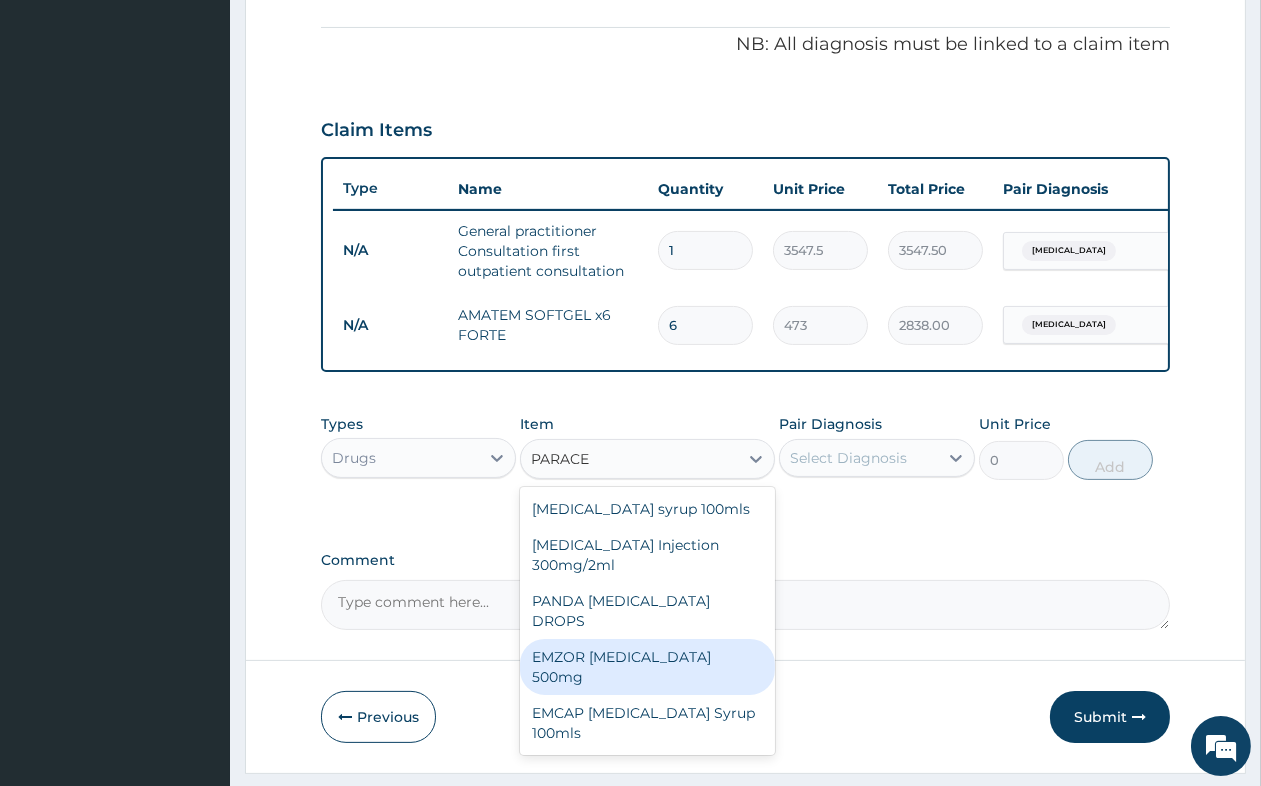 click on "EMZOR [MEDICAL_DATA] 500mg" at bounding box center [647, 667] 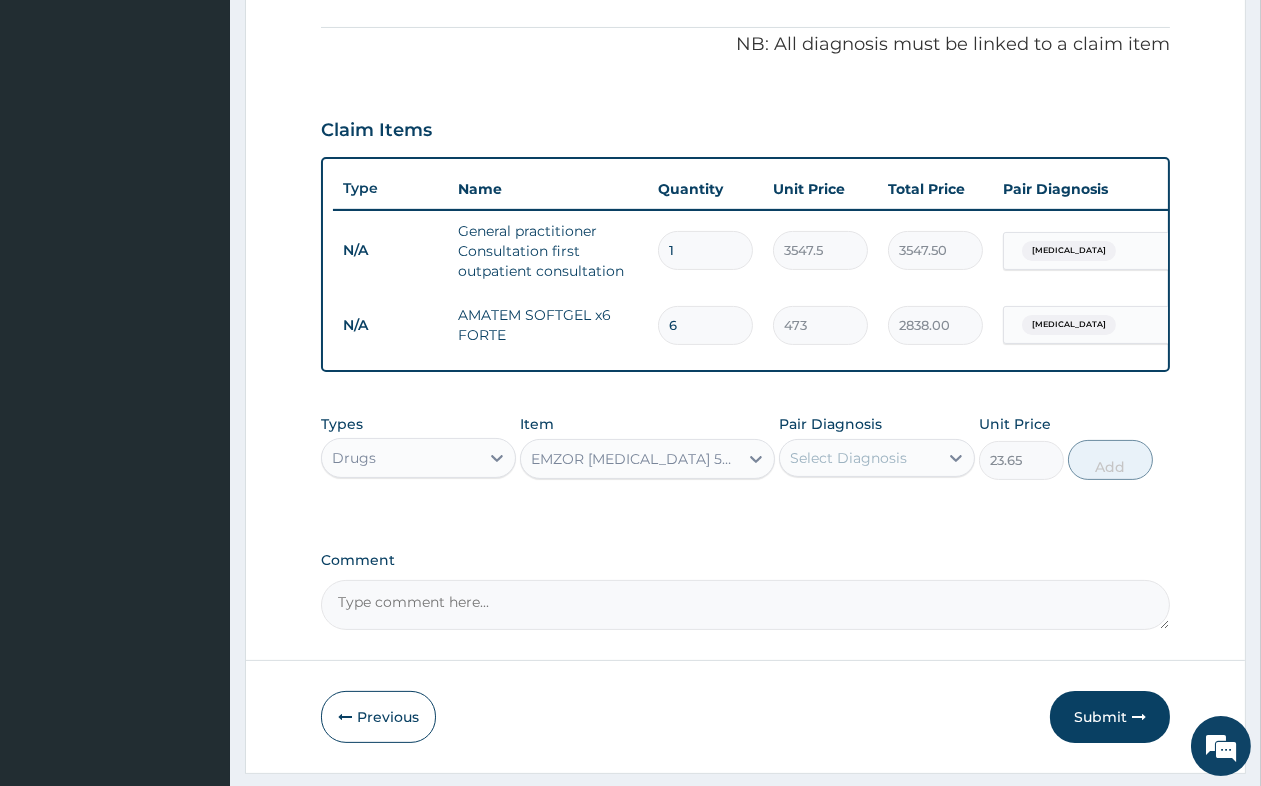 click on "Select Diagnosis" at bounding box center (848, 458) 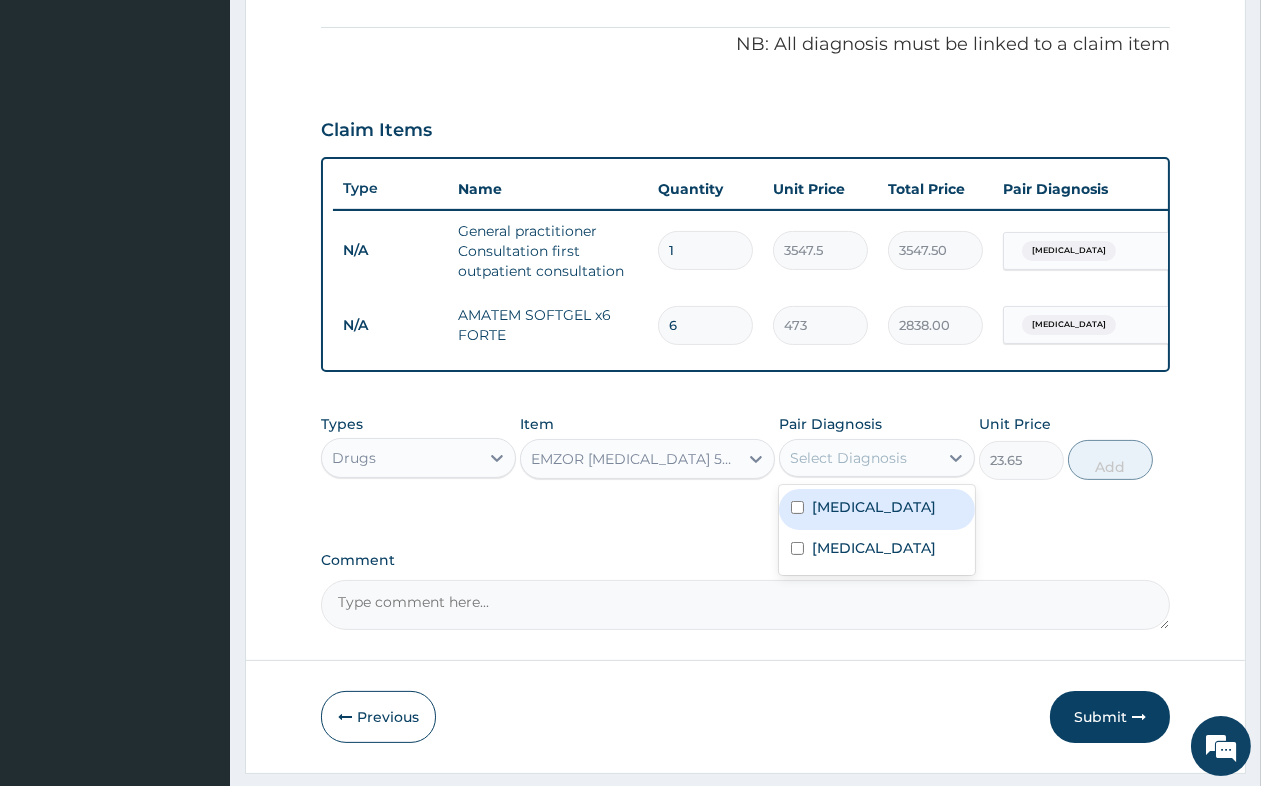 click on "Candidiasis" at bounding box center [876, 509] 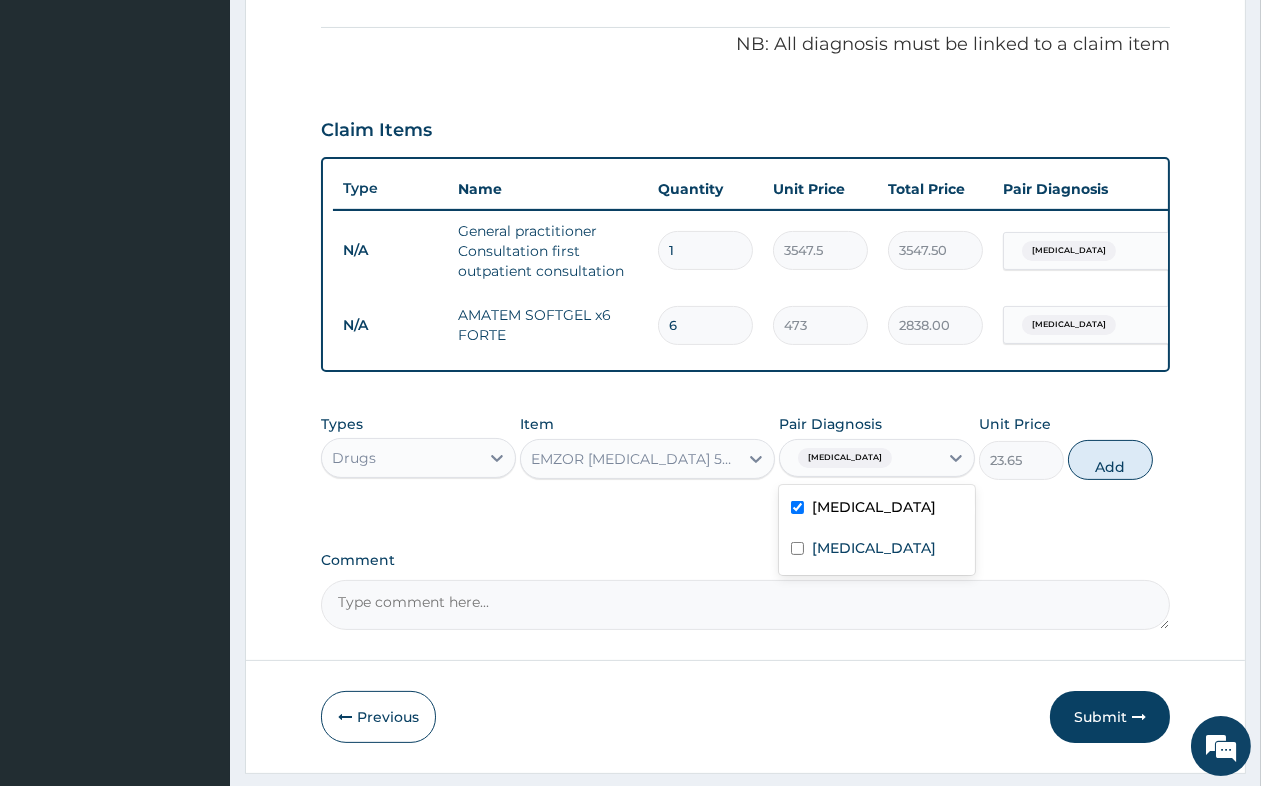 click on "Candidiasis" at bounding box center [874, 507] 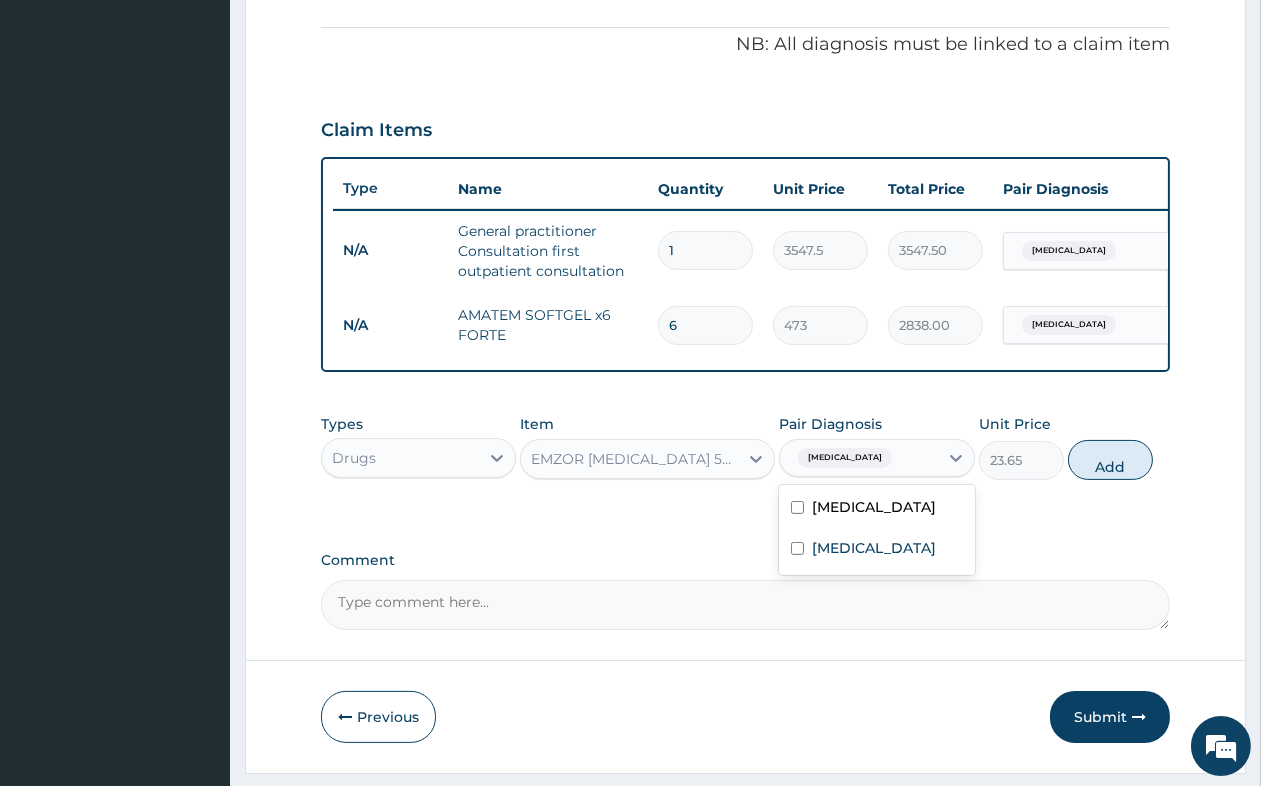 checkbox on "false" 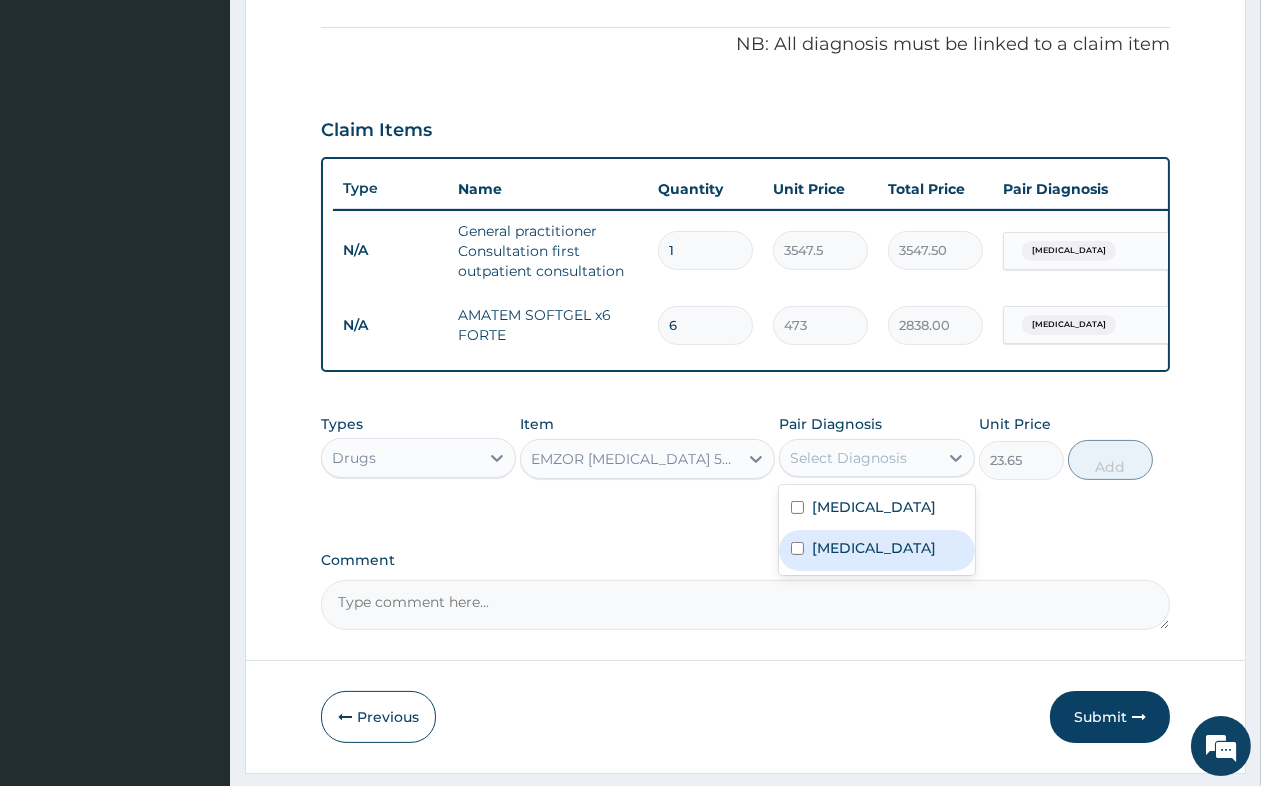 click on "[MEDICAL_DATA]" at bounding box center [874, 548] 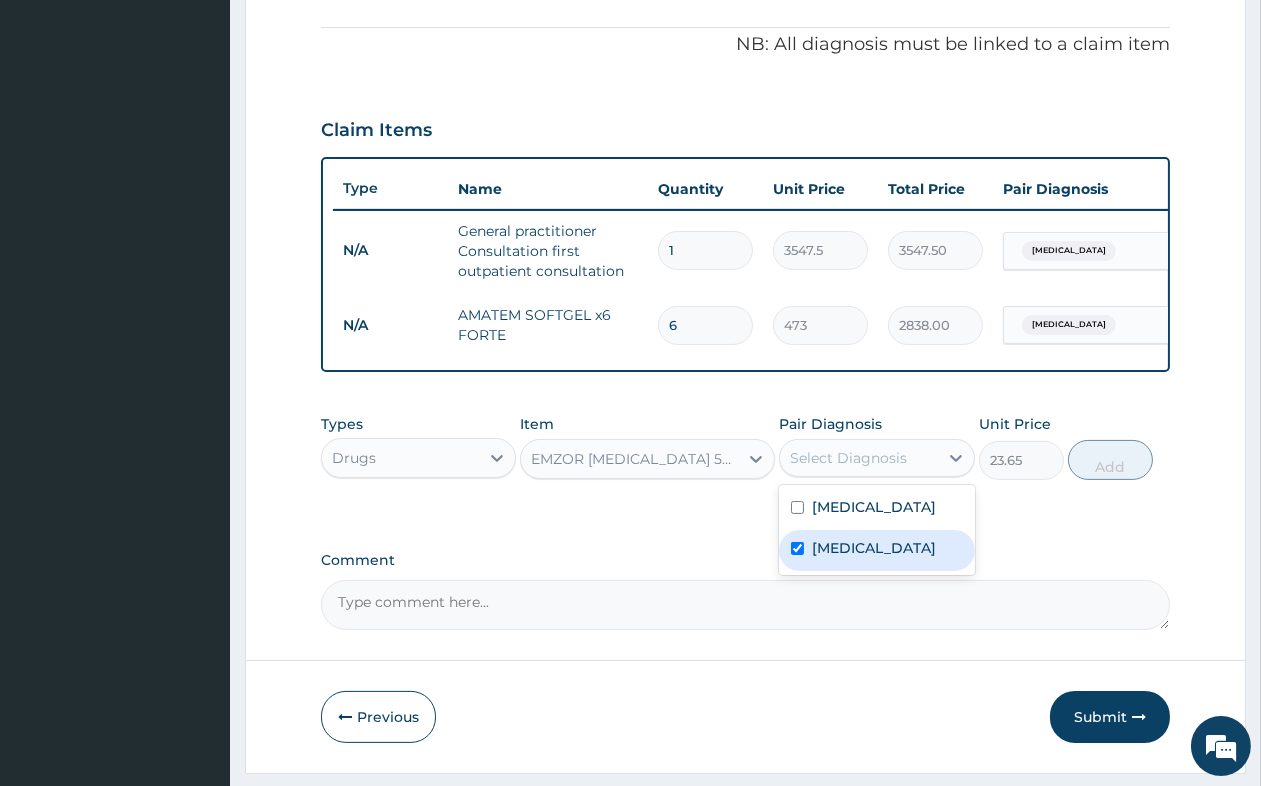 checkbox on "true" 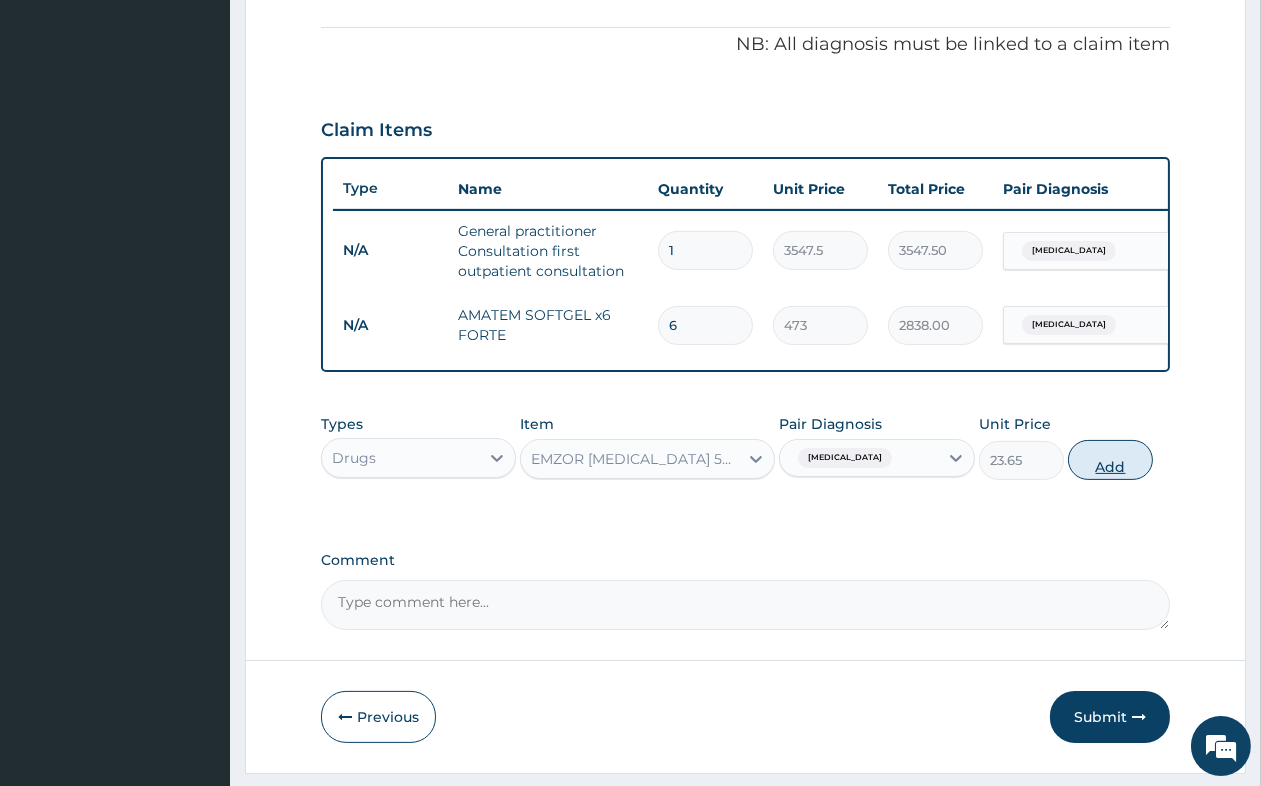 click on "Add" at bounding box center [1110, 460] 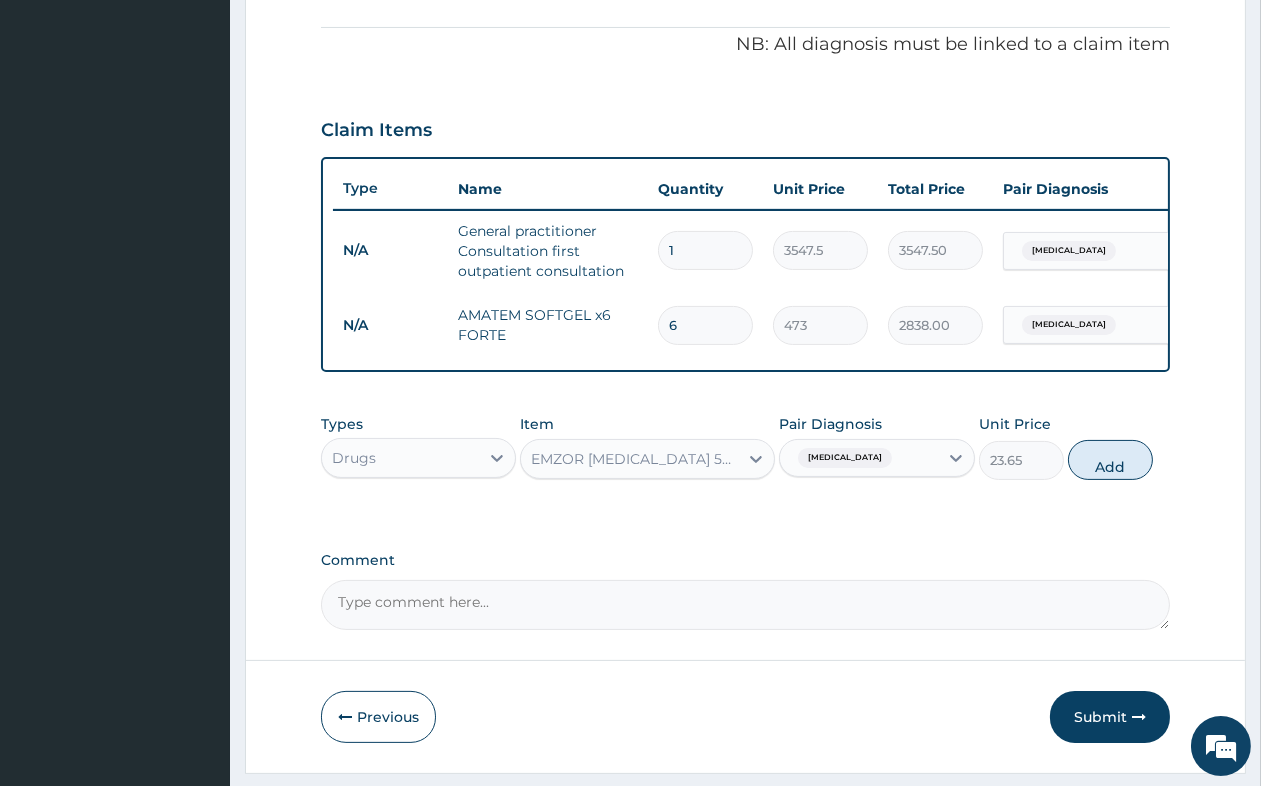 type on "0" 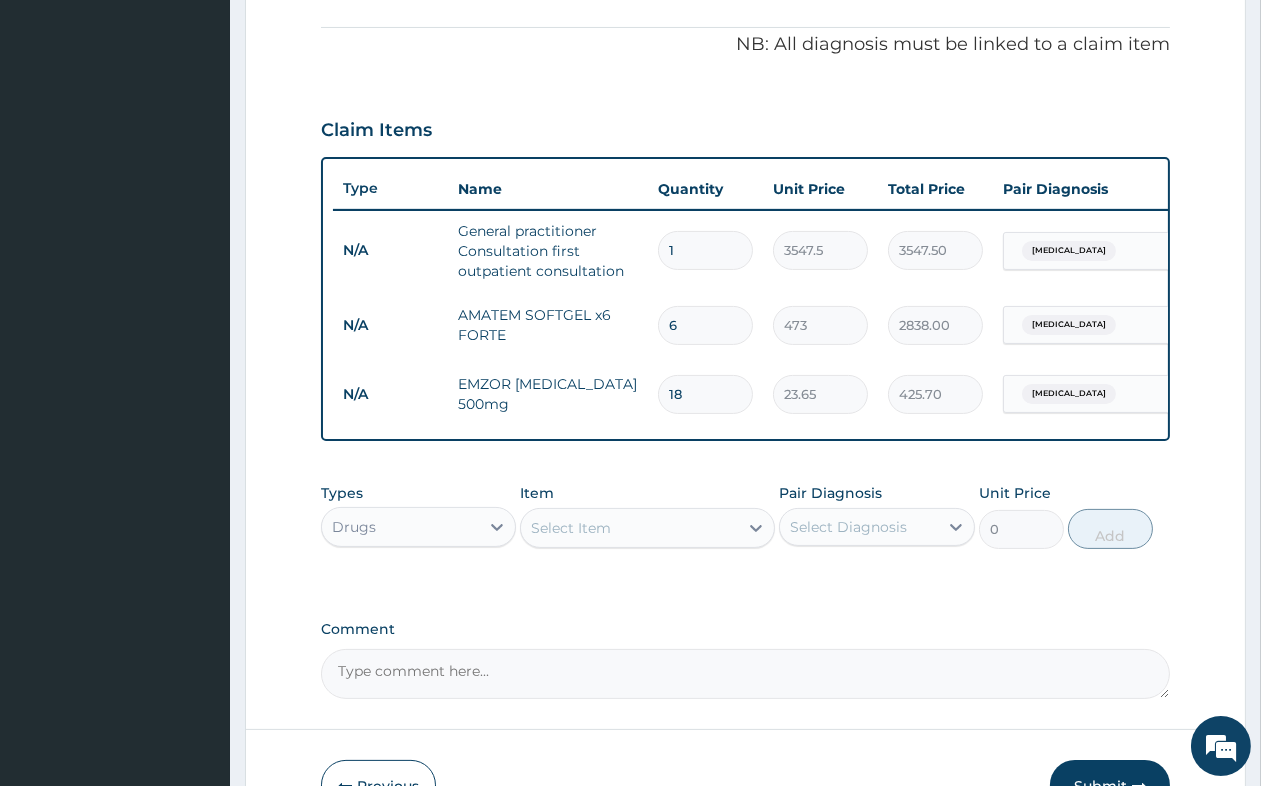 type on "18" 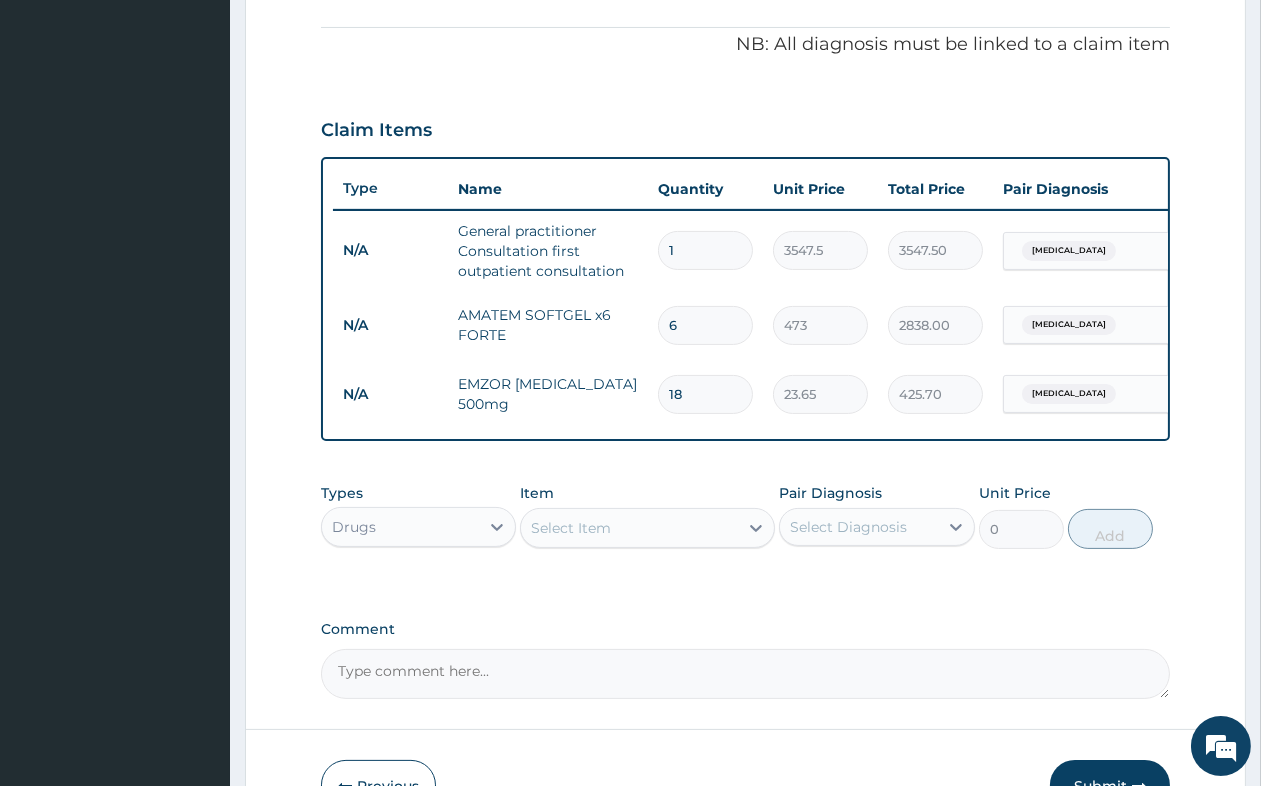 click on "Select Item" at bounding box center [571, 528] 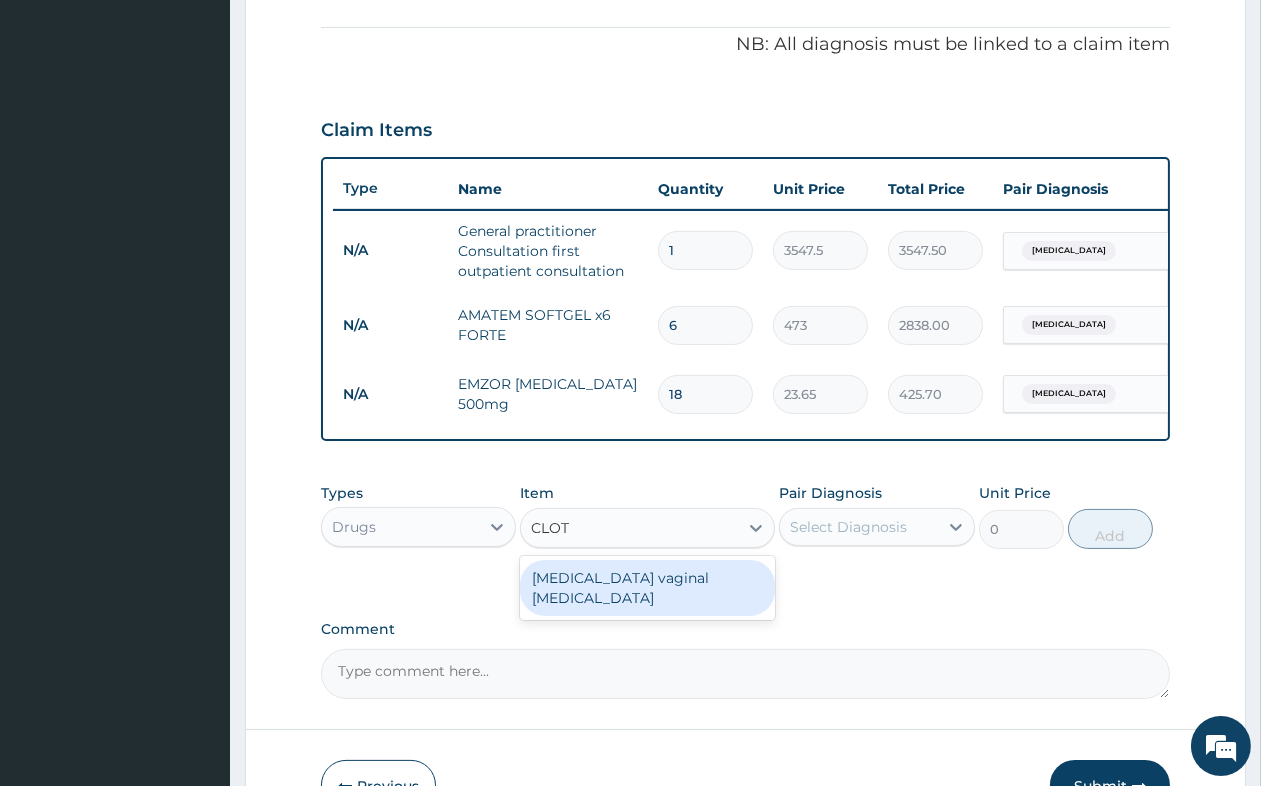 type on "CLOTR" 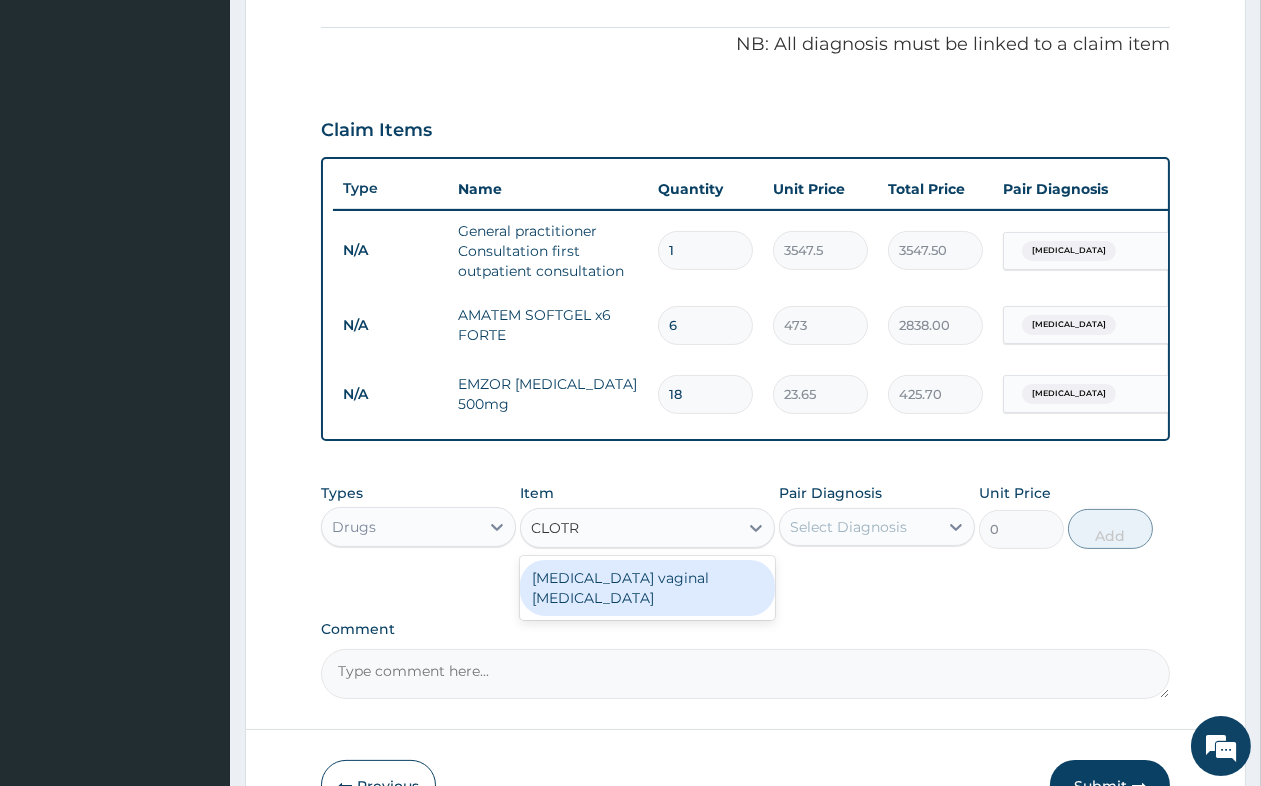click on "[MEDICAL_DATA] vaginal [MEDICAL_DATA]" at bounding box center (647, 588) 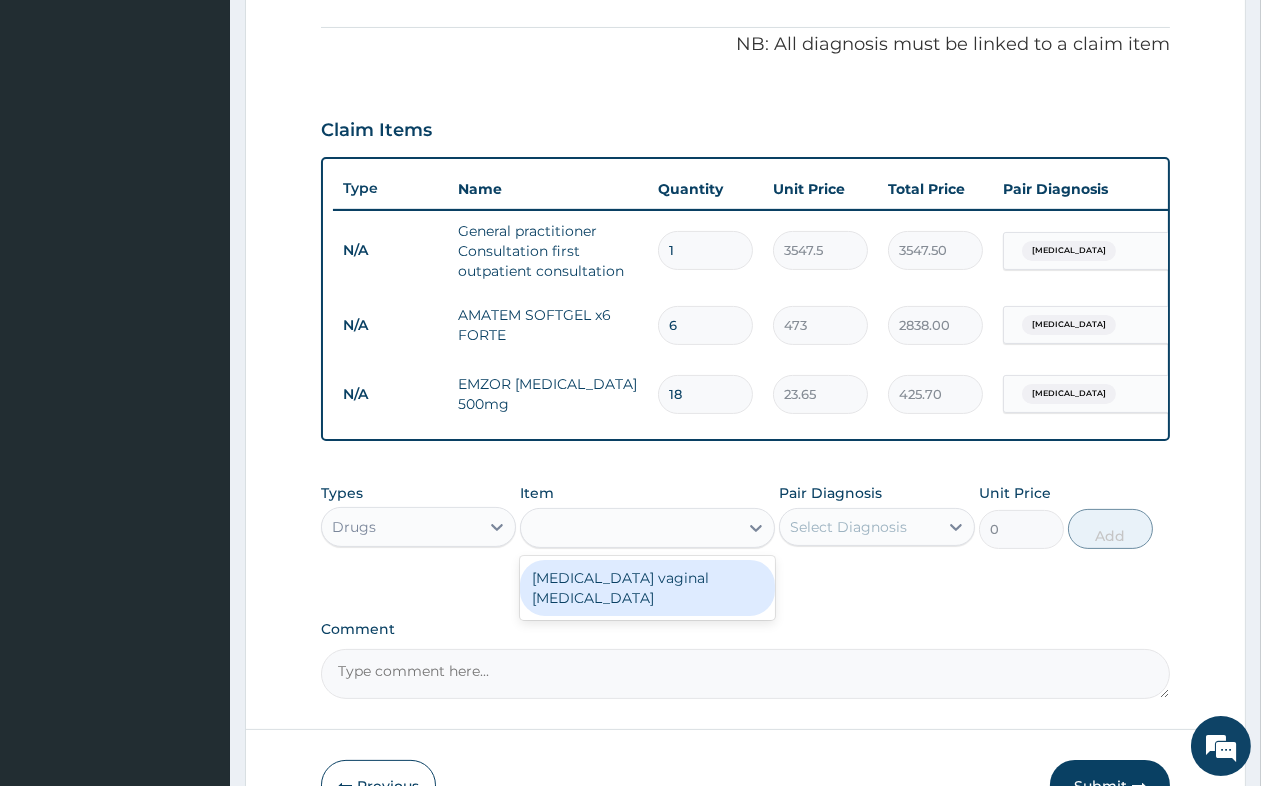 type on "591.25" 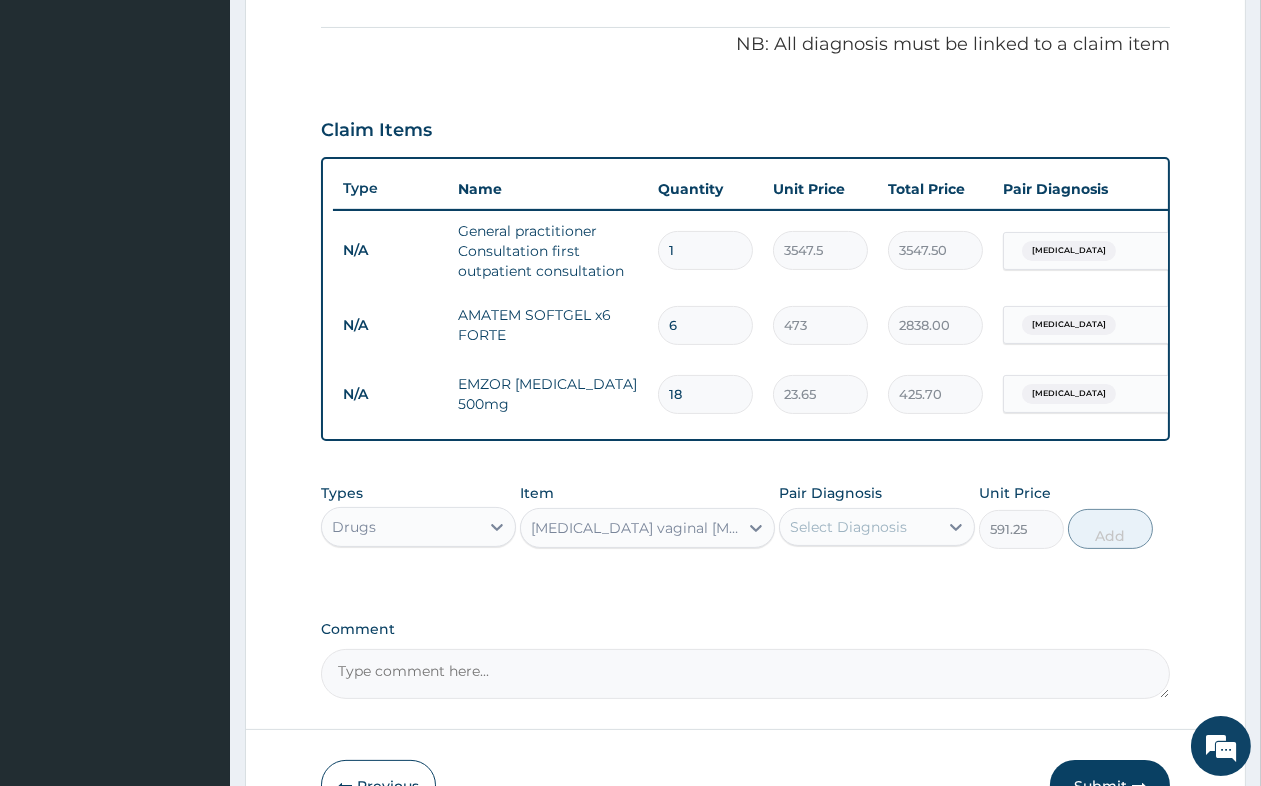 click on "Select Diagnosis" at bounding box center (876, 527) 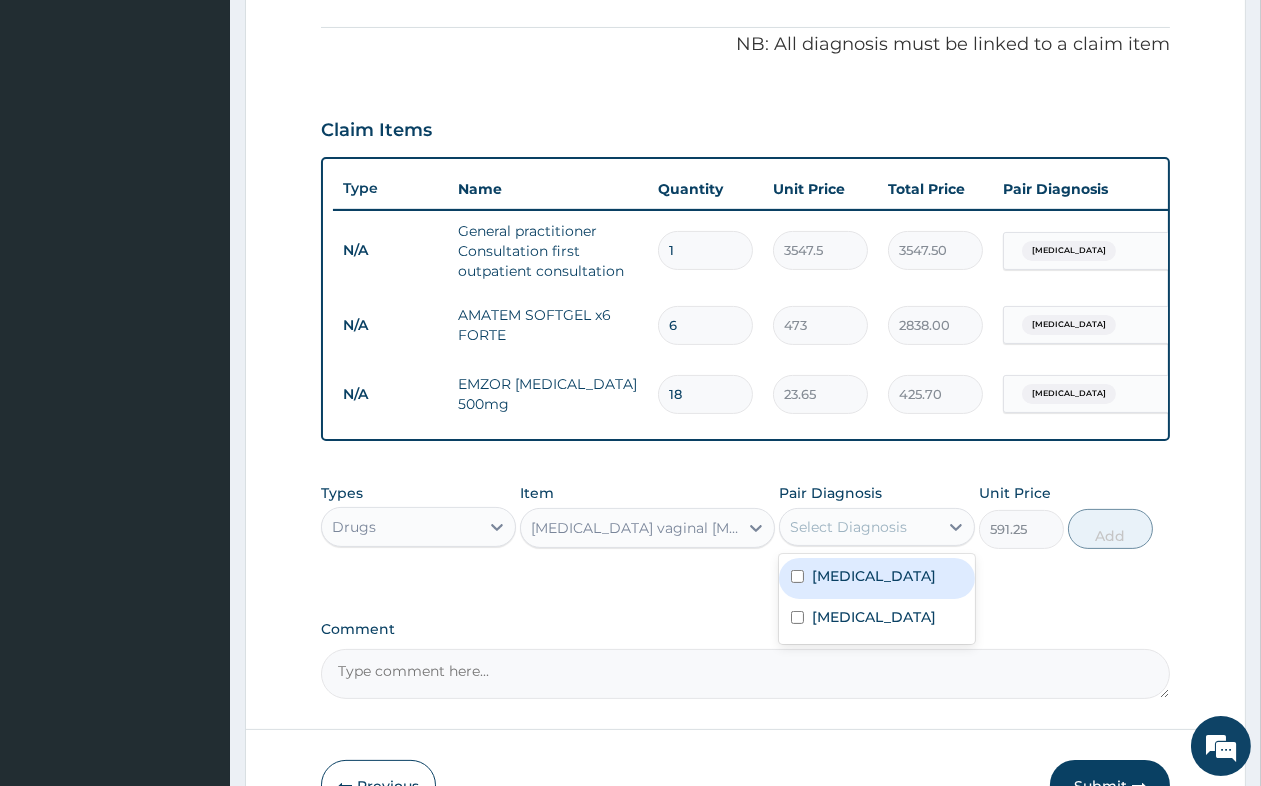 click on "Candidiasis" at bounding box center (874, 576) 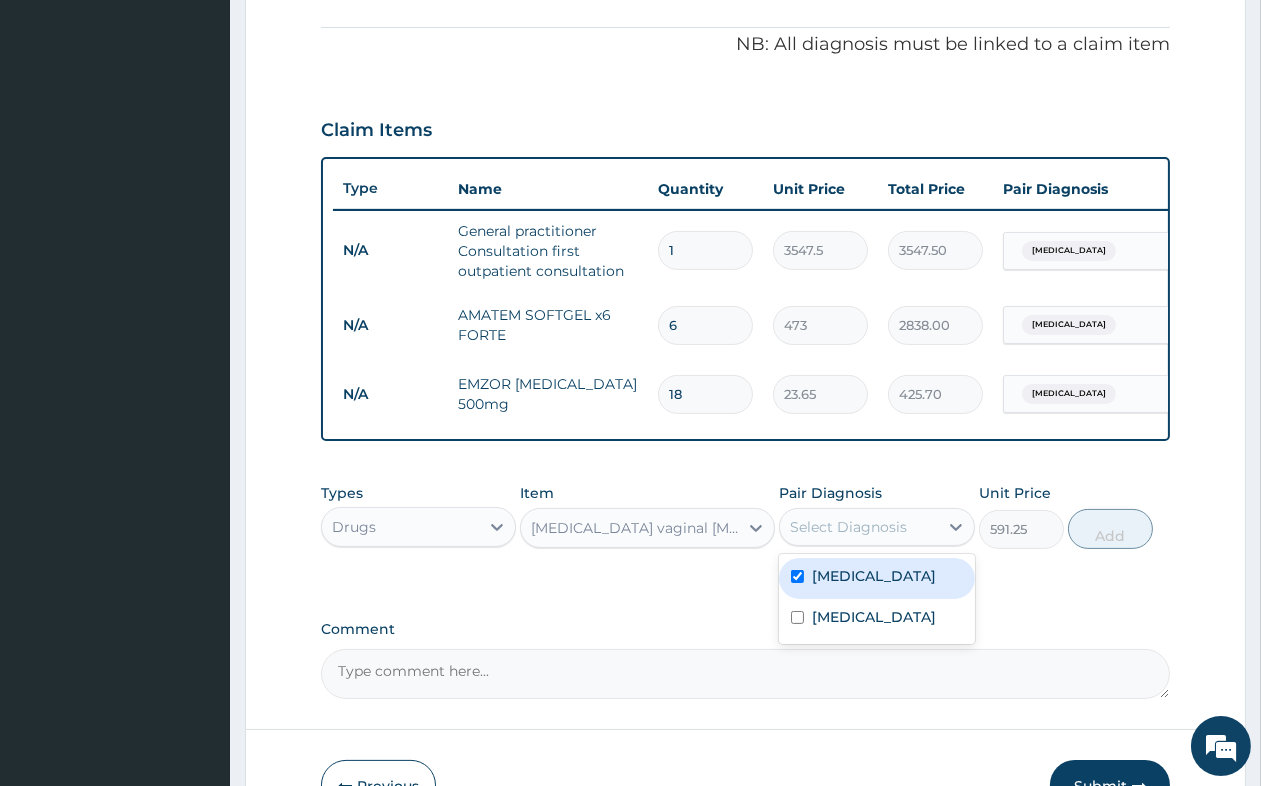 checkbox on "true" 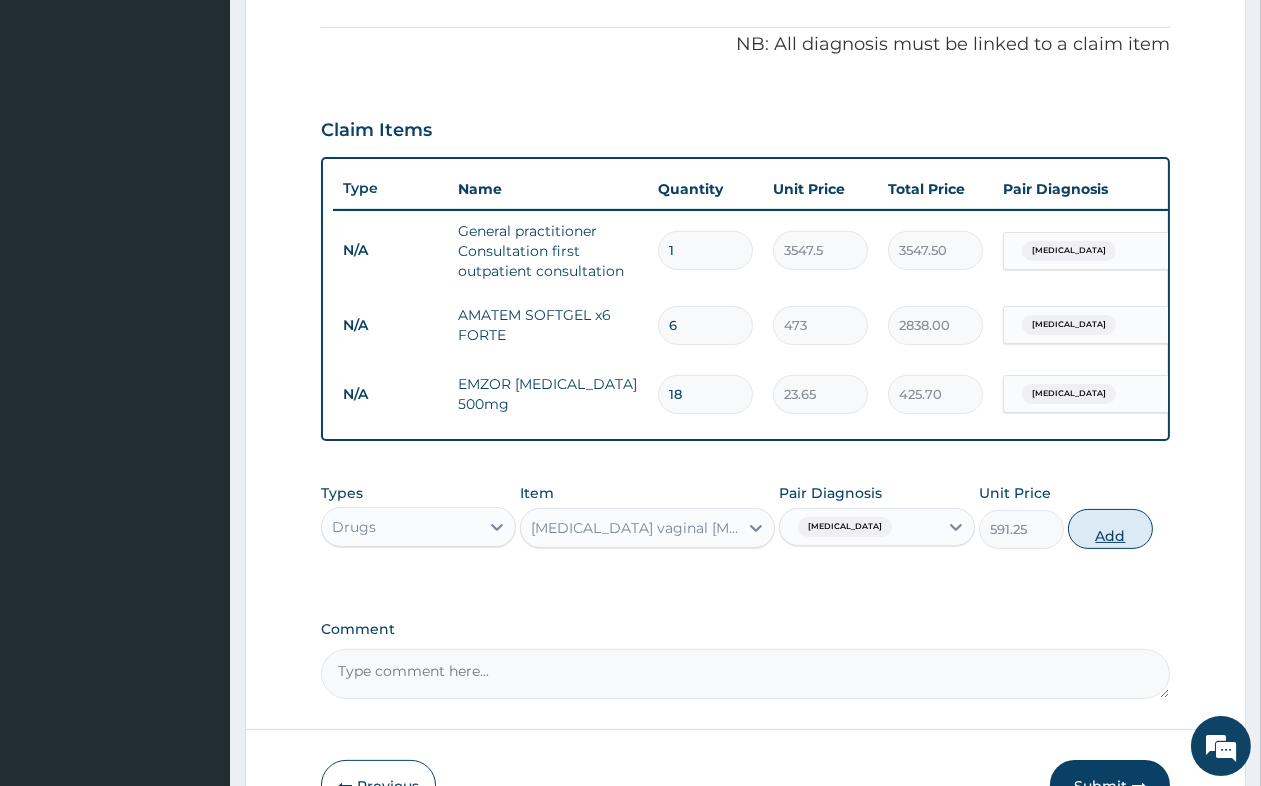 click on "Add" at bounding box center [1110, 529] 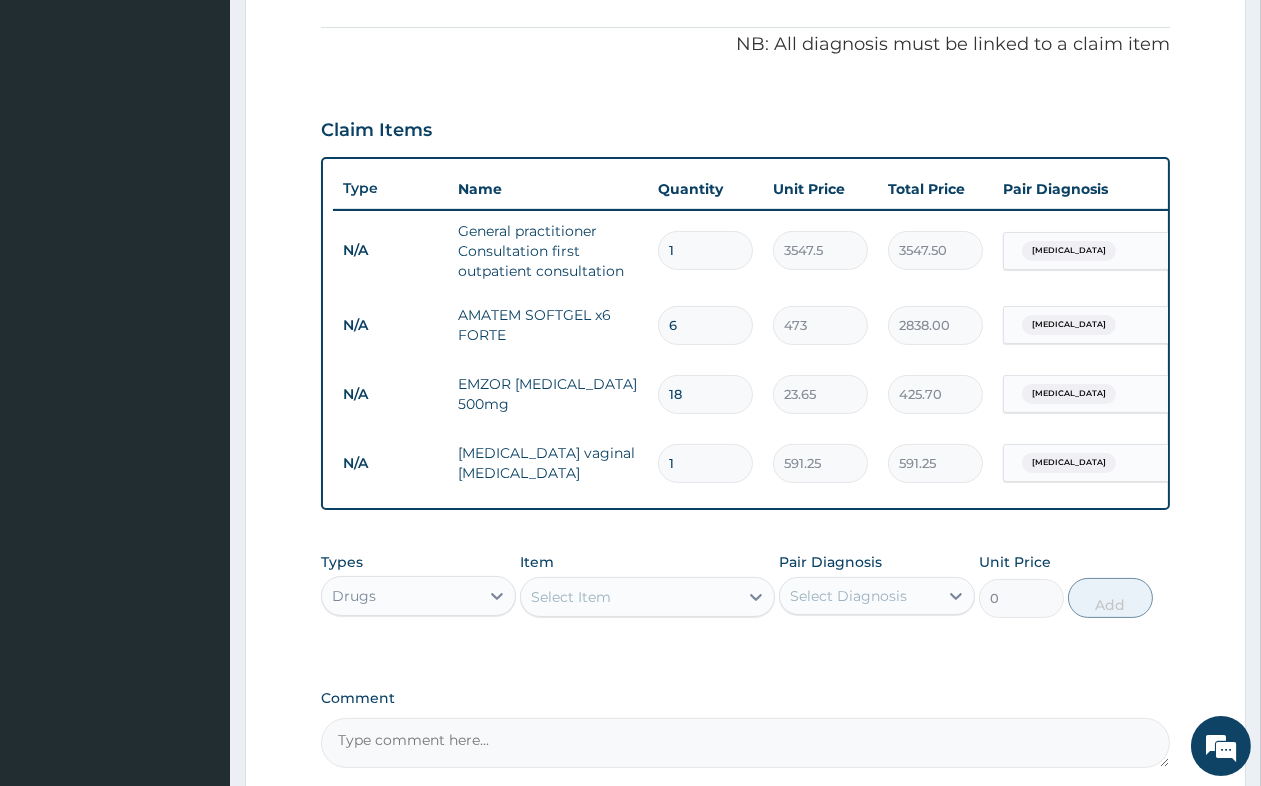 type 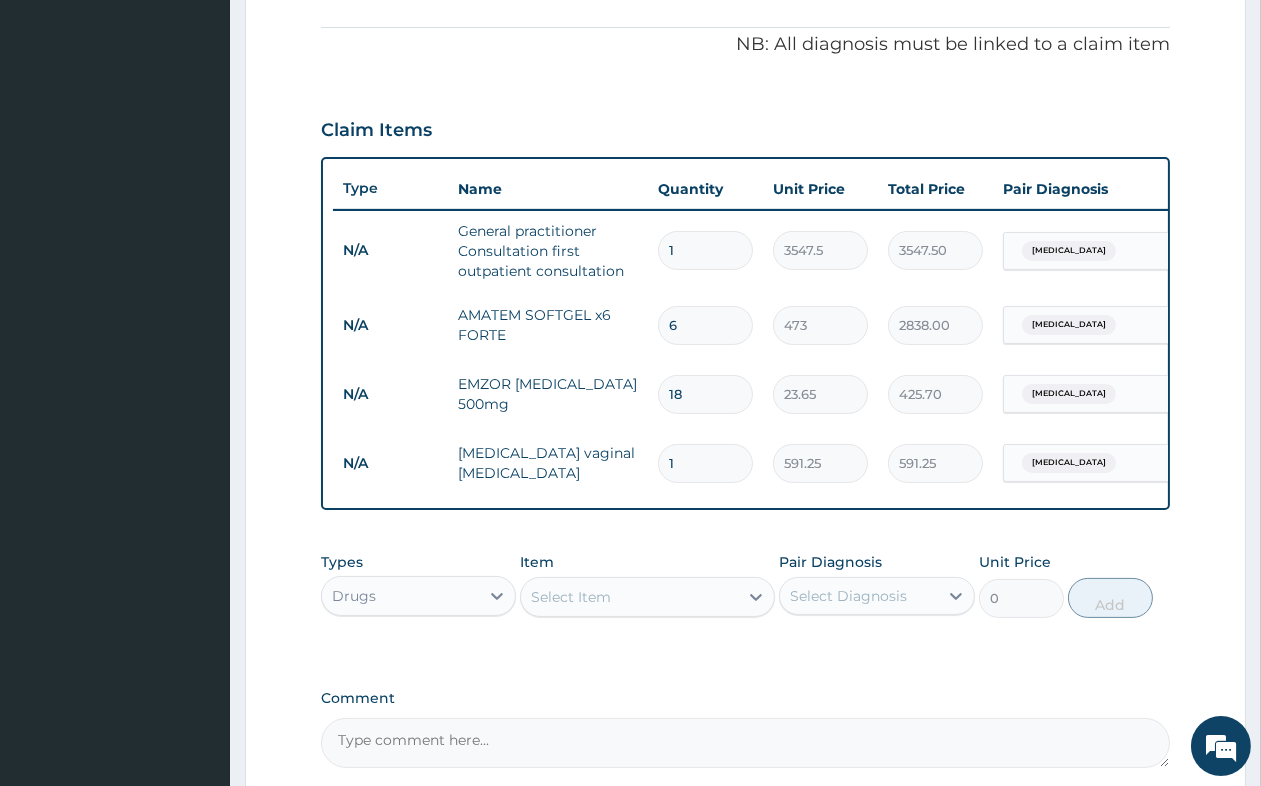 type on "0.00" 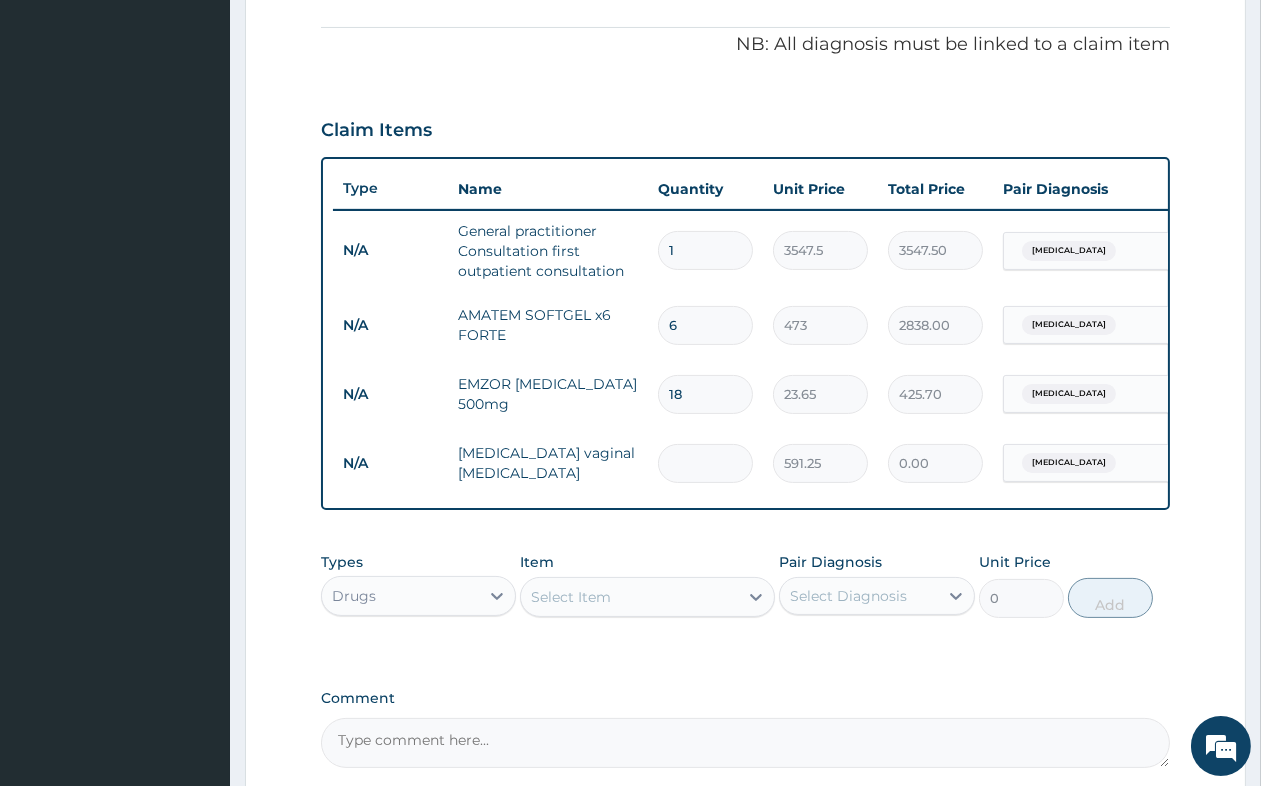 type on "6" 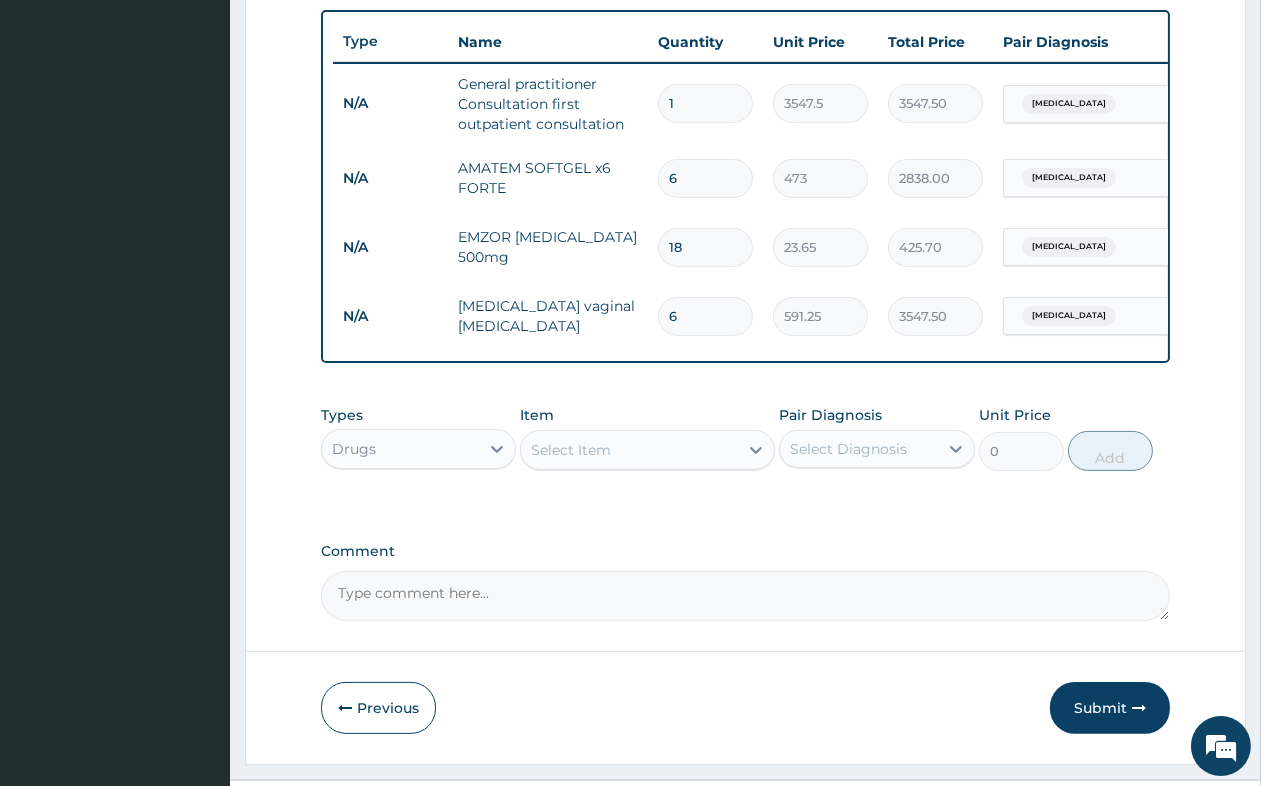 scroll, scrollTop: 796, scrollLeft: 0, axis: vertical 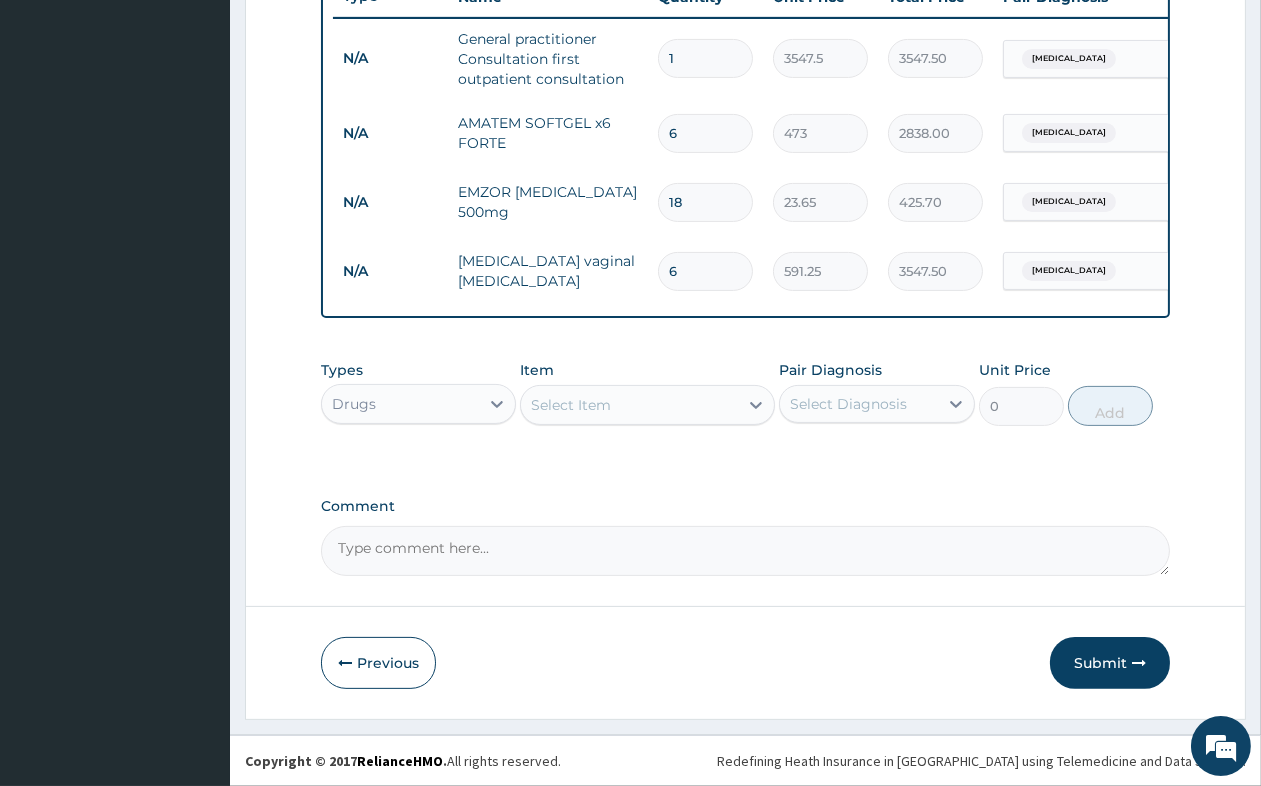 type on "6" 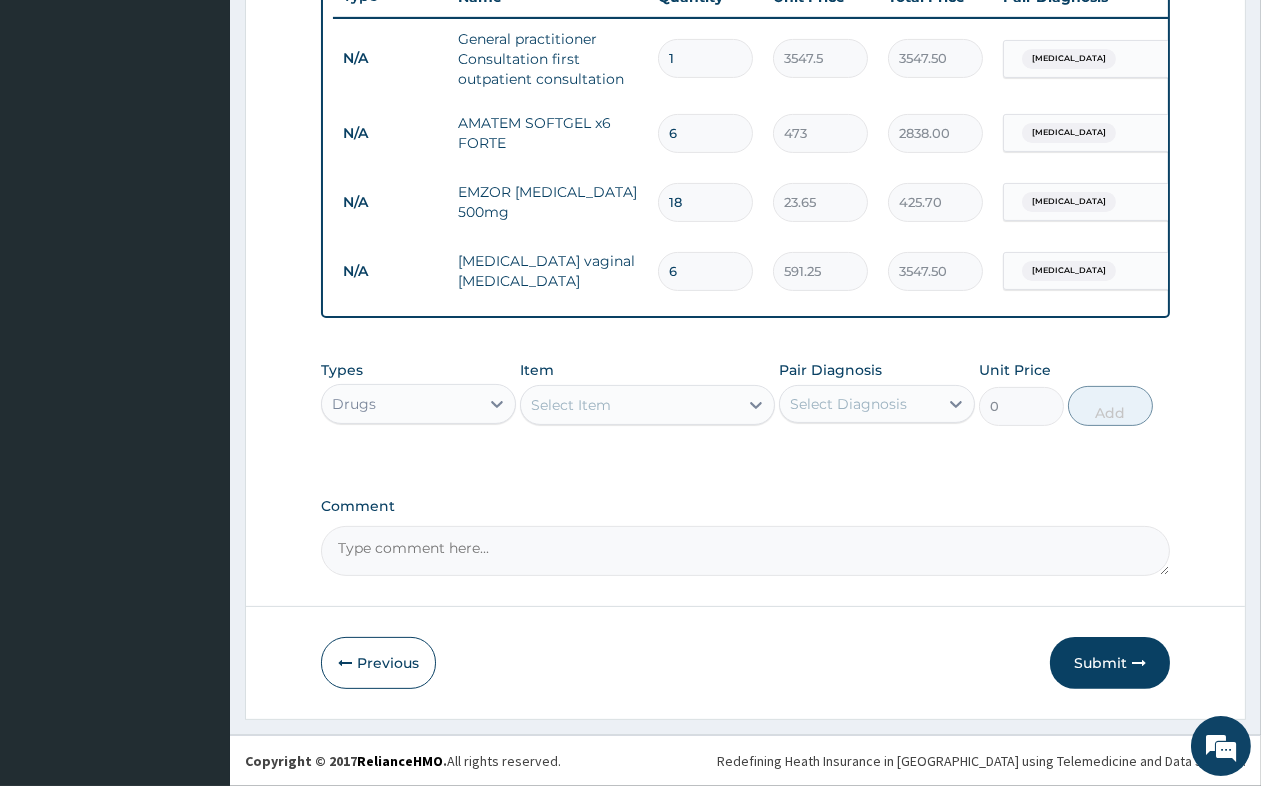 click on "Select Item" at bounding box center [571, 405] 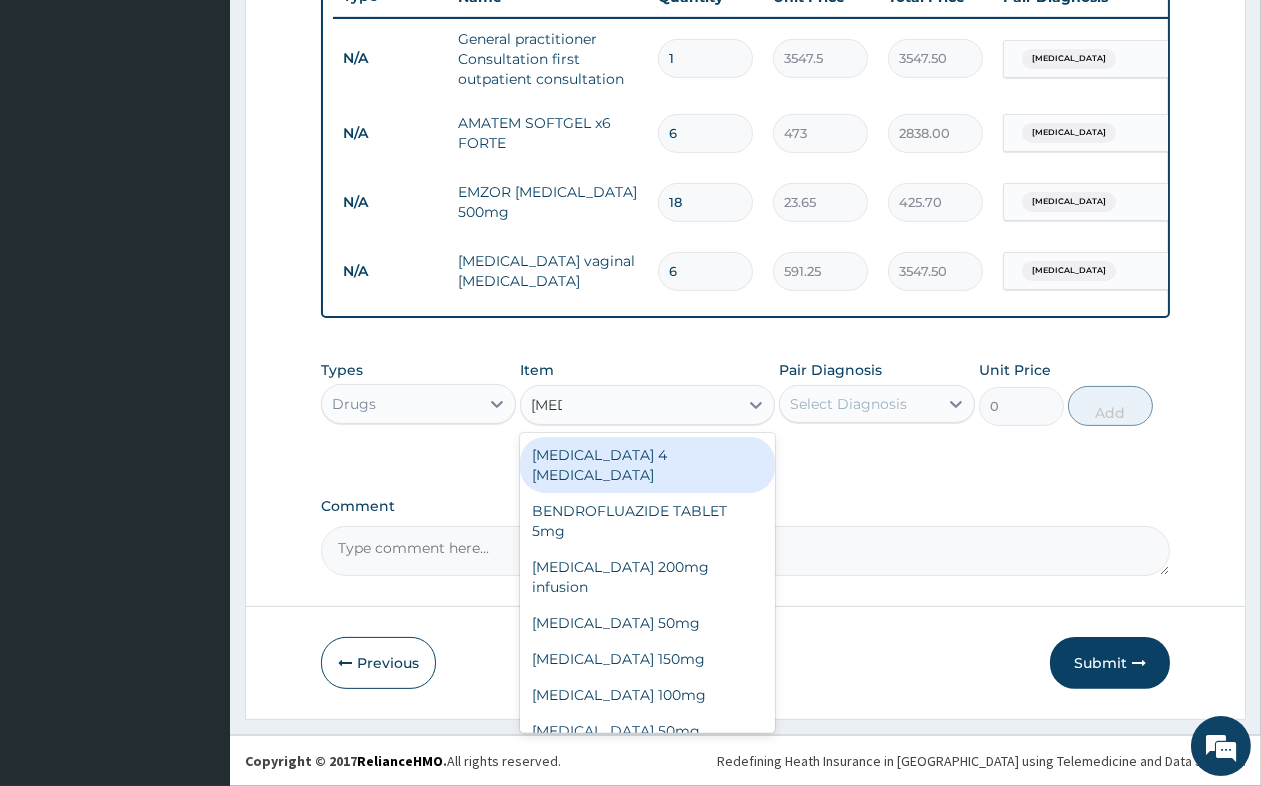 type on "FLUC" 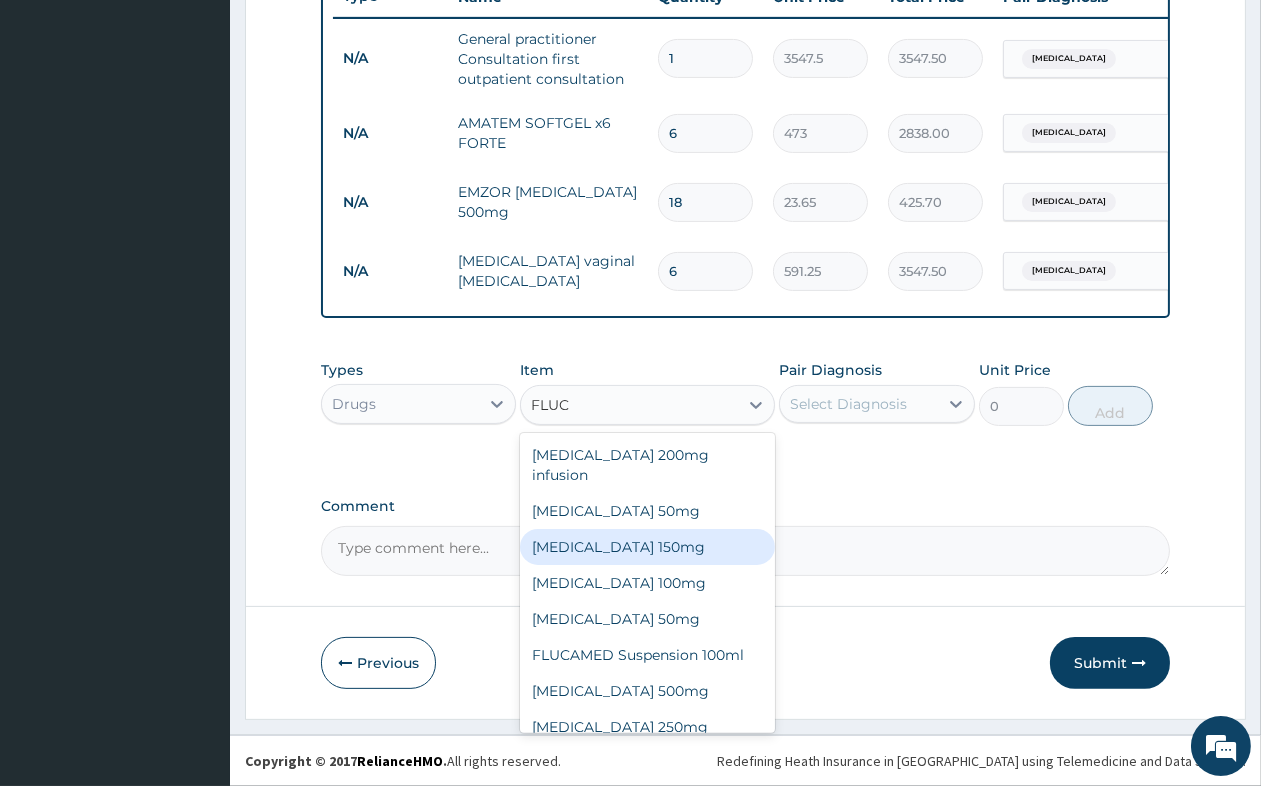 click on "[MEDICAL_DATA] 150mg" at bounding box center (647, 547) 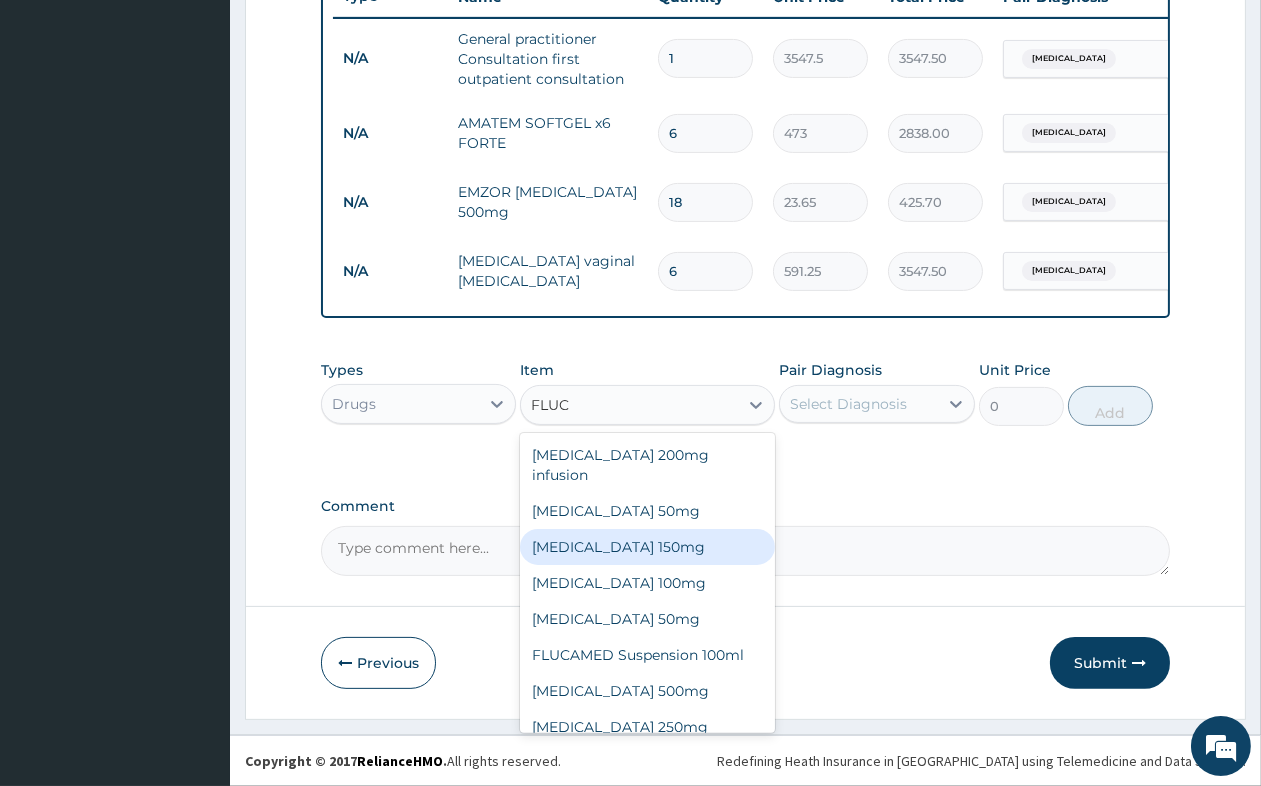 type 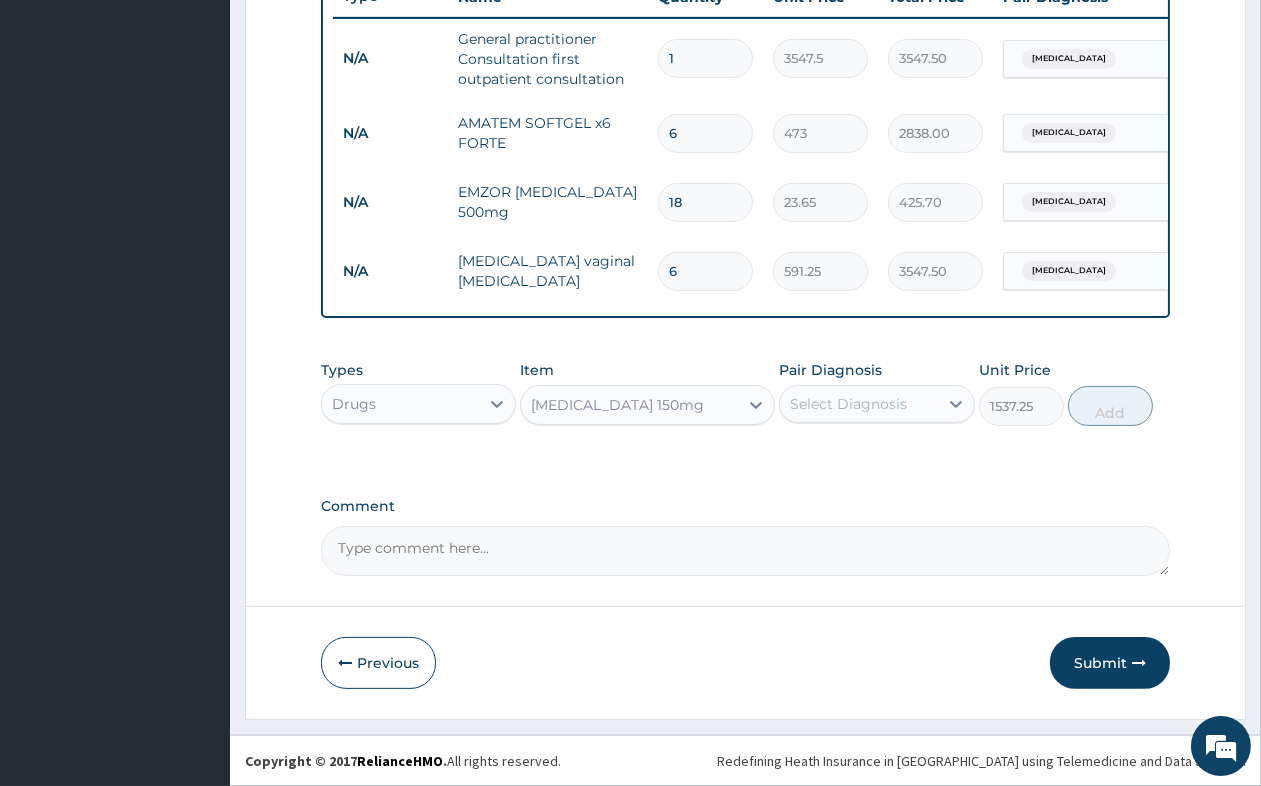click on "Select Diagnosis" at bounding box center [876, 404] 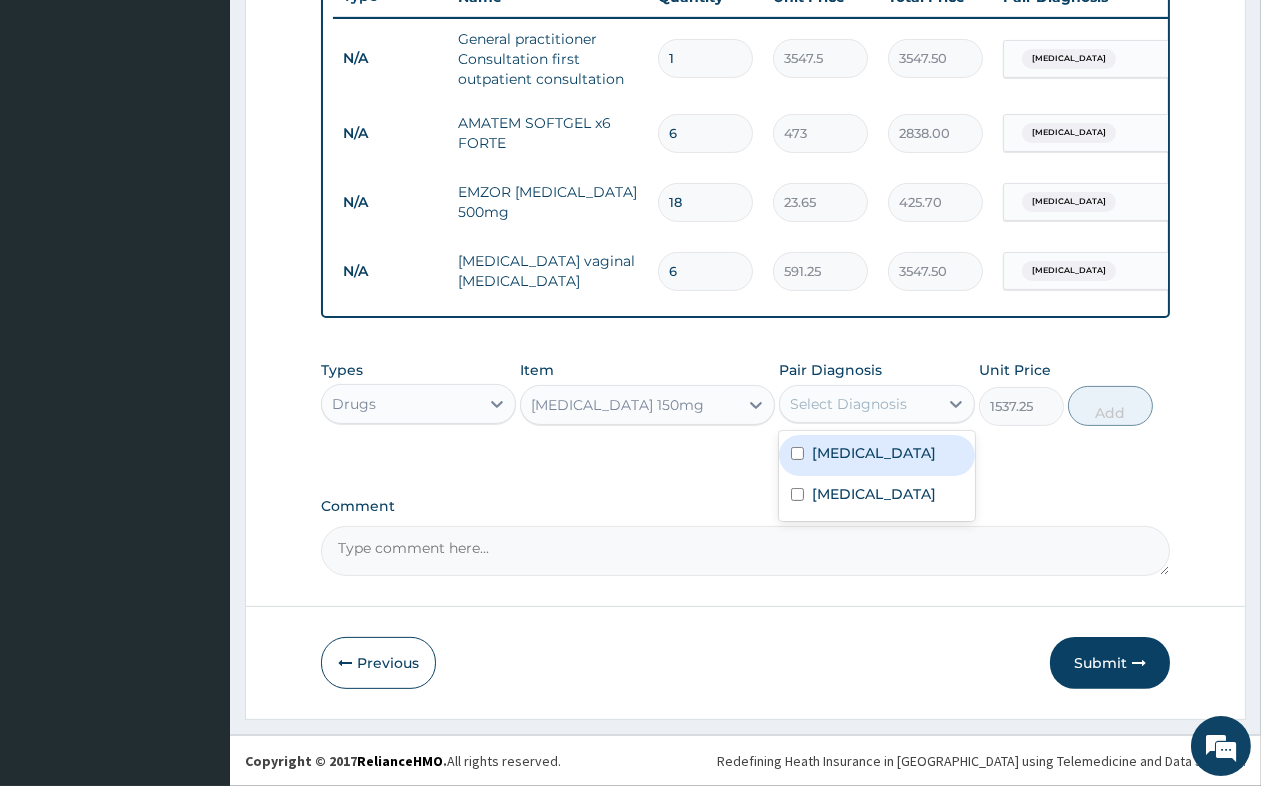 click on "Candidiasis" at bounding box center [876, 455] 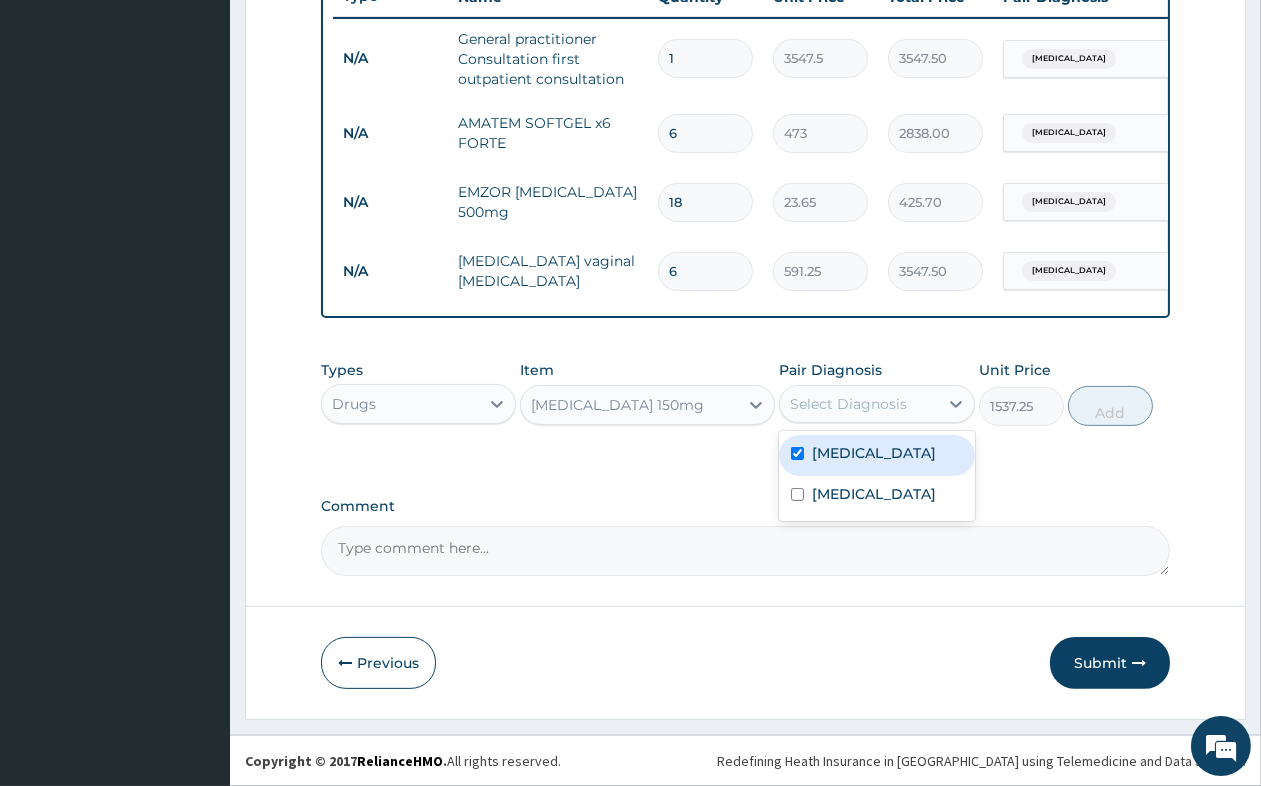 checkbox on "true" 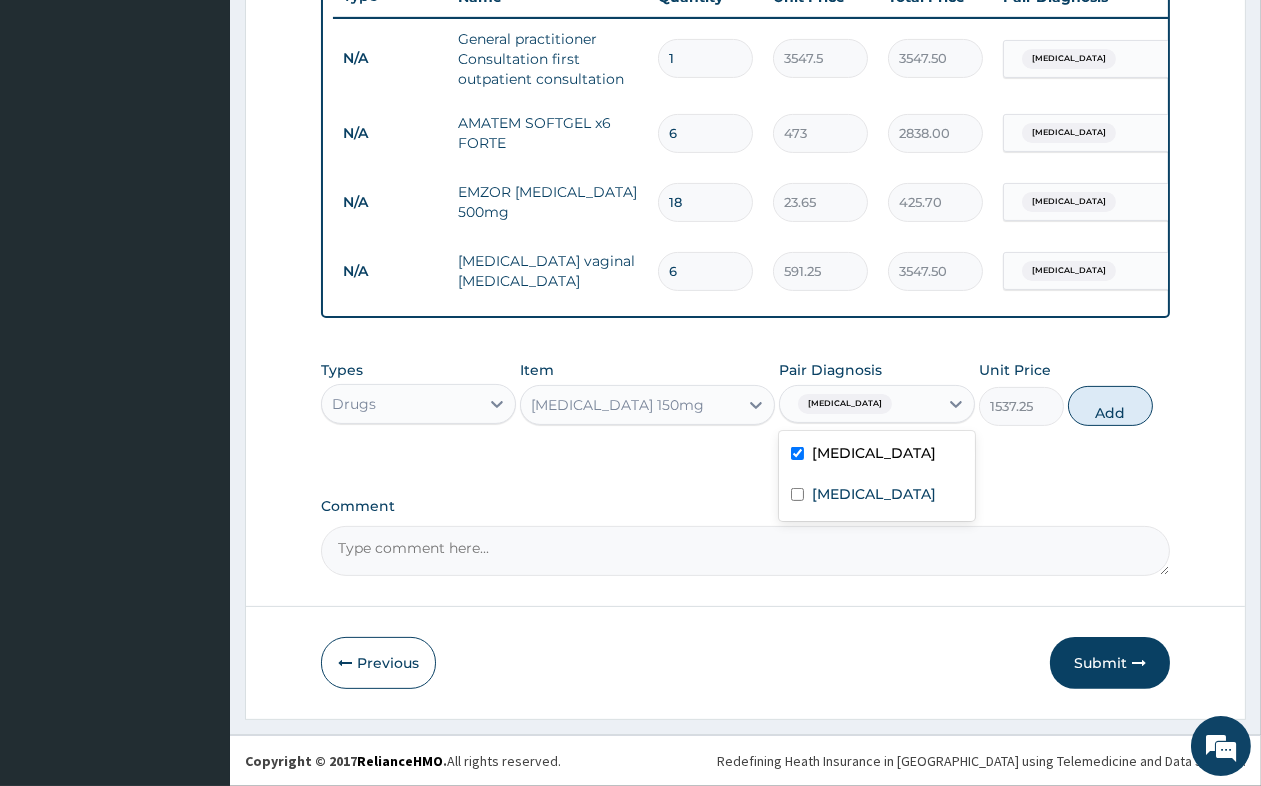 click on "Add" at bounding box center [1110, 406] 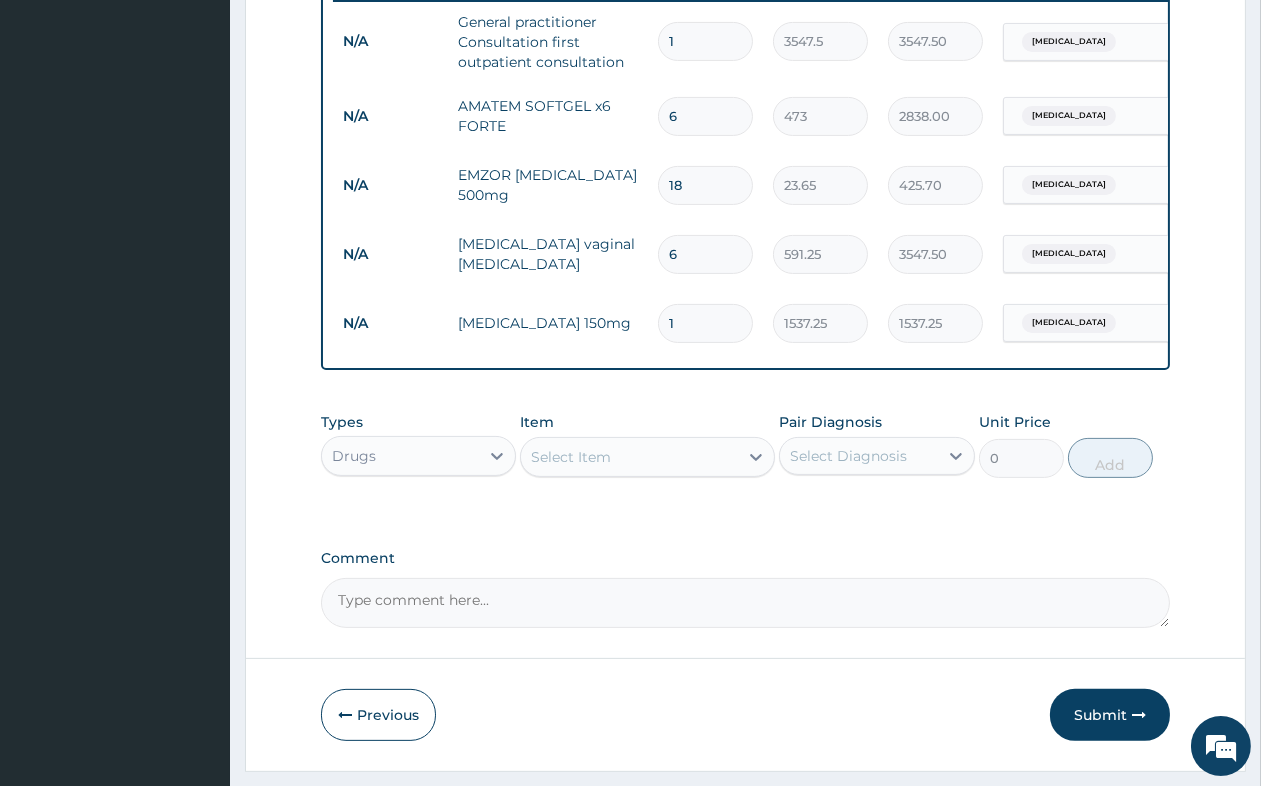 type on "11" 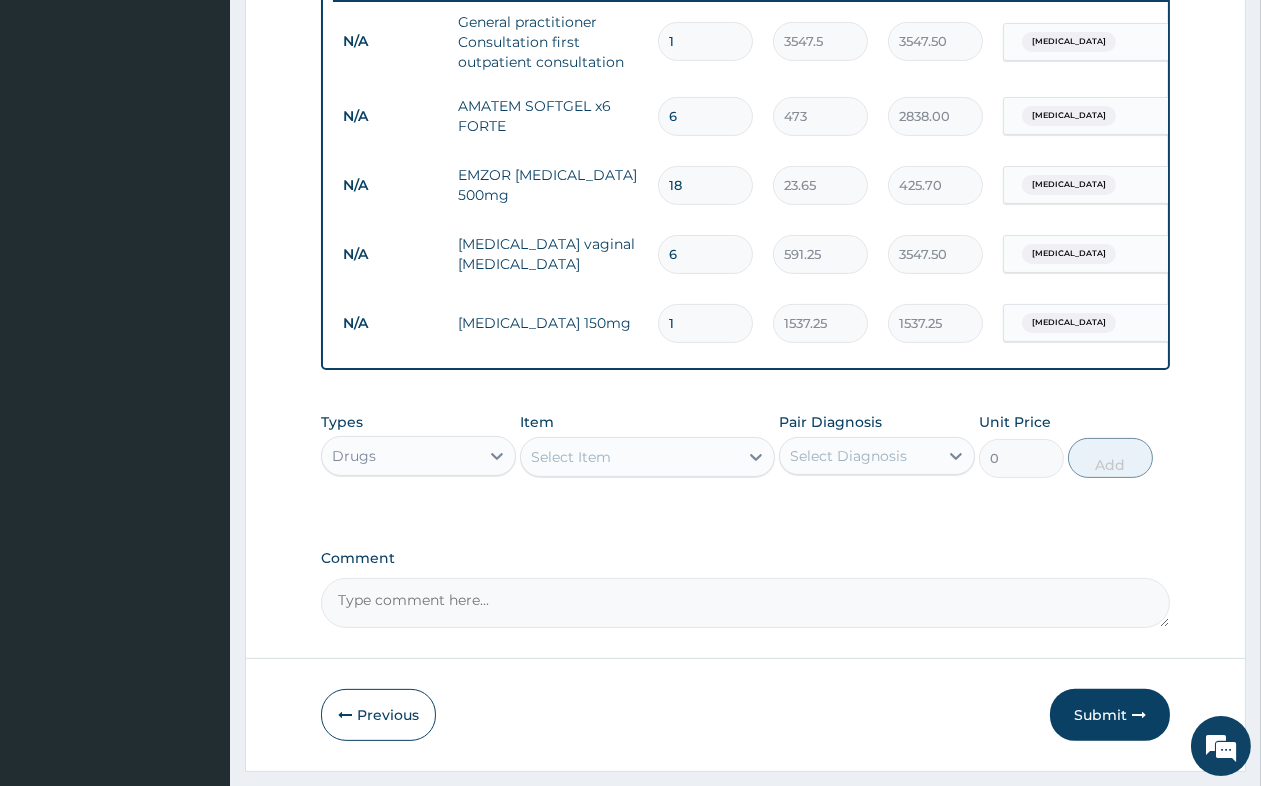 type on "16909.75" 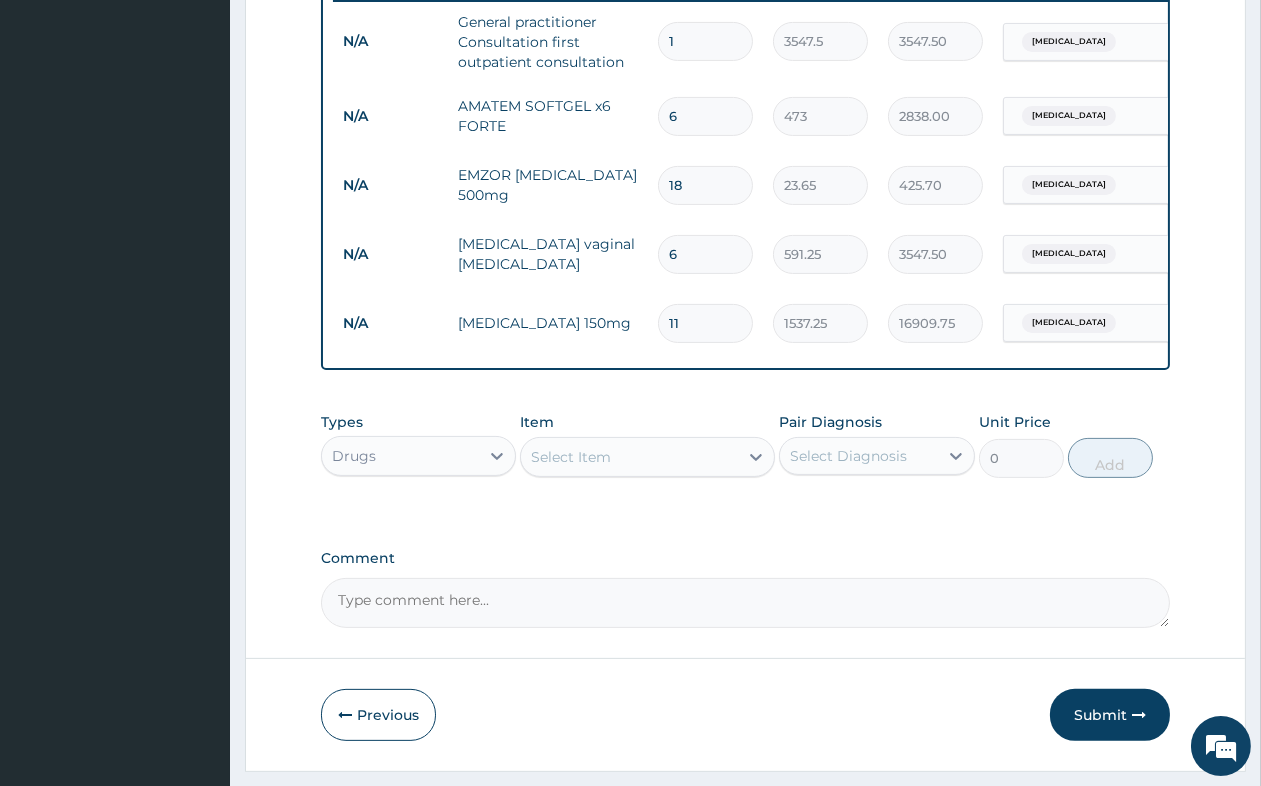 type on "1" 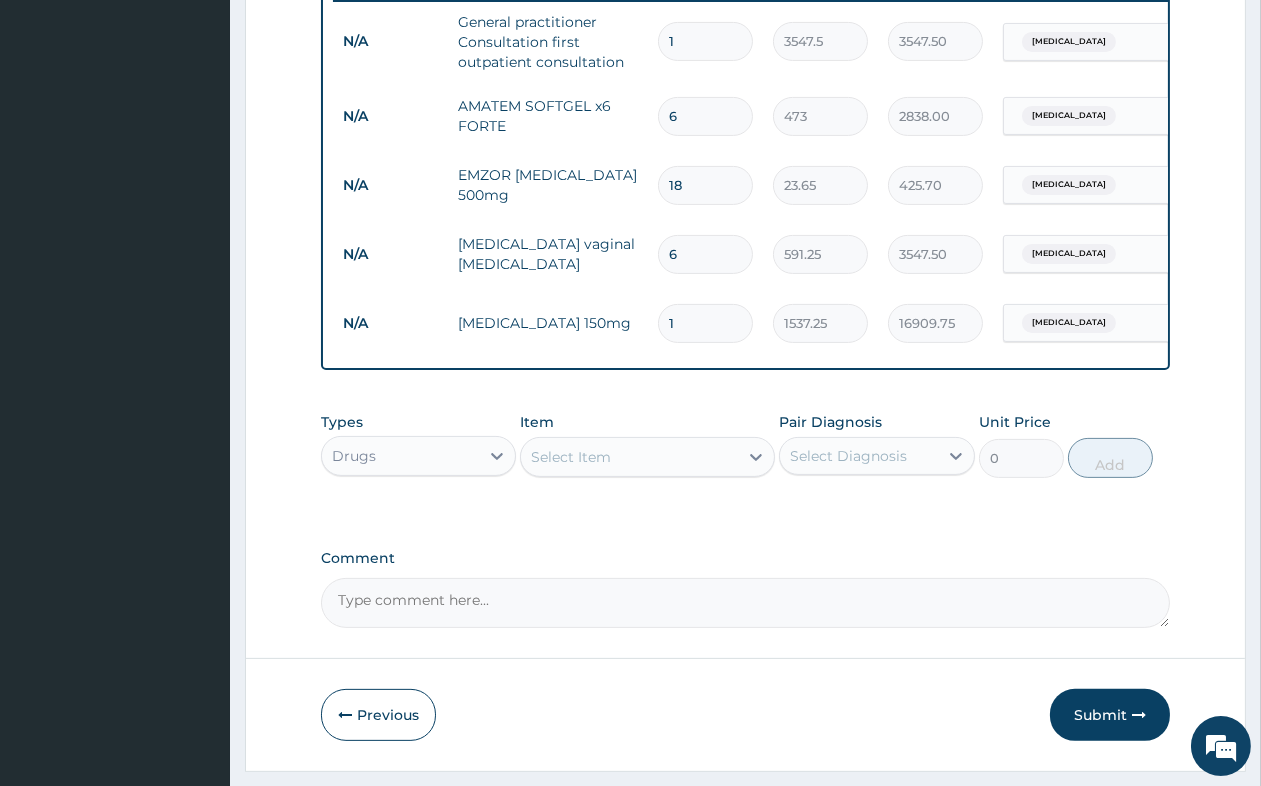 type on "1537.25" 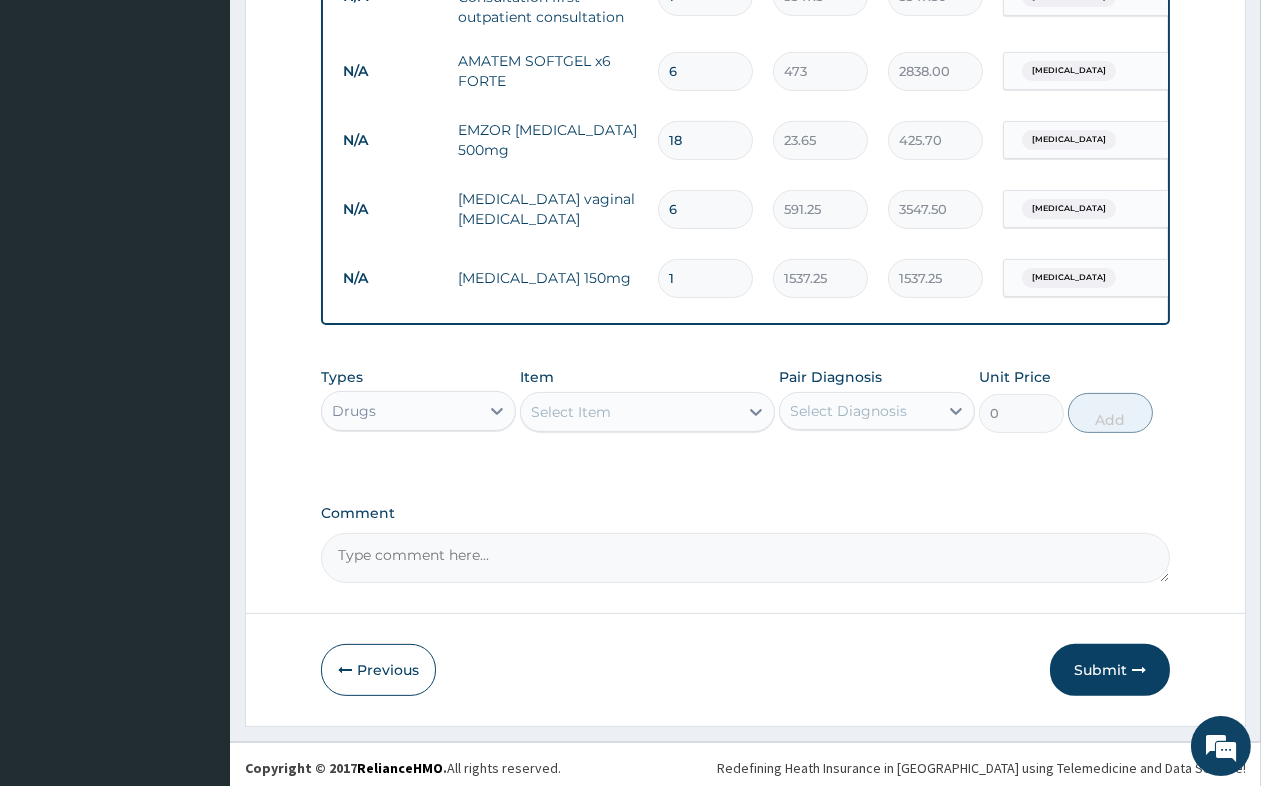 scroll, scrollTop: 866, scrollLeft: 0, axis: vertical 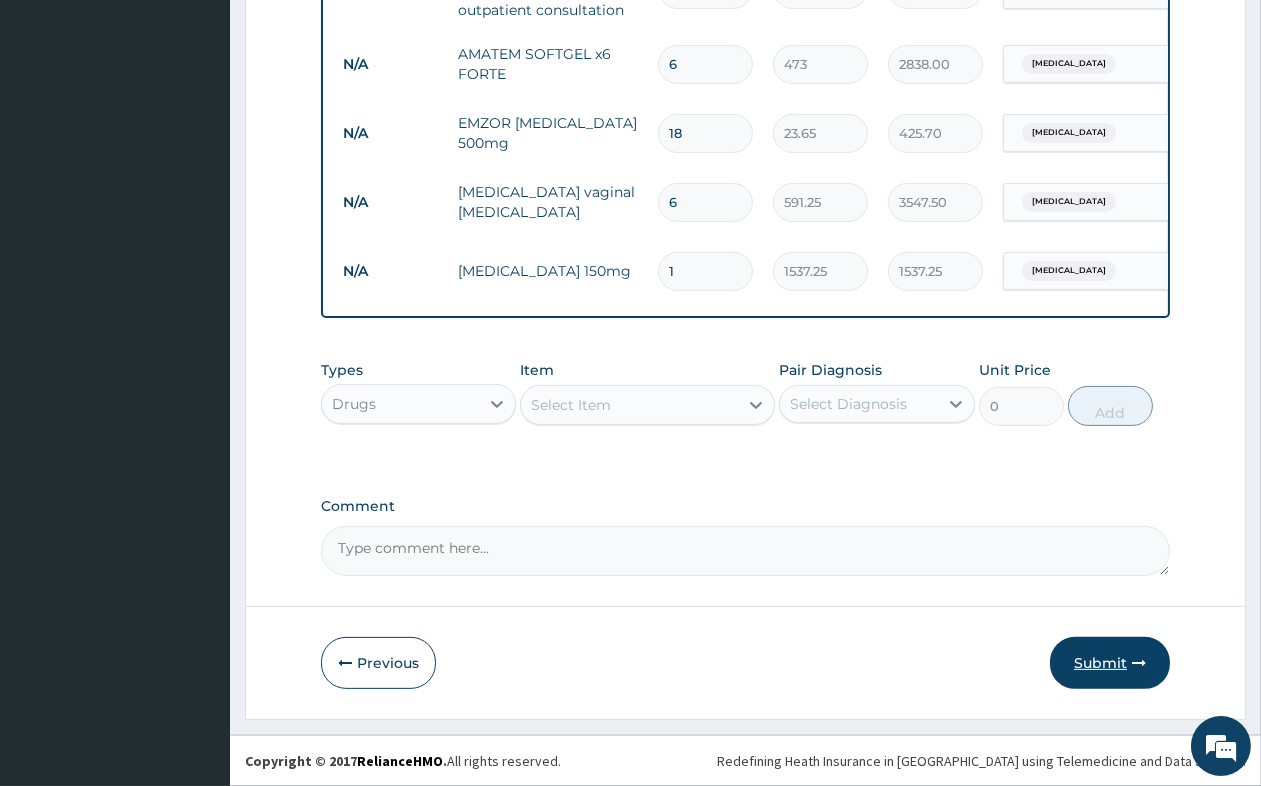 click on "Submit" at bounding box center (1110, 663) 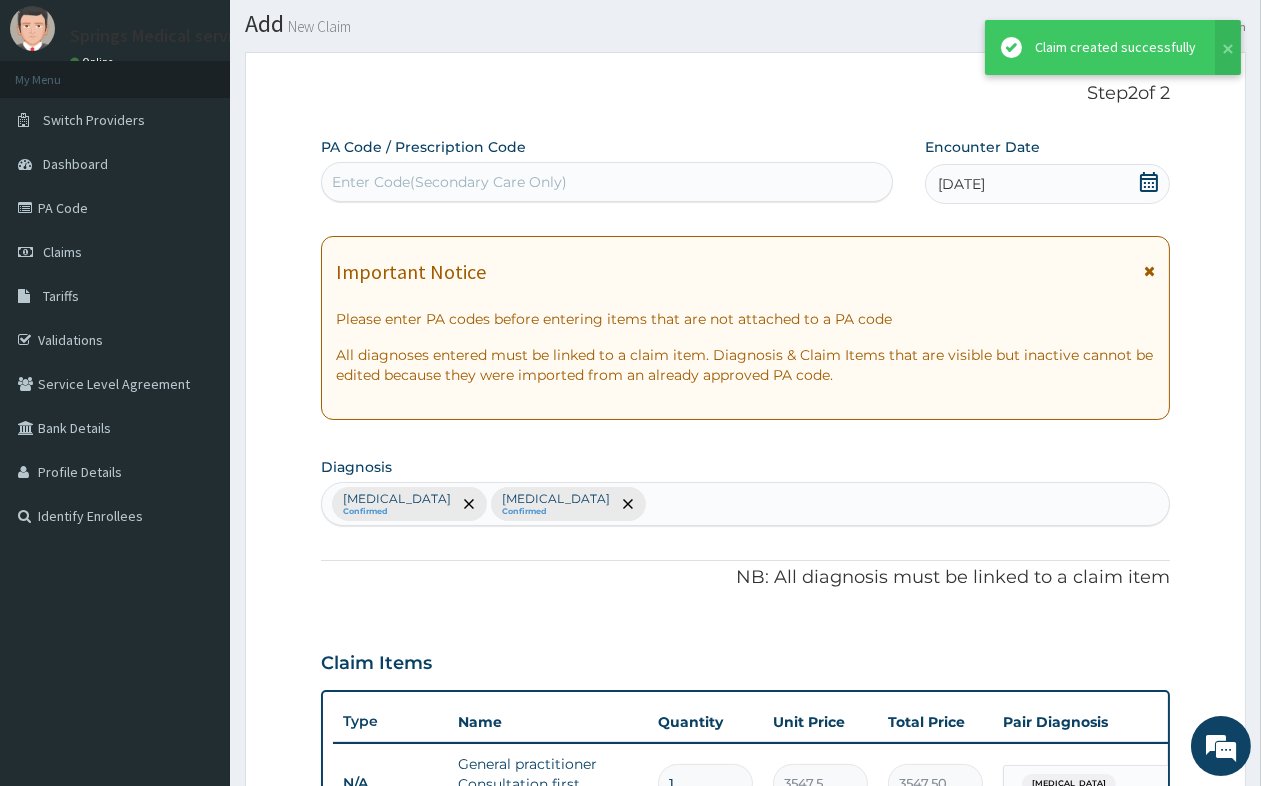 scroll, scrollTop: 866, scrollLeft: 0, axis: vertical 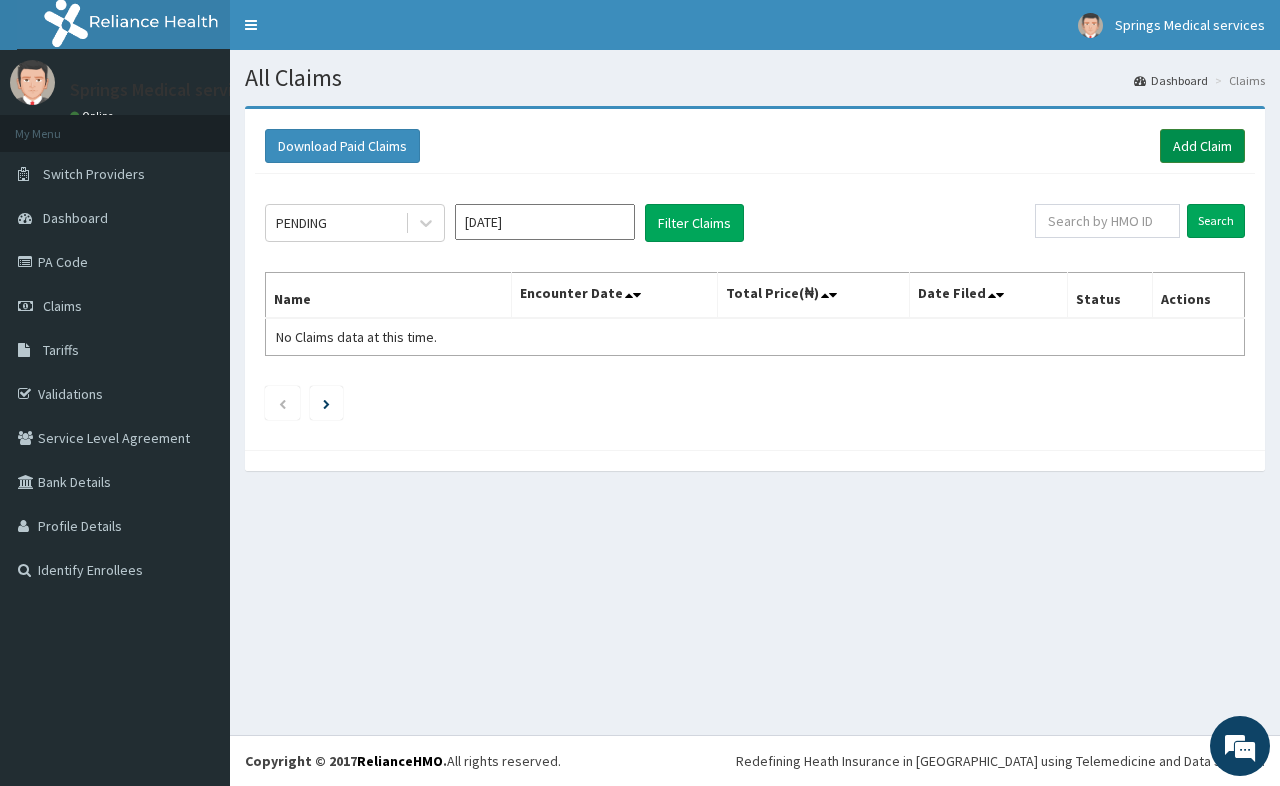 click on "Add Claim" at bounding box center [1202, 146] 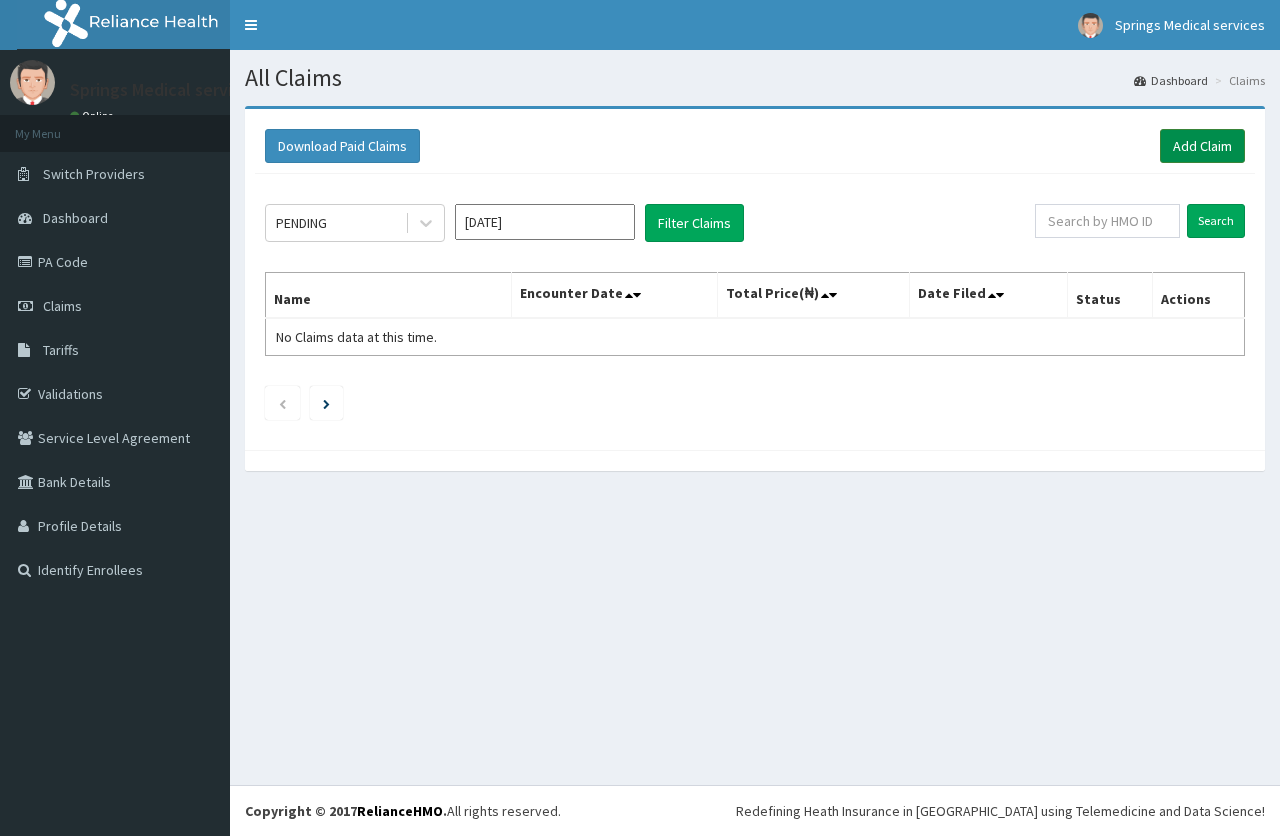 scroll, scrollTop: 0, scrollLeft: 0, axis: both 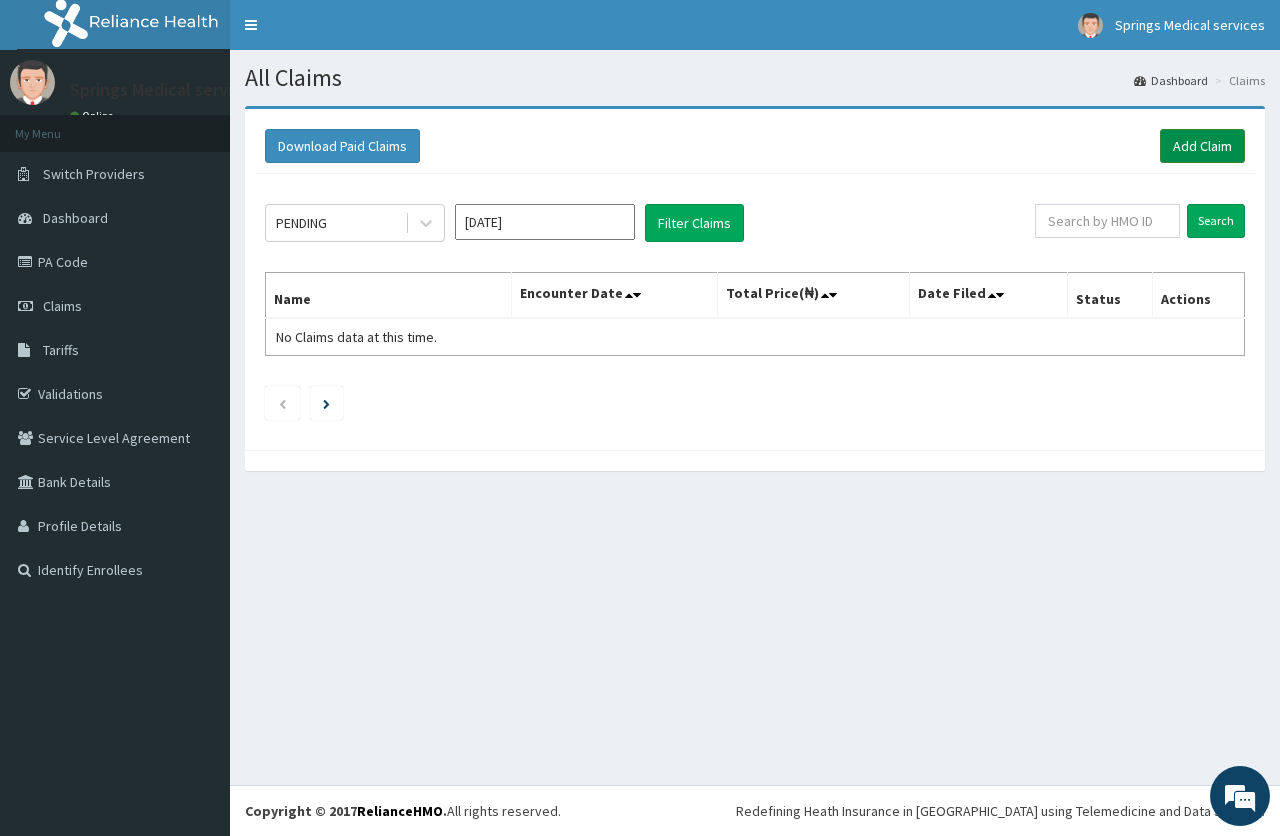 click on "Add Claim" at bounding box center [1202, 146] 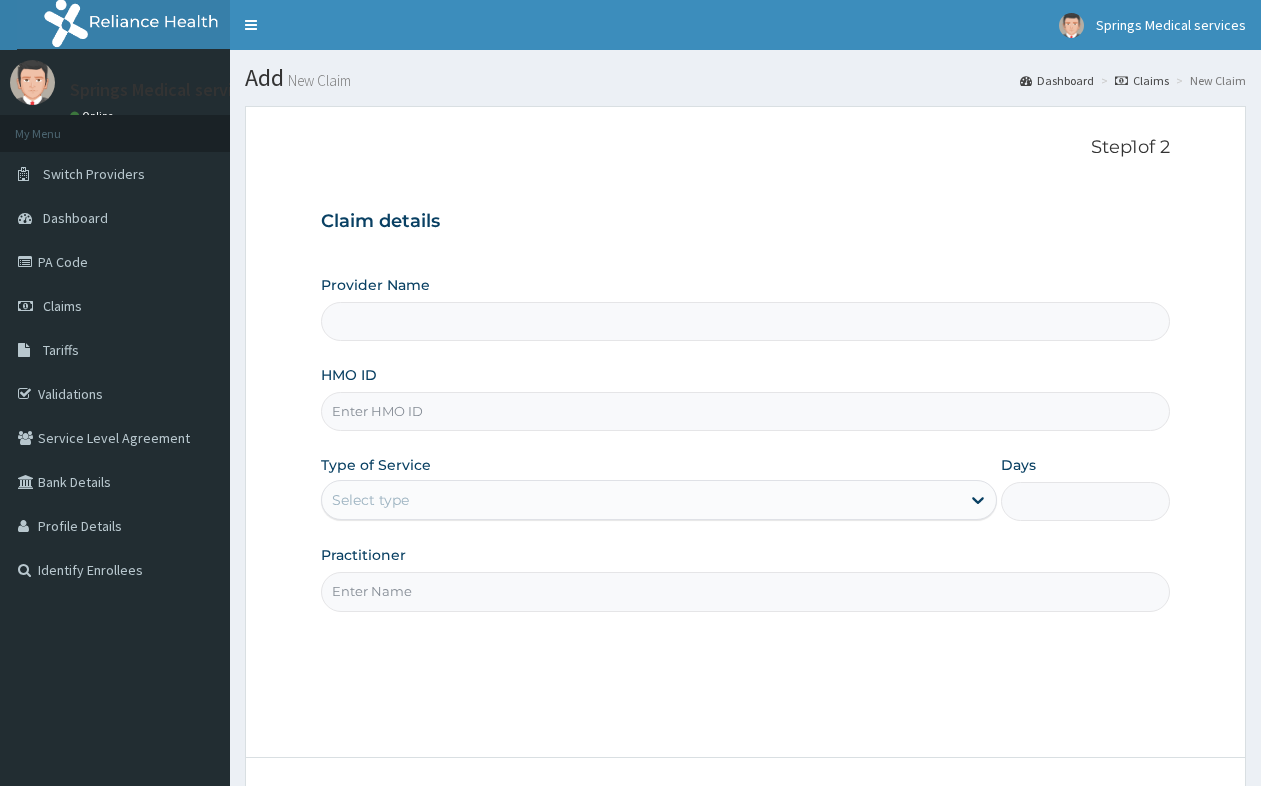 scroll, scrollTop: 0, scrollLeft: 0, axis: both 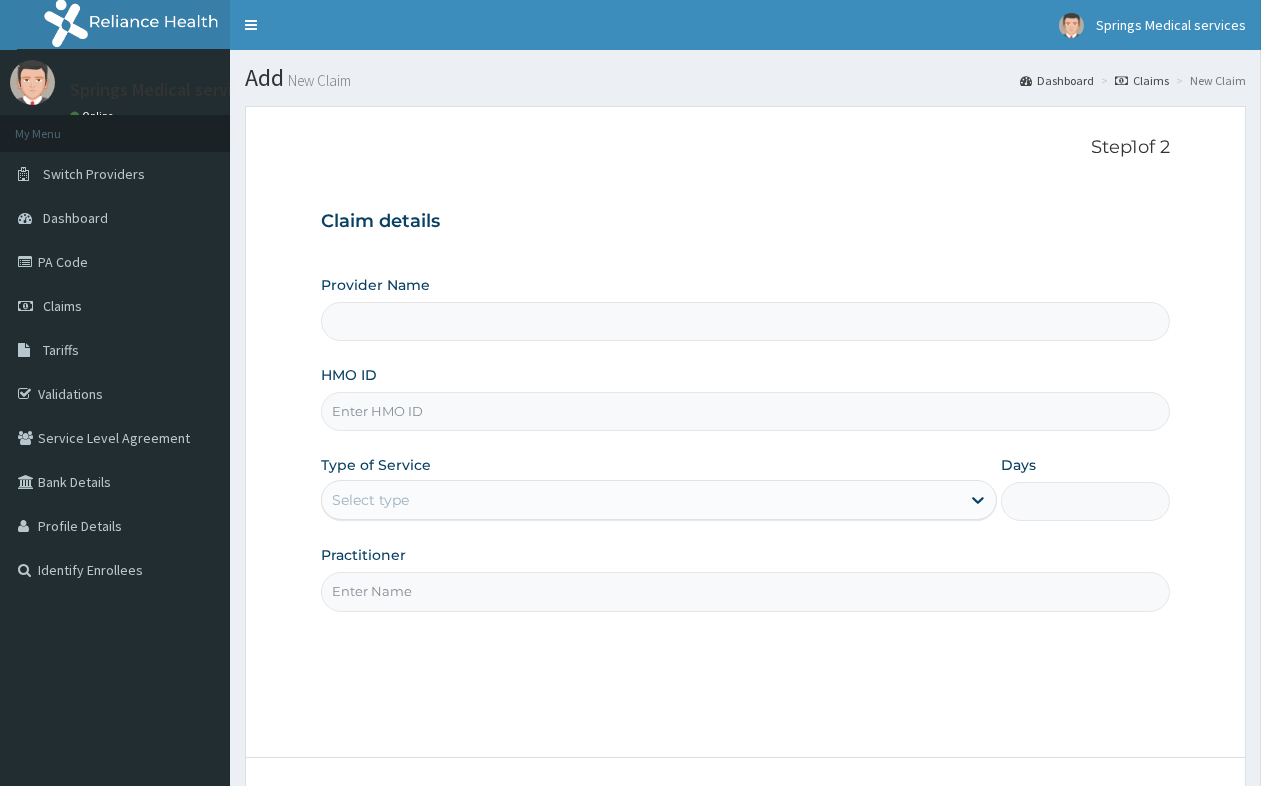 type on "Springs Medical Services Portharcourt" 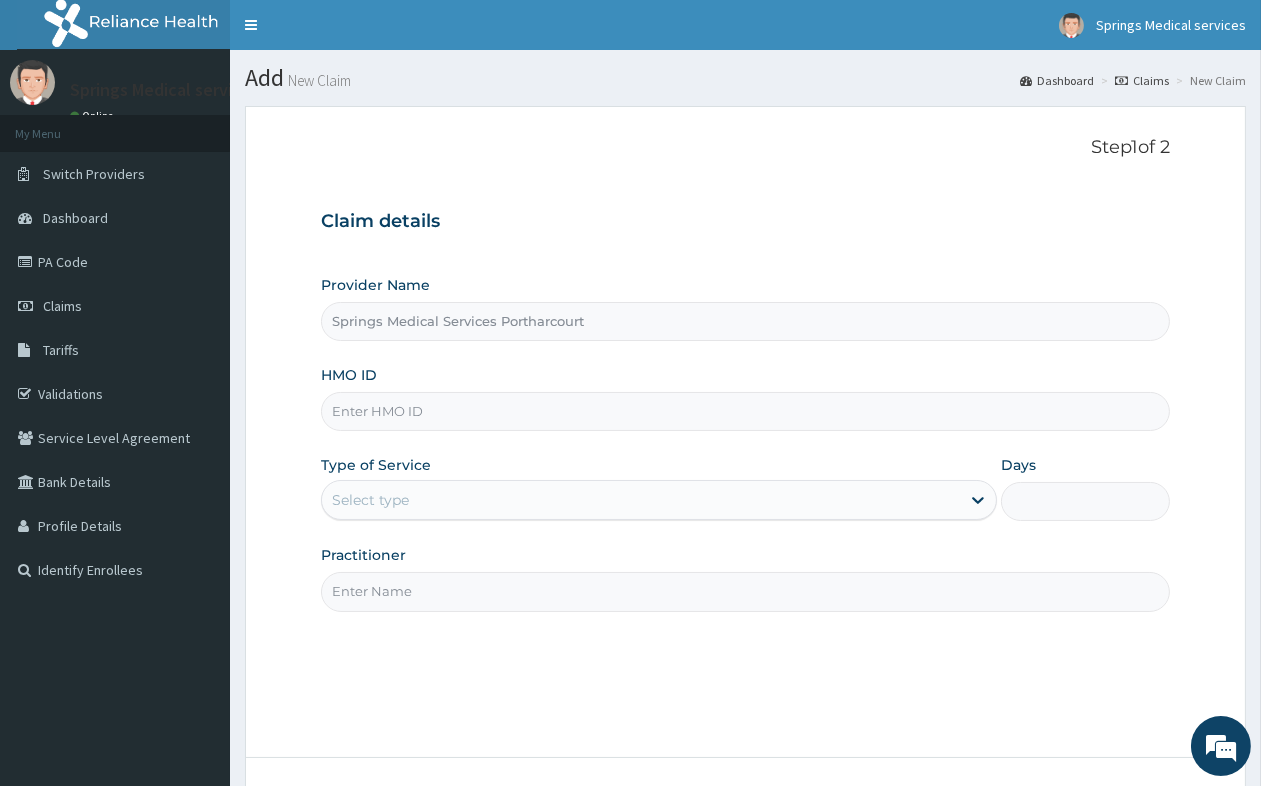 click on "HMO ID" at bounding box center [745, 411] 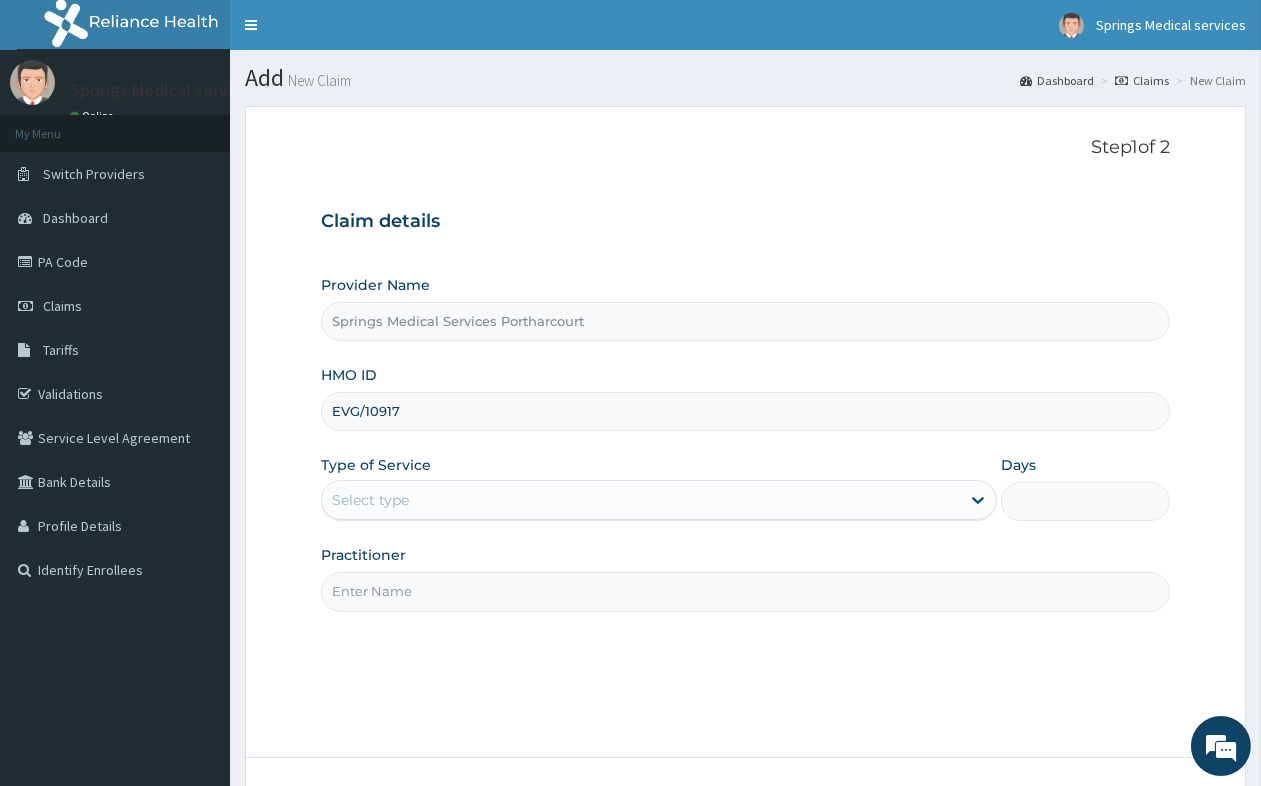 scroll, scrollTop: 0, scrollLeft: 0, axis: both 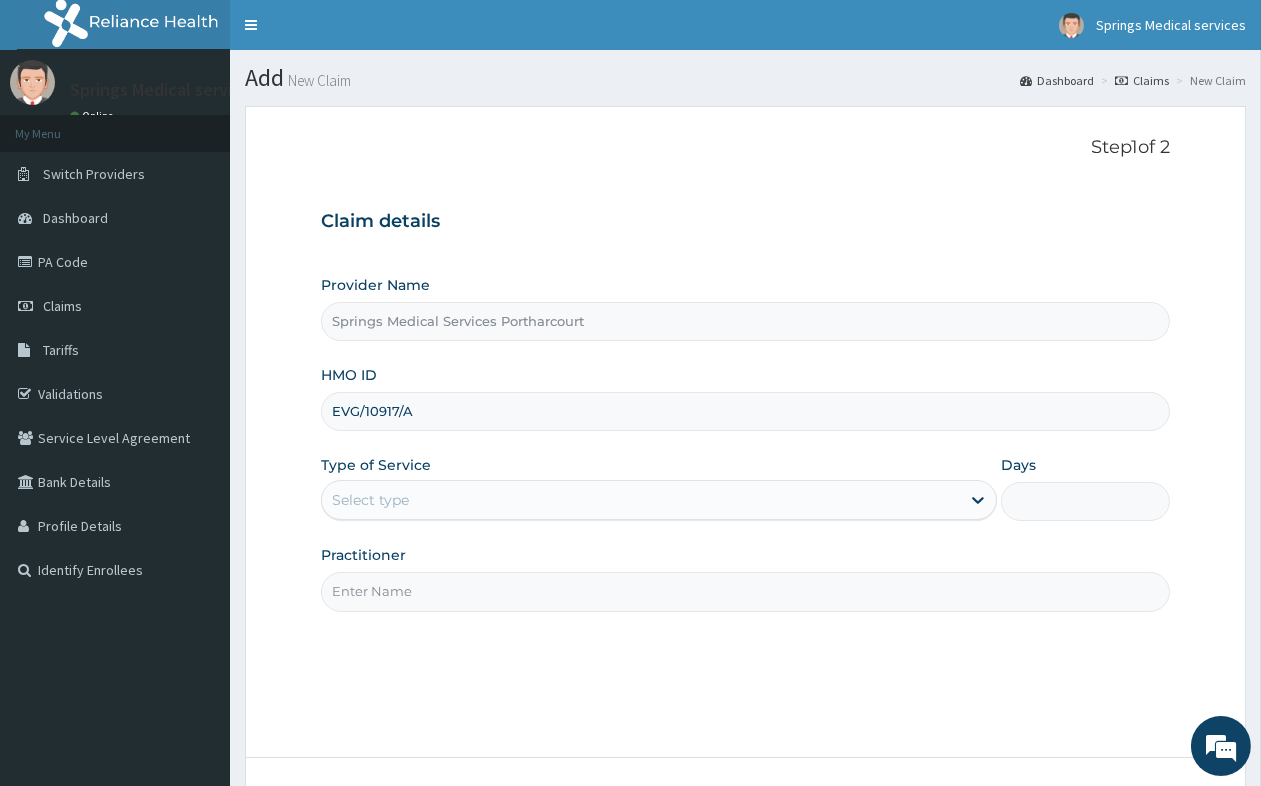 type on "EVG/10917/A" 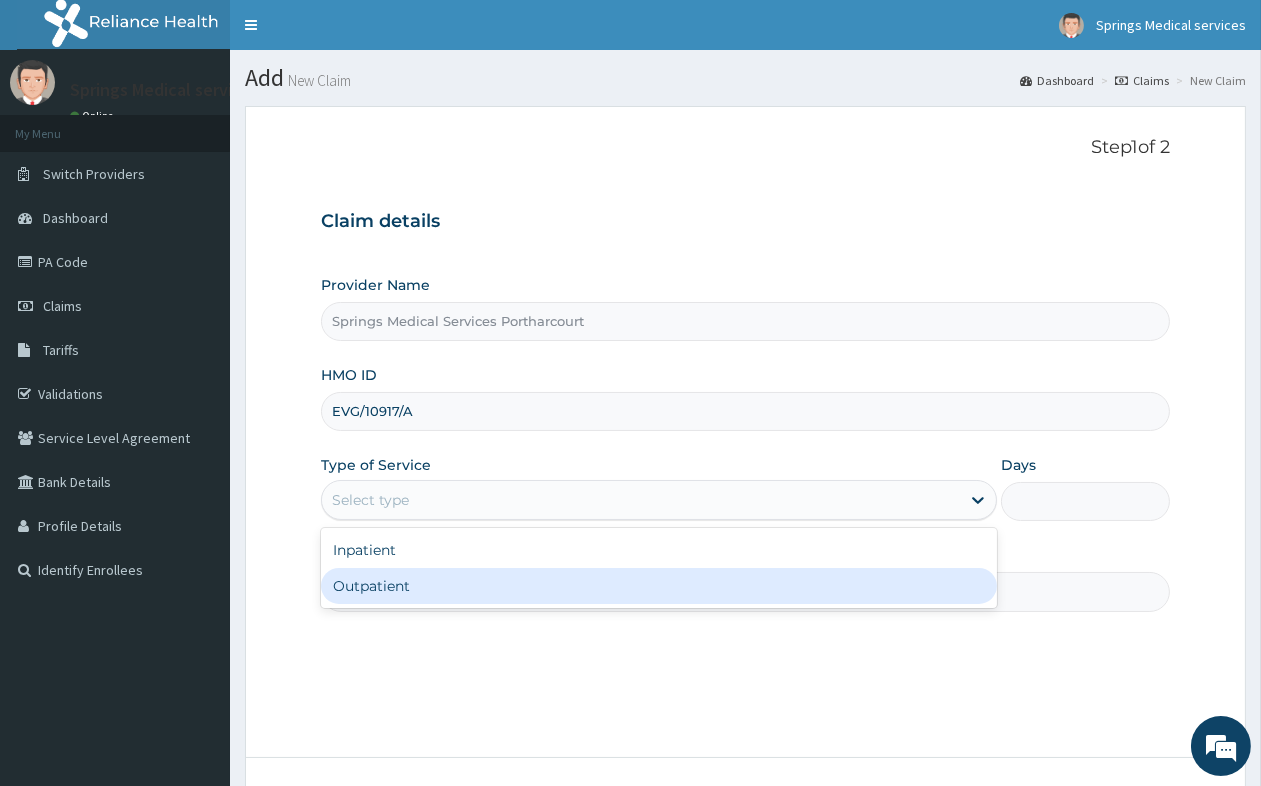 click on "Outpatient" at bounding box center (659, 586) 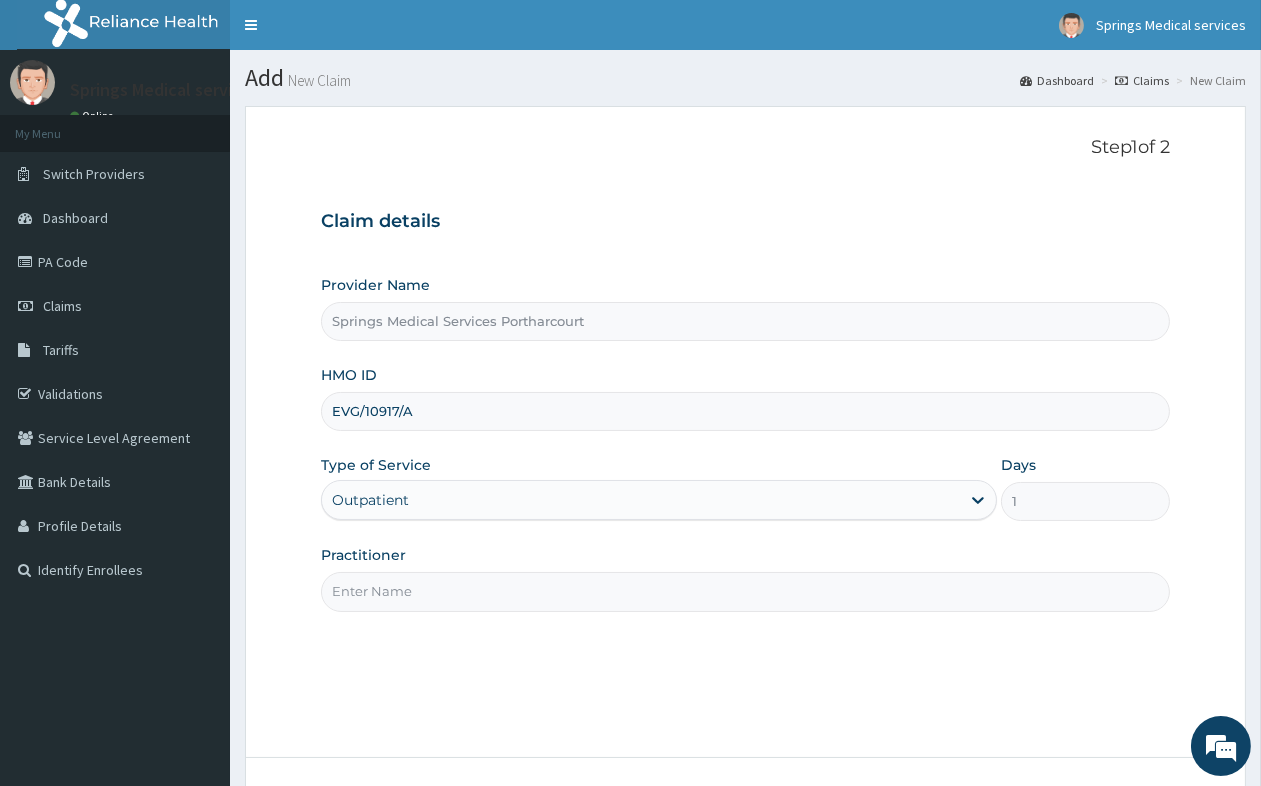 click on "Practitioner" at bounding box center [745, 591] 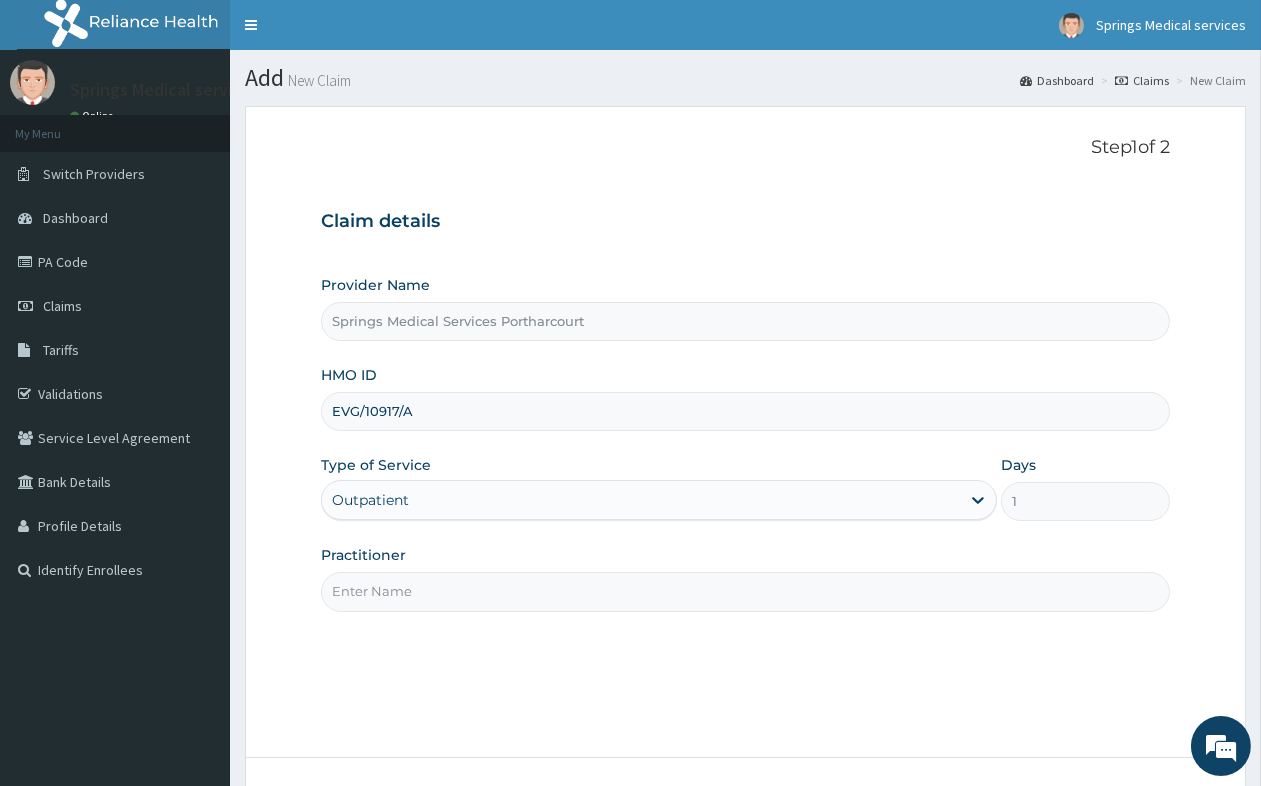 type on "[PERSON_NAME]" 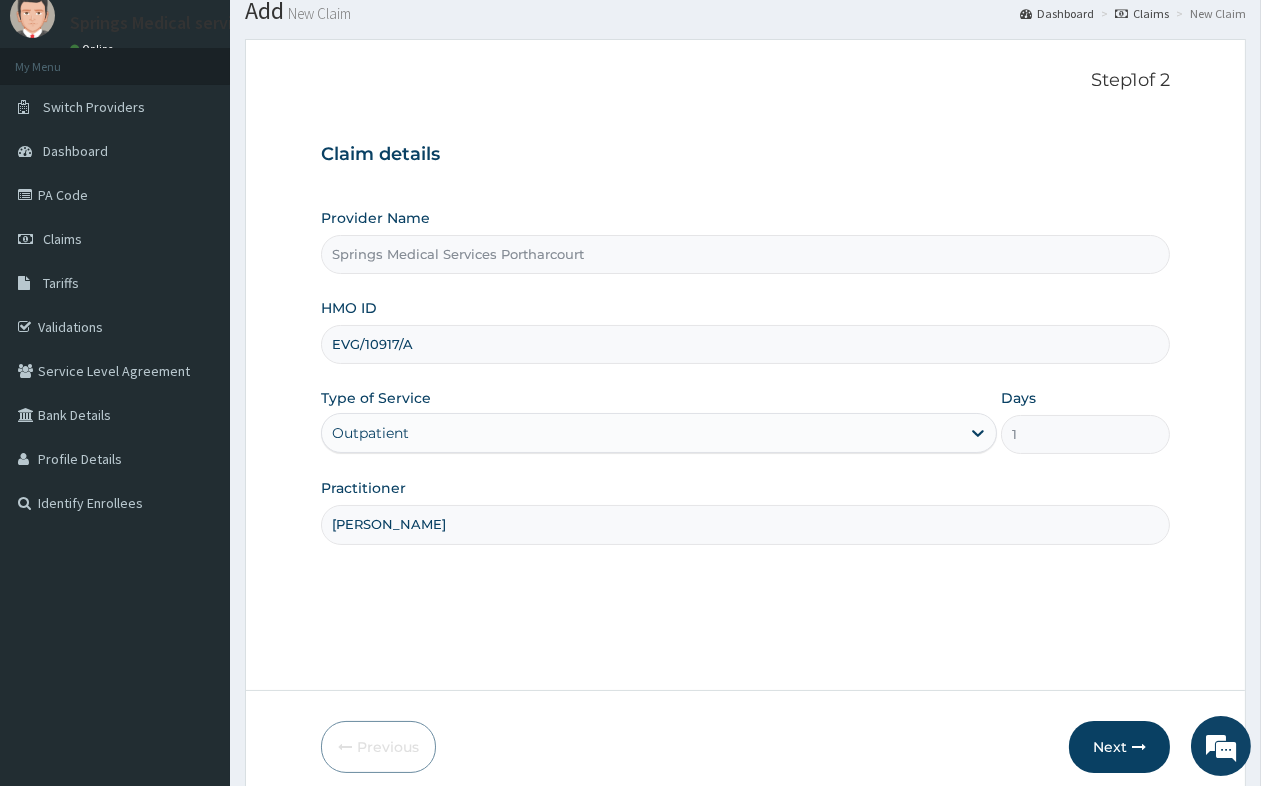 scroll, scrollTop: 151, scrollLeft: 0, axis: vertical 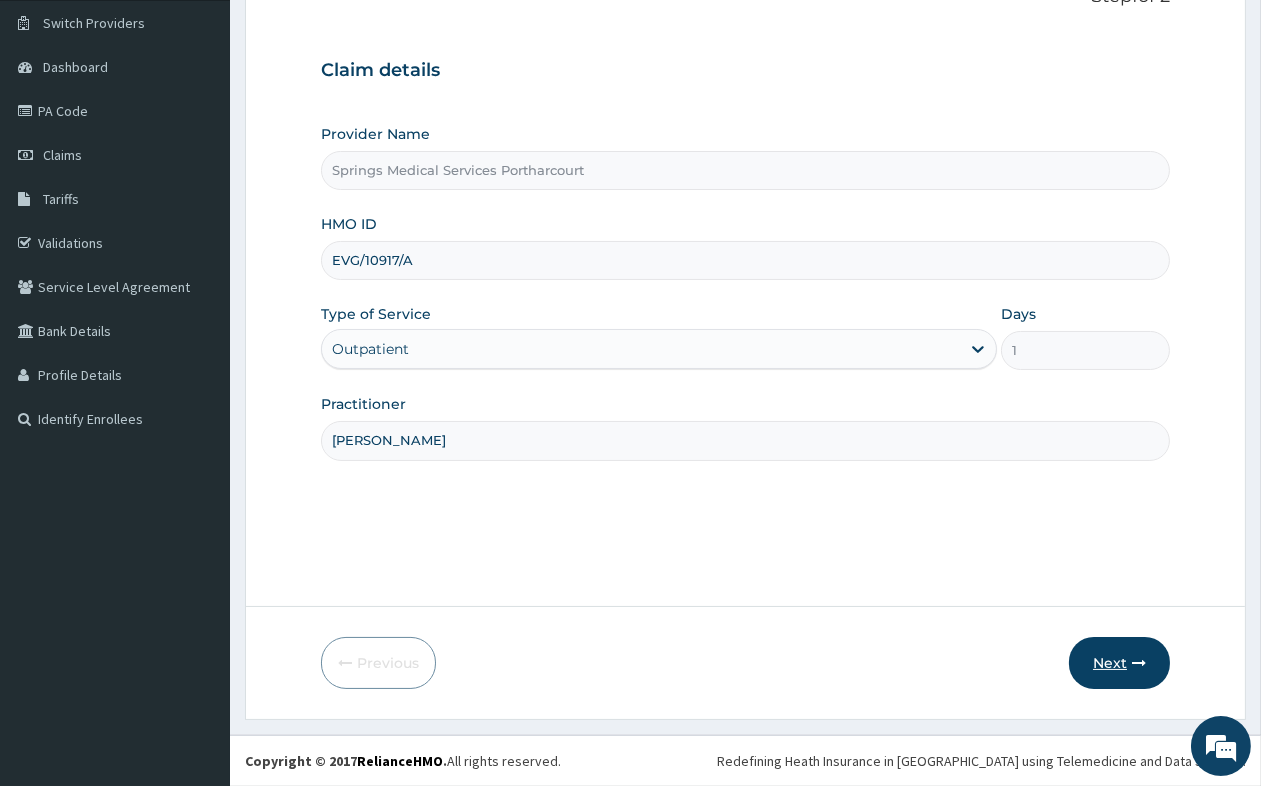 click on "Next" at bounding box center [1119, 663] 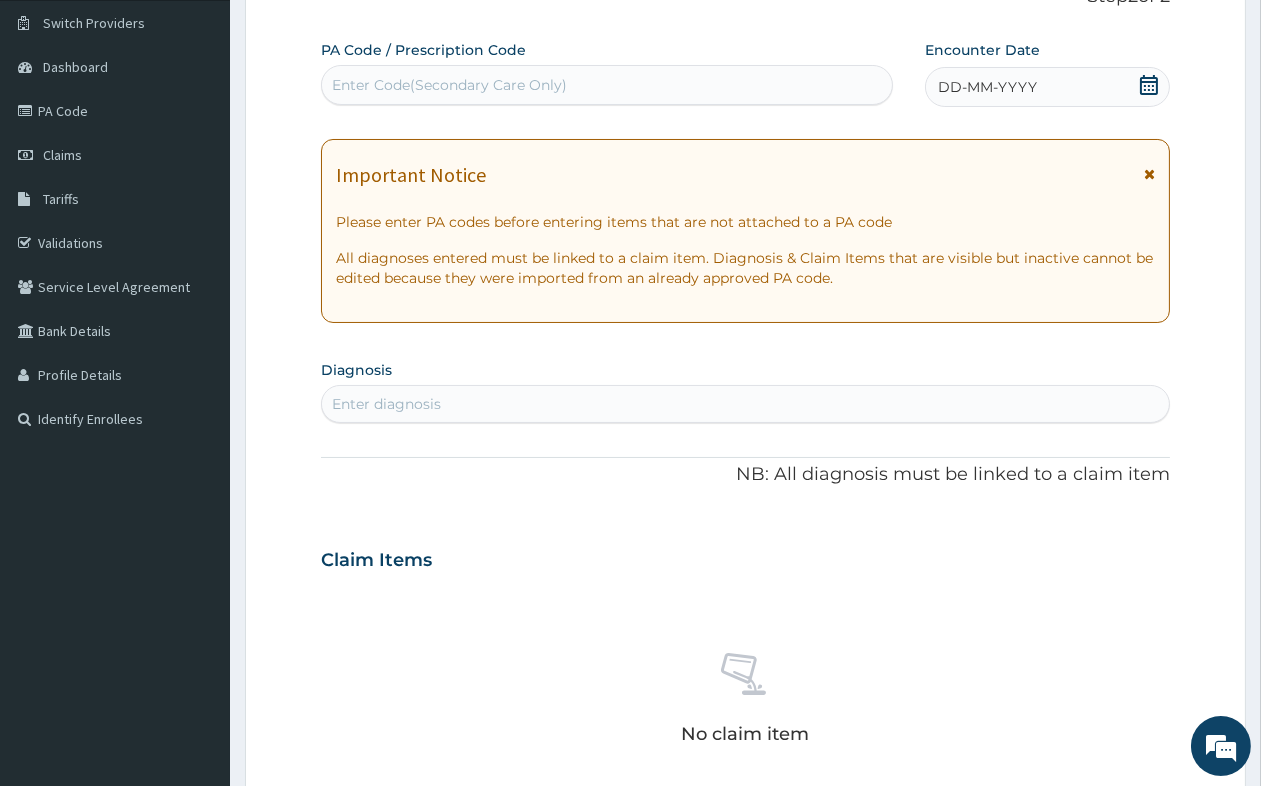 click 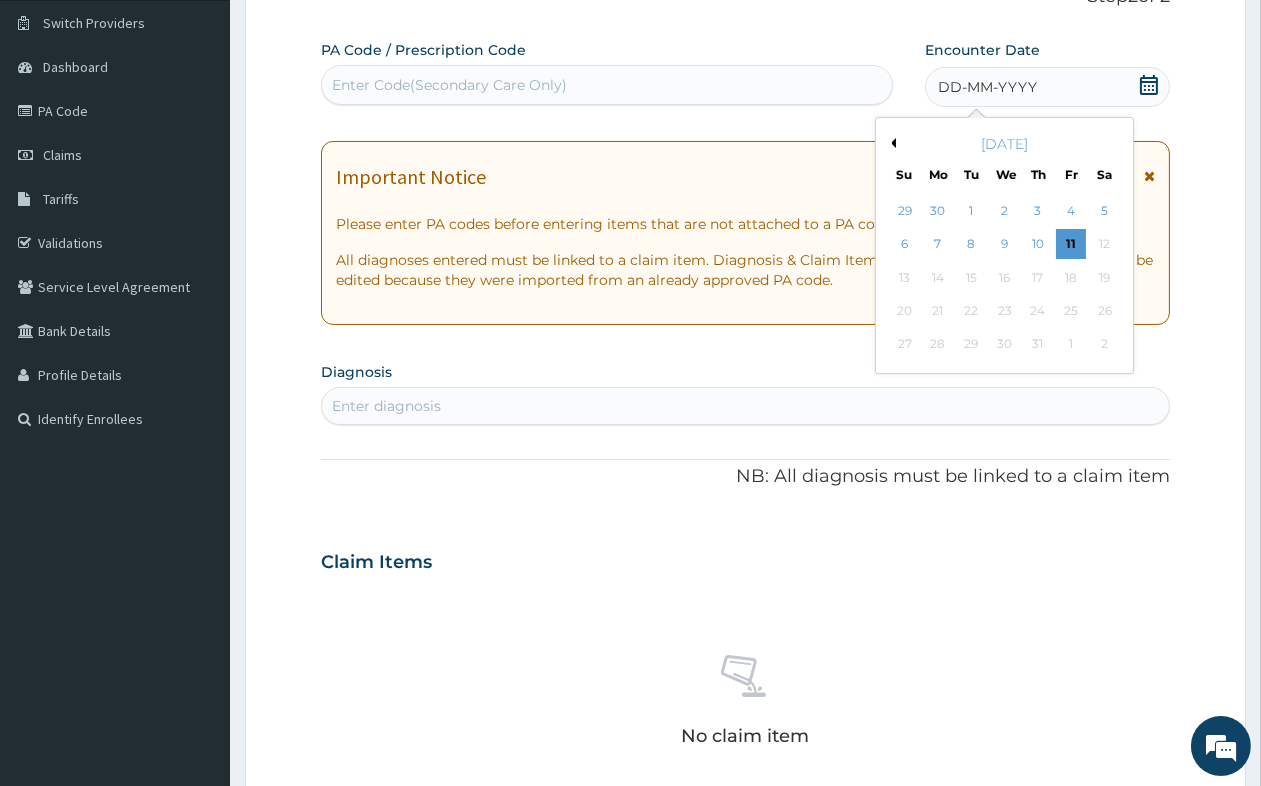click on "Previous Month" at bounding box center [891, 143] 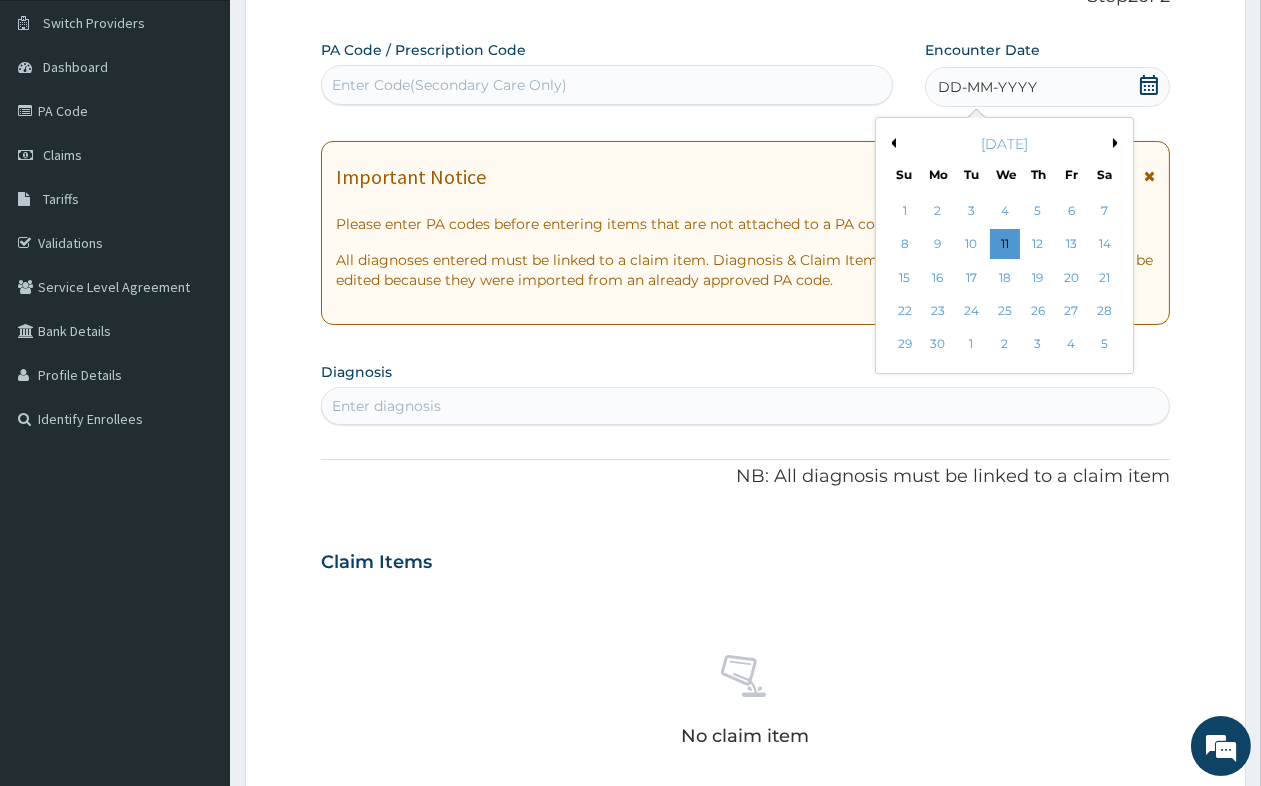 click on "Previous Month" at bounding box center (891, 143) 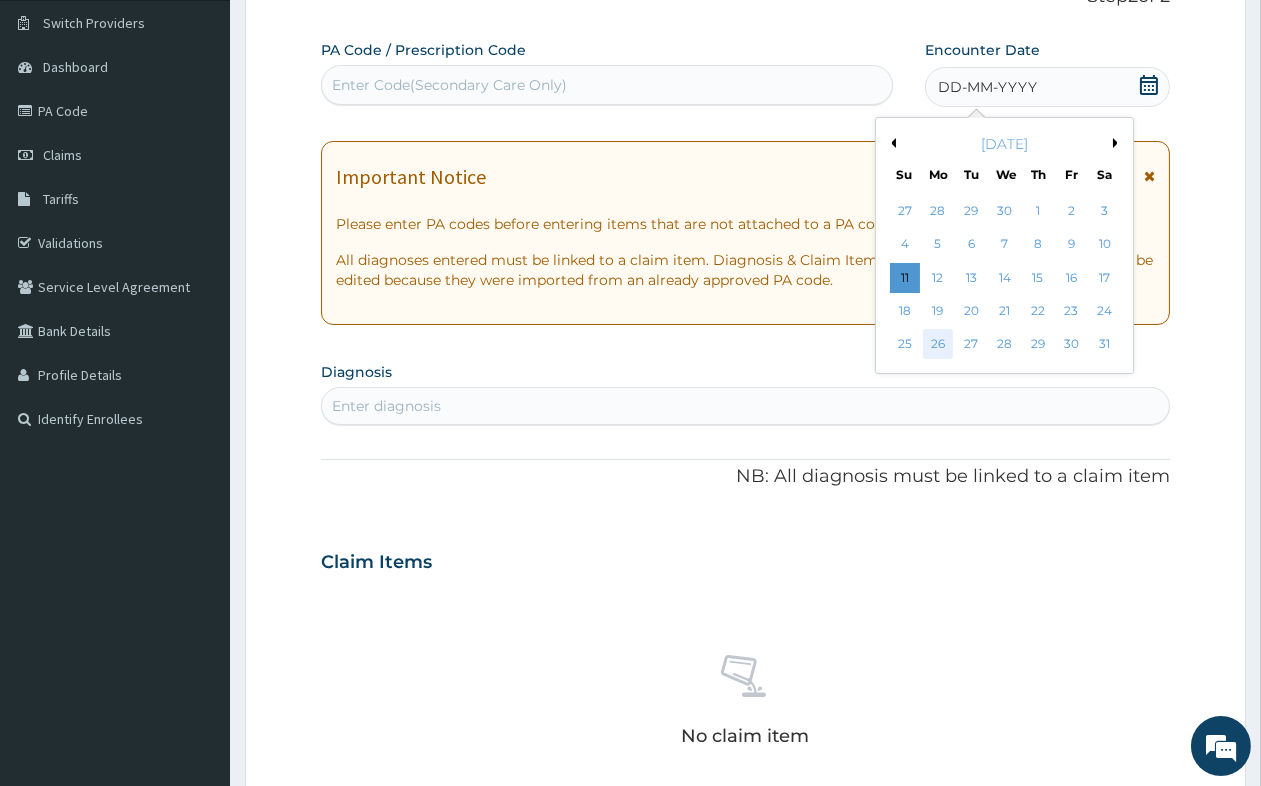 click on "26" at bounding box center (938, 345) 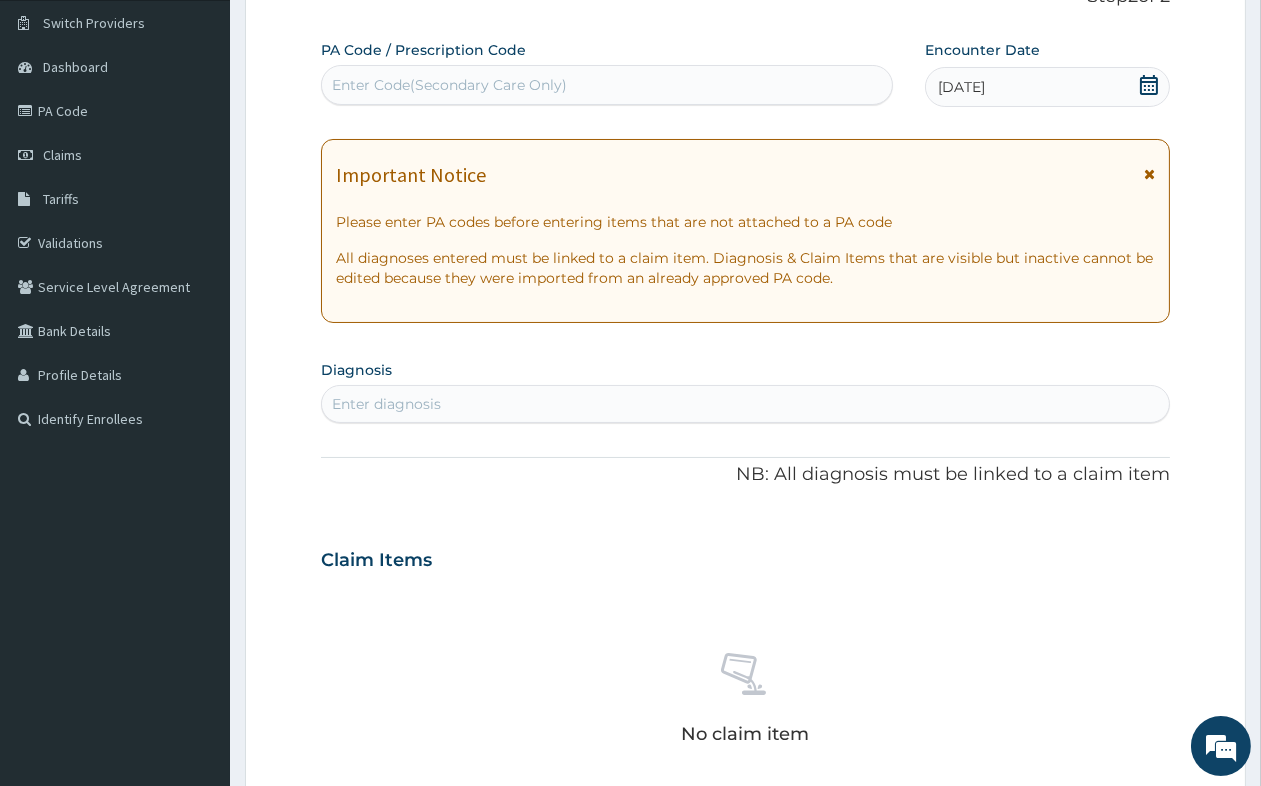 click on "Enter diagnosis" at bounding box center (745, 404) 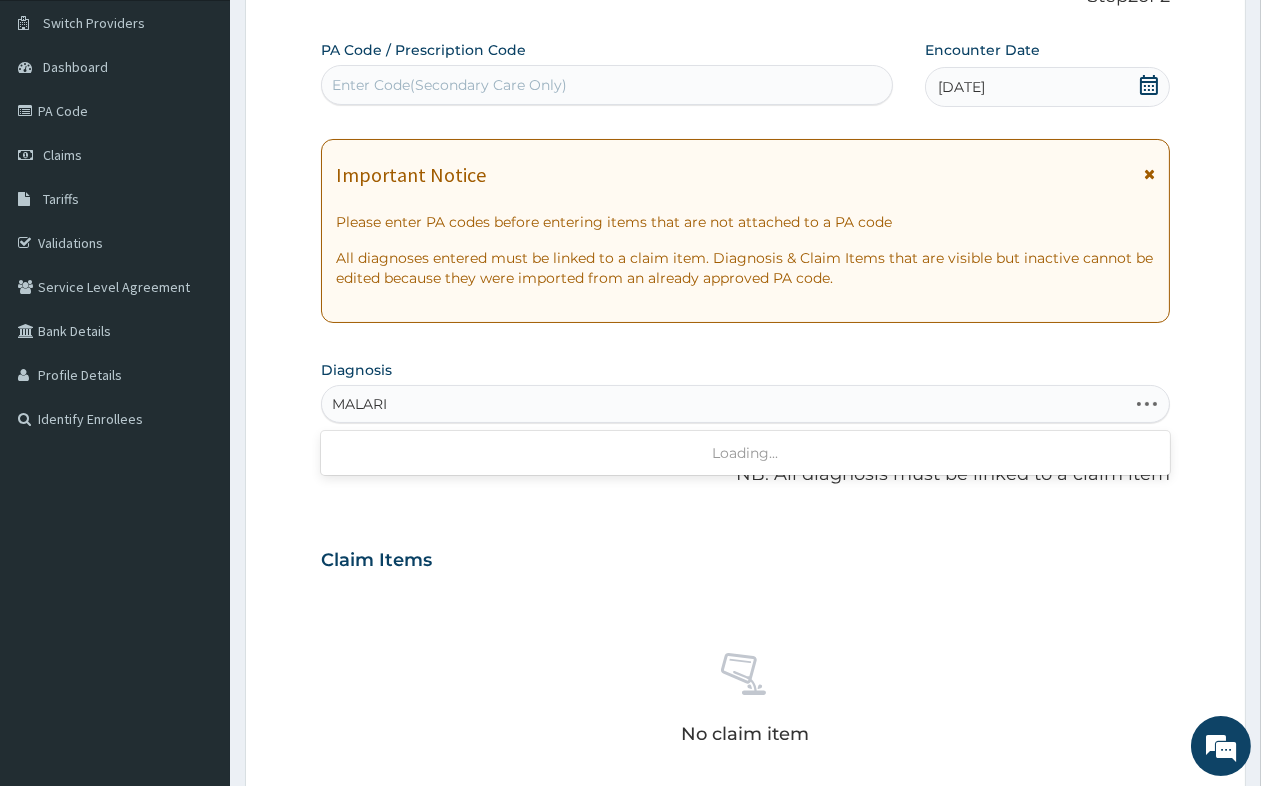 type on "[MEDICAL_DATA]" 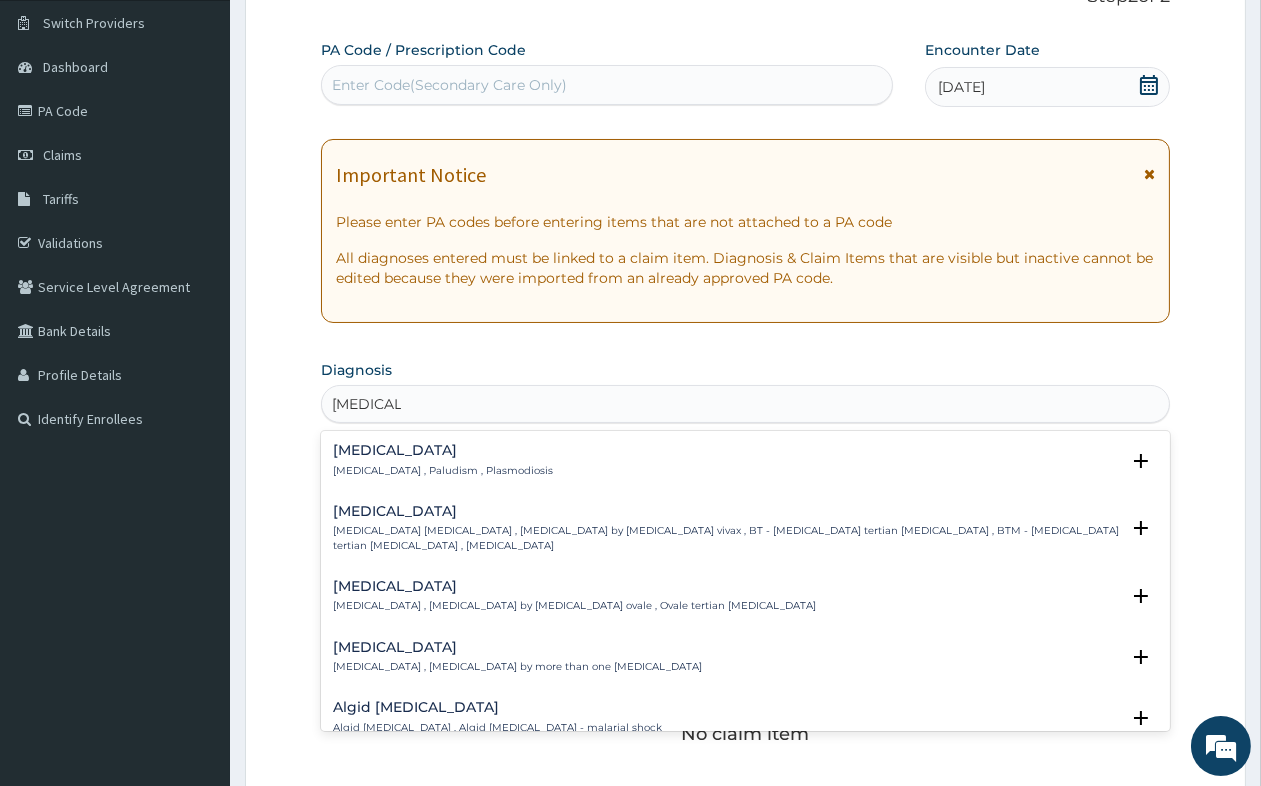 click on "[MEDICAL_DATA] , Paludism , Plasmodiosis" at bounding box center (443, 471) 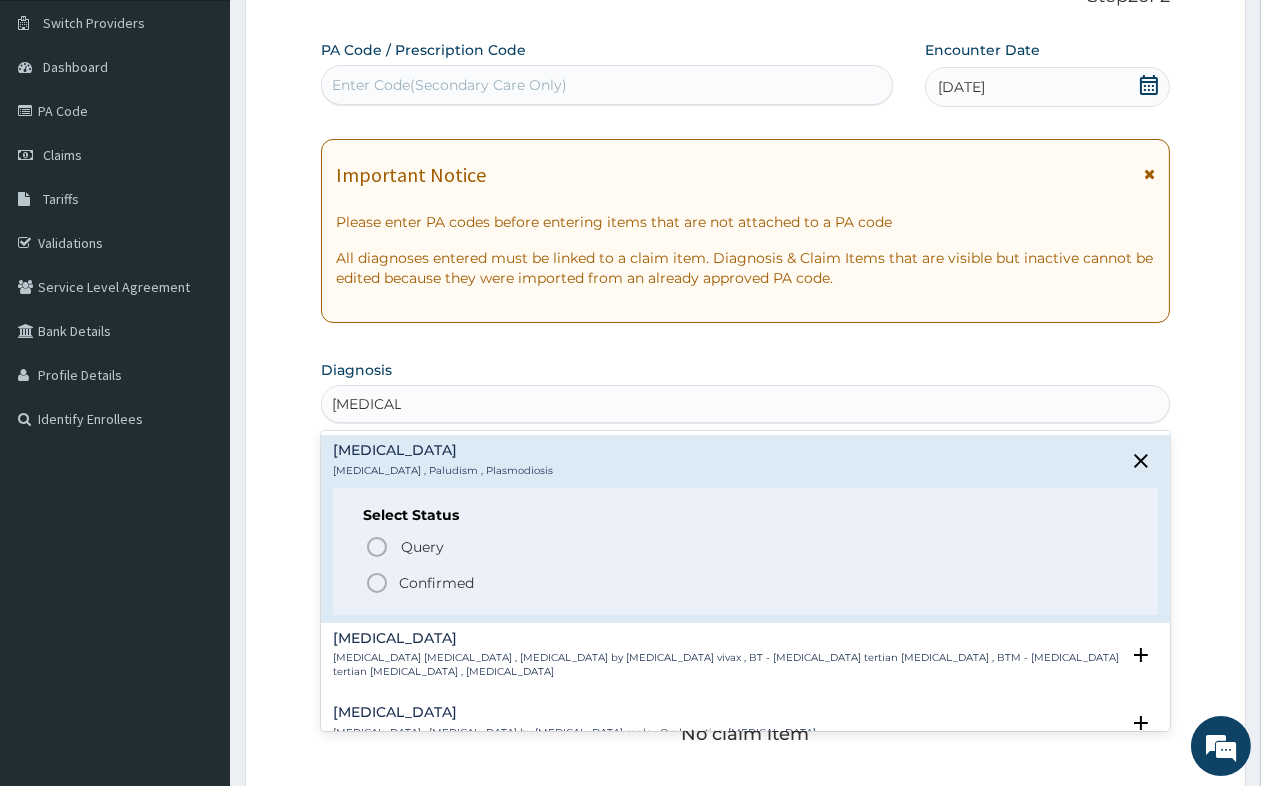 click 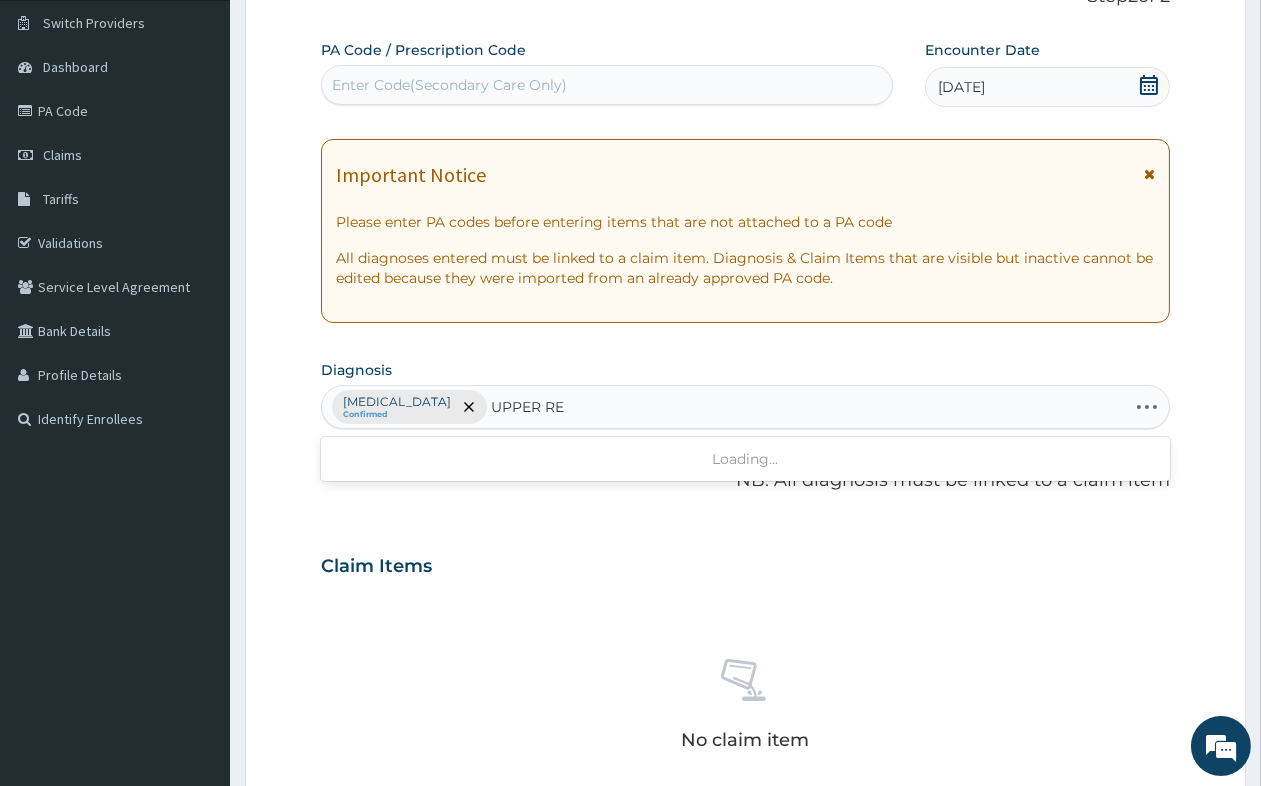 type on "UPPER RES" 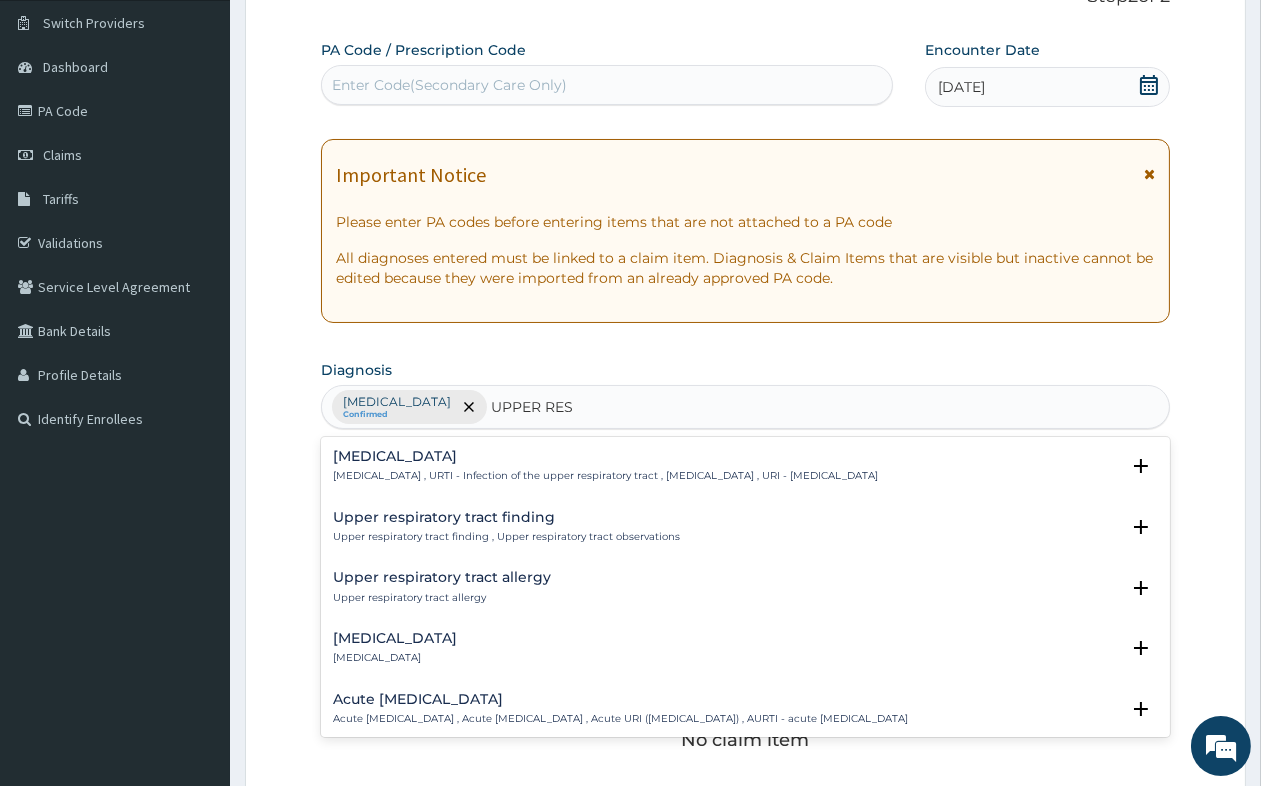 click on "[MEDICAL_DATA] , URTI - Infection of the upper respiratory tract , [MEDICAL_DATA] , URI - [MEDICAL_DATA]" at bounding box center (605, 476) 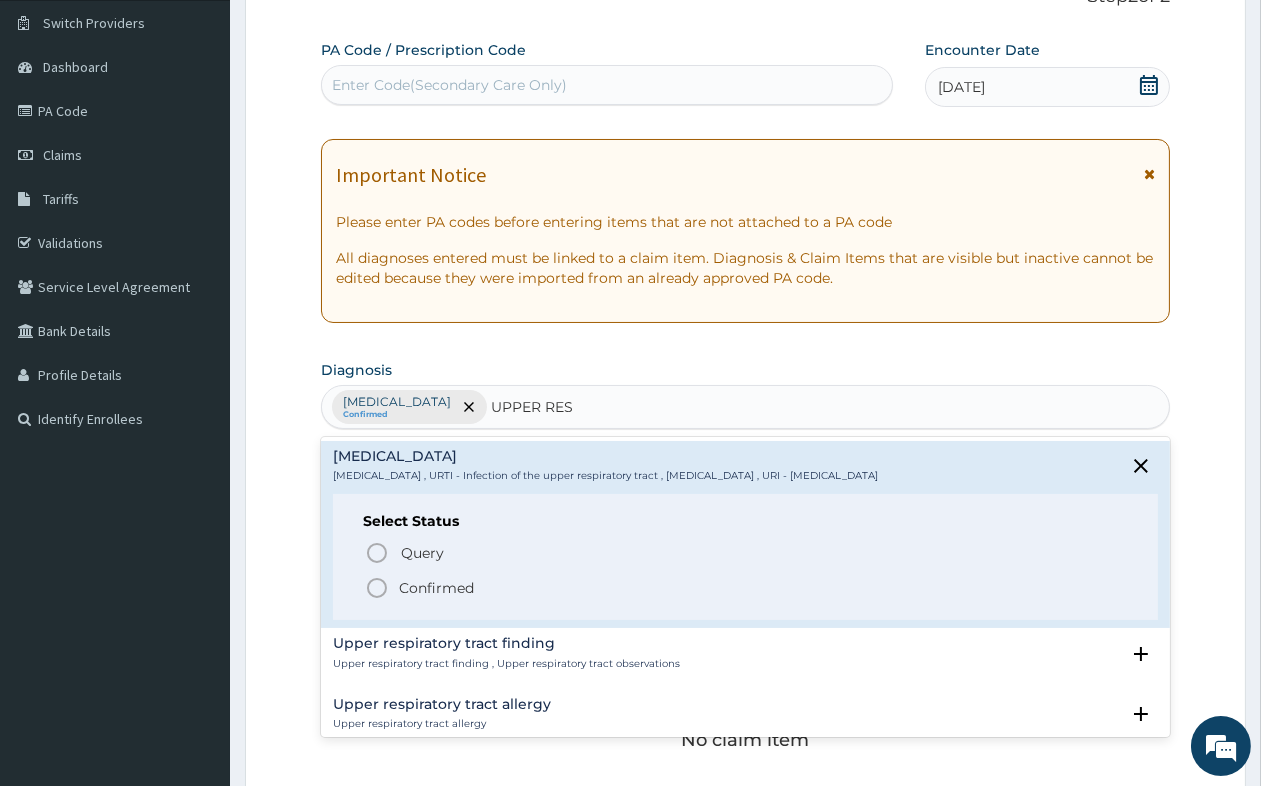 click on "Confirmed" at bounding box center [746, 588] 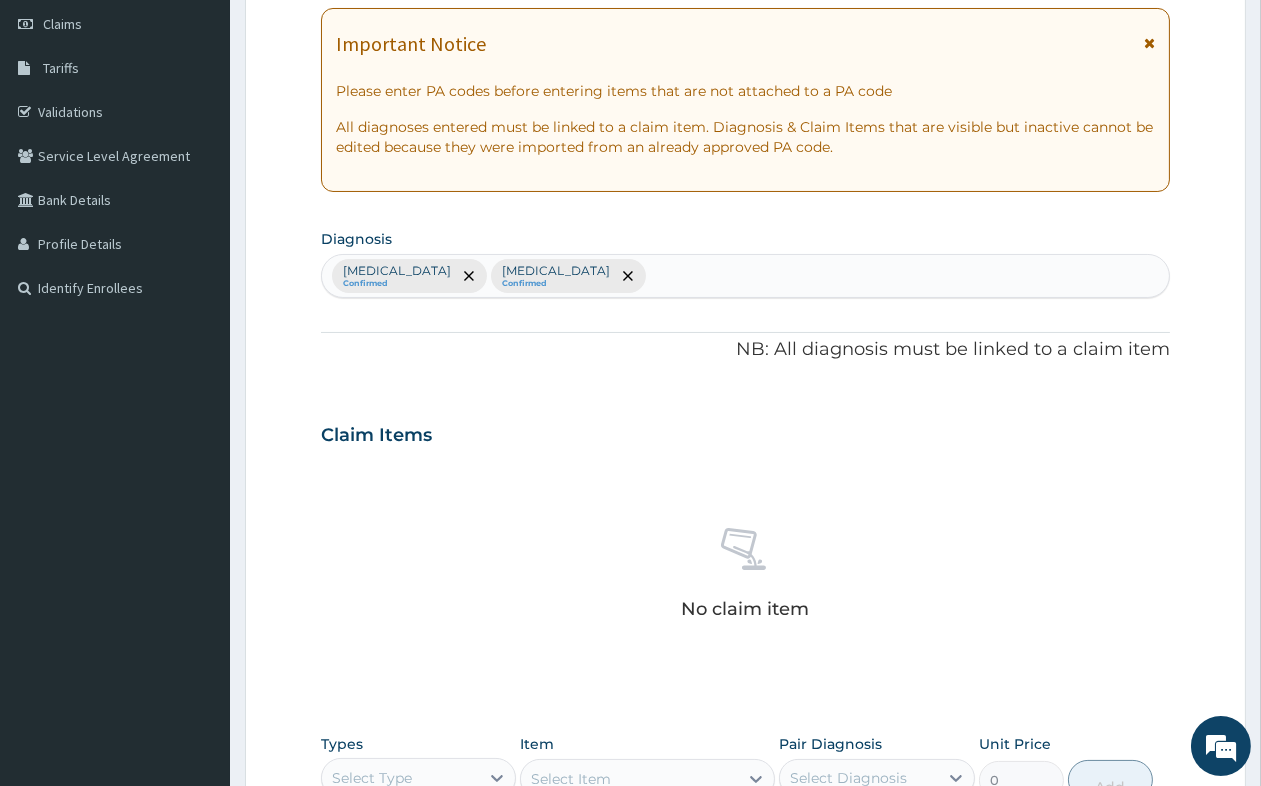 scroll, scrollTop: 595, scrollLeft: 0, axis: vertical 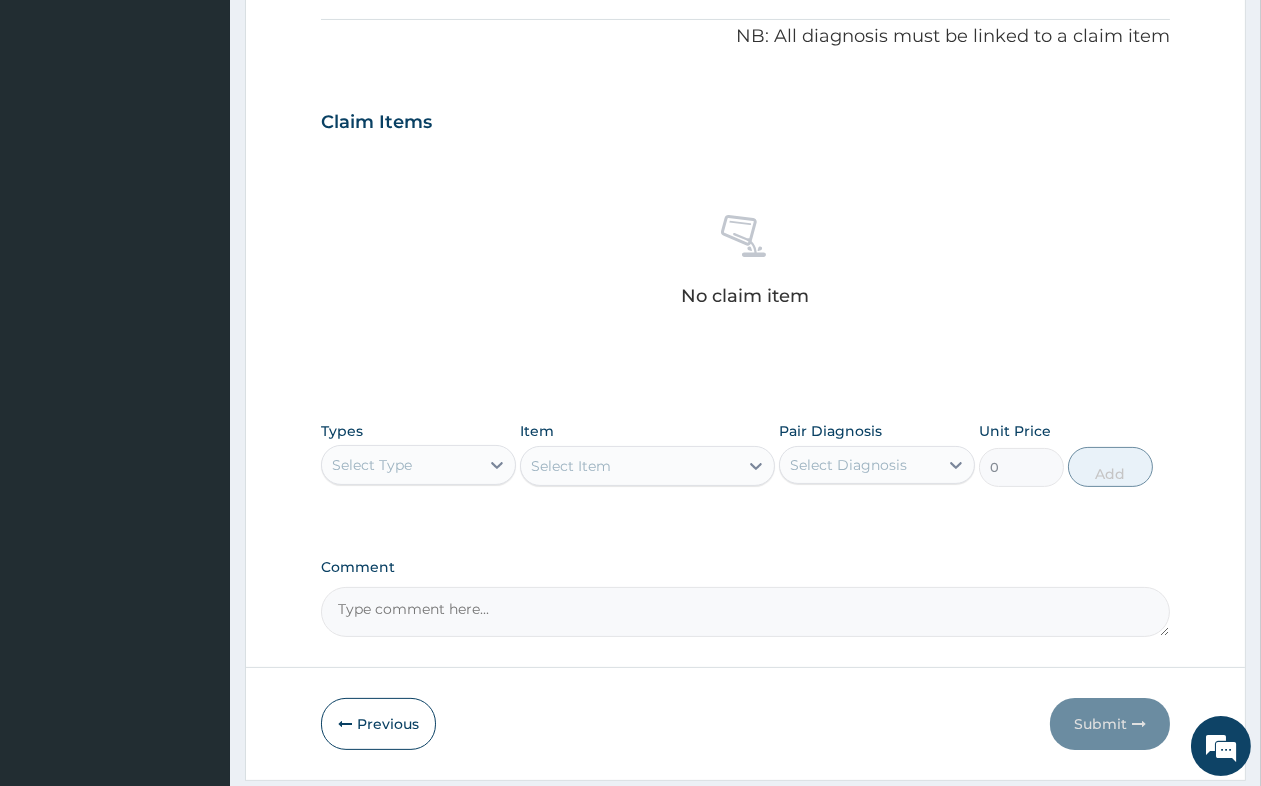 click on "Select Type" at bounding box center (400, 465) 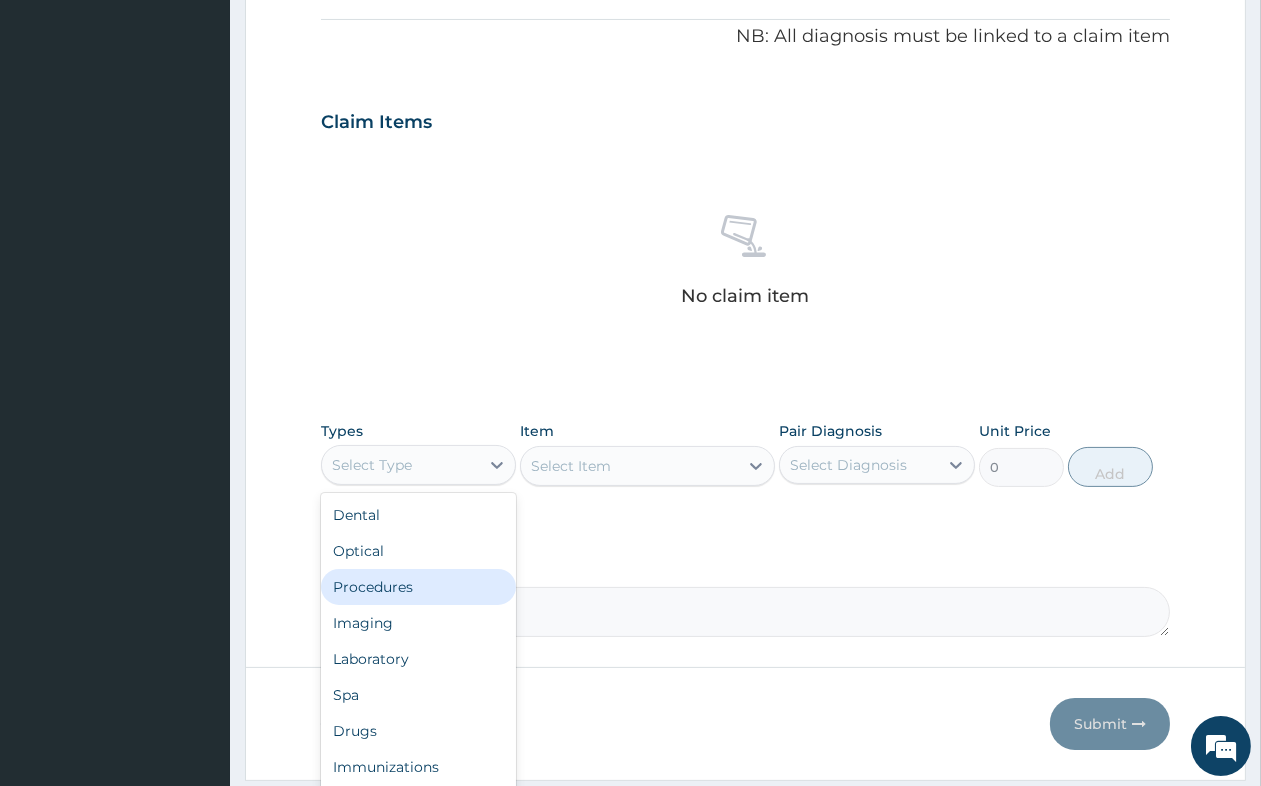 click on "Procedures" at bounding box center (418, 587) 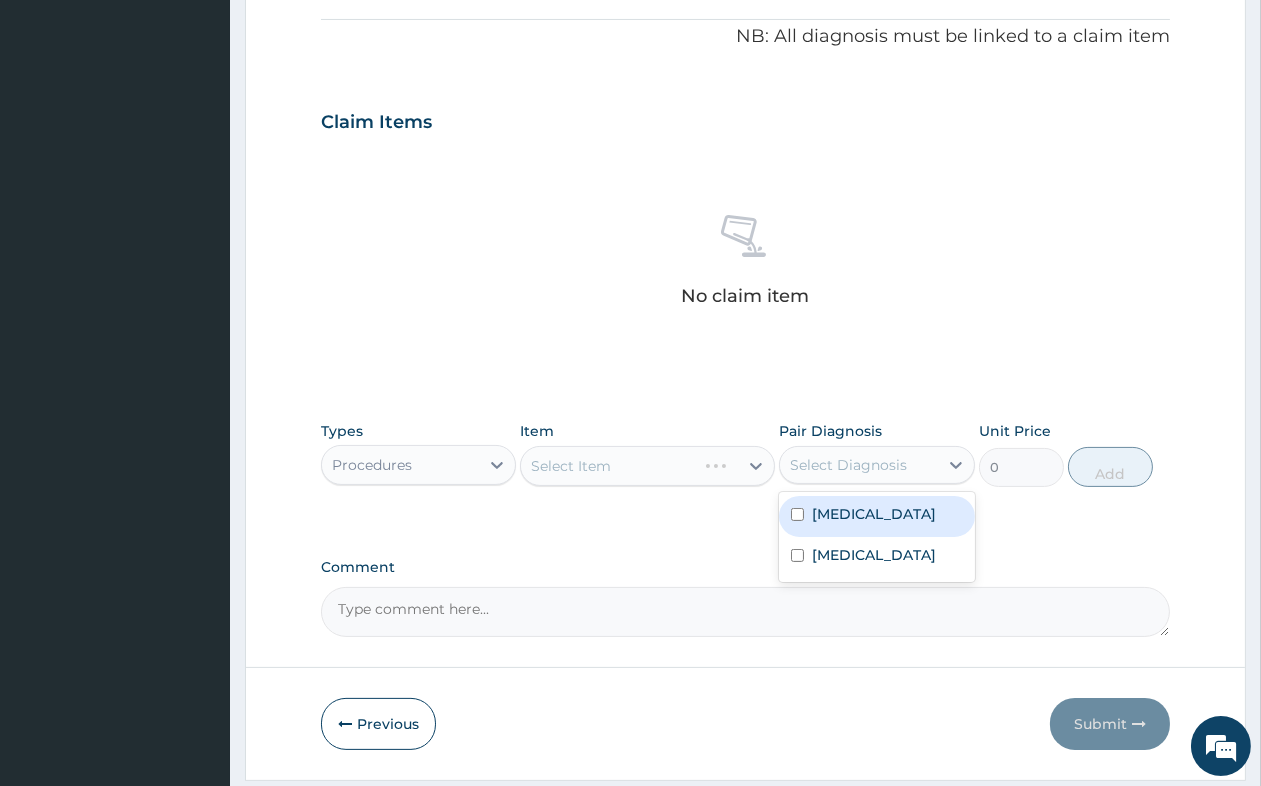 click on "Select Diagnosis" at bounding box center [848, 465] 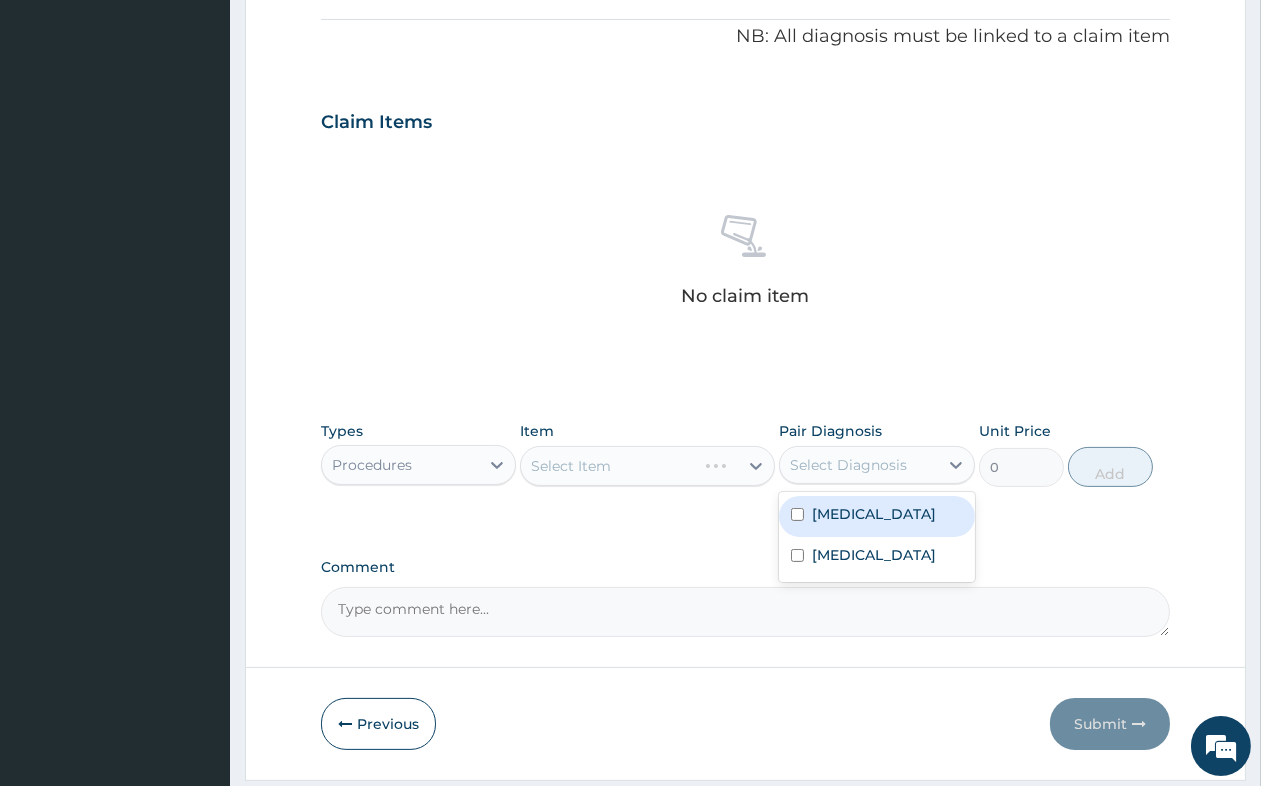 click on "[MEDICAL_DATA]" at bounding box center [874, 514] 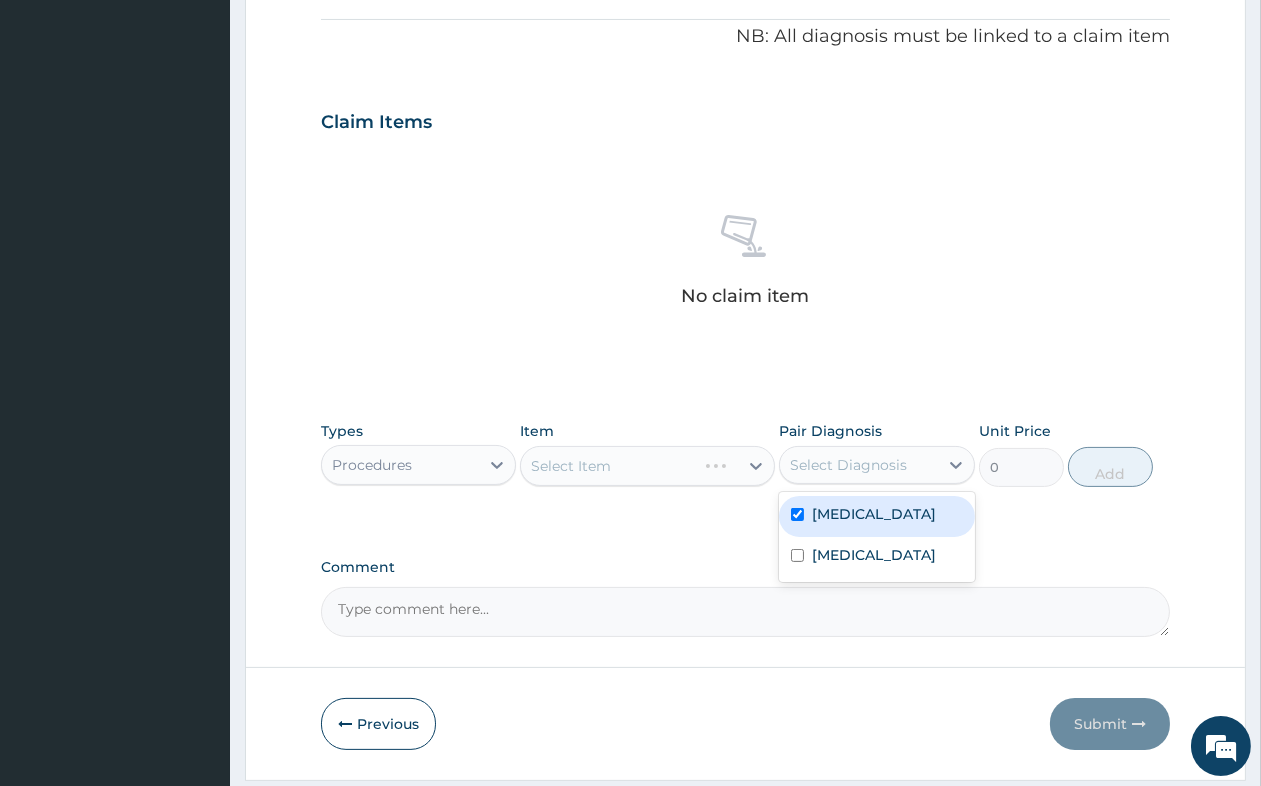 checkbox on "true" 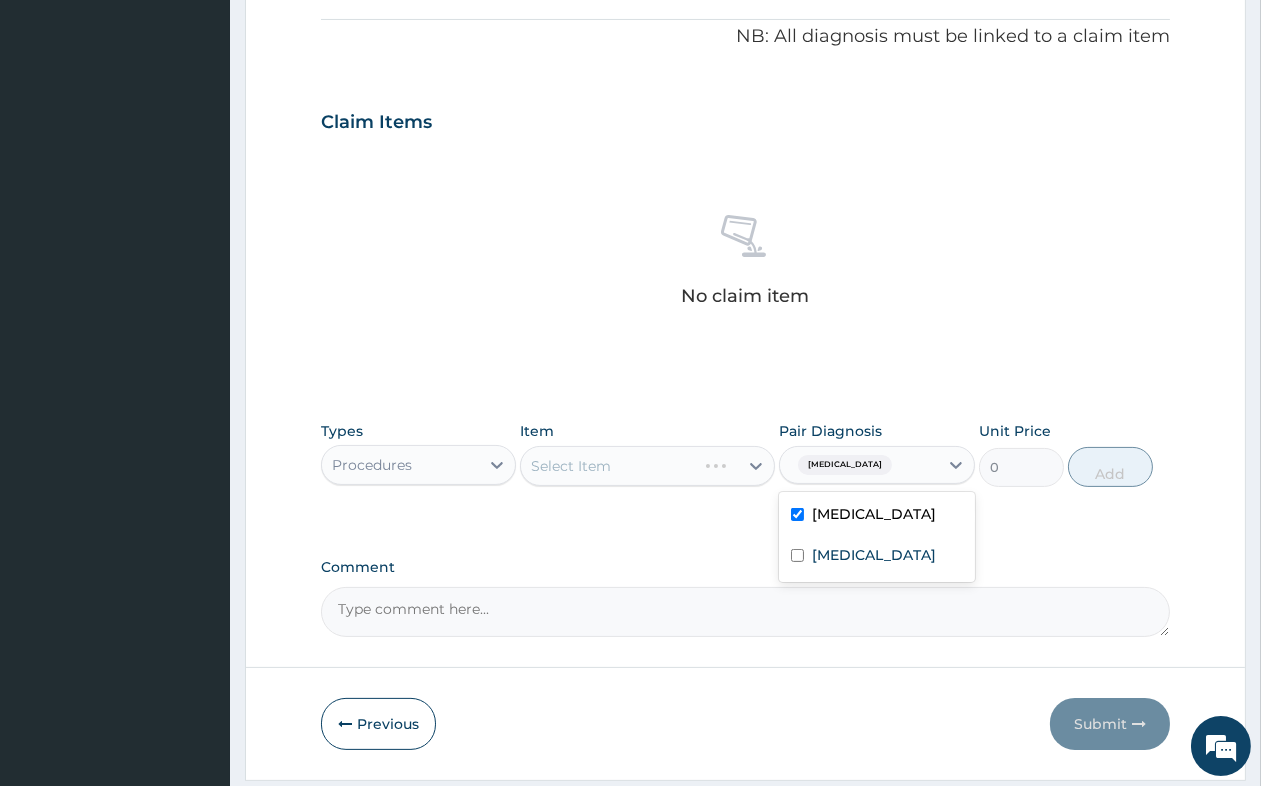 click on "Select Item" at bounding box center (647, 466) 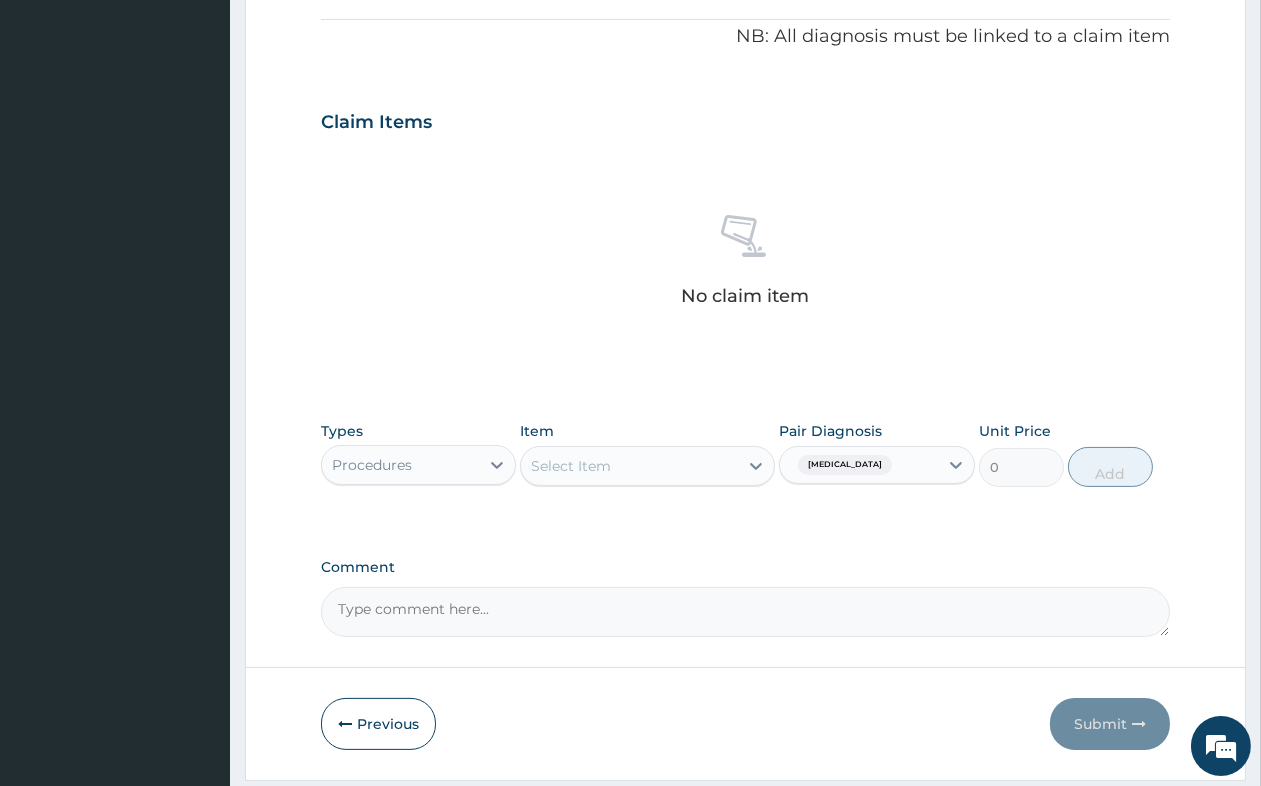click on "Select Item" at bounding box center (629, 466) 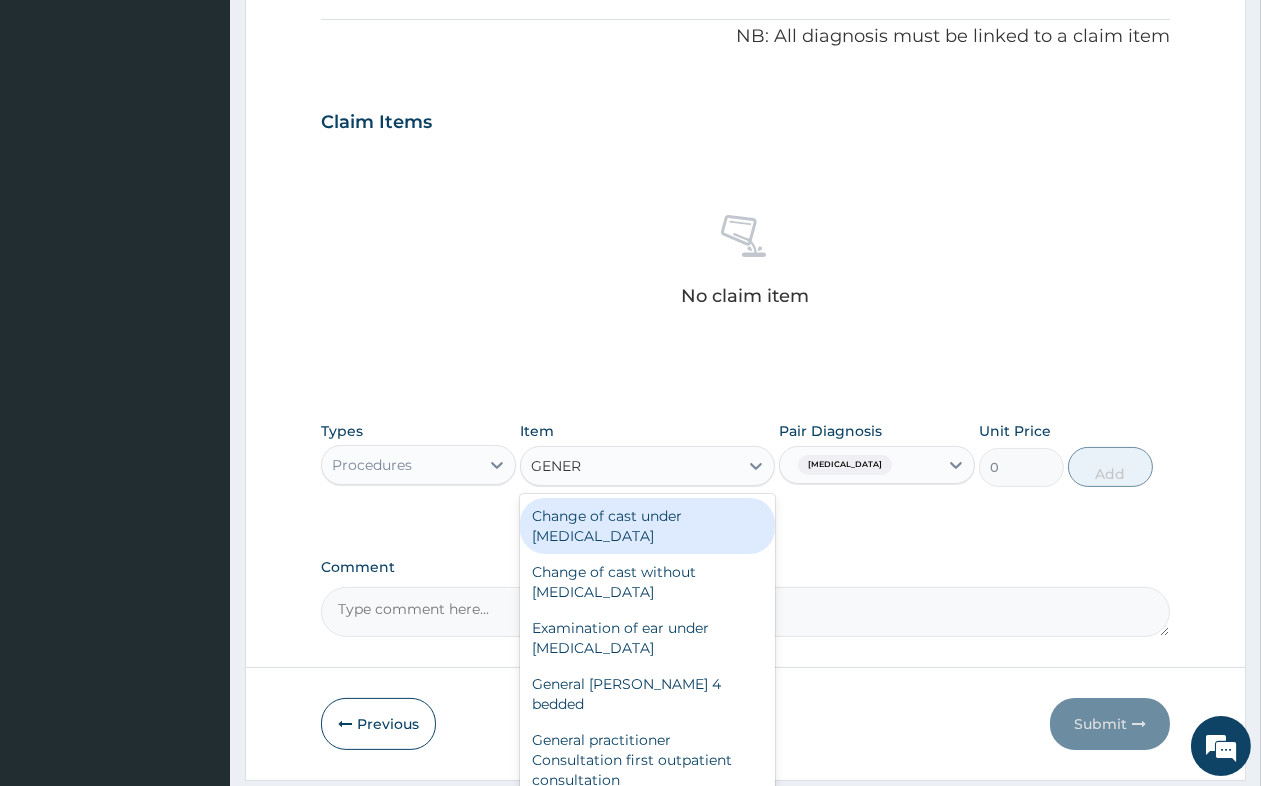 type on "GENERA" 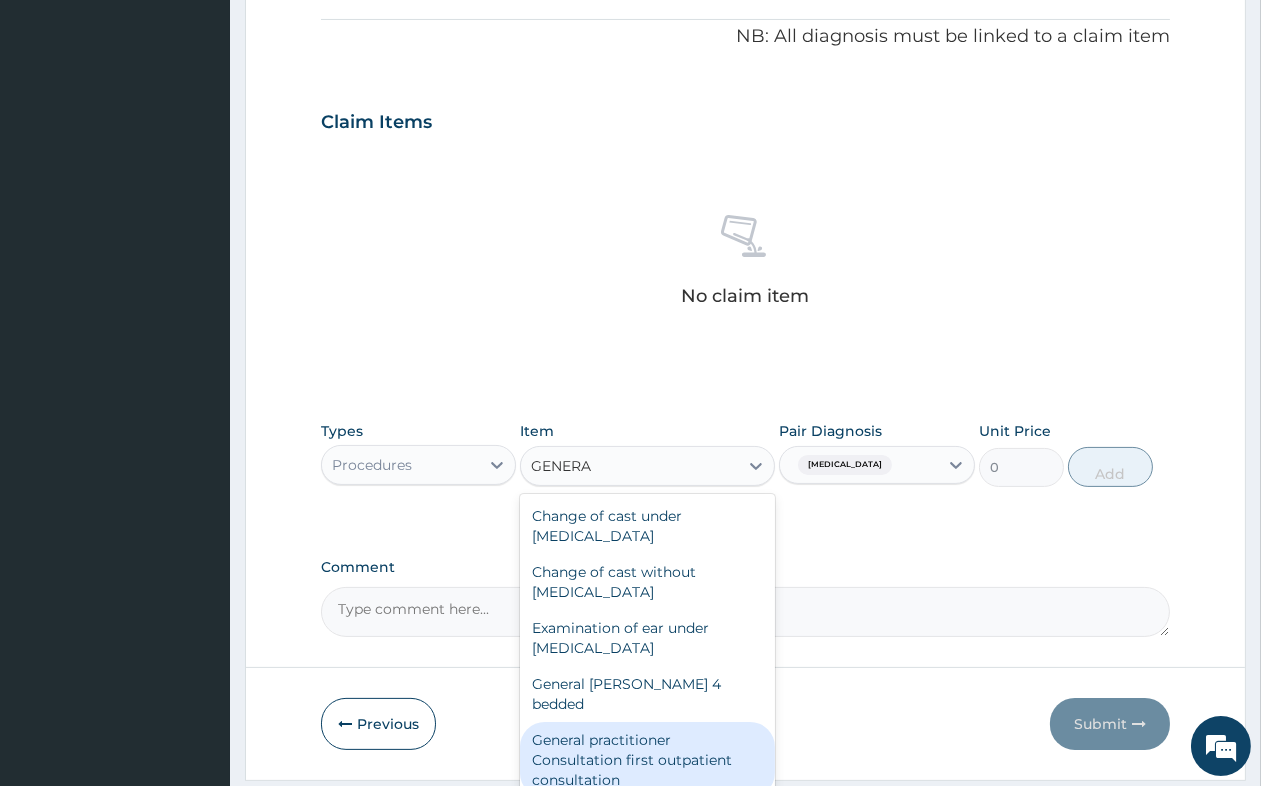 click on "General practitioner Consultation first outpatient consultation" at bounding box center (647, 760) 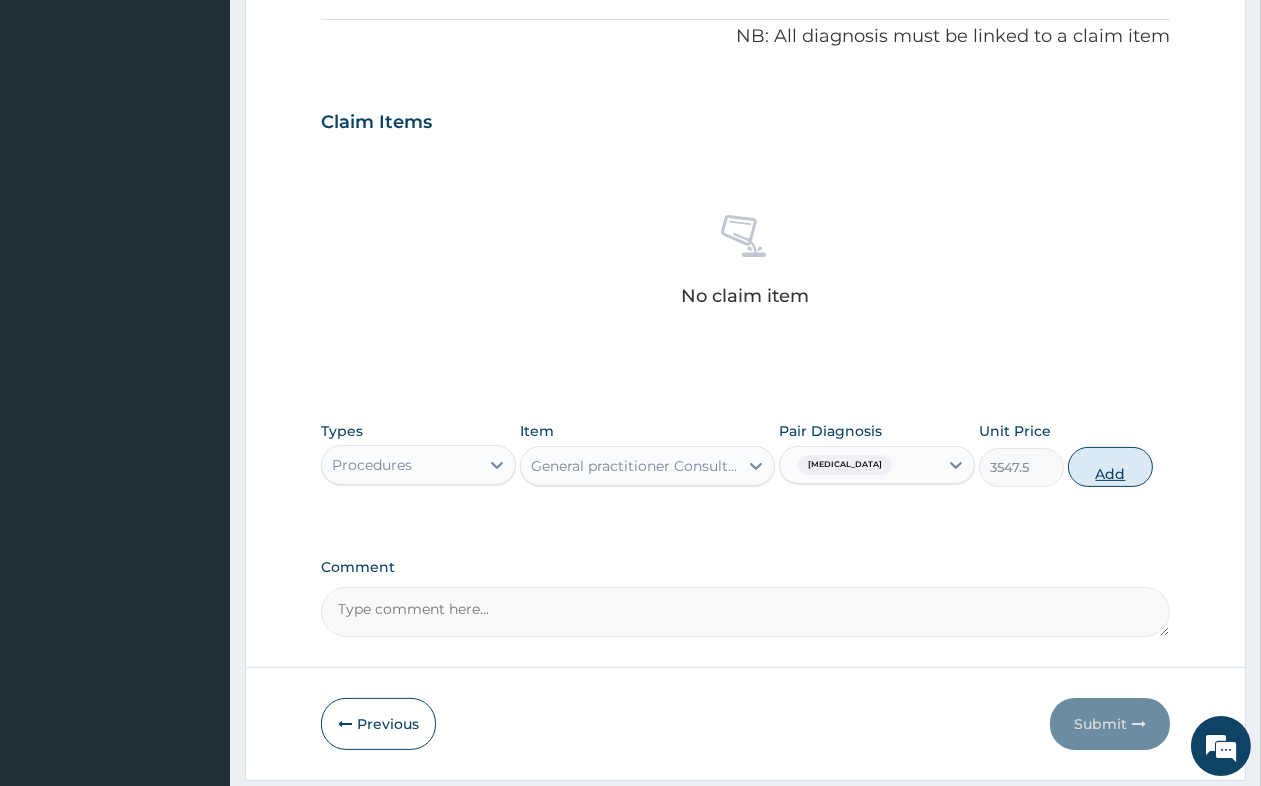 click on "Add" at bounding box center (1110, 467) 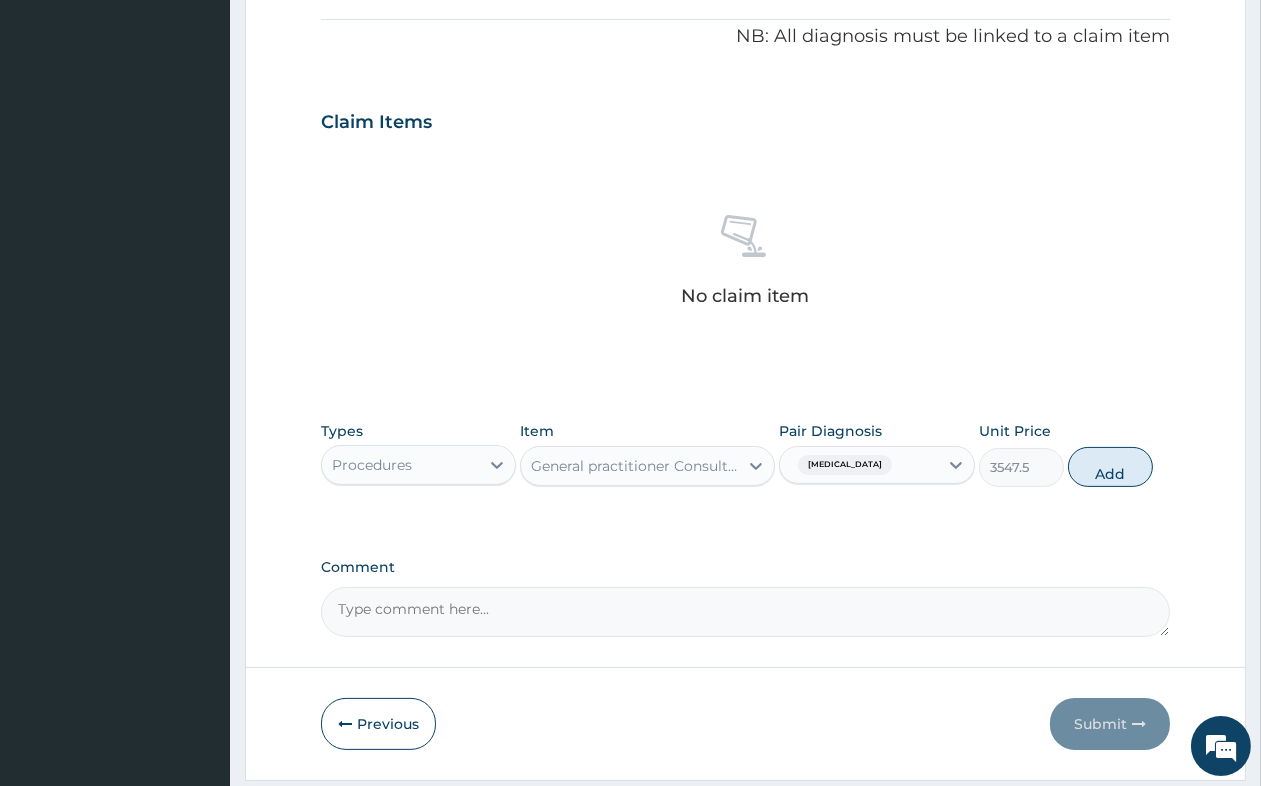 type on "0" 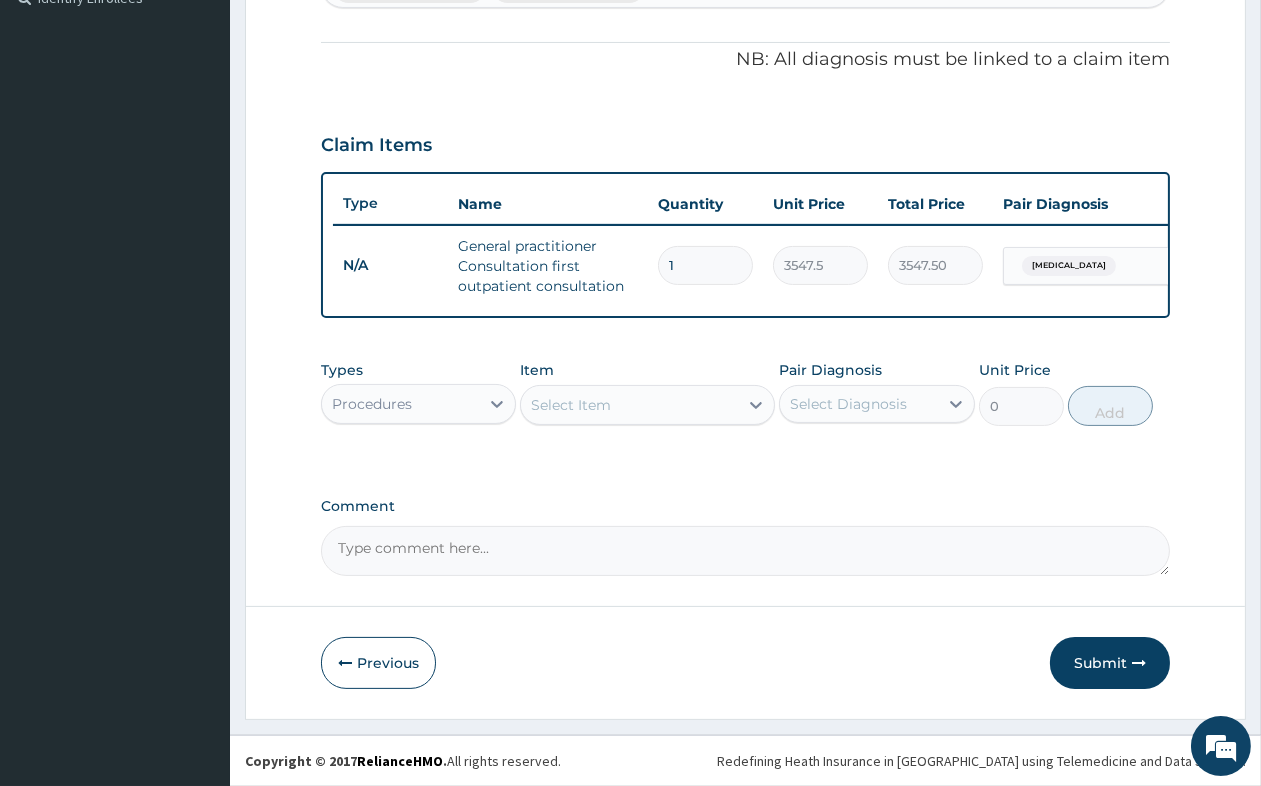 scroll, scrollTop: 587, scrollLeft: 0, axis: vertical 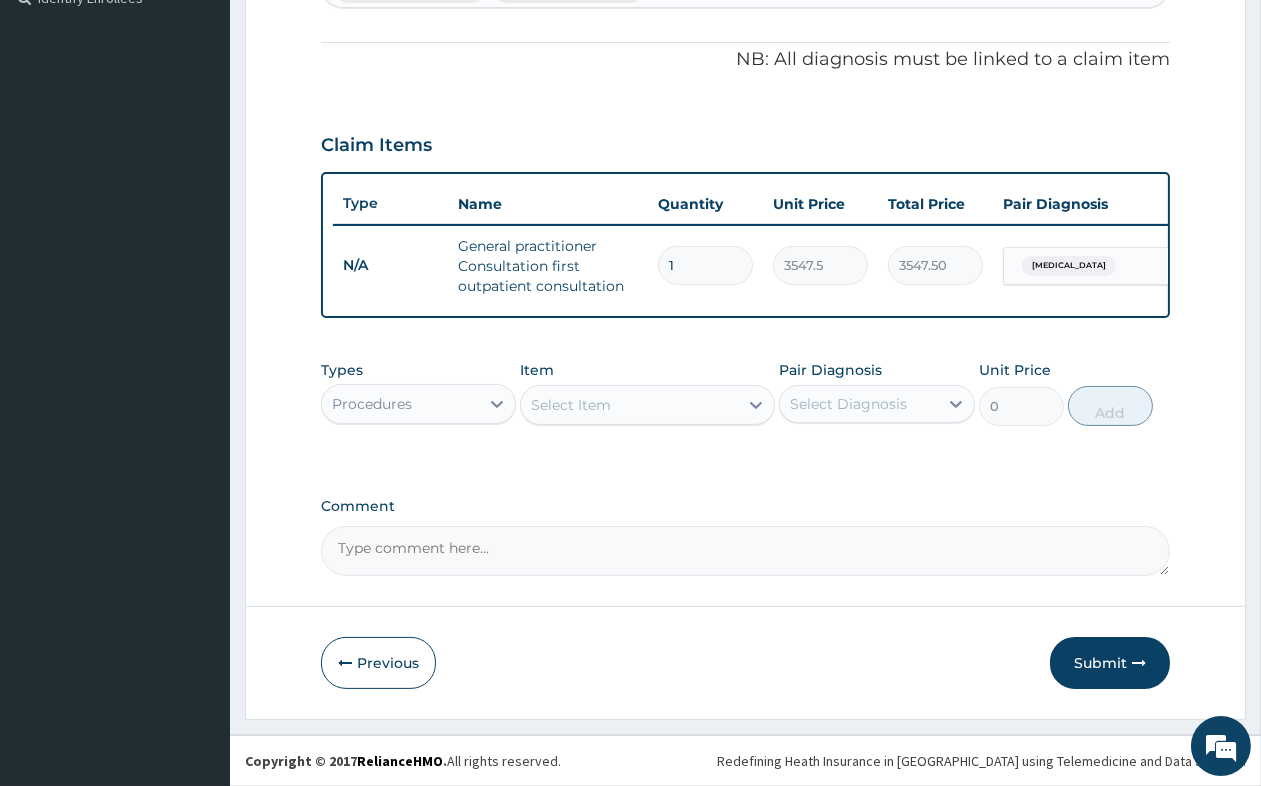 click on "Procedures" at bounding box center (372, 404) 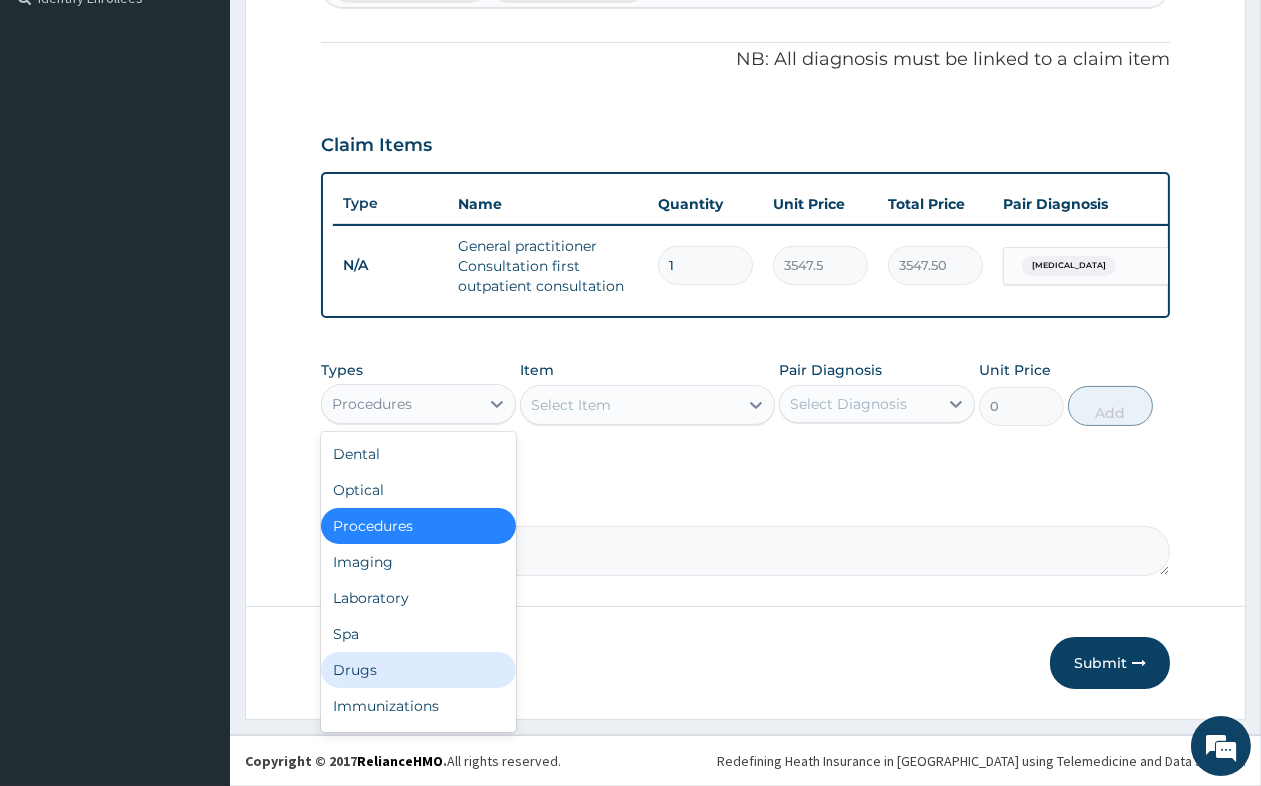 click on "Drugs" at bounding box center [418, 670] 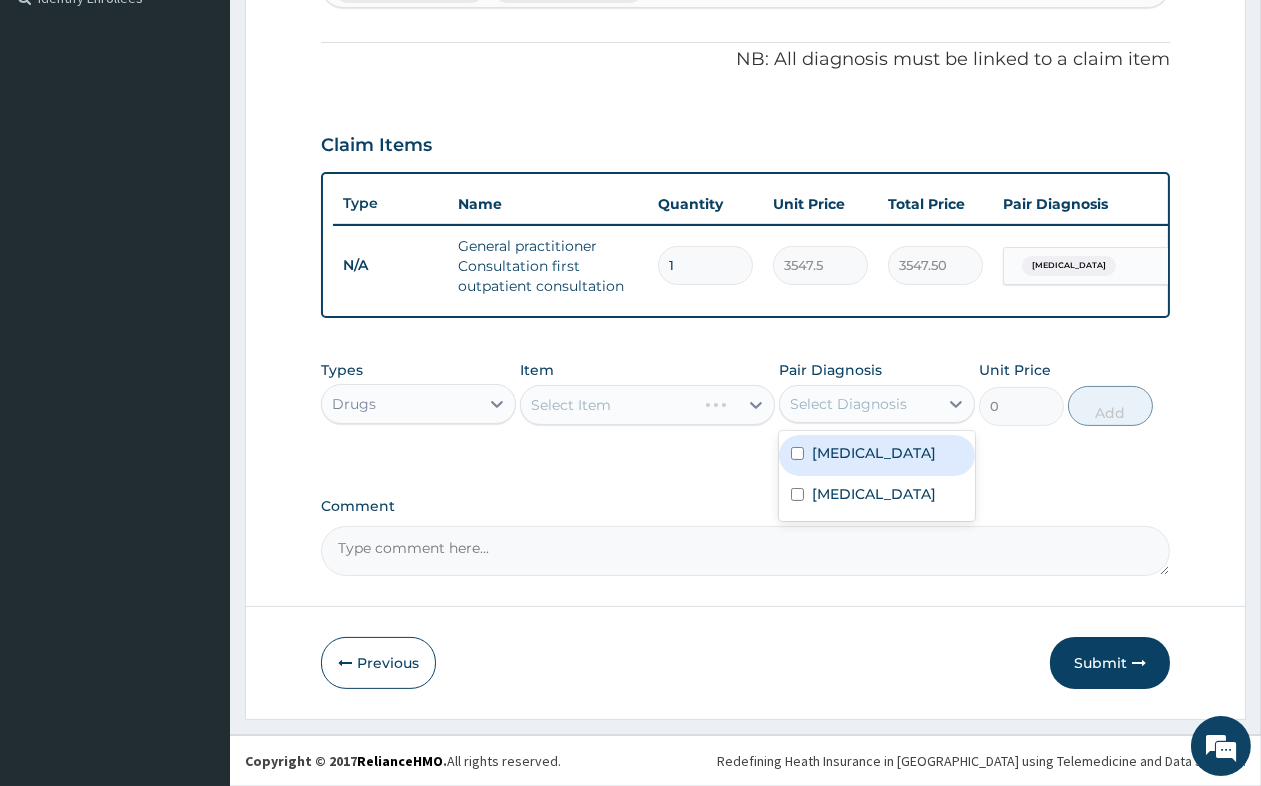 click on "Select Diagnosis" at bounding box center (848, 404) 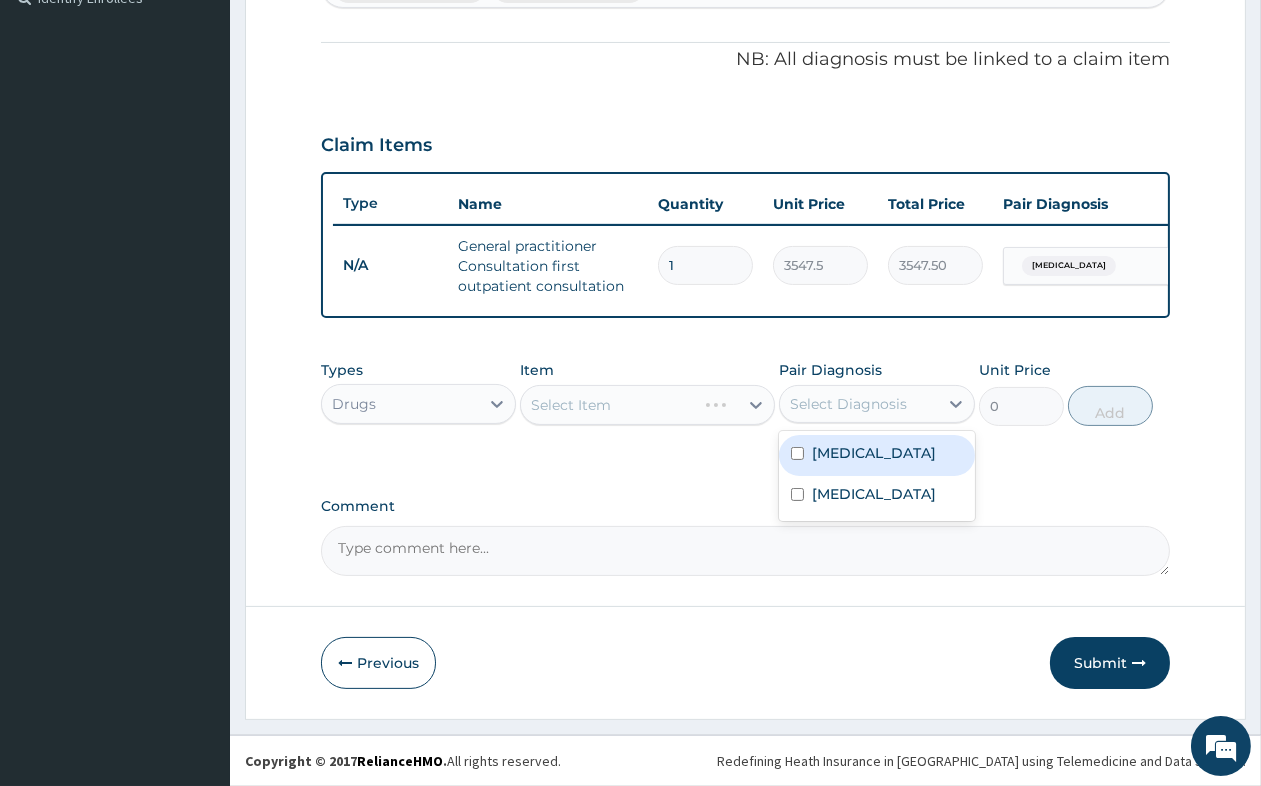 click on "[MEDICAL_DATA]" at bounding box center (874, 453) 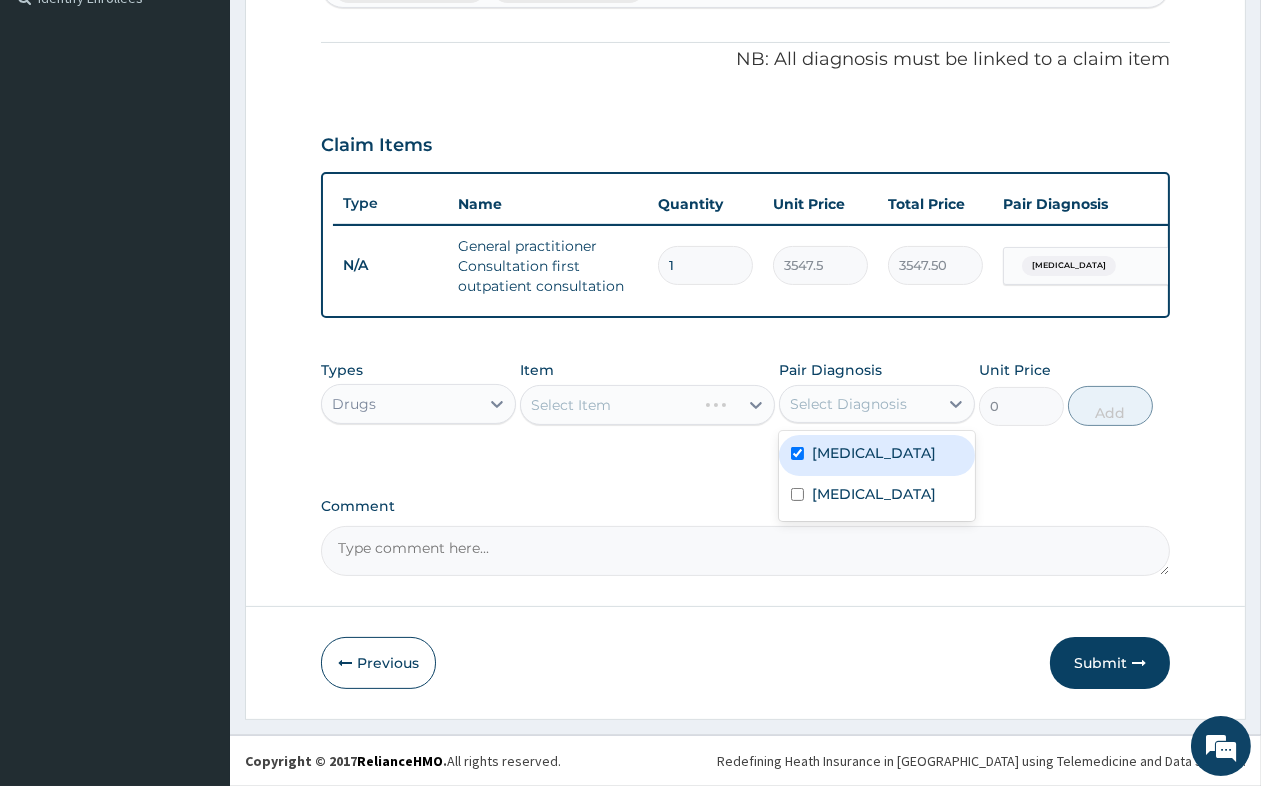 checkbox on "true" 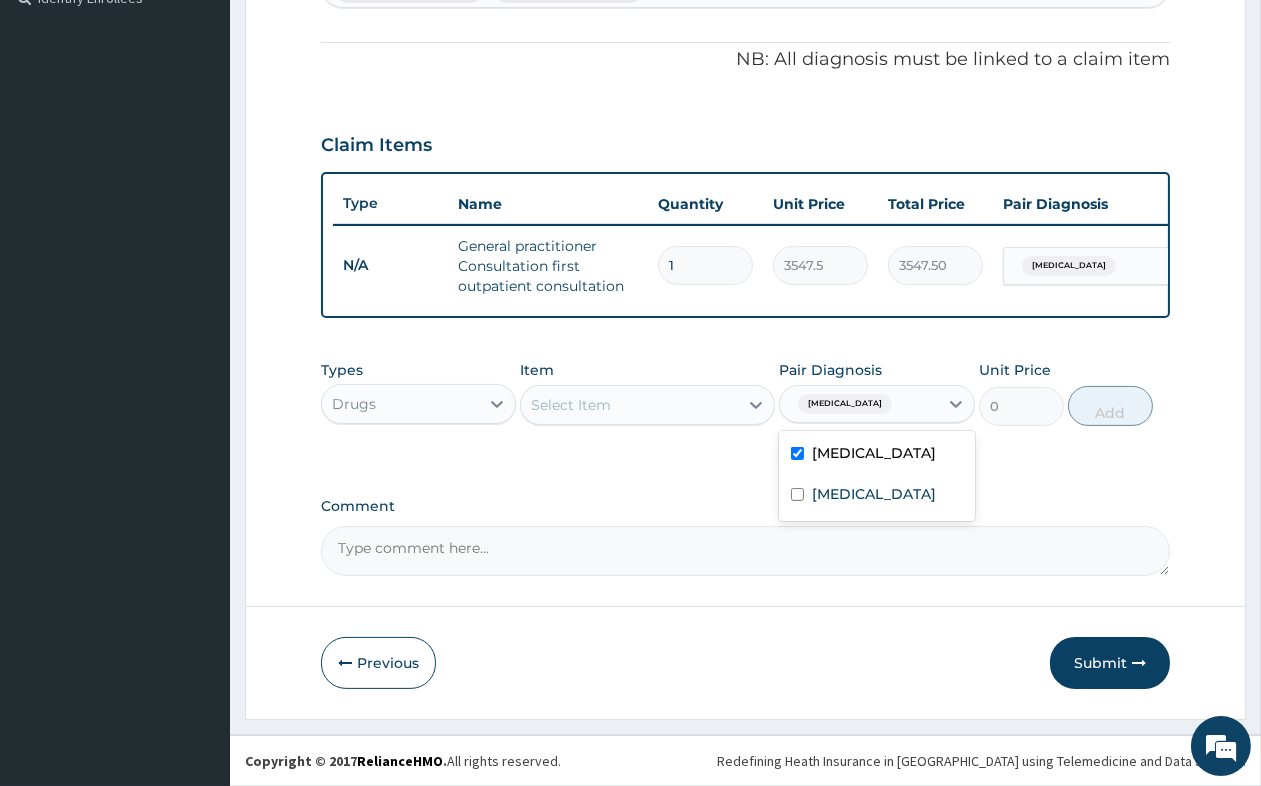 click on "Select Item" at bounding box center [629, 405] 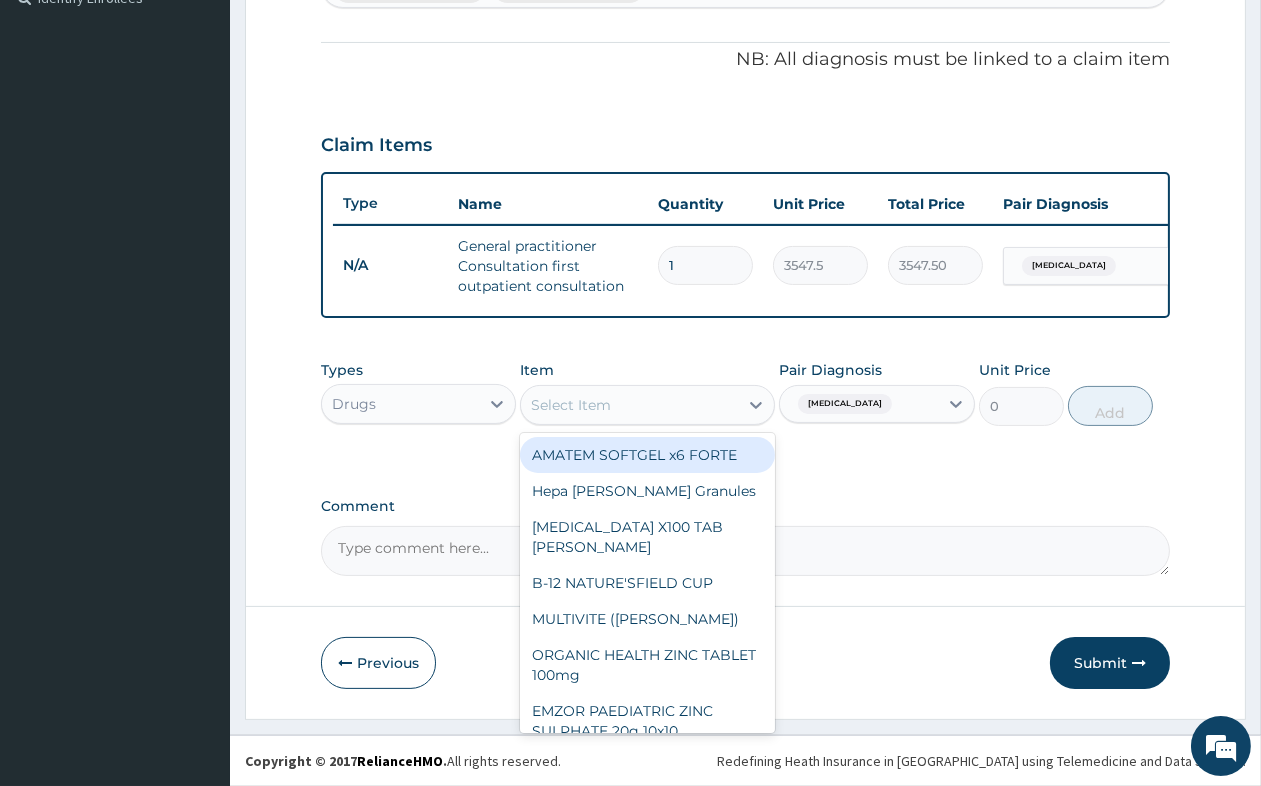 click on "AMATEM SOFTGEL x6 FORTE" at bounding box center (647, 455) 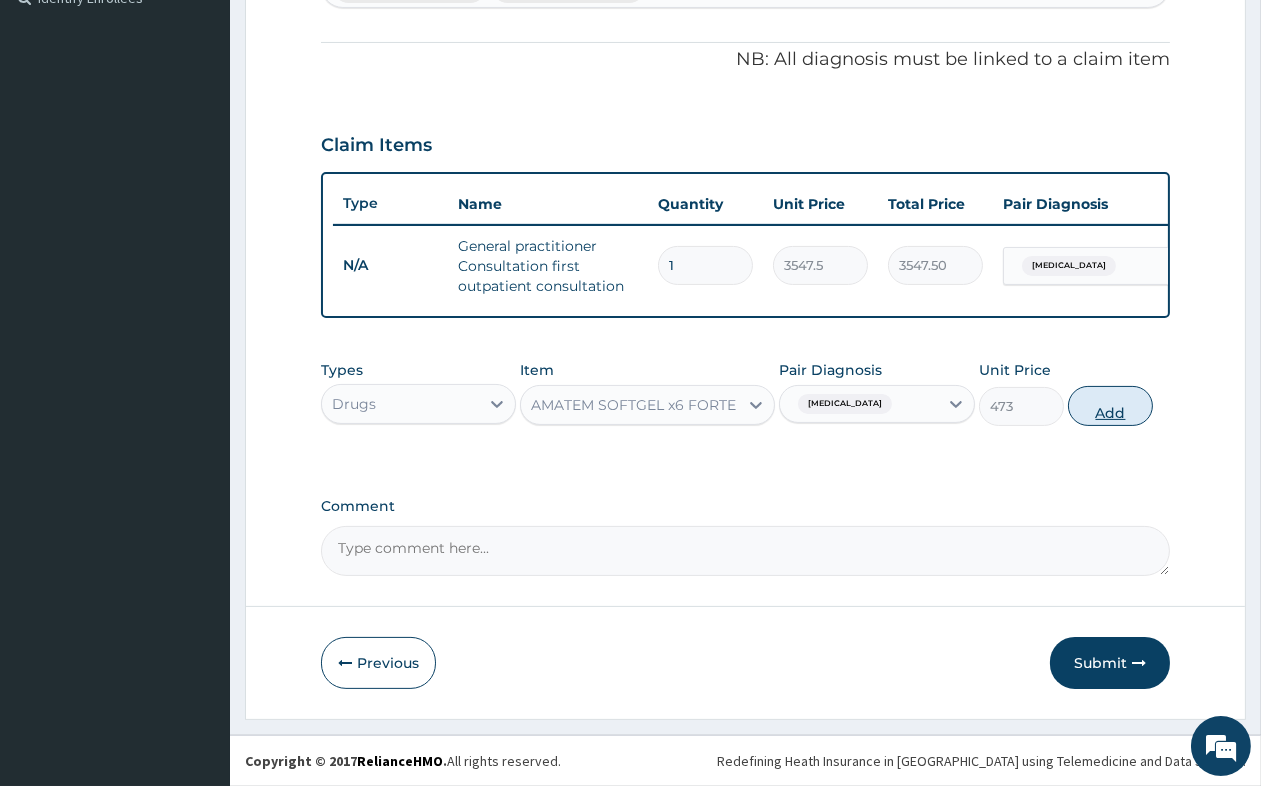 click on "Add" at bounding box center [1110, 406] 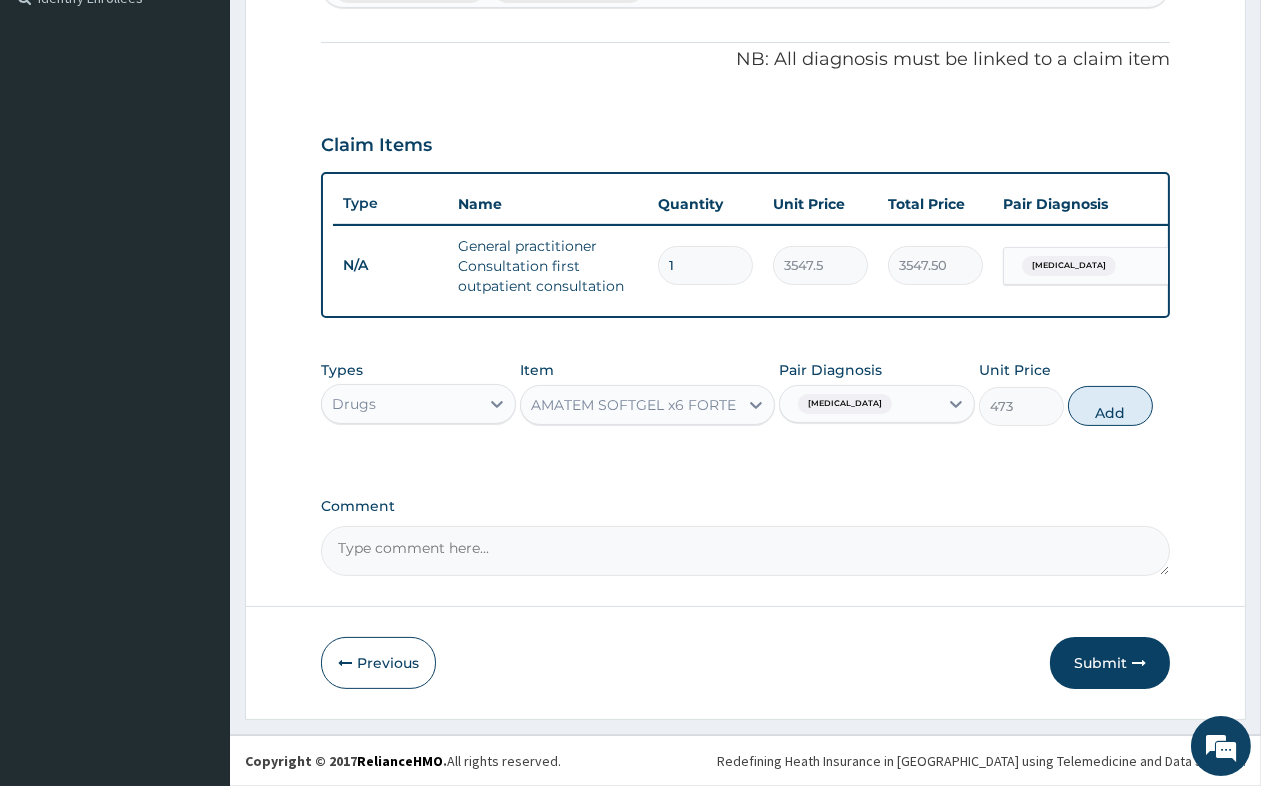 type on "0" 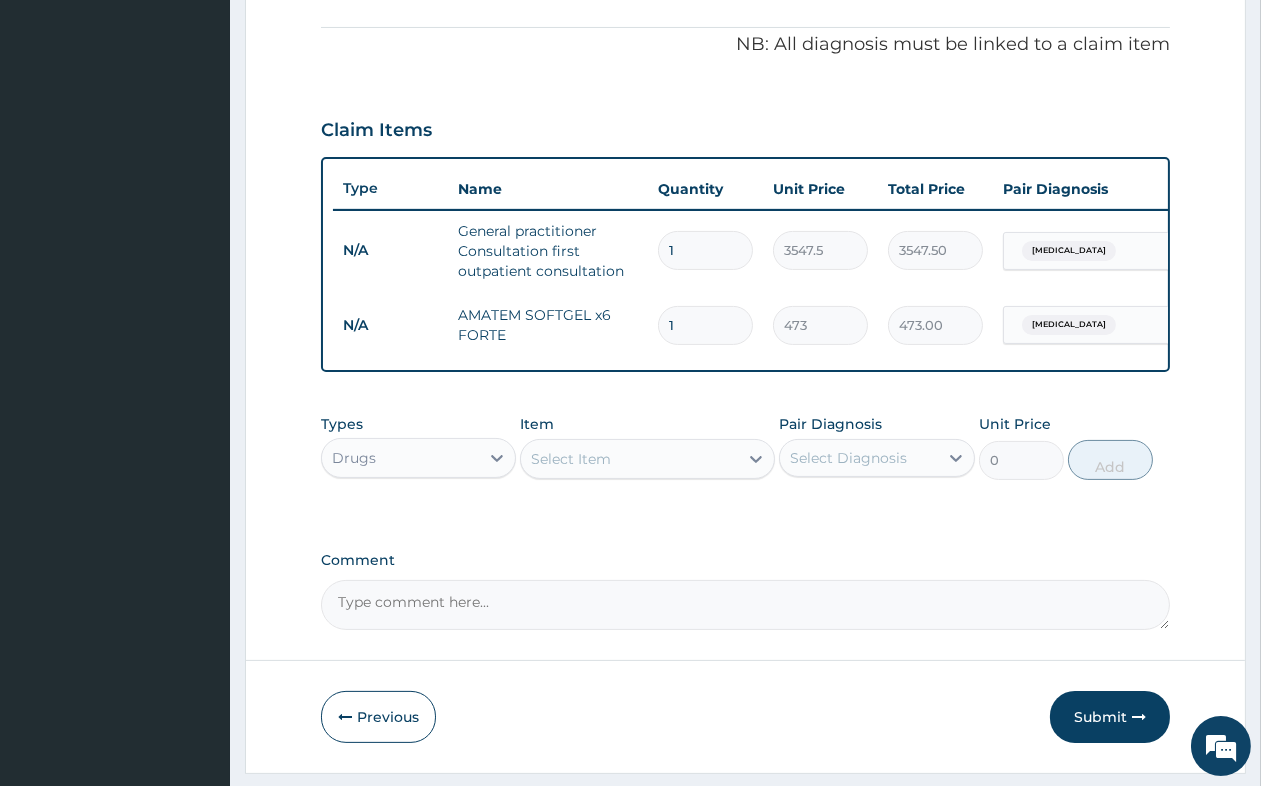 type 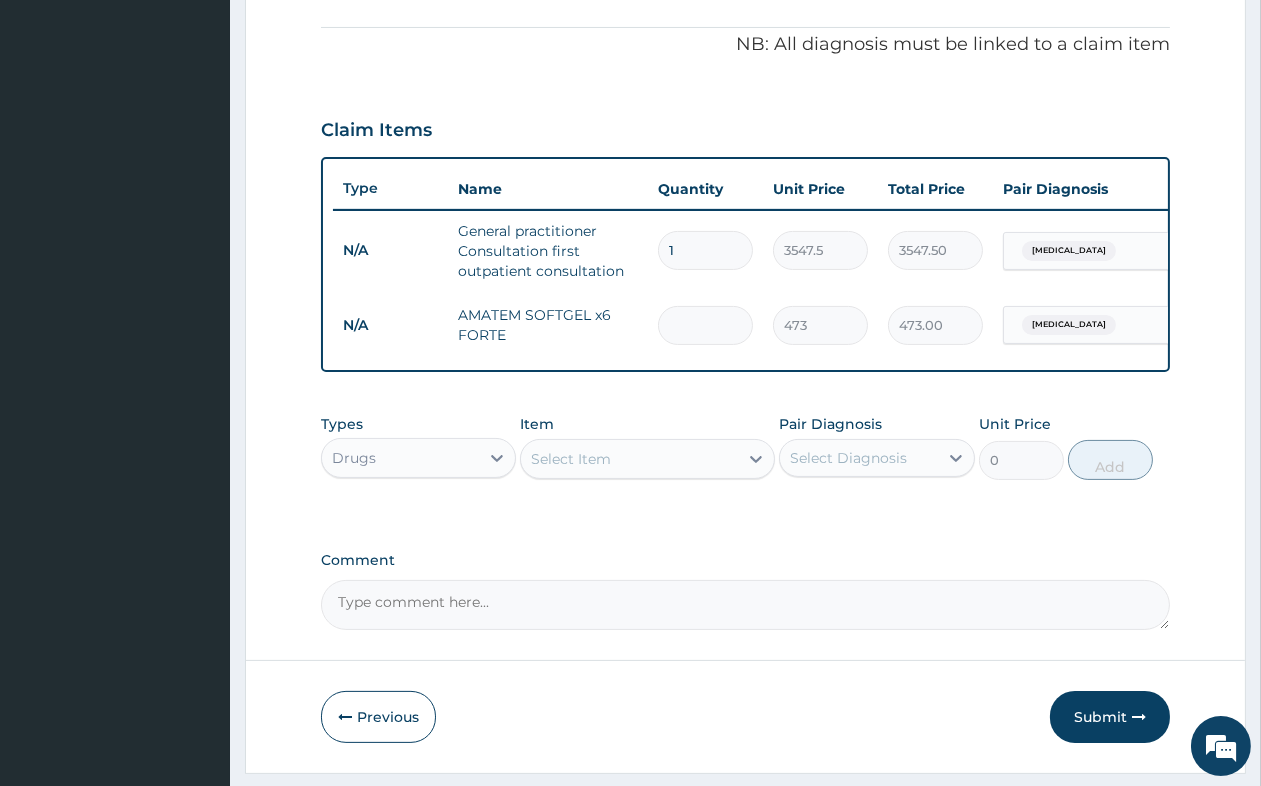 type on "0.00" 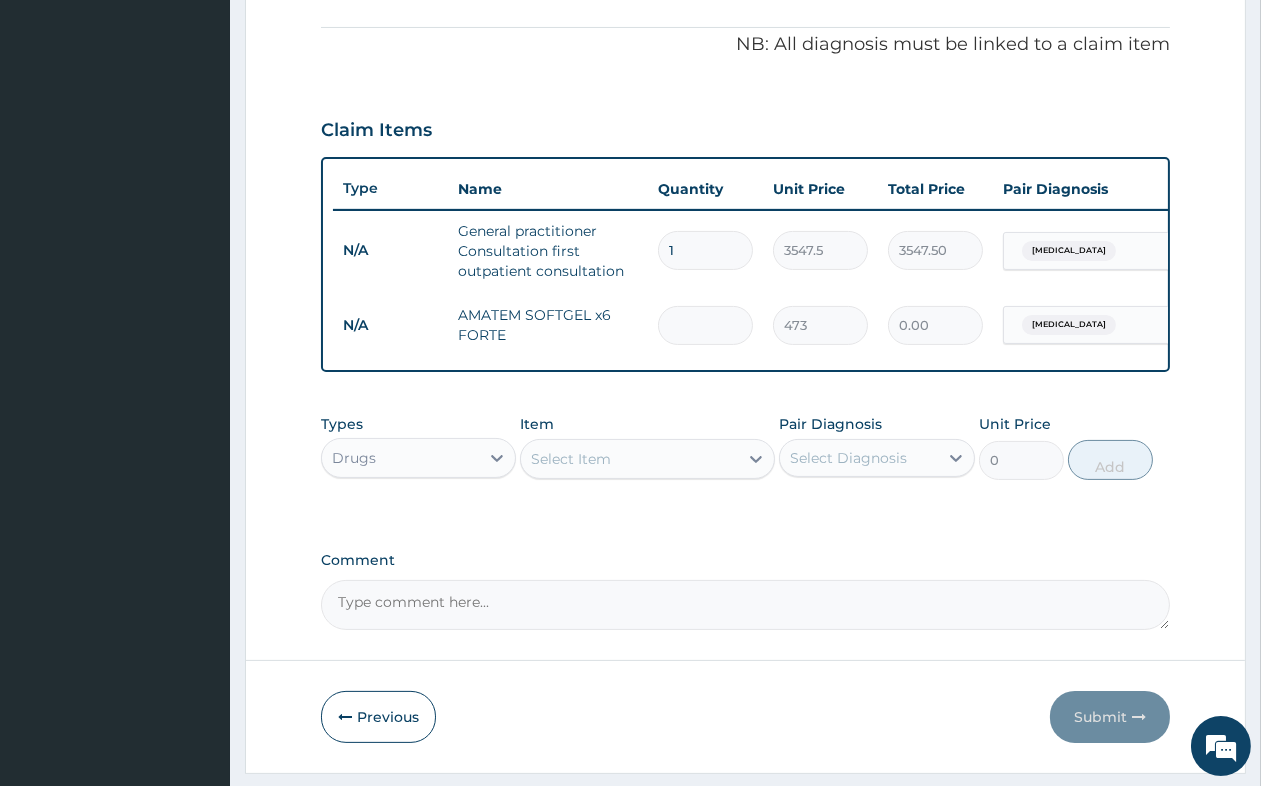 type on "6" 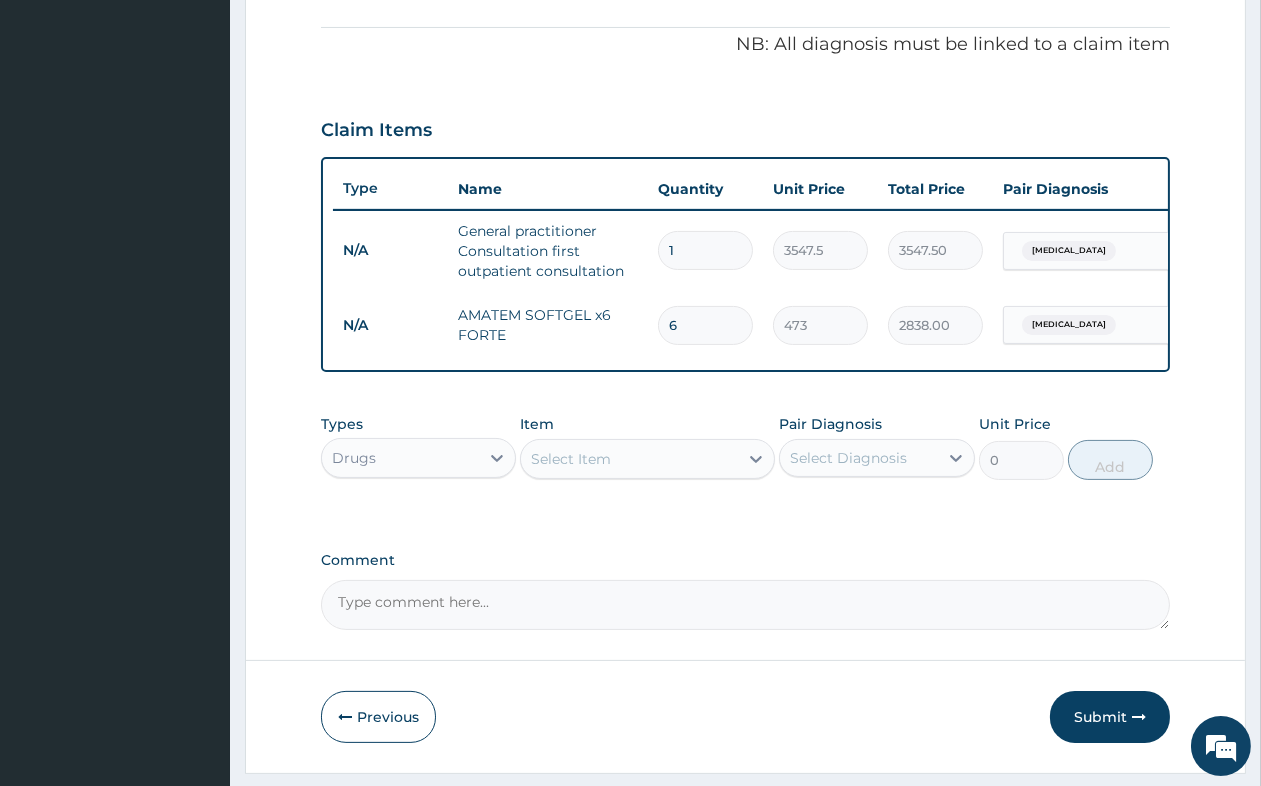 type on "6" 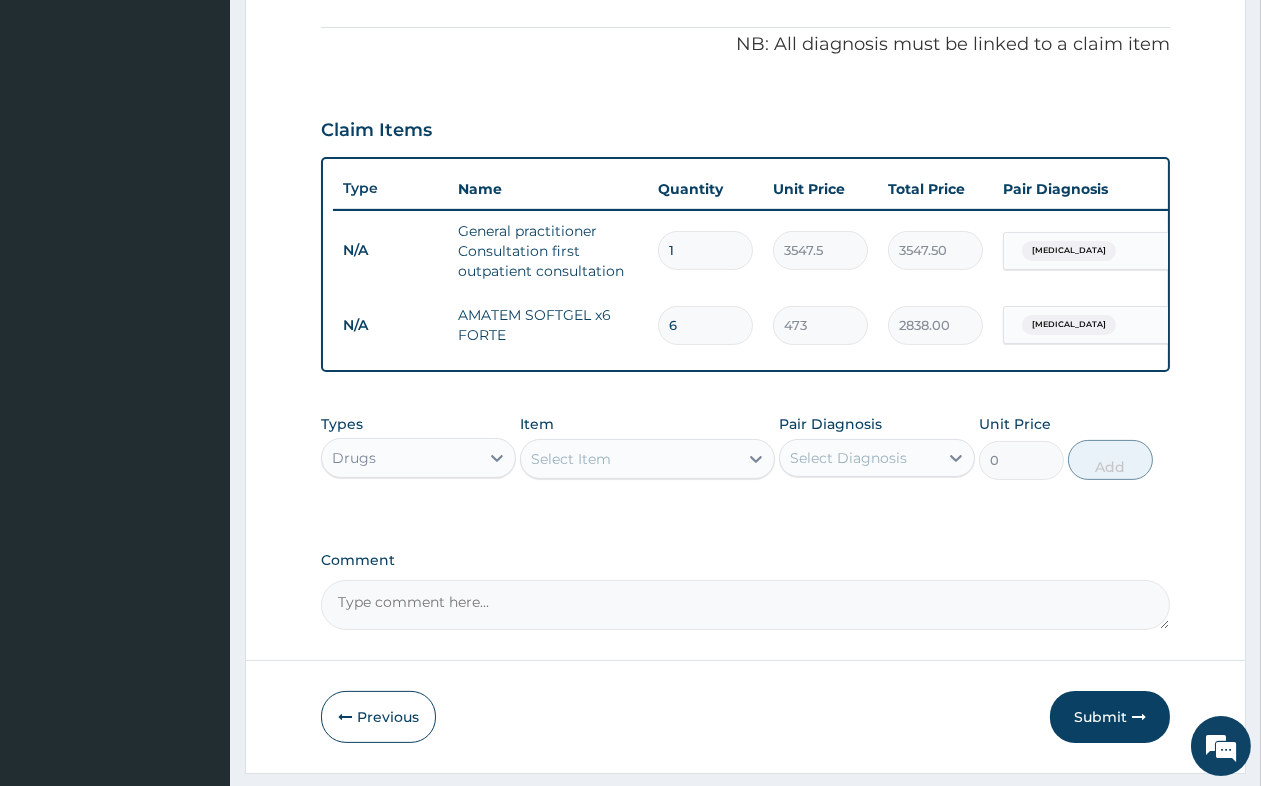 click on "Select Item" at bounding box center [629, 459] 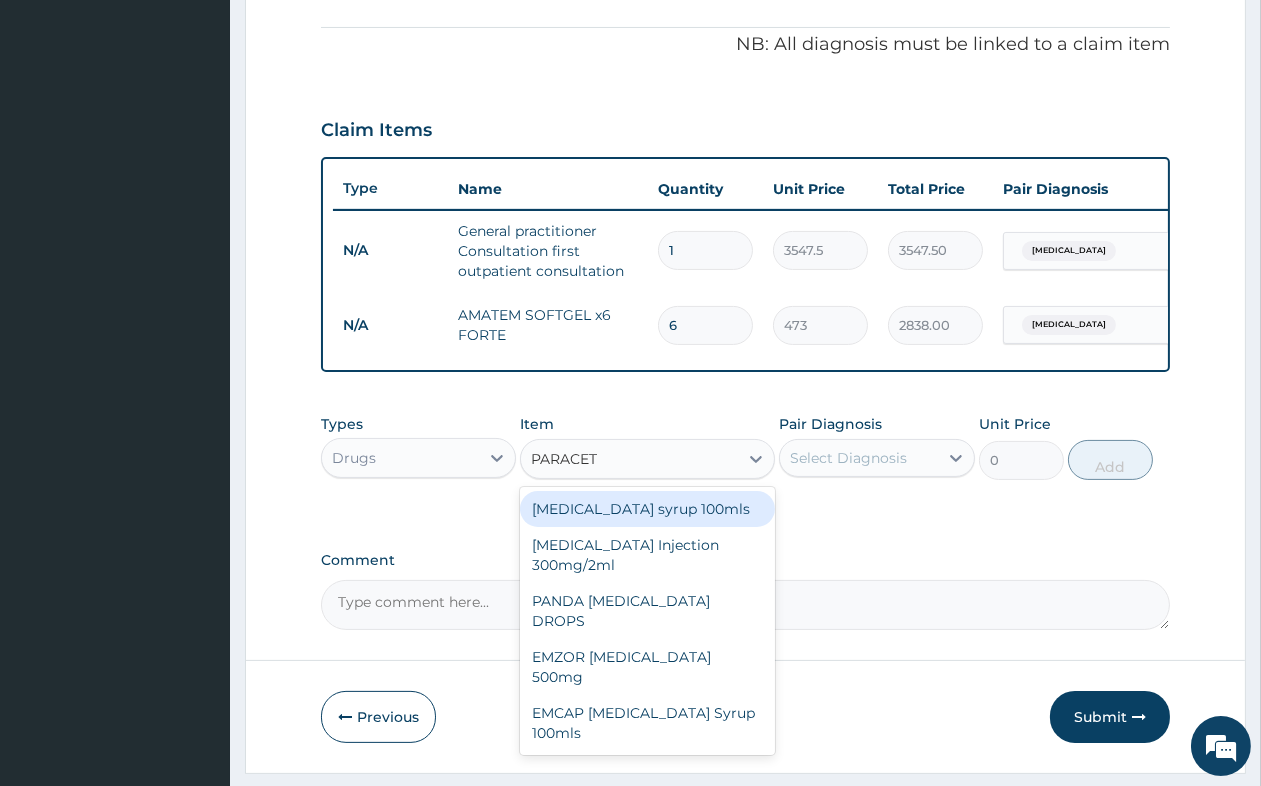 type on "PARACETA" 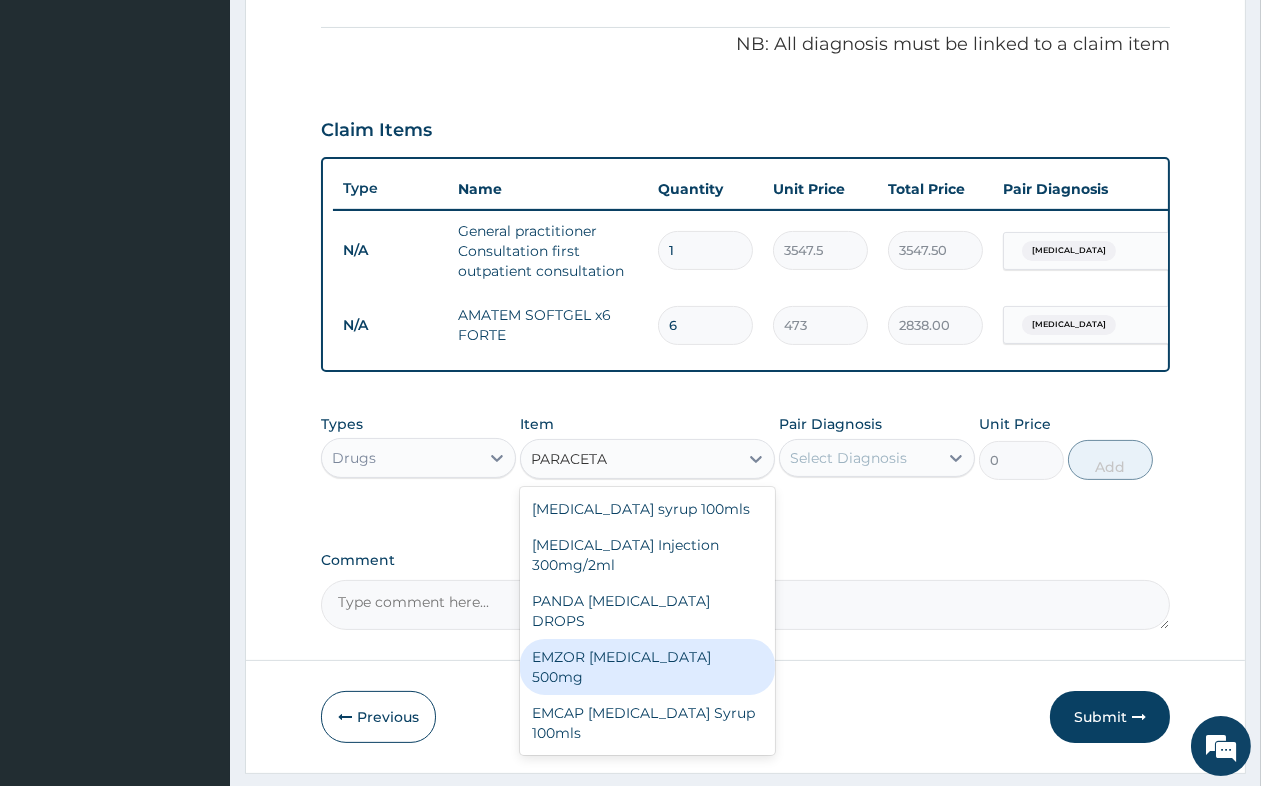 click on "EMZOR [MEDICAL_DATA] 500mg" at bounding box center [647, 667] 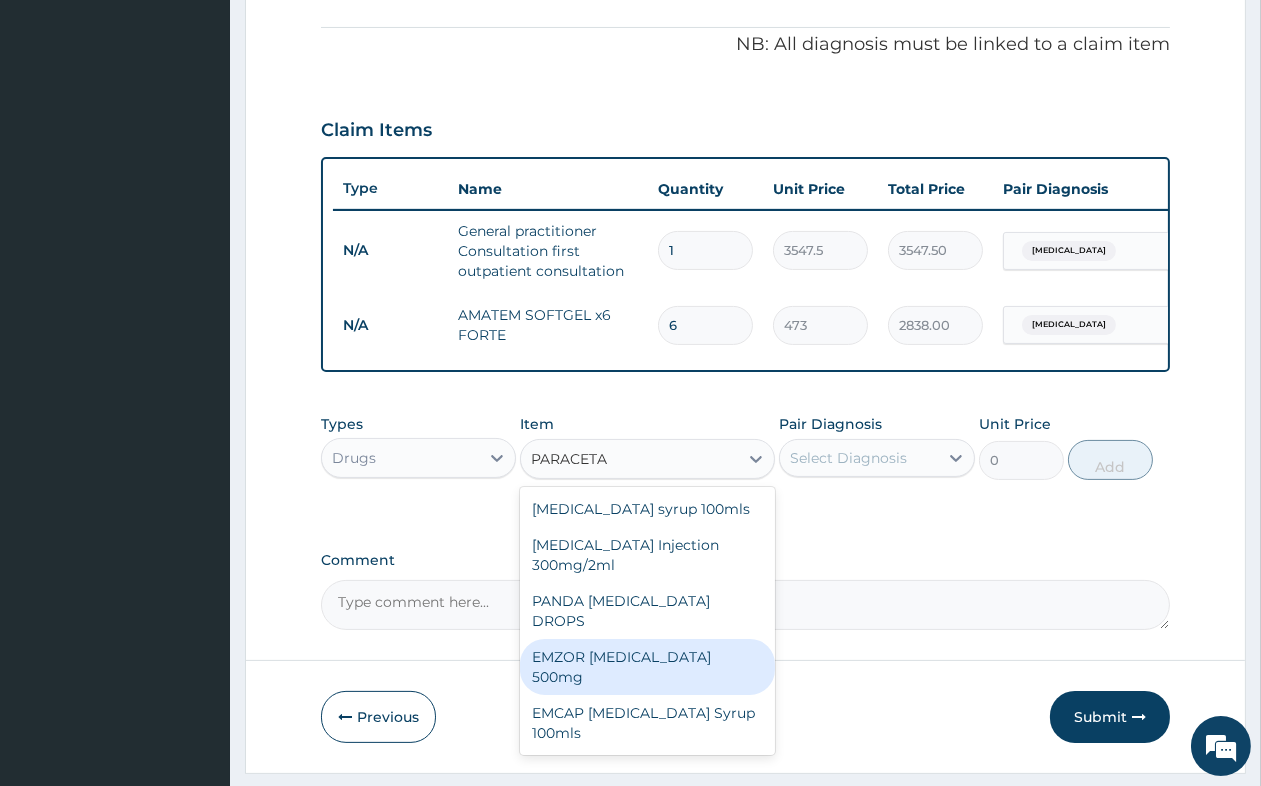 type 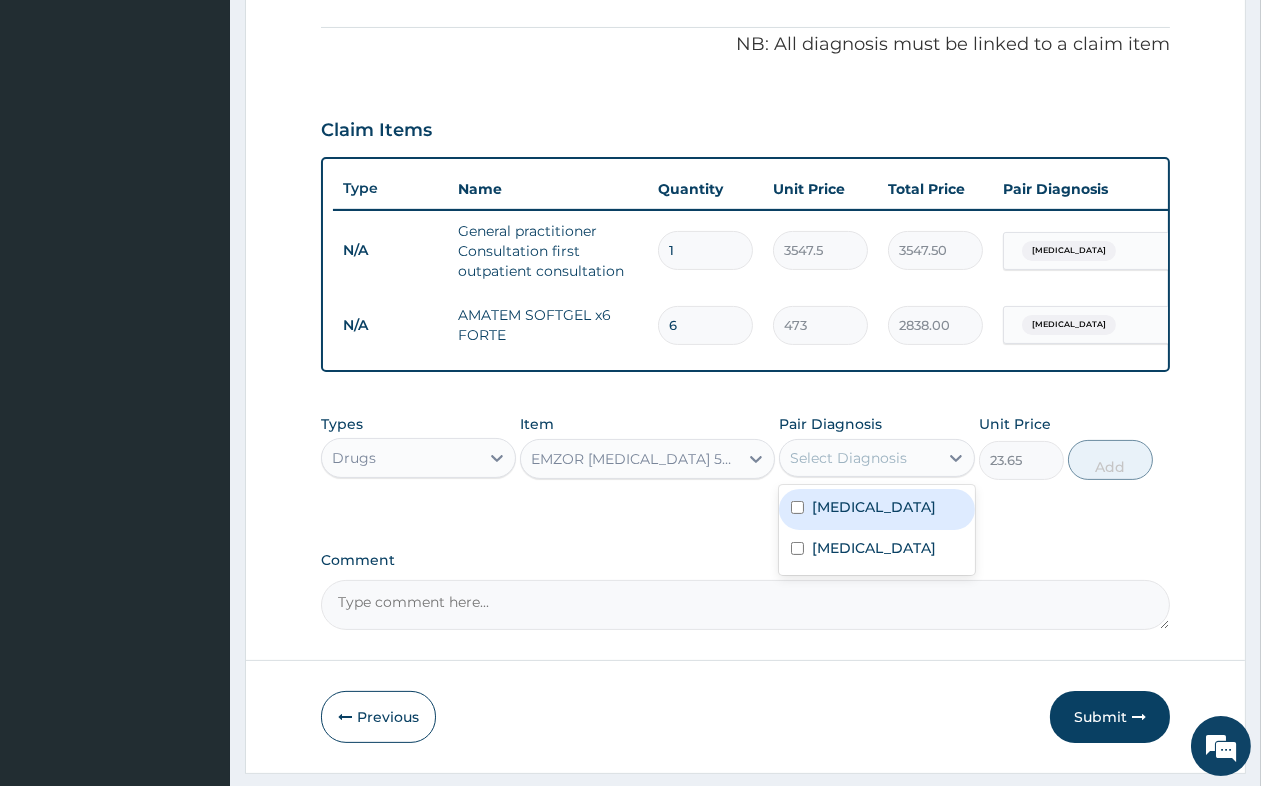 click on "Select Diagnosis" at bounding box center [848, 458] 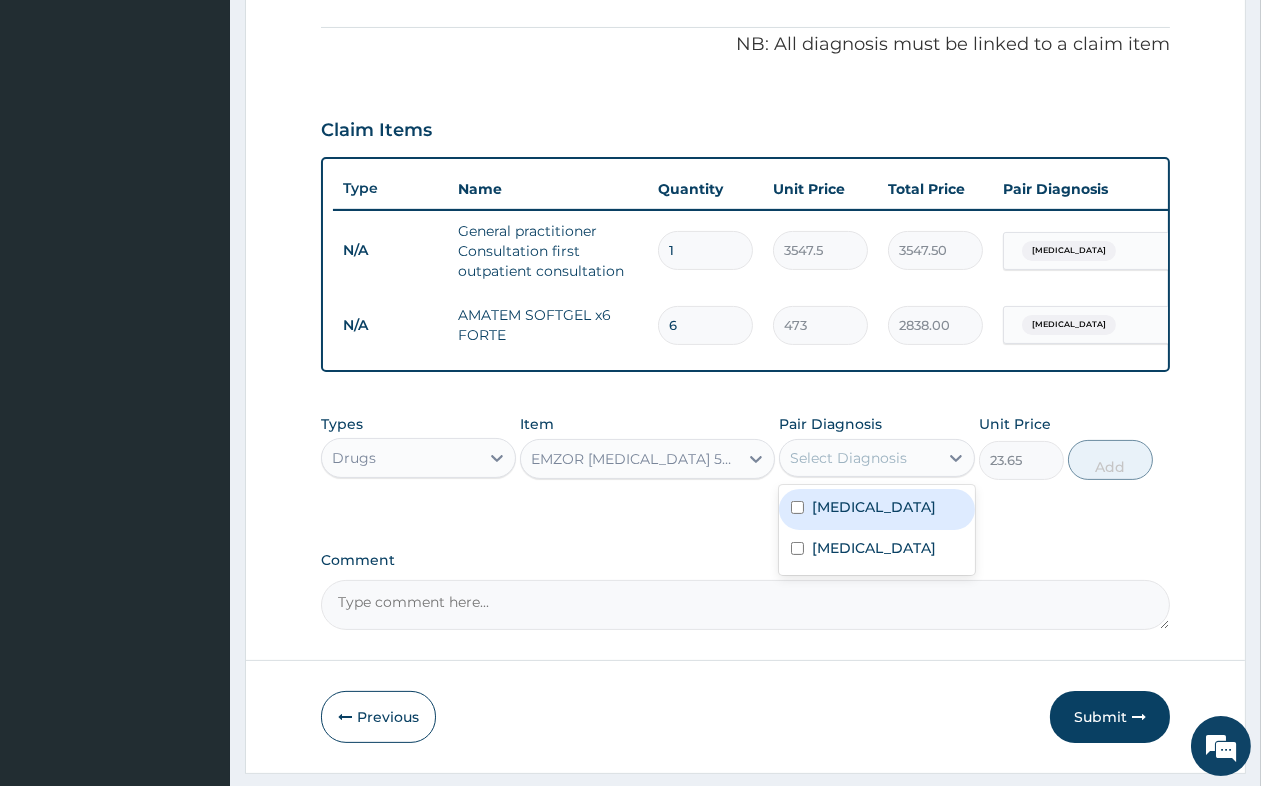 click on "[MEDICAL_DATA]" at bounding box center [874, 507] 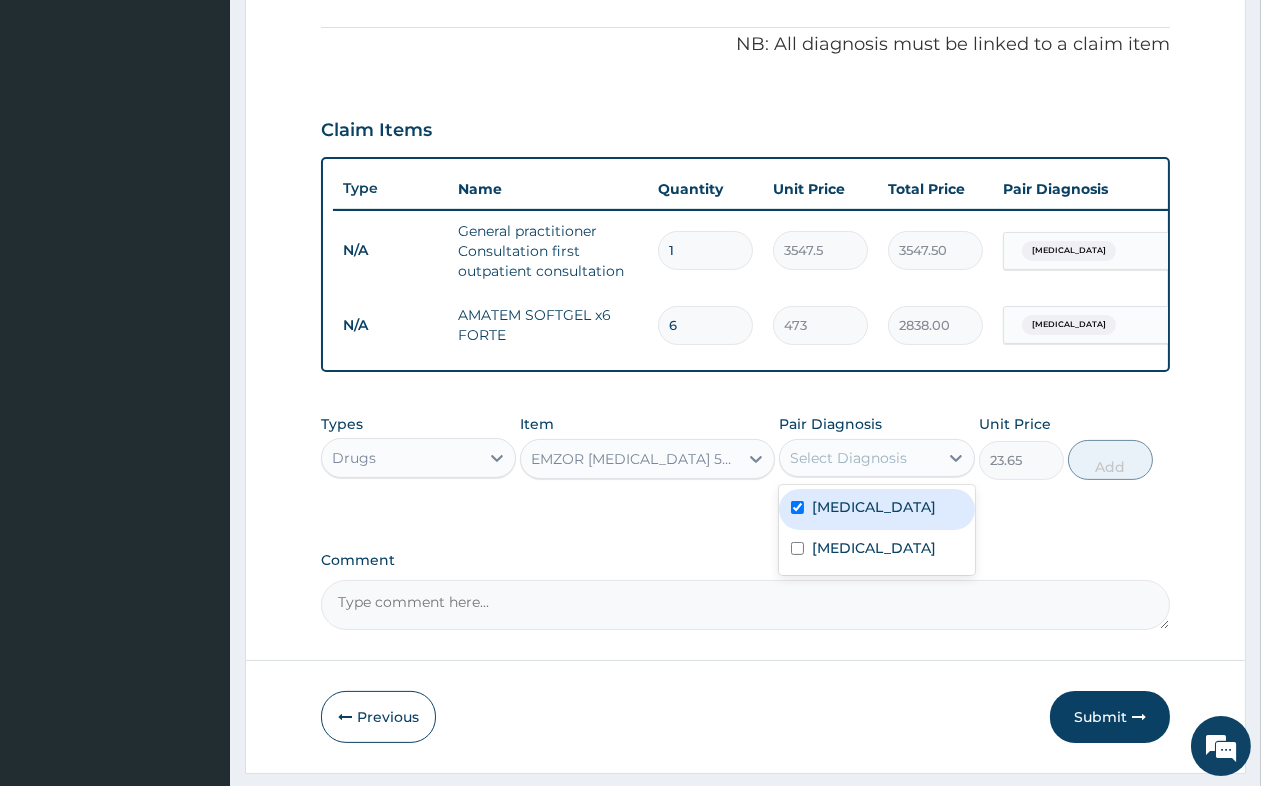 checkbox on "true" 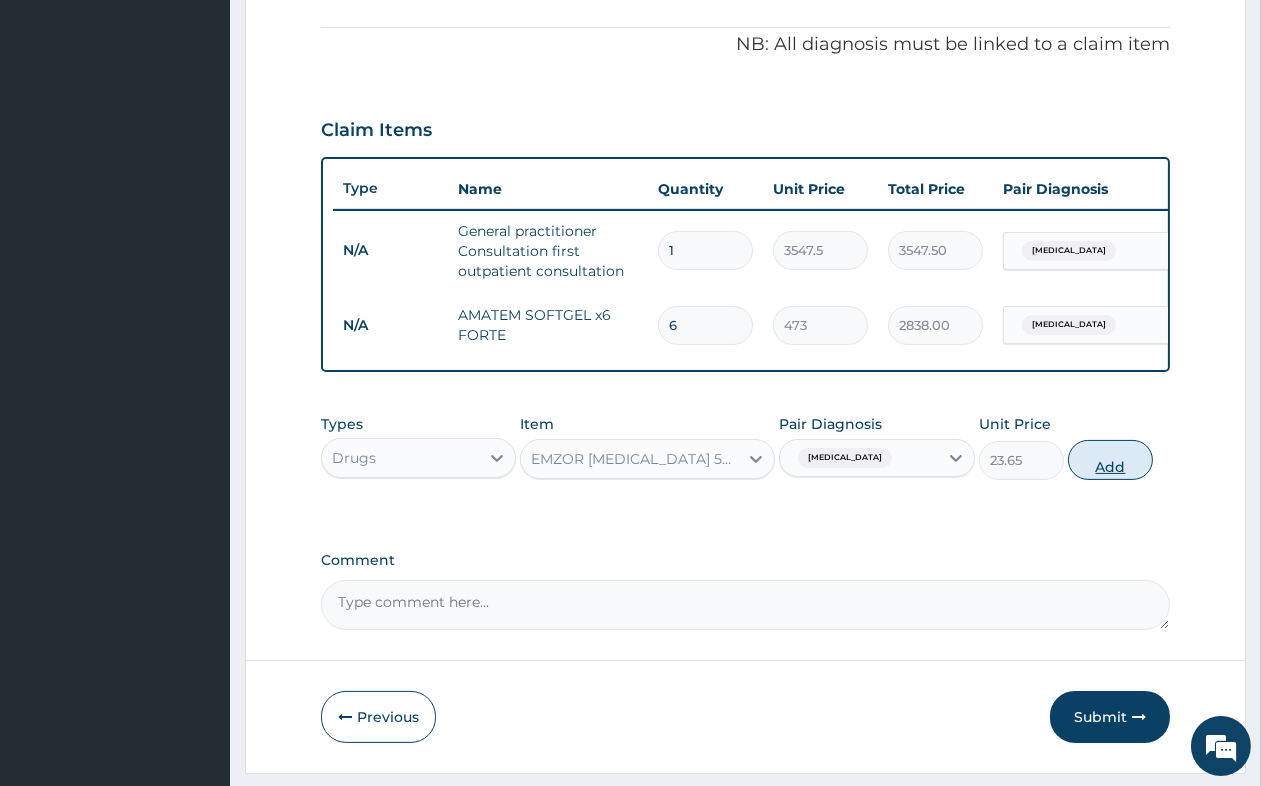 click on "Add" at bounding box center (1110, 460) 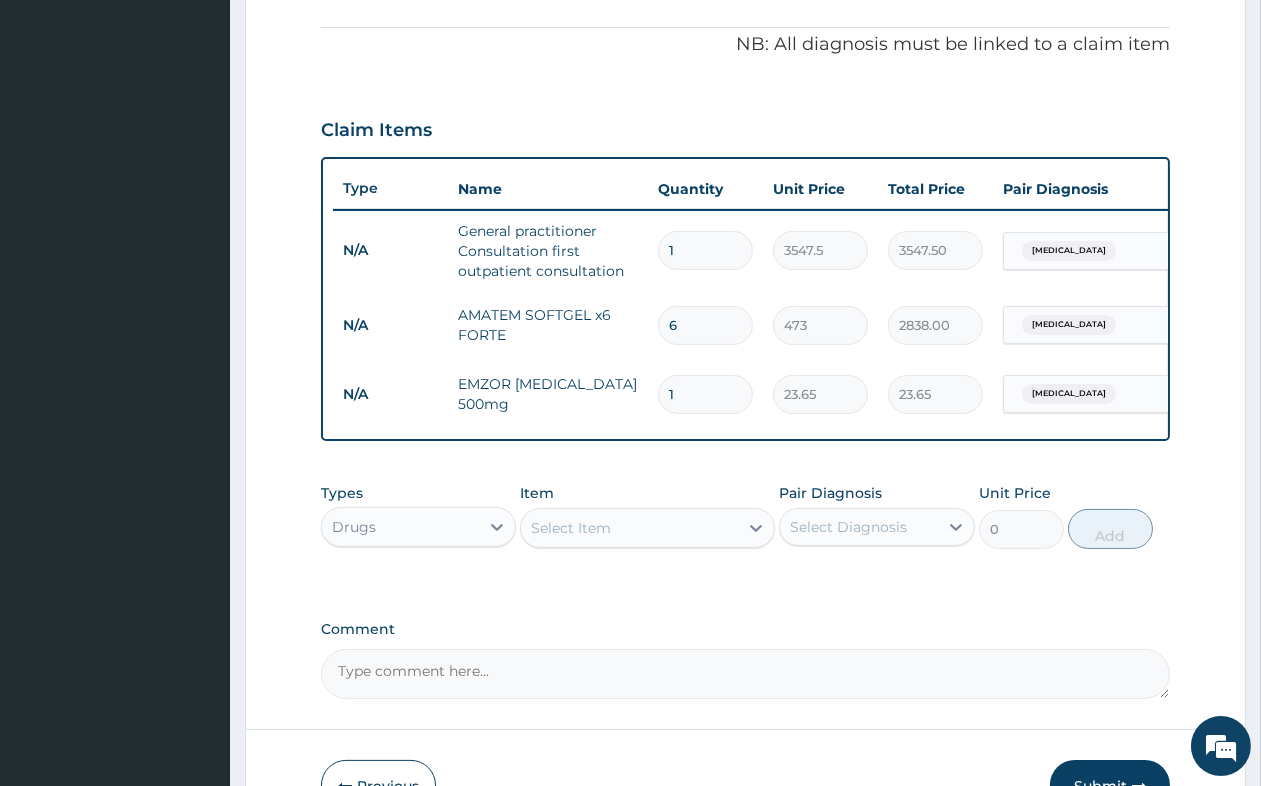 type on "18" 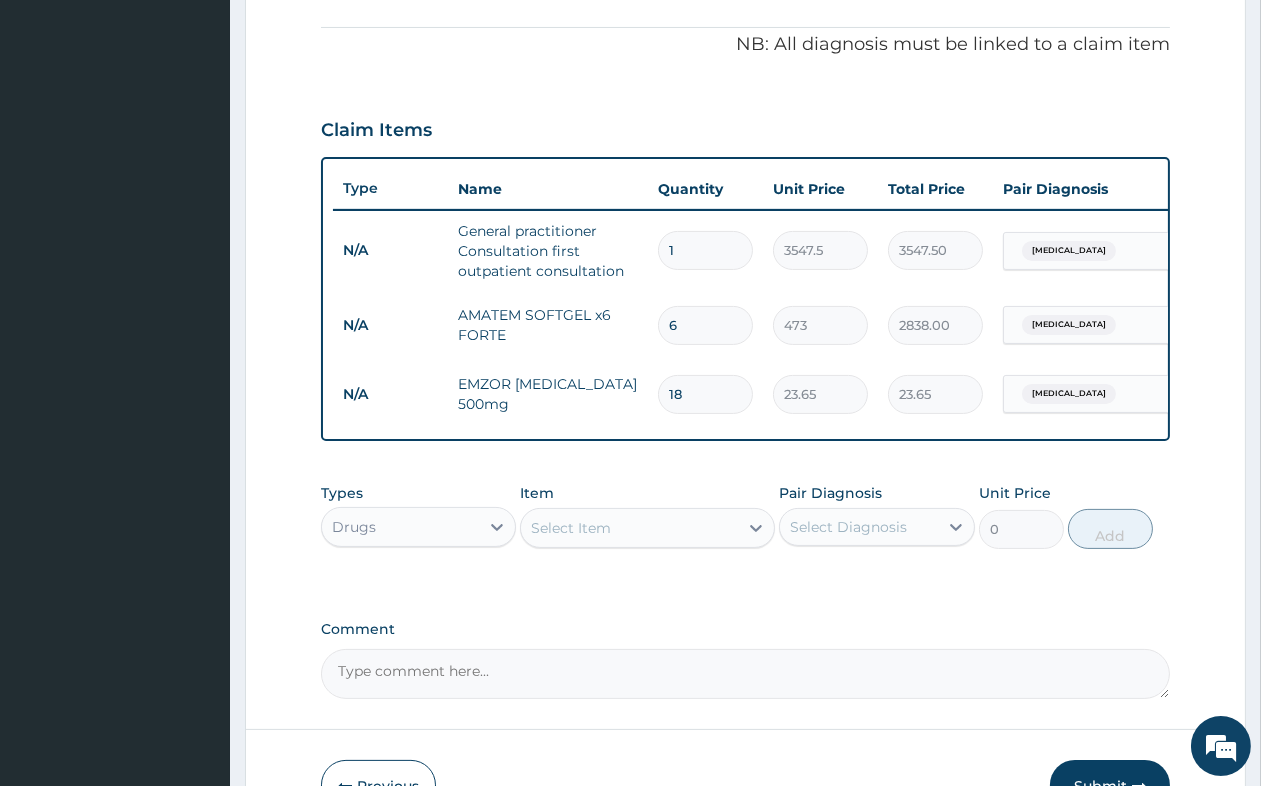 type on "425.70" 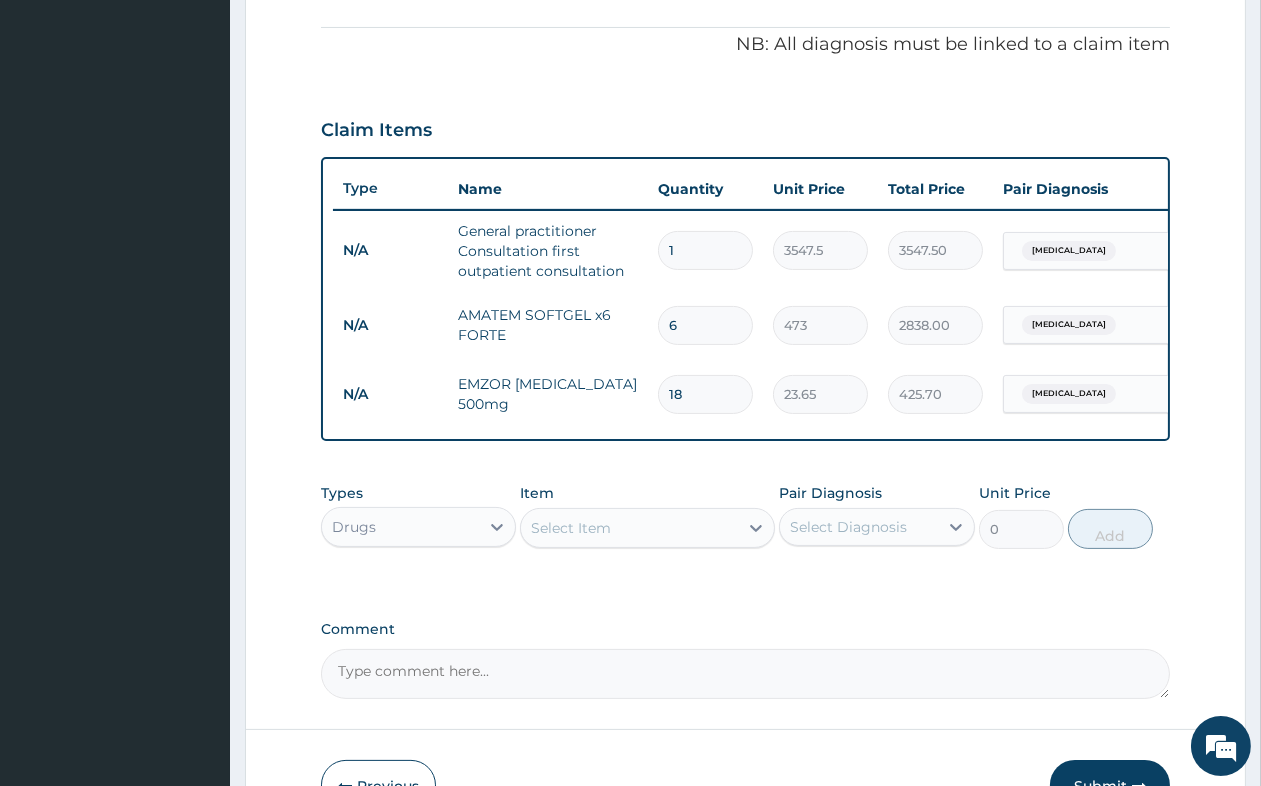 type on "18" 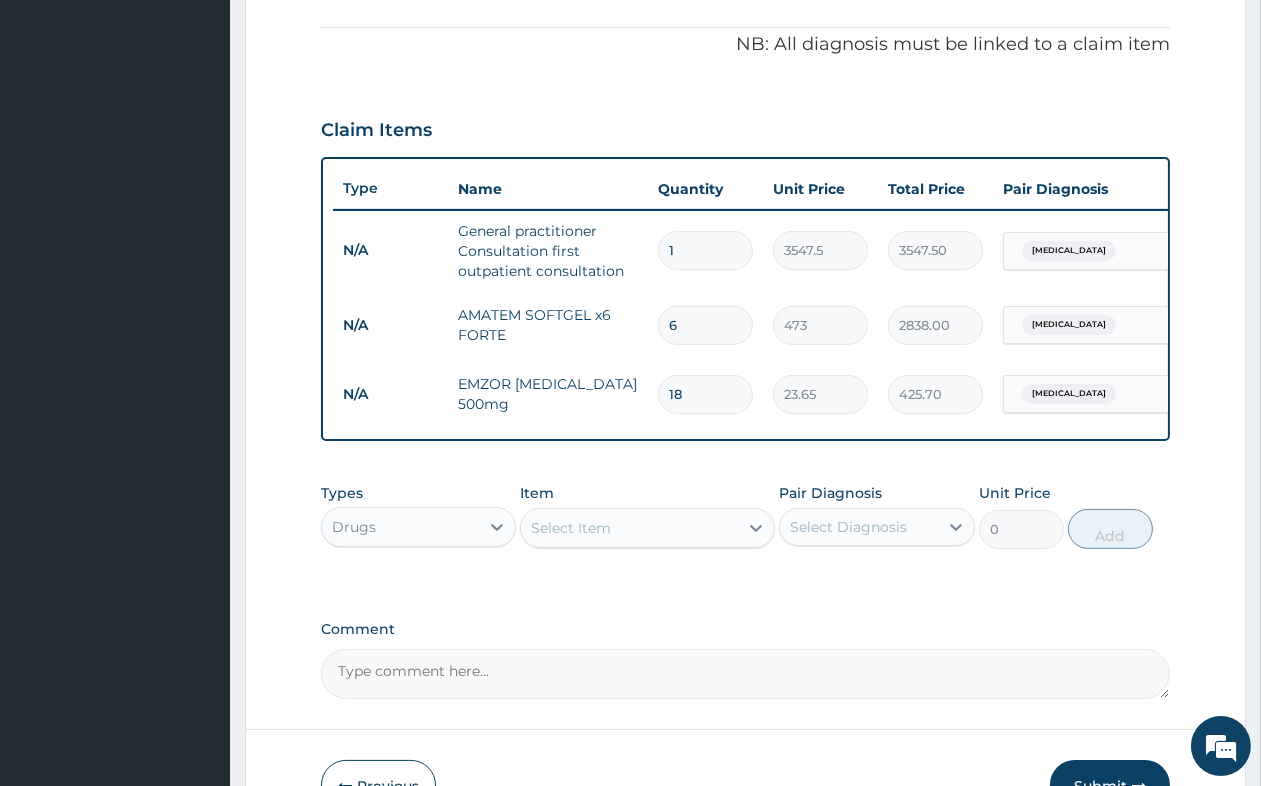 click on "Select Item" at bounding box center [629, 528] 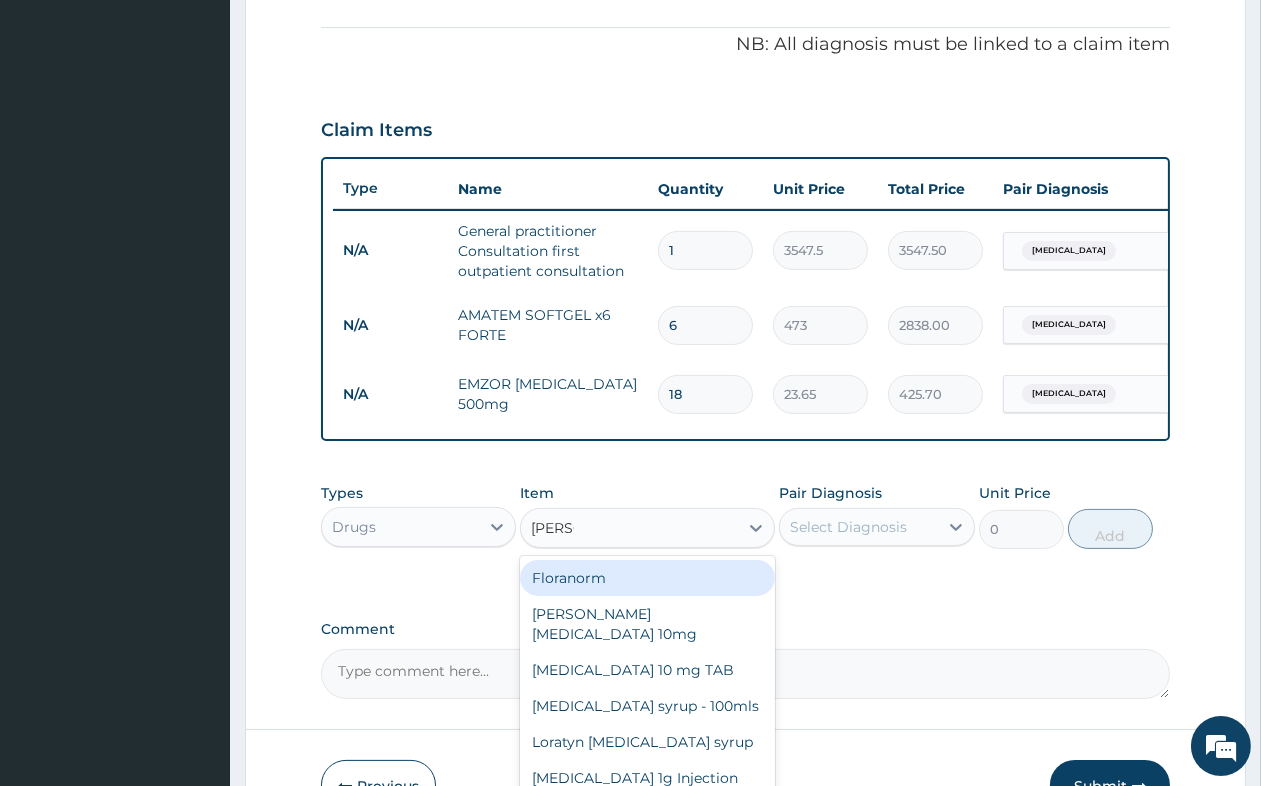type on "LORAT" 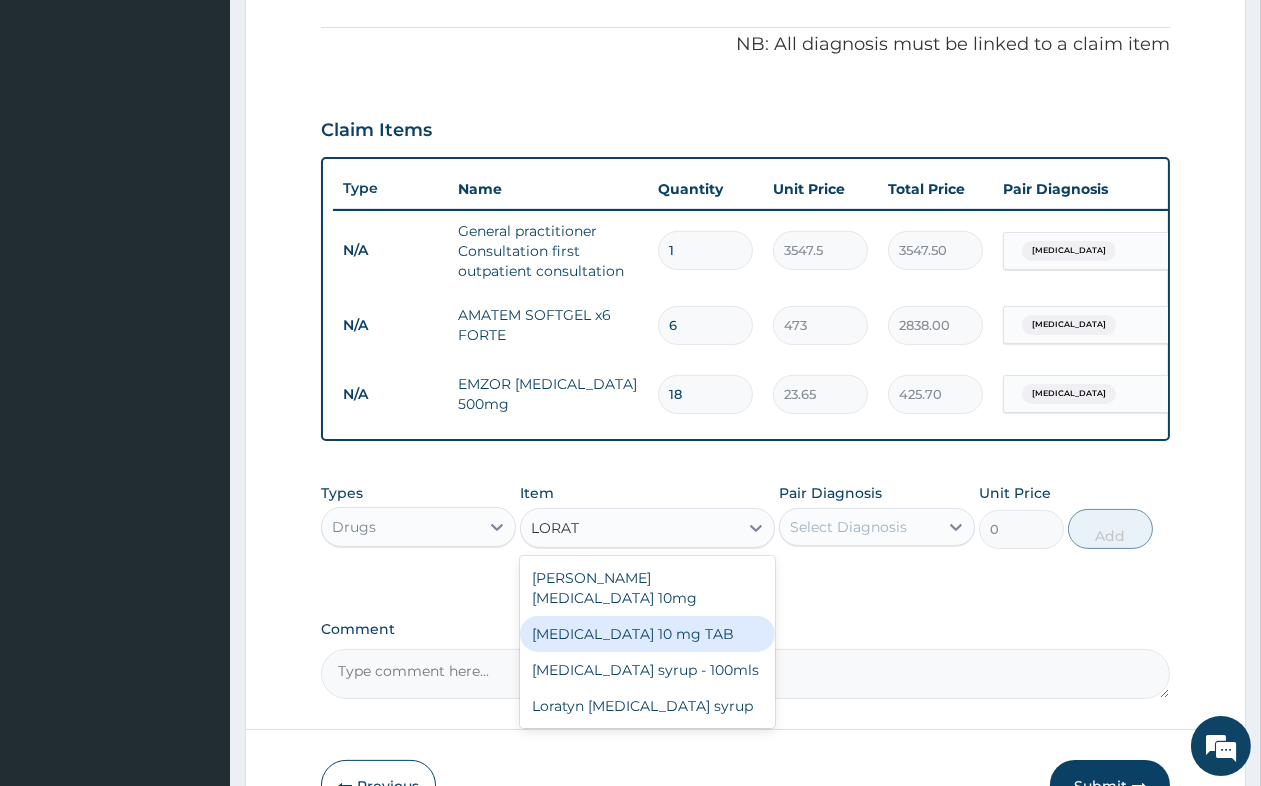 click on "[MEDICAL_DATA] 10 mg TAB" at bounding box center [647, 634] 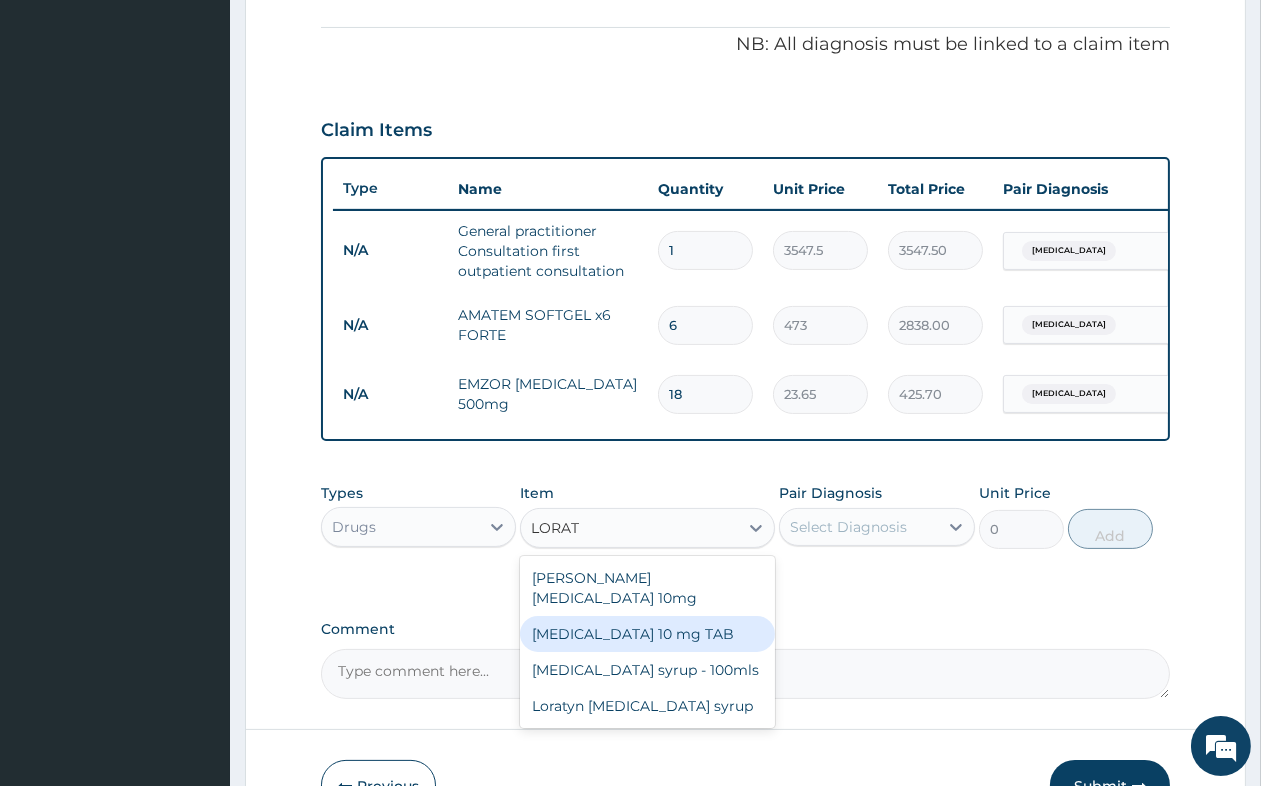 type 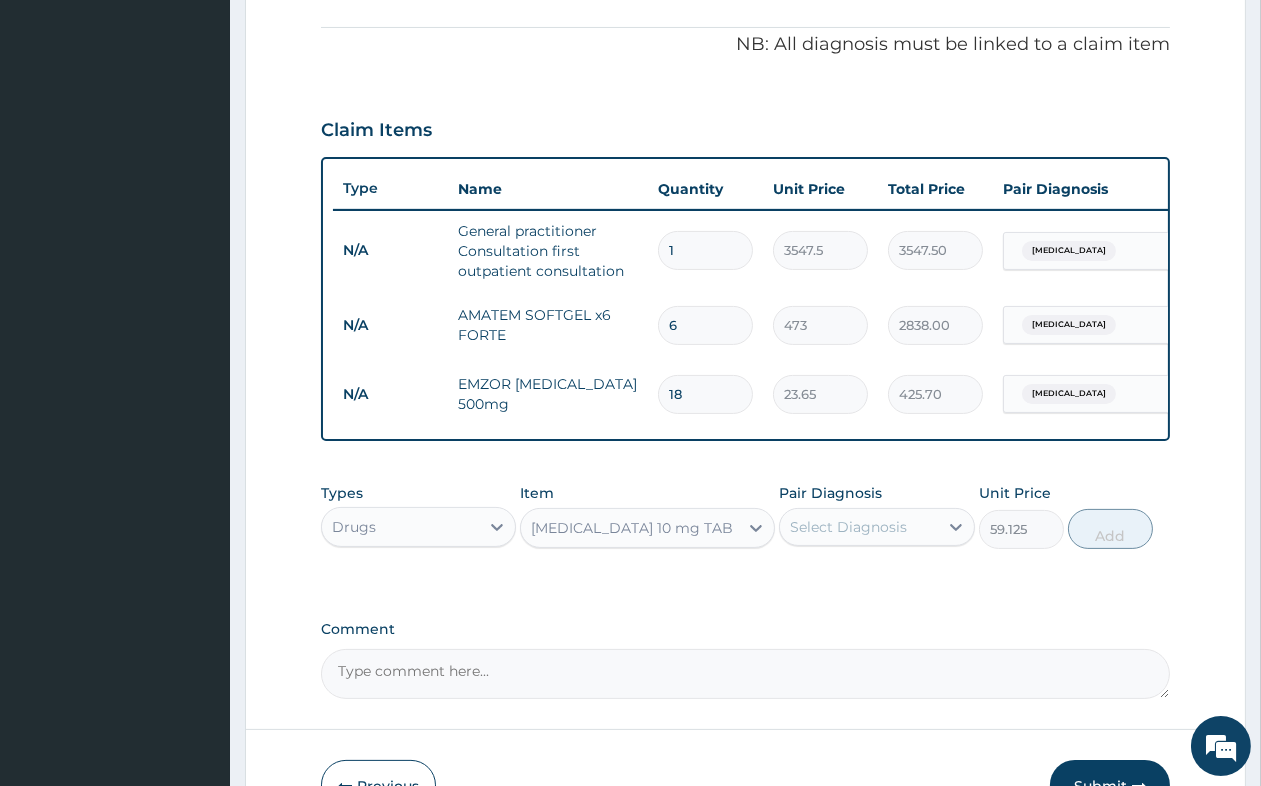 click on "Select Diagnosis" at bounding box center (848, 527) 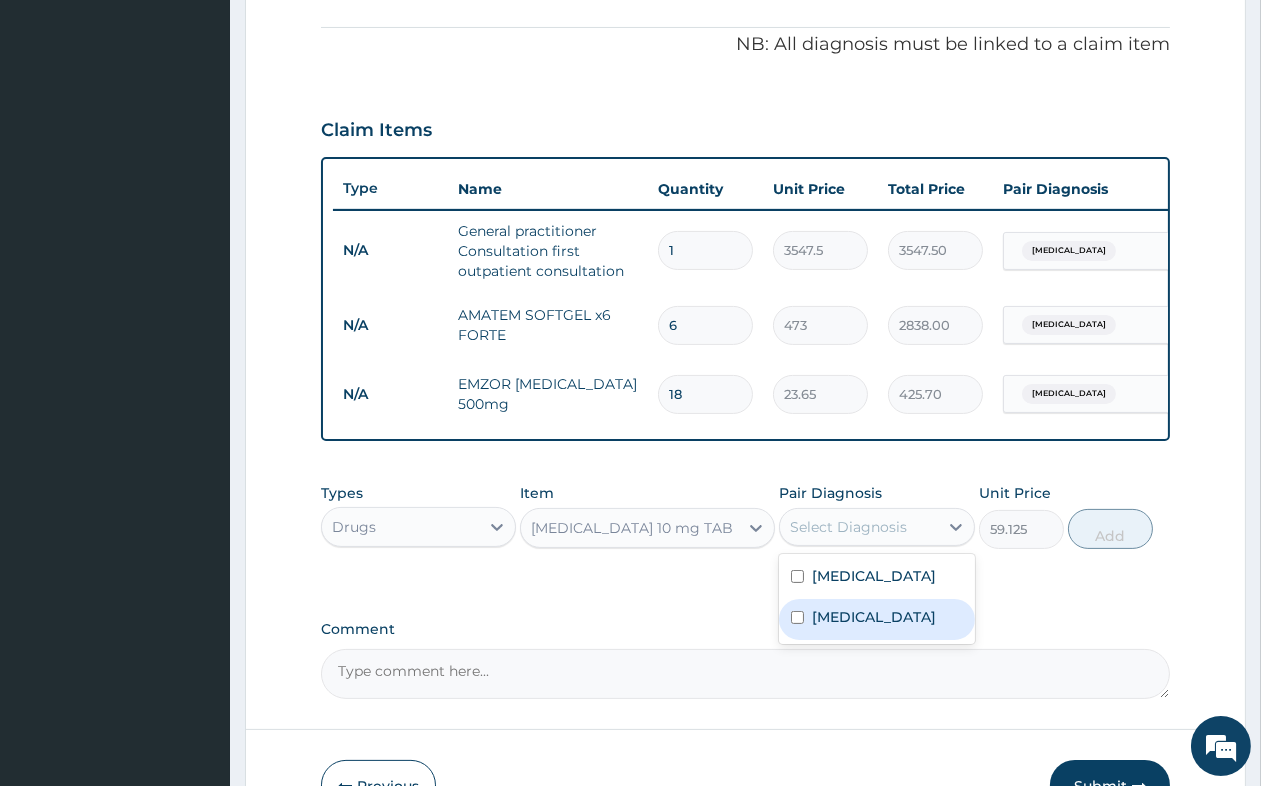 click on "[MEDICAL_DATA]" at bounding box center (874, 617) 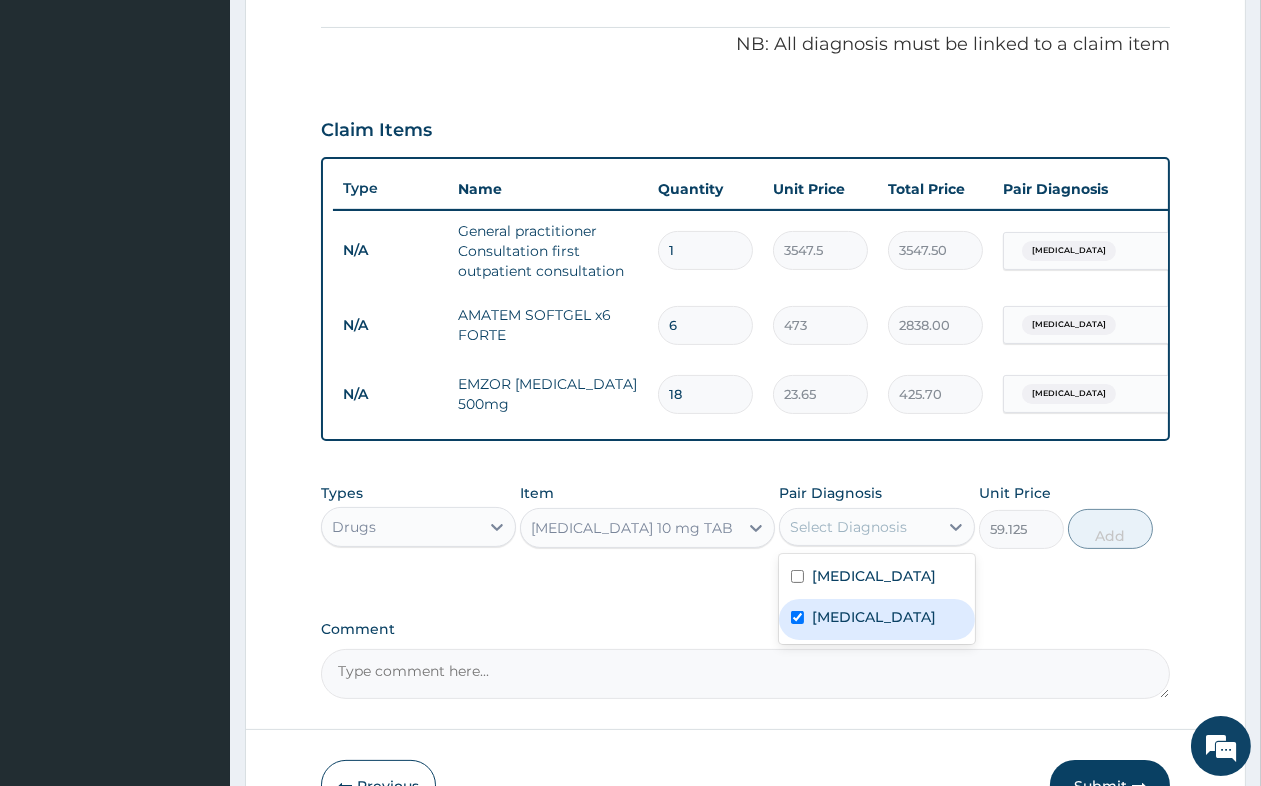 checkbox on "true" 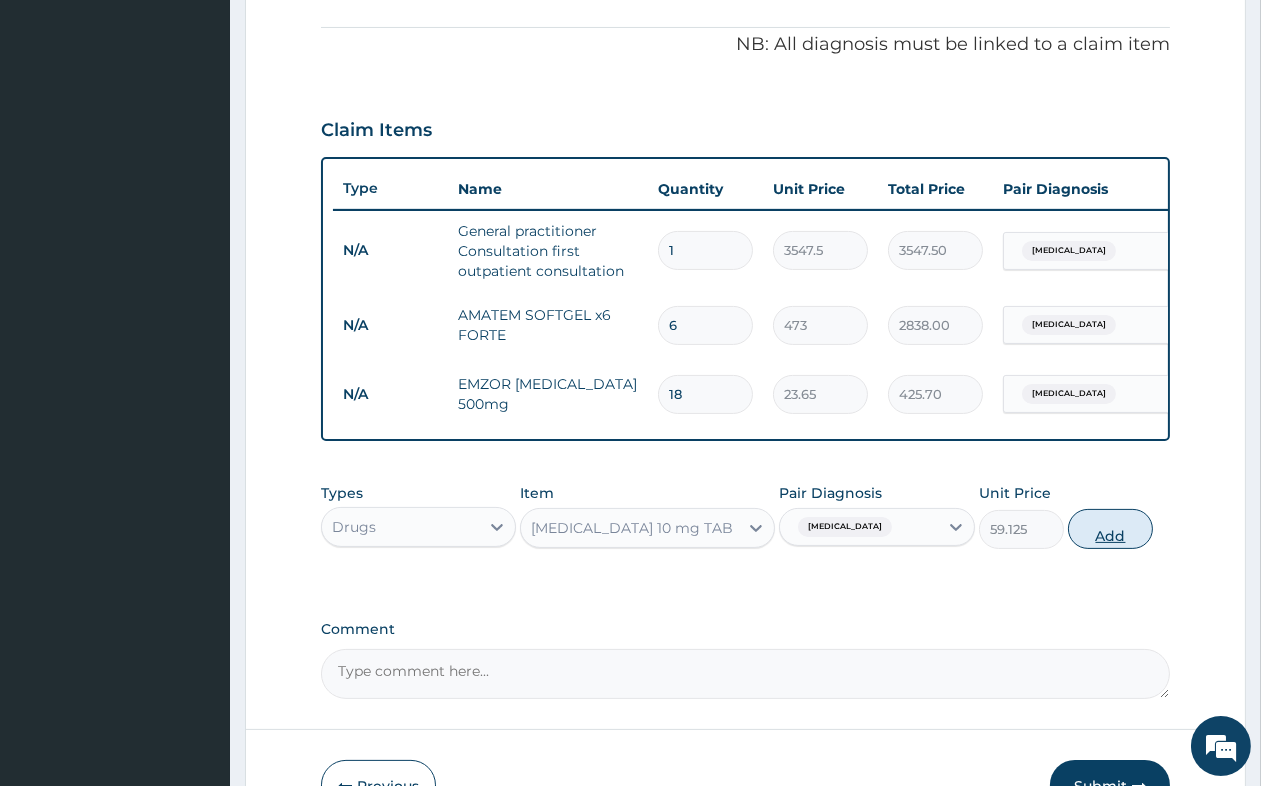click on "Add" at bounding box center (1110, 529) 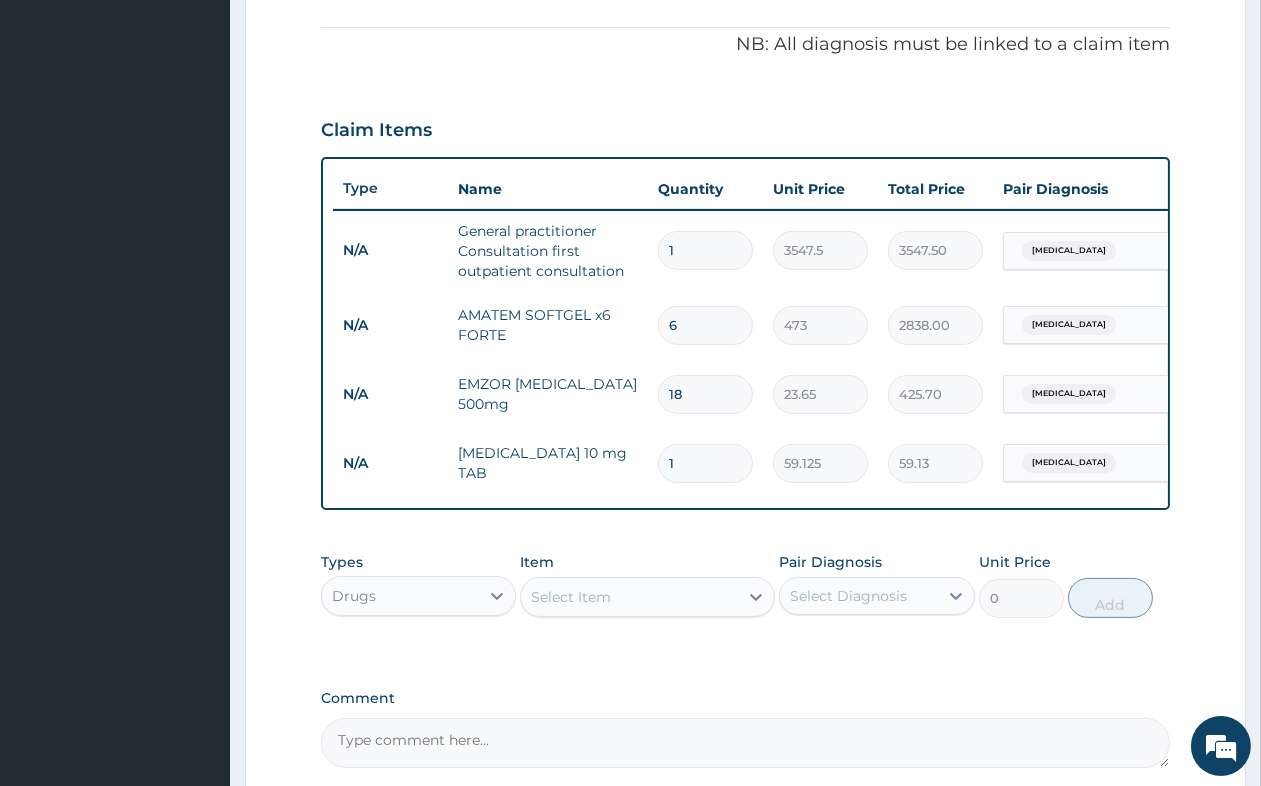 type 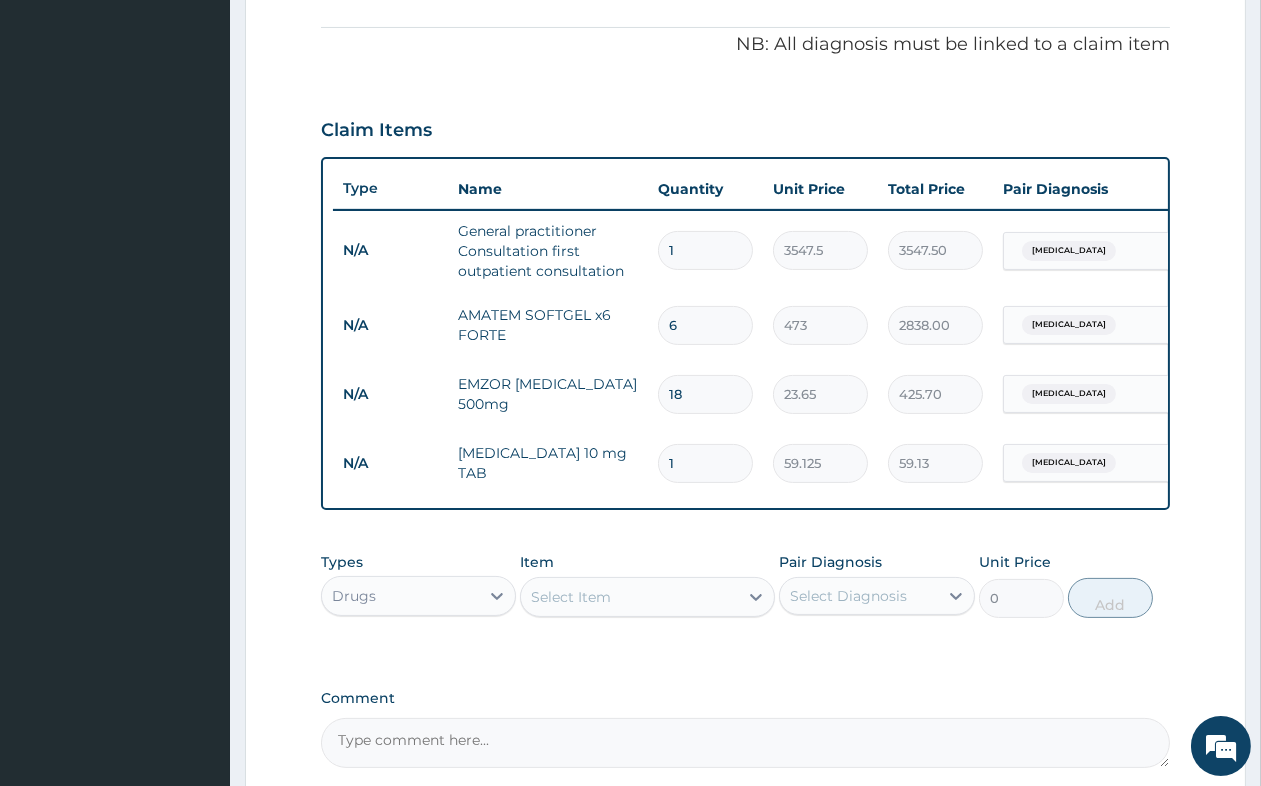 type on "0.00" 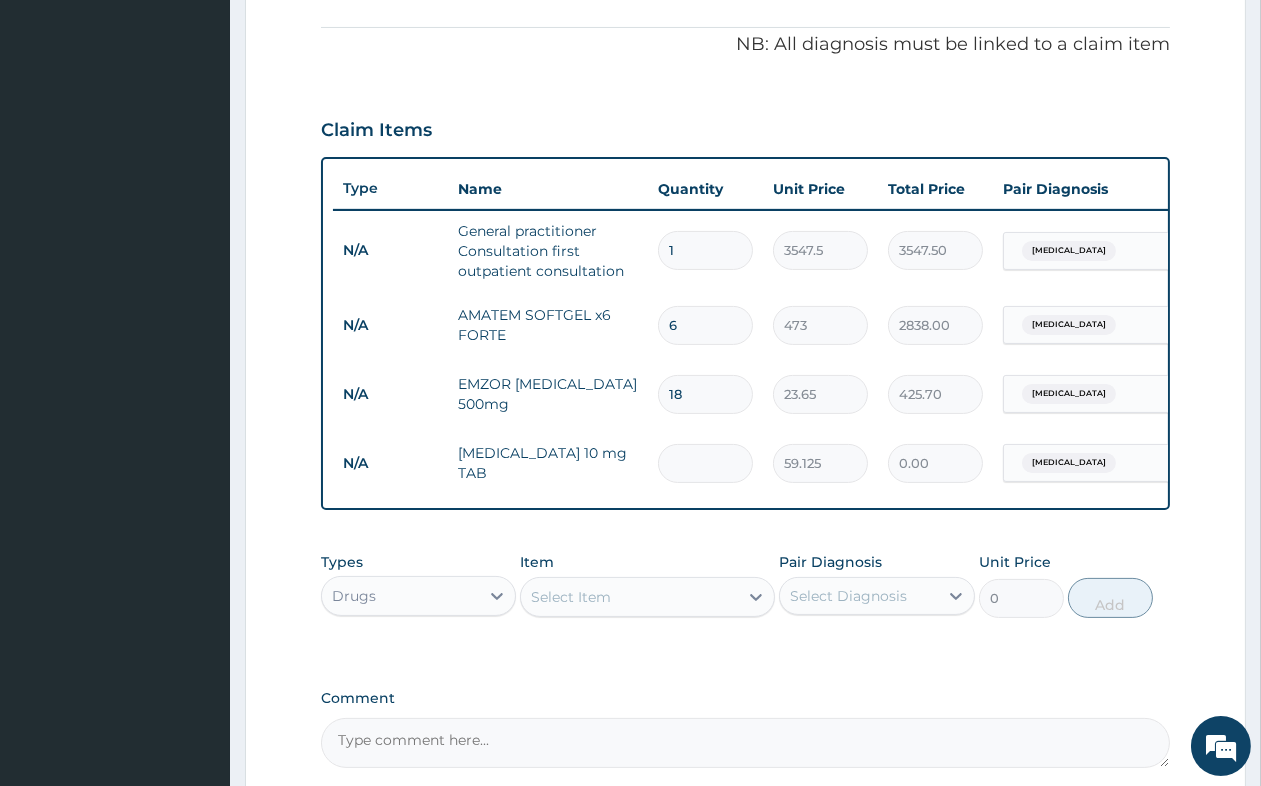 type on "5" 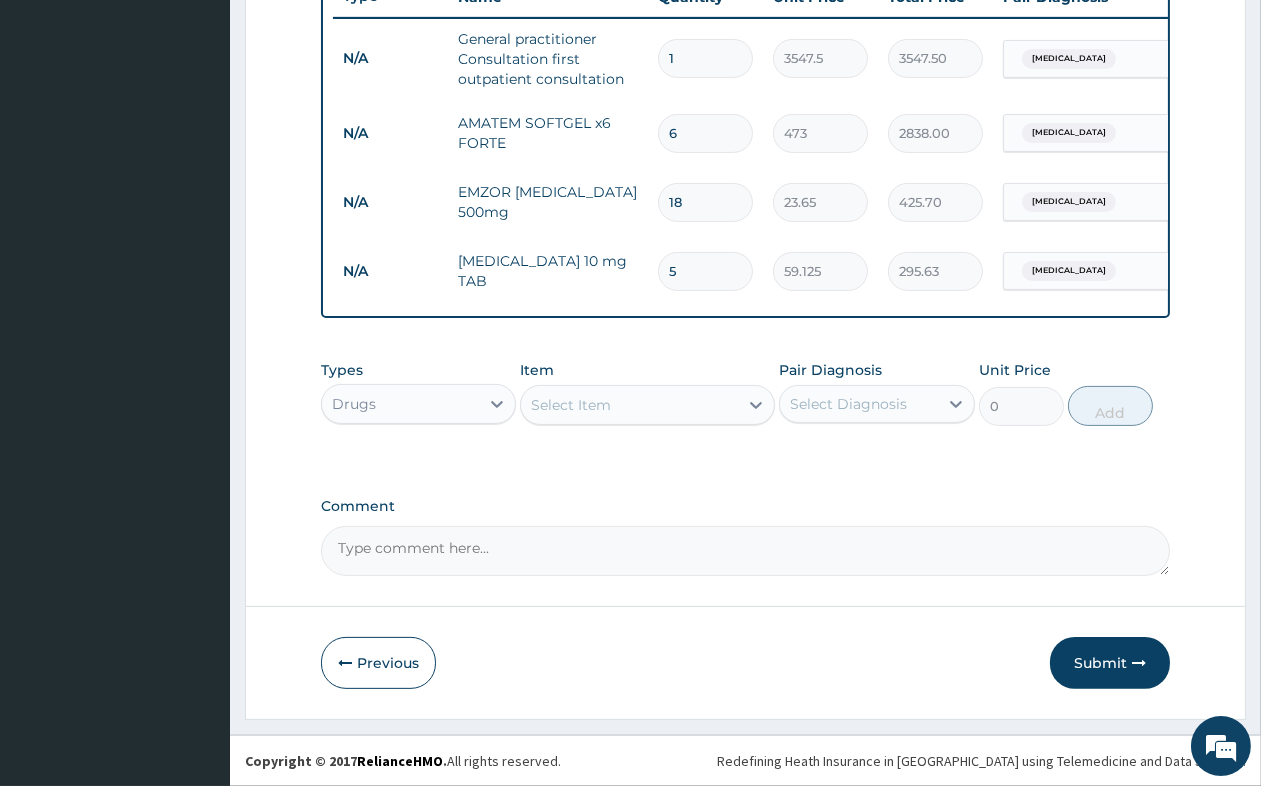 scroll, scrollTop: 796, scrollLeft: 0, axis: vertical 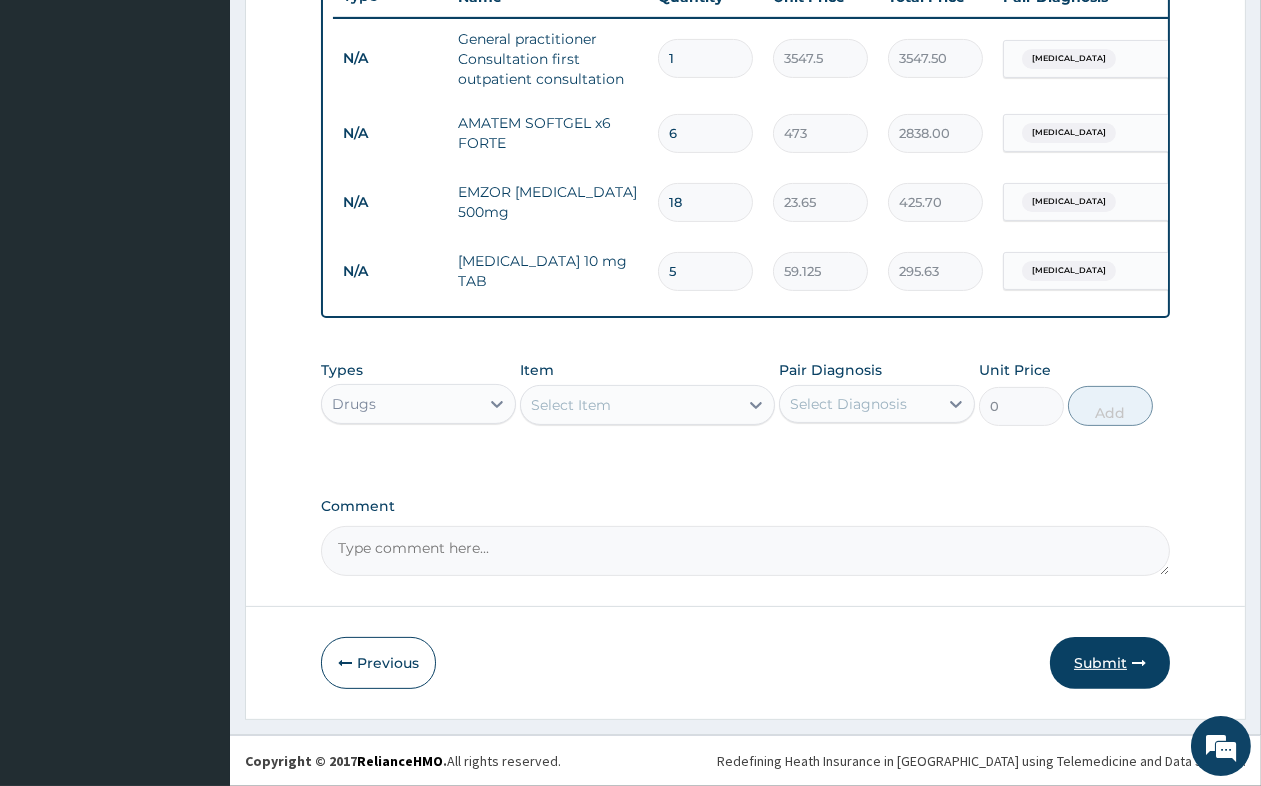type on "5" 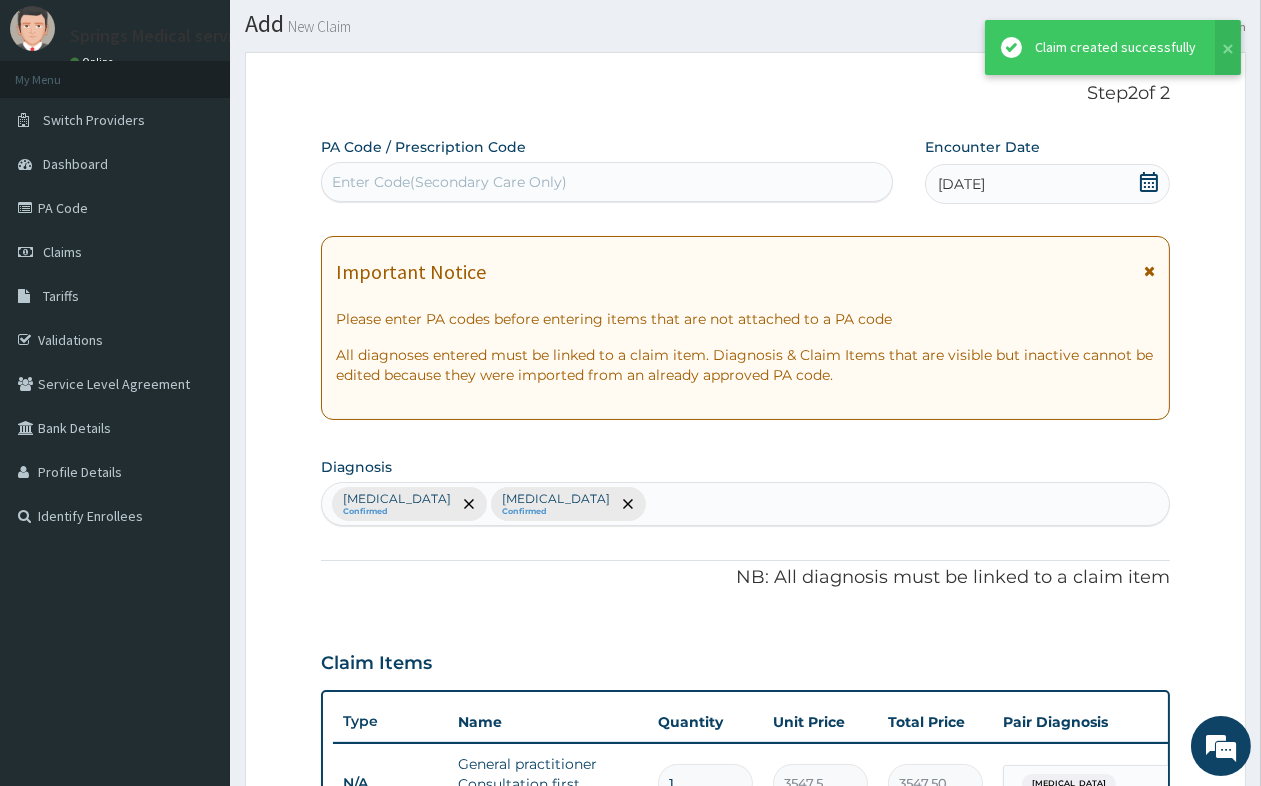 scroll, scrollTop: 796, scrollLeft: 0, axis: vertical 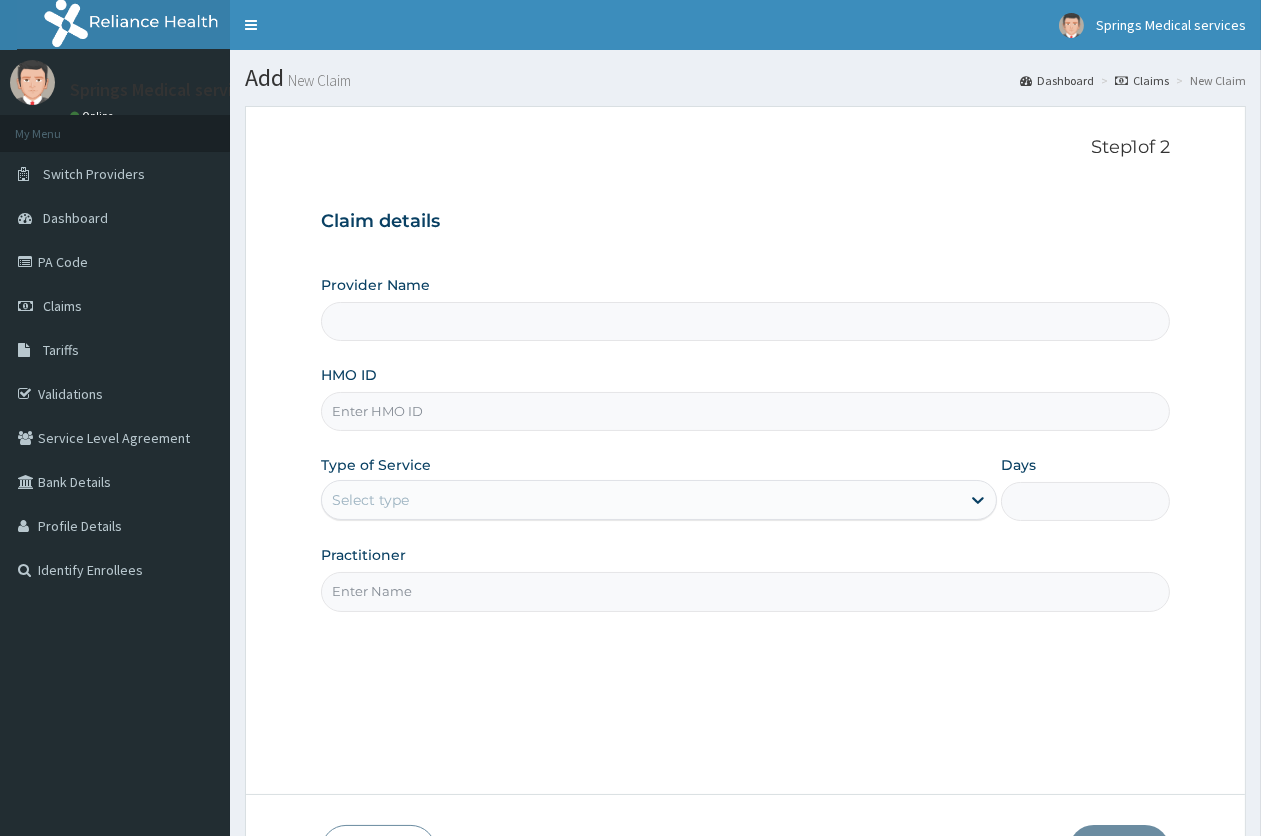 type on "Springs Medical Services Portharcourt" 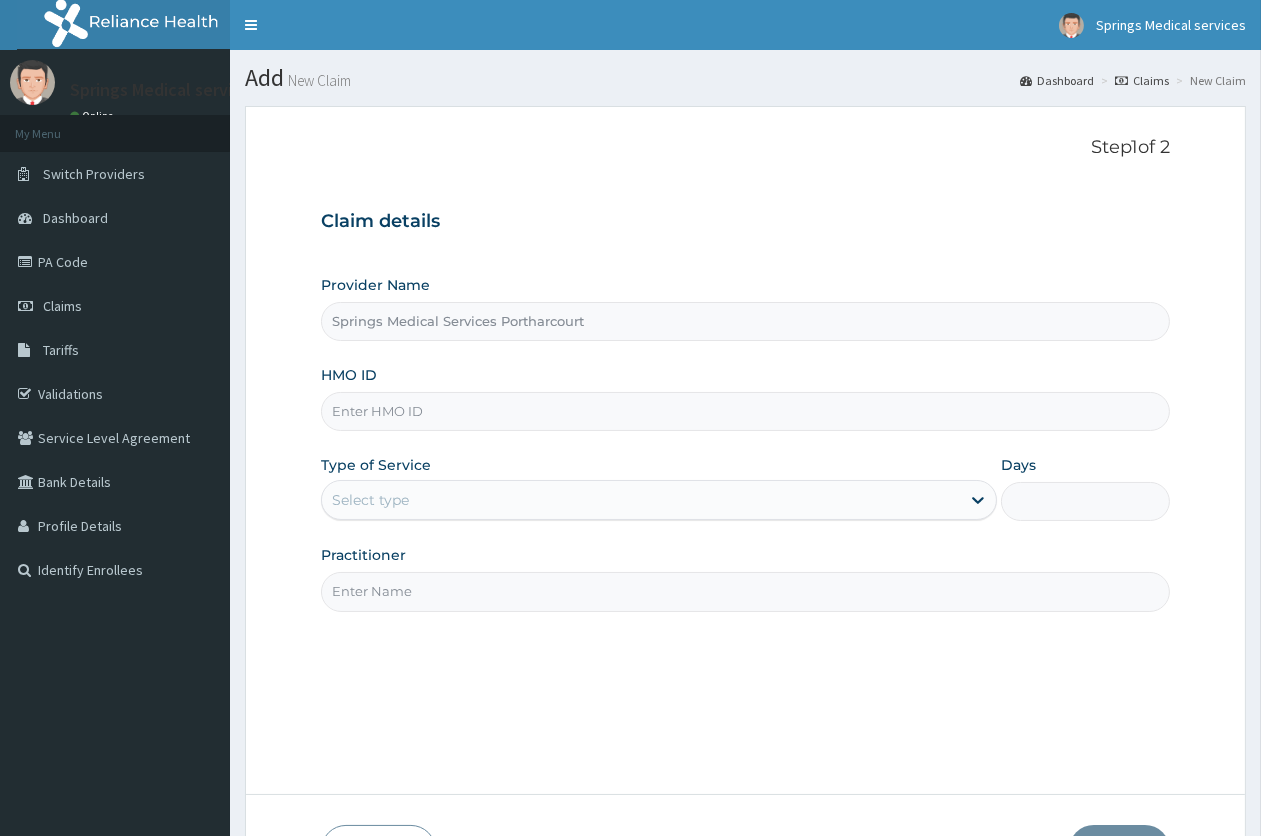 scroll, scrollTop: 0, scrollLeft: 0, axis: both 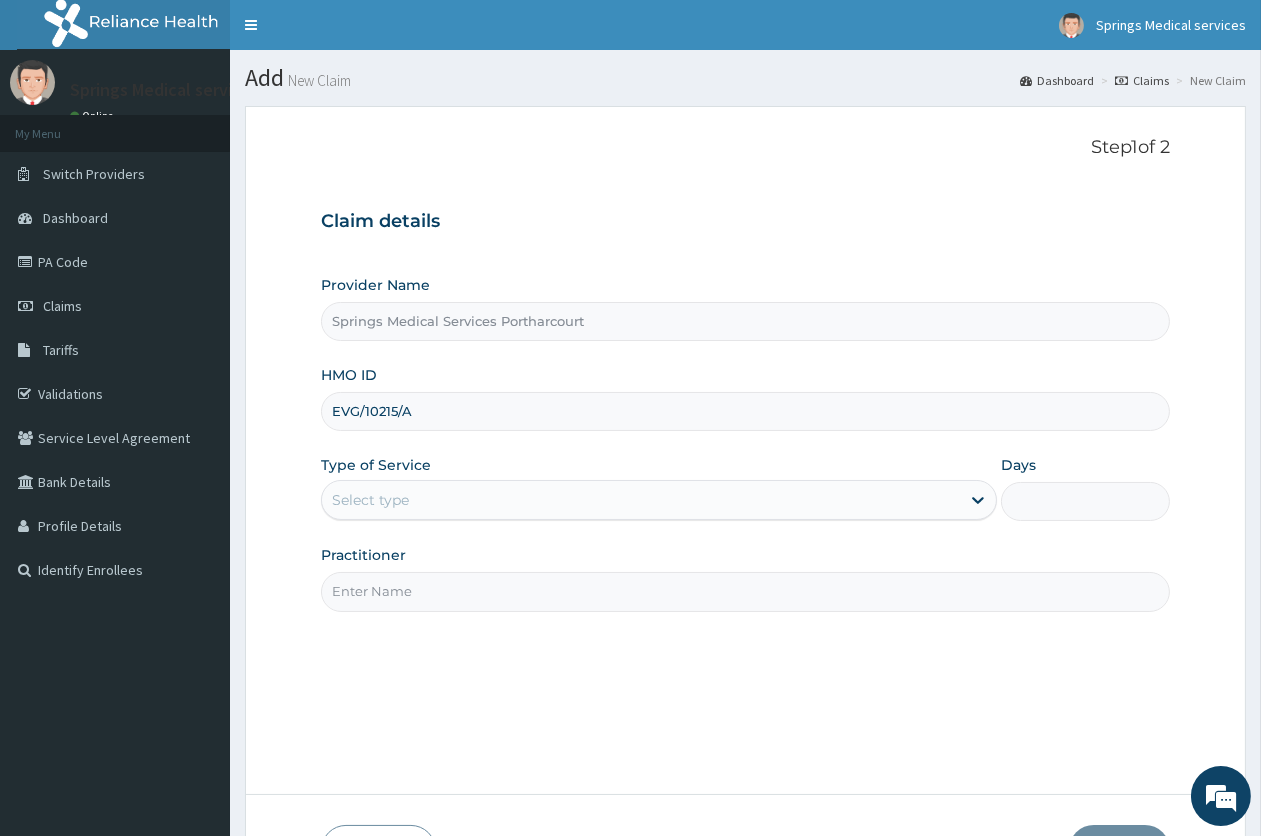 type on "EVG/10215/A" 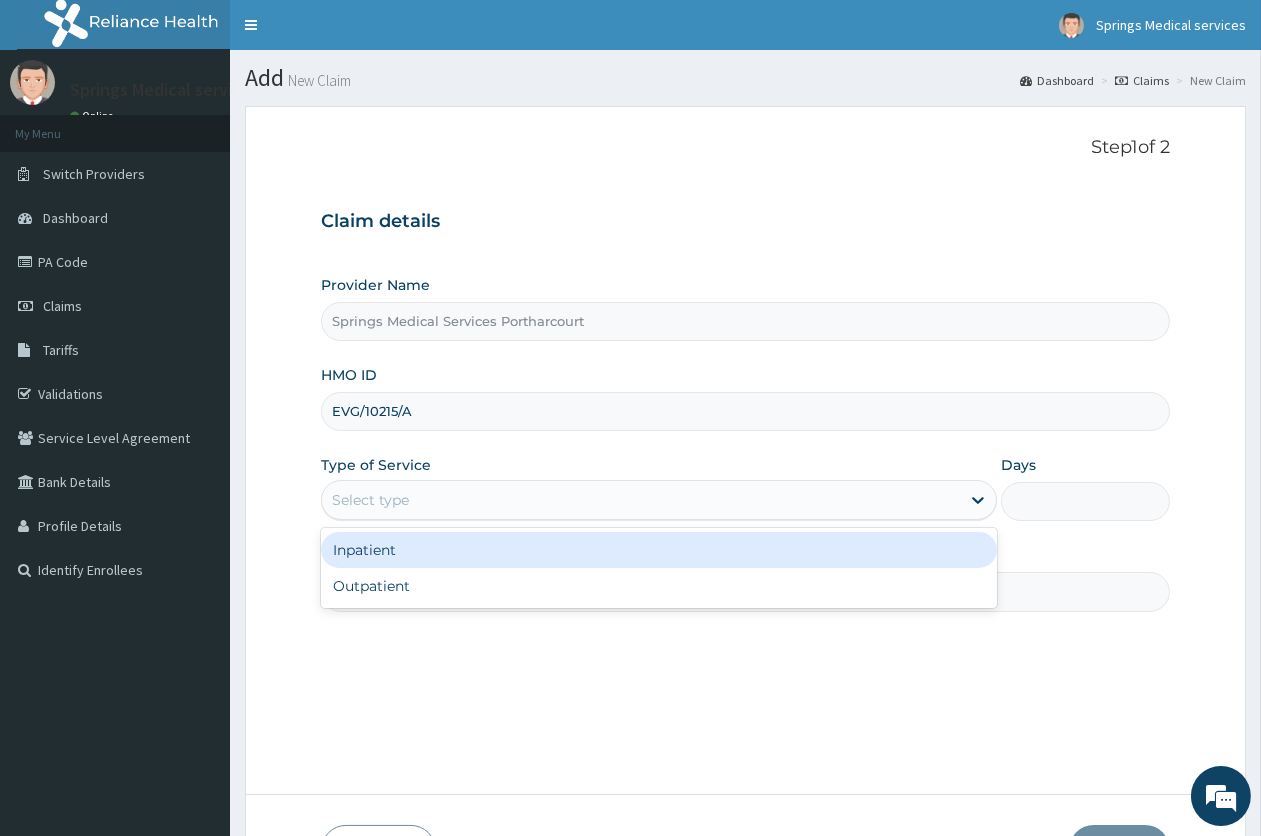 click on "Select type" at bounding box center [641, 500] 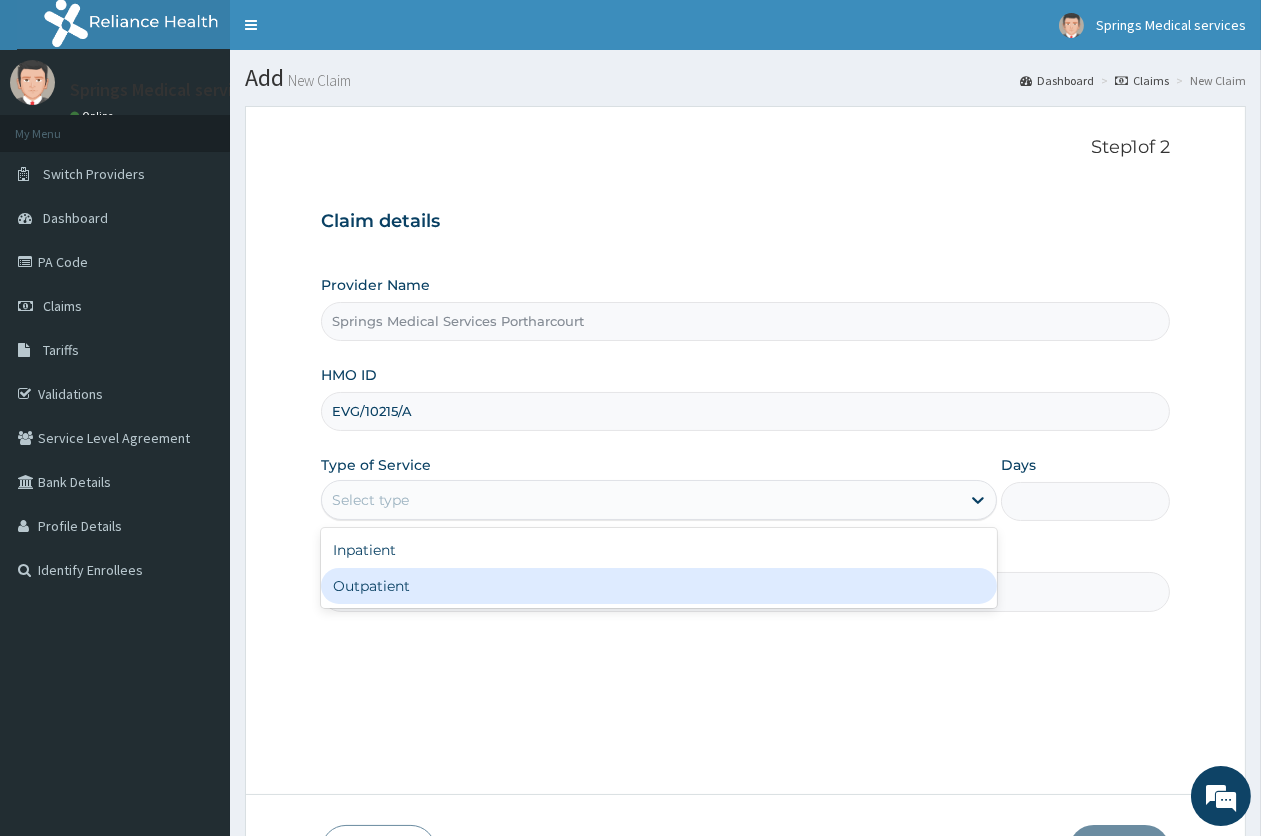 click on "Outpatient" at bounding box center [659, 586] 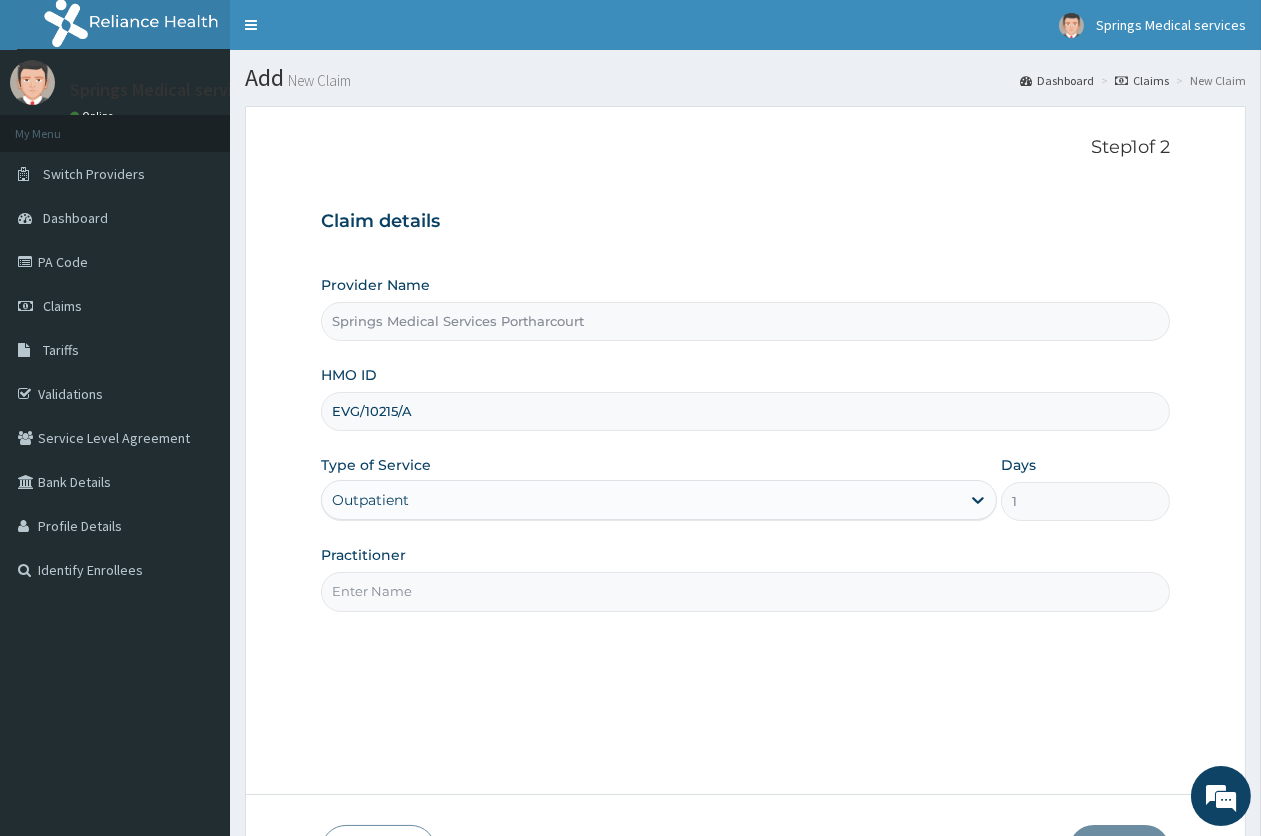 click on "Practitioner" at bounding box center (745, 591) 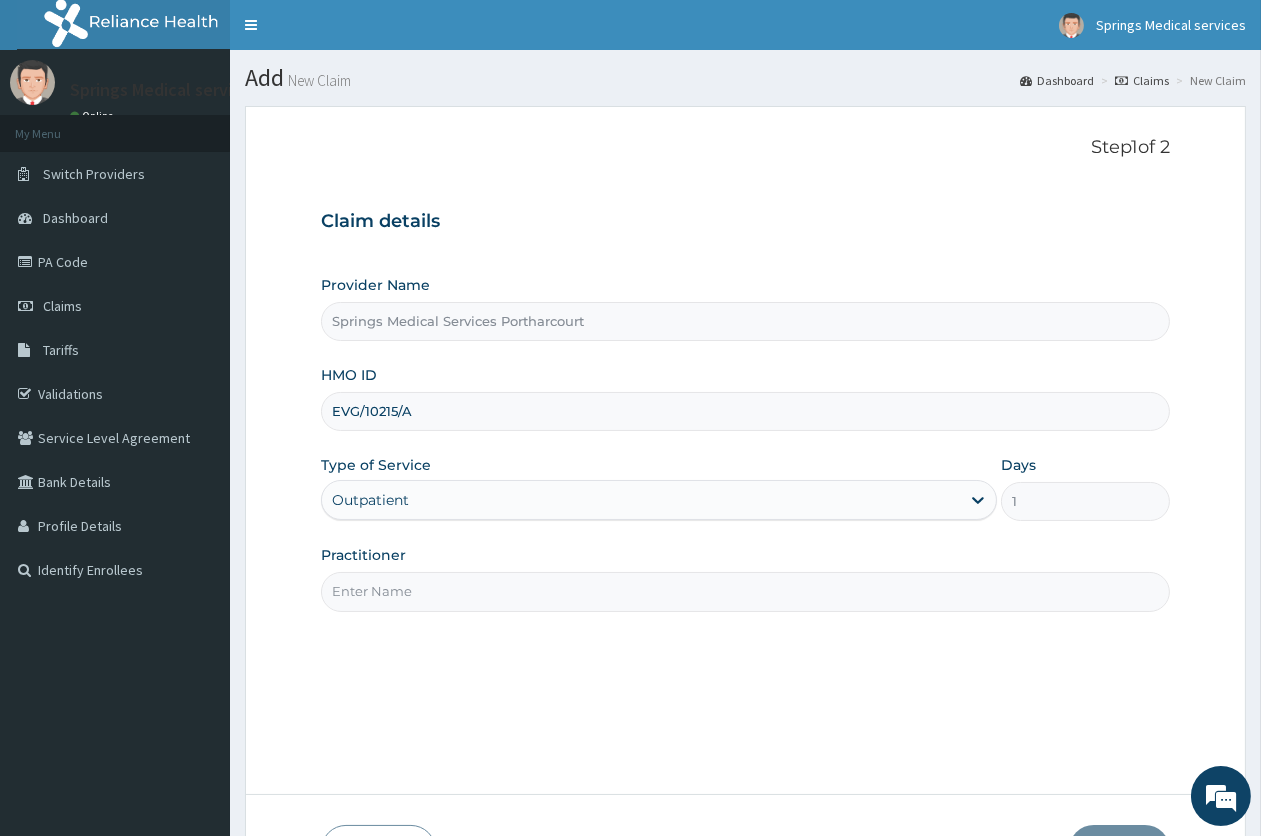 type on "[PERSON_NAME]" 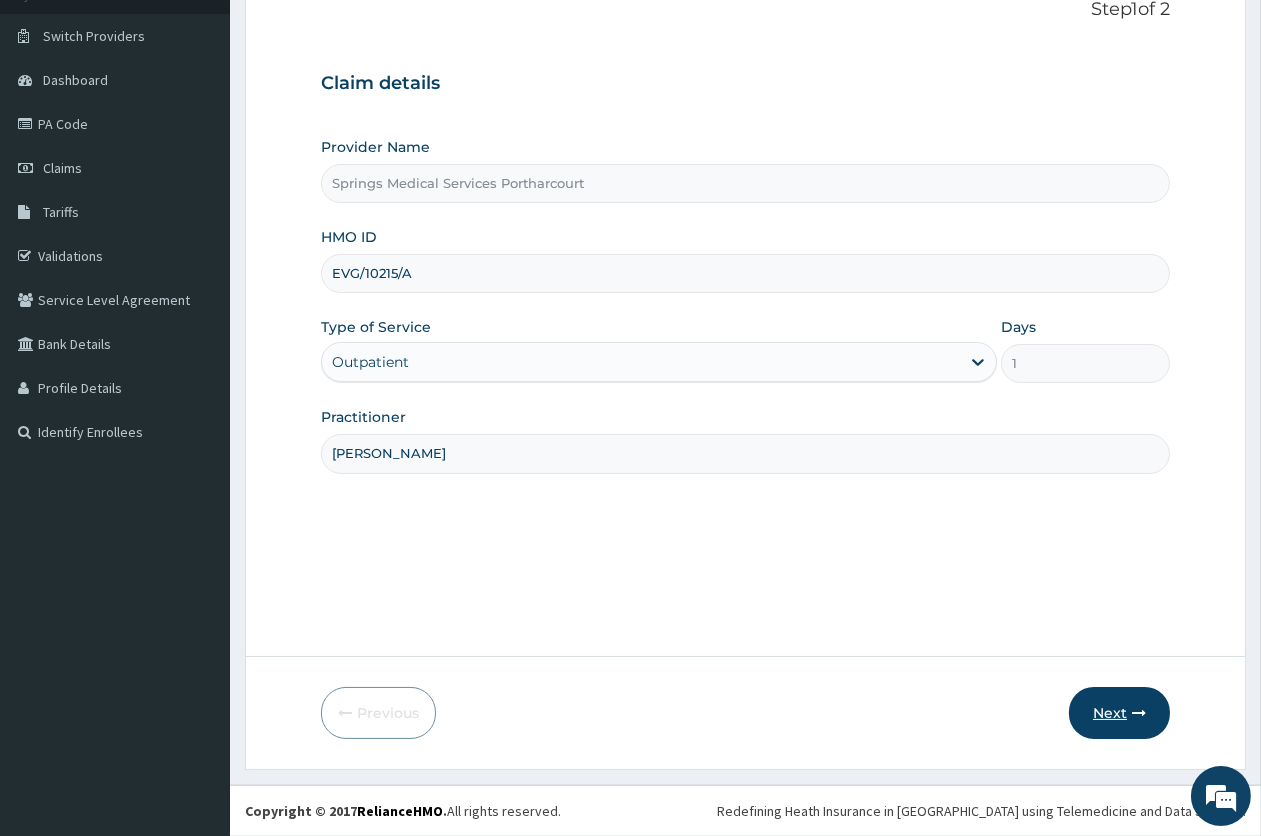 click on "Next" at bounding box center (1119, 713) 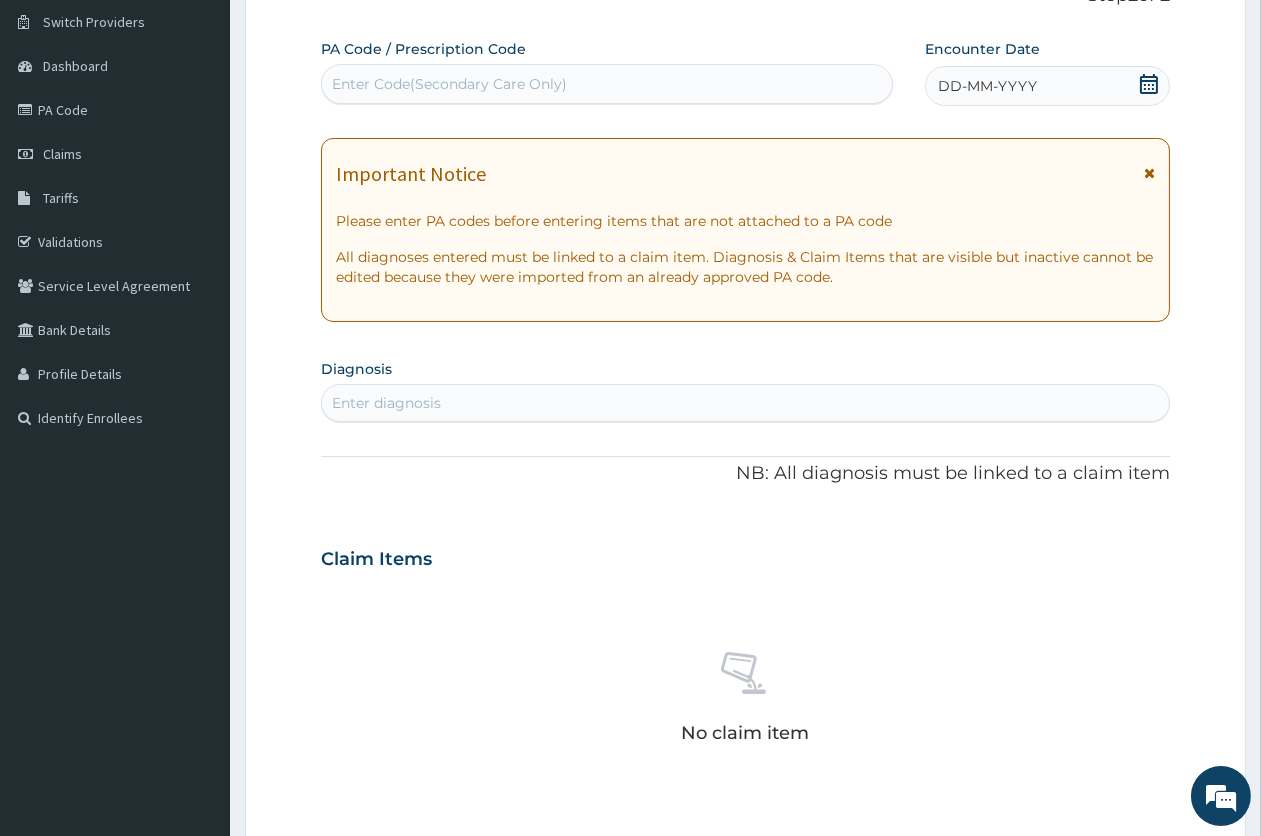 scroll, scrollTop: 26, scrollLeft: 0, axis: vertical 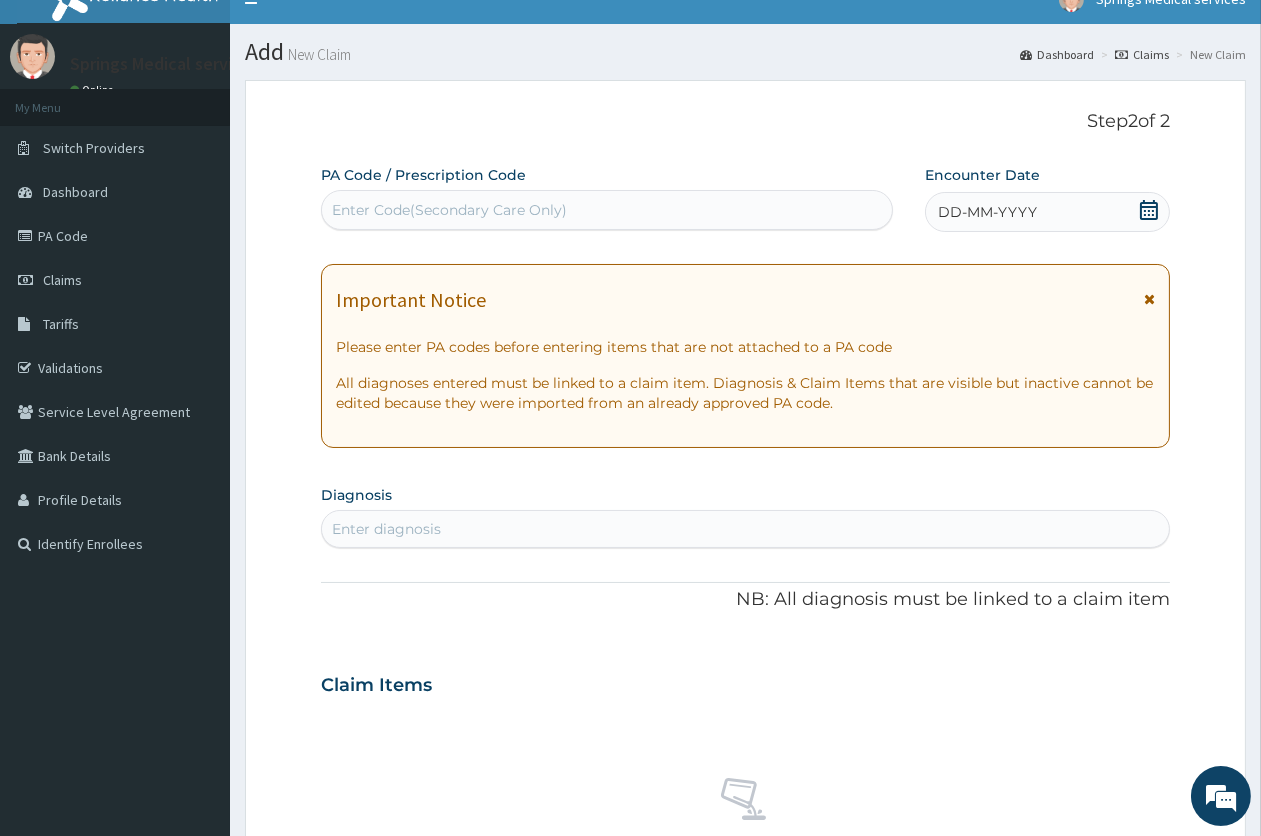 click 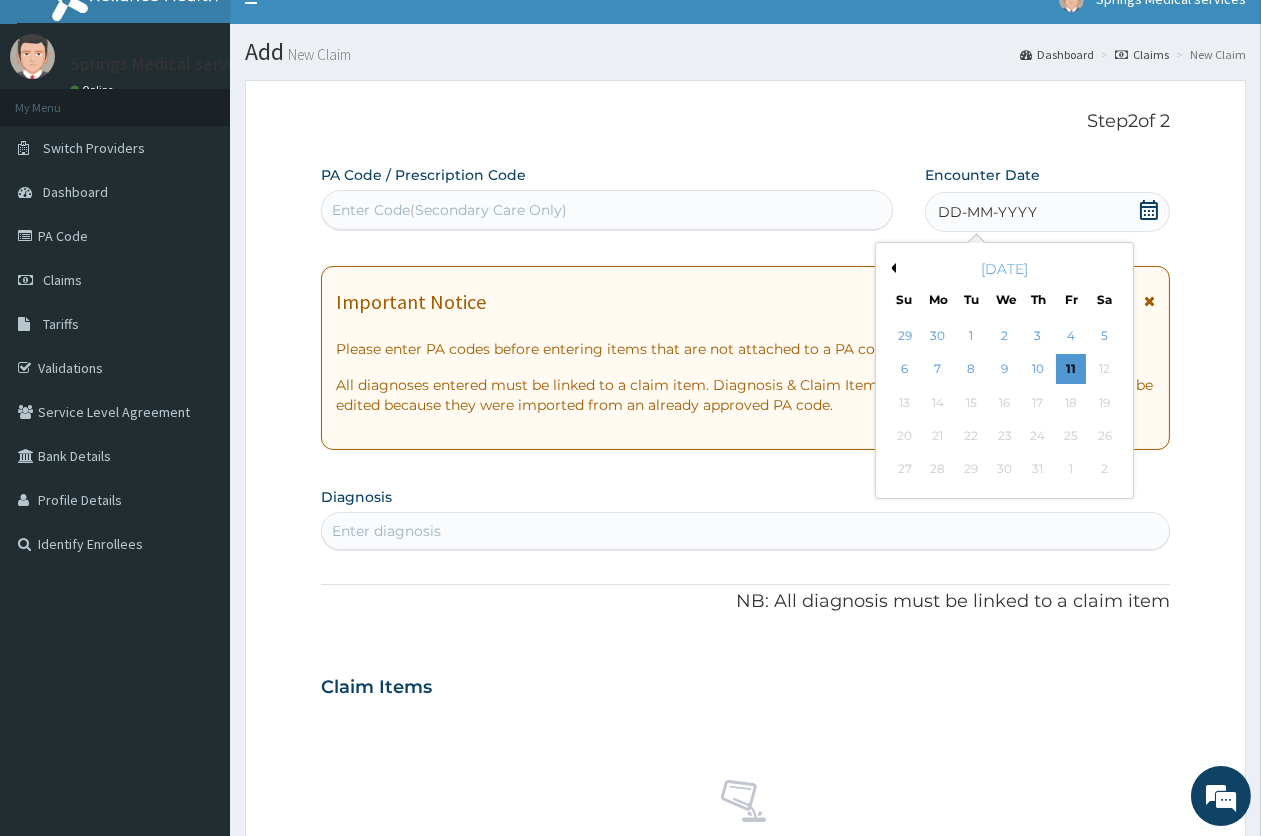 click on "Previous Month" at bounding box center [891, 268] 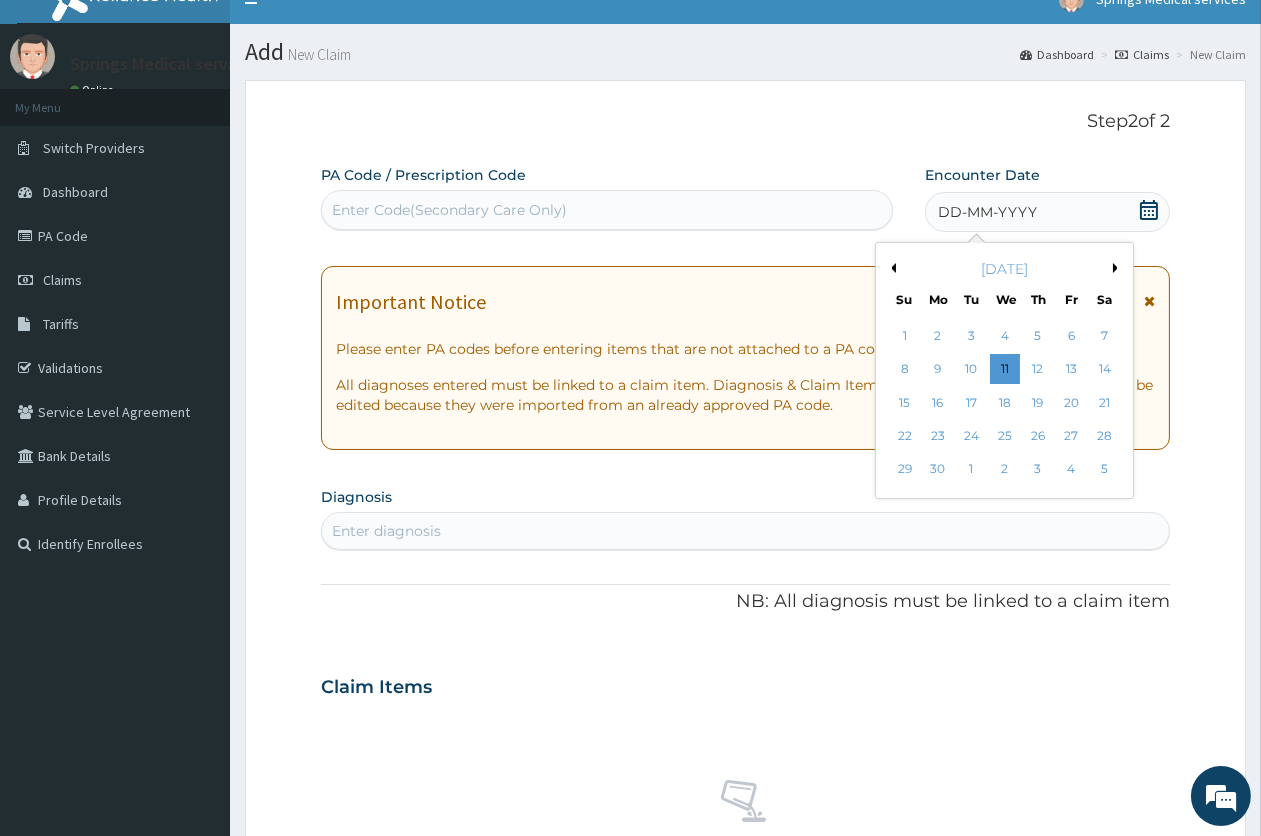 click on "Previous Month" at bounding box center (891, 268) 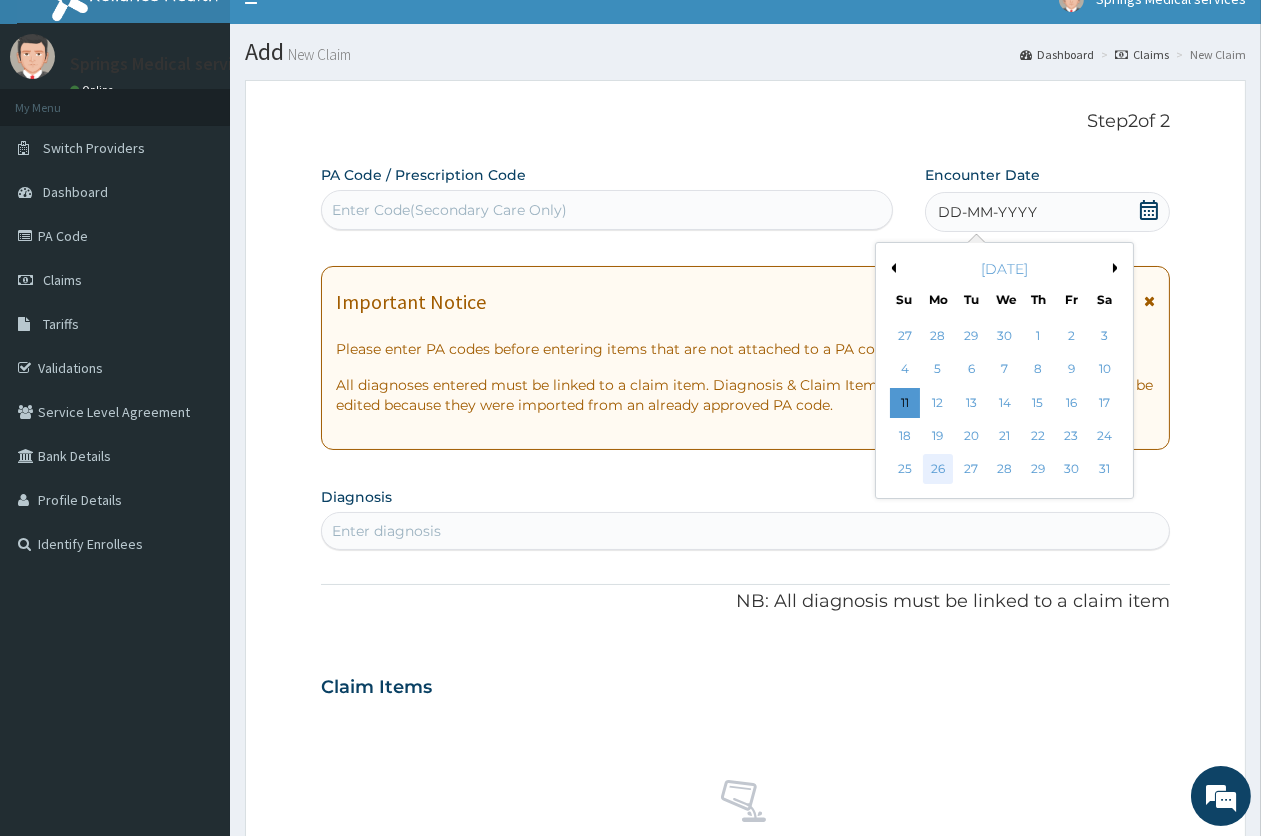 click on "26" at bounding box center [938, 470] 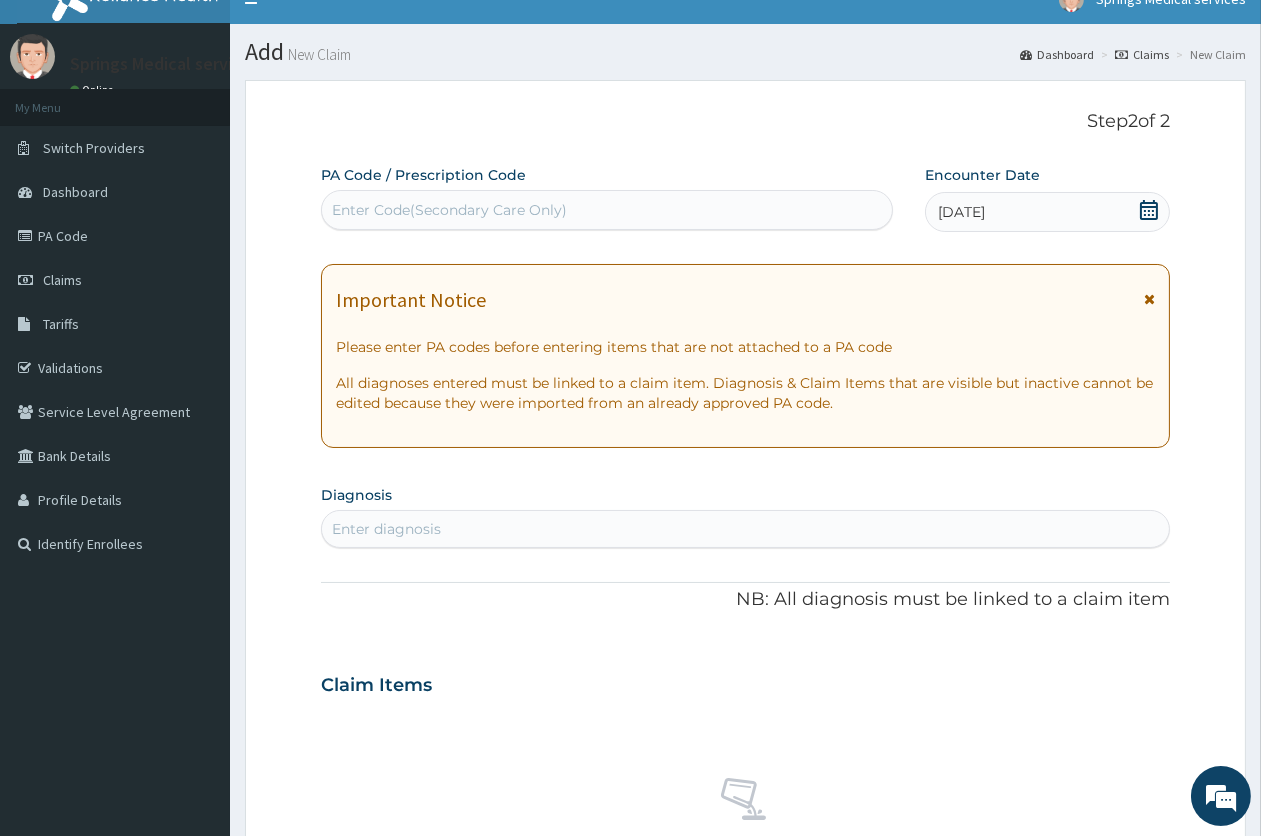 click on "Enter diagnosis" at bounding box center (745, 529) 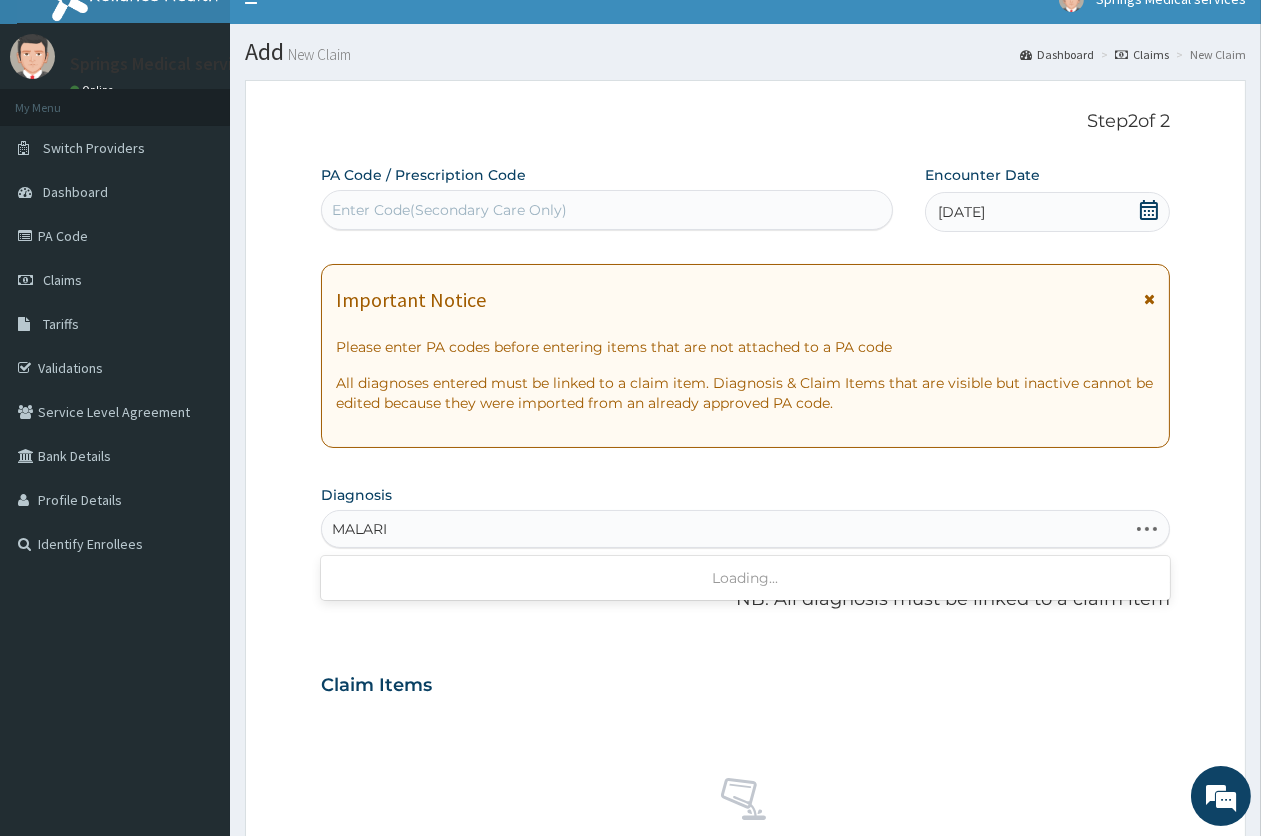 type on "[MEDICAL_DATA]" 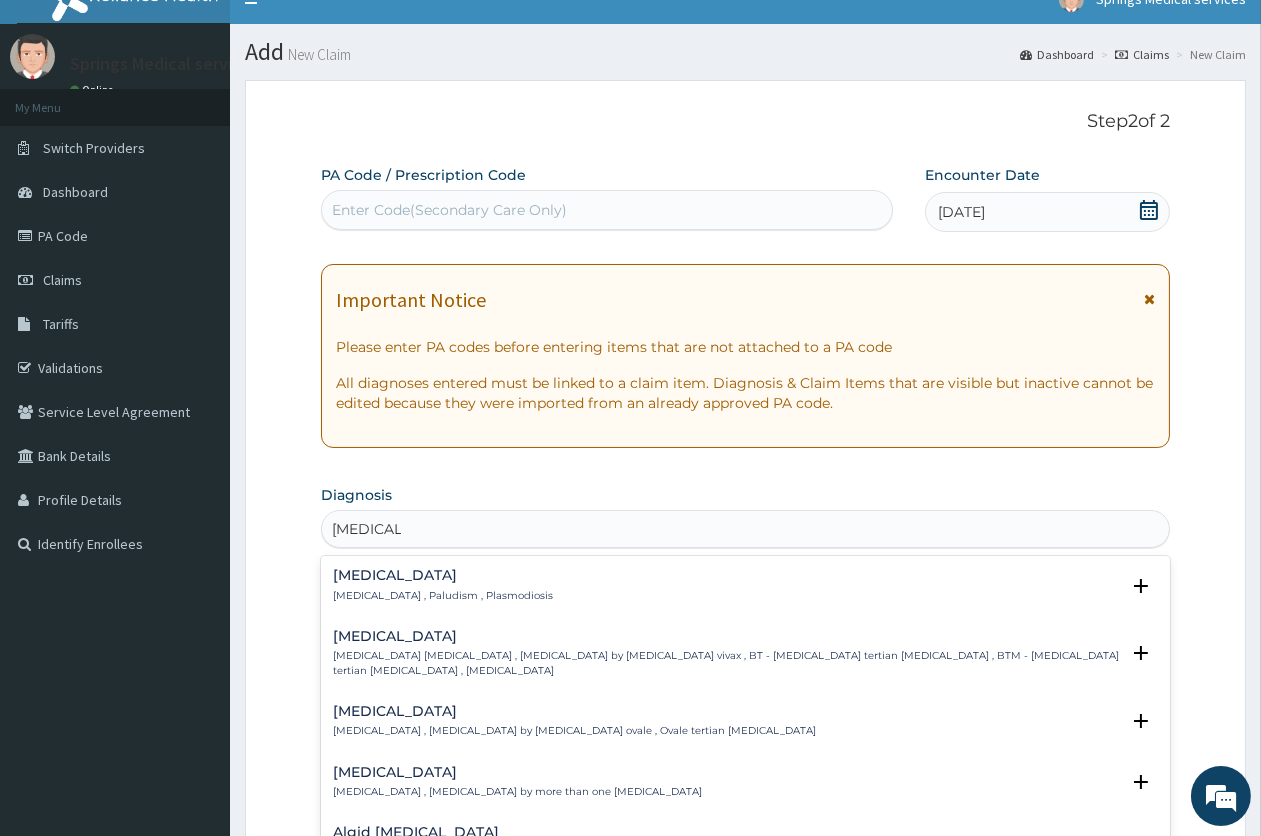 click on "[MEDICAL_DATA]" at bounding box center [443, 575] 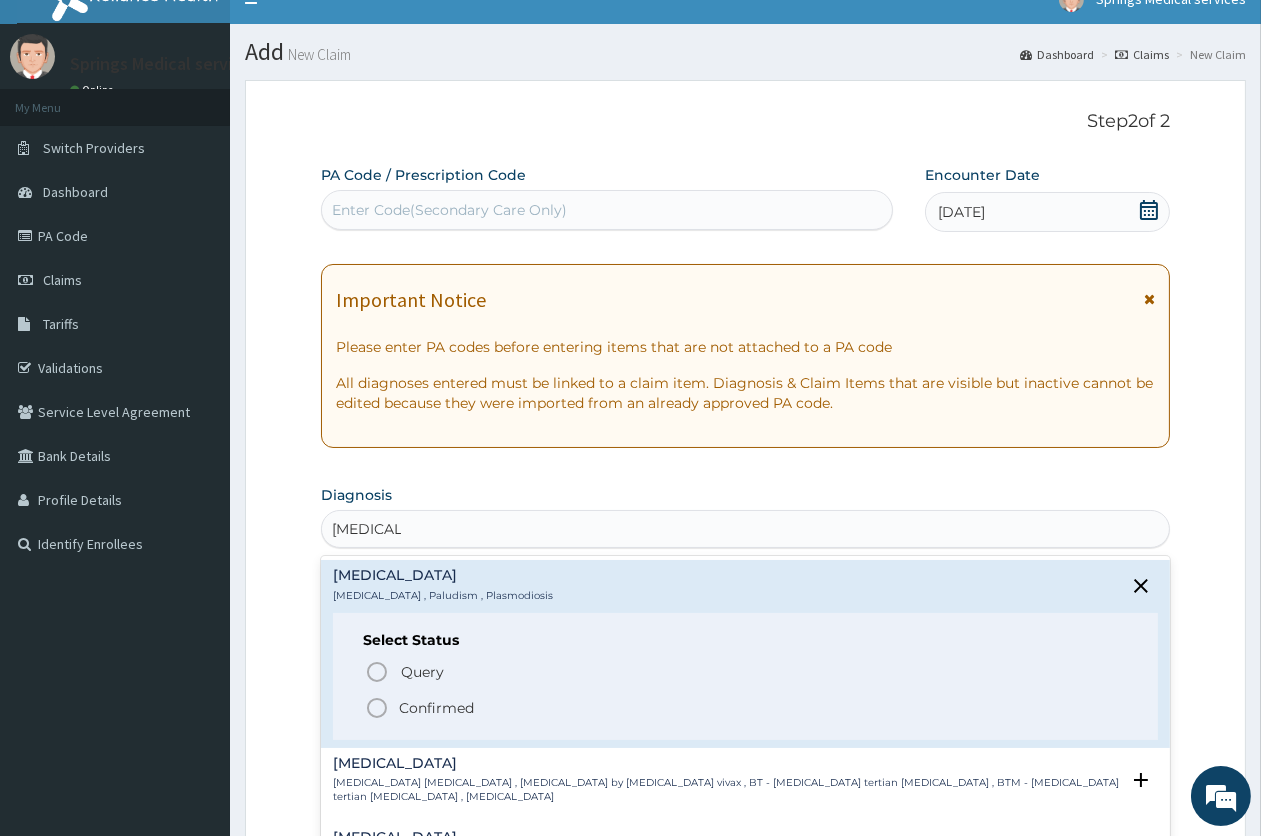 click on "Confirmed" at bounding box center [436, 708] 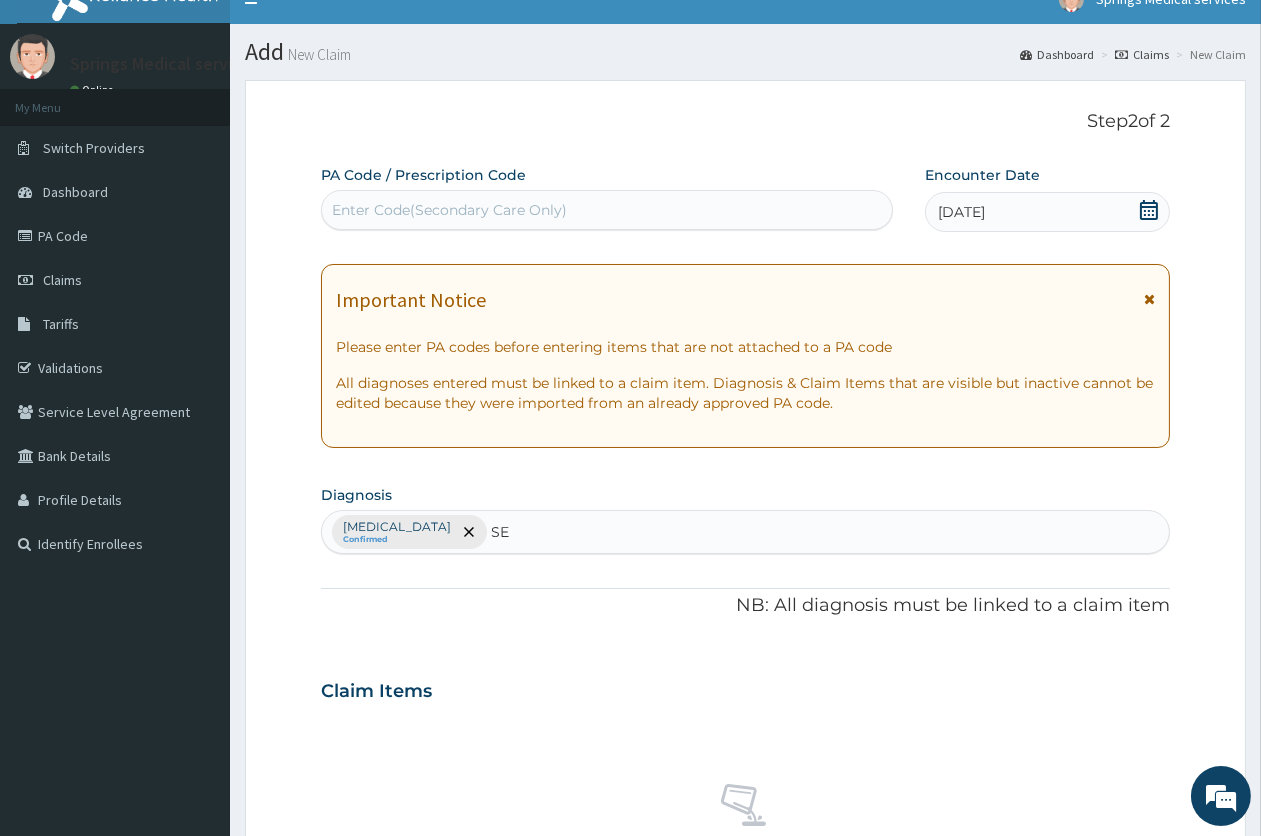 type on "S" 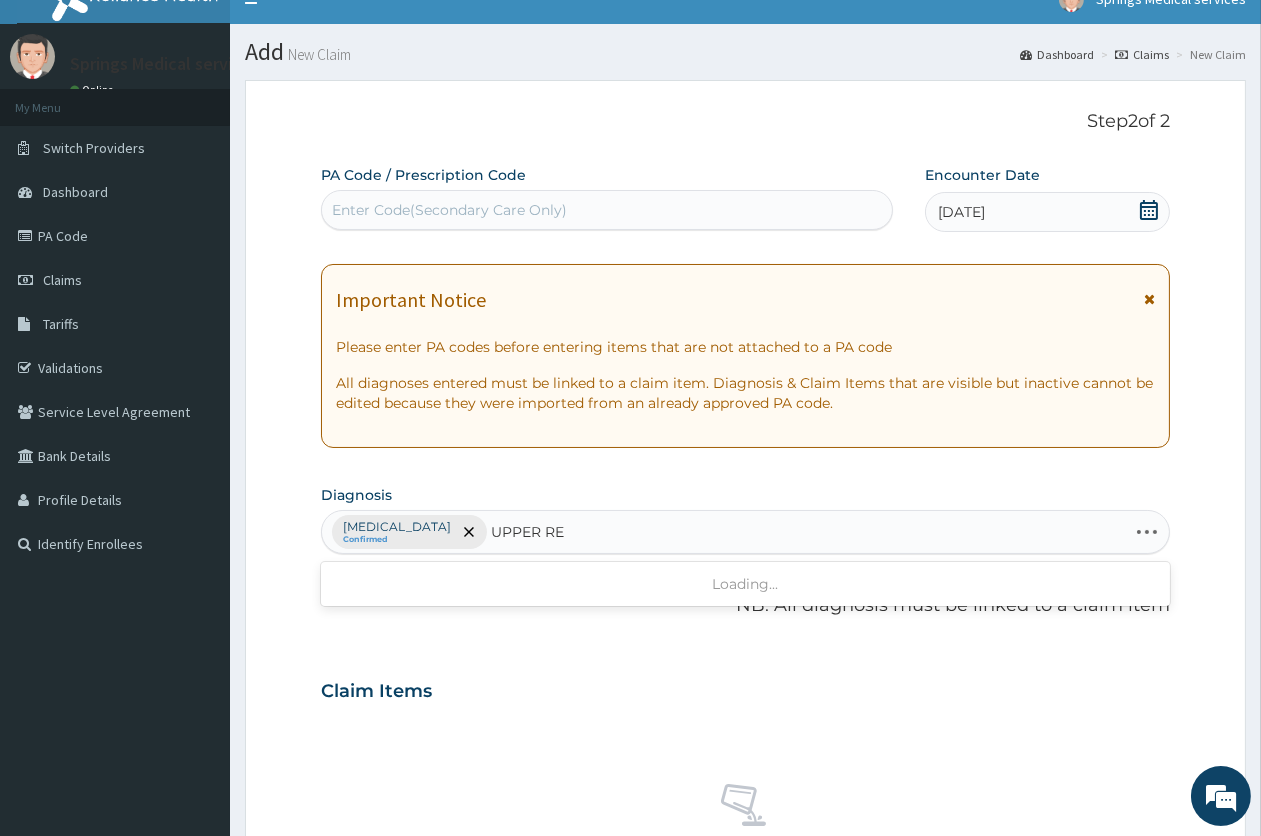 type on "UPPER RES" 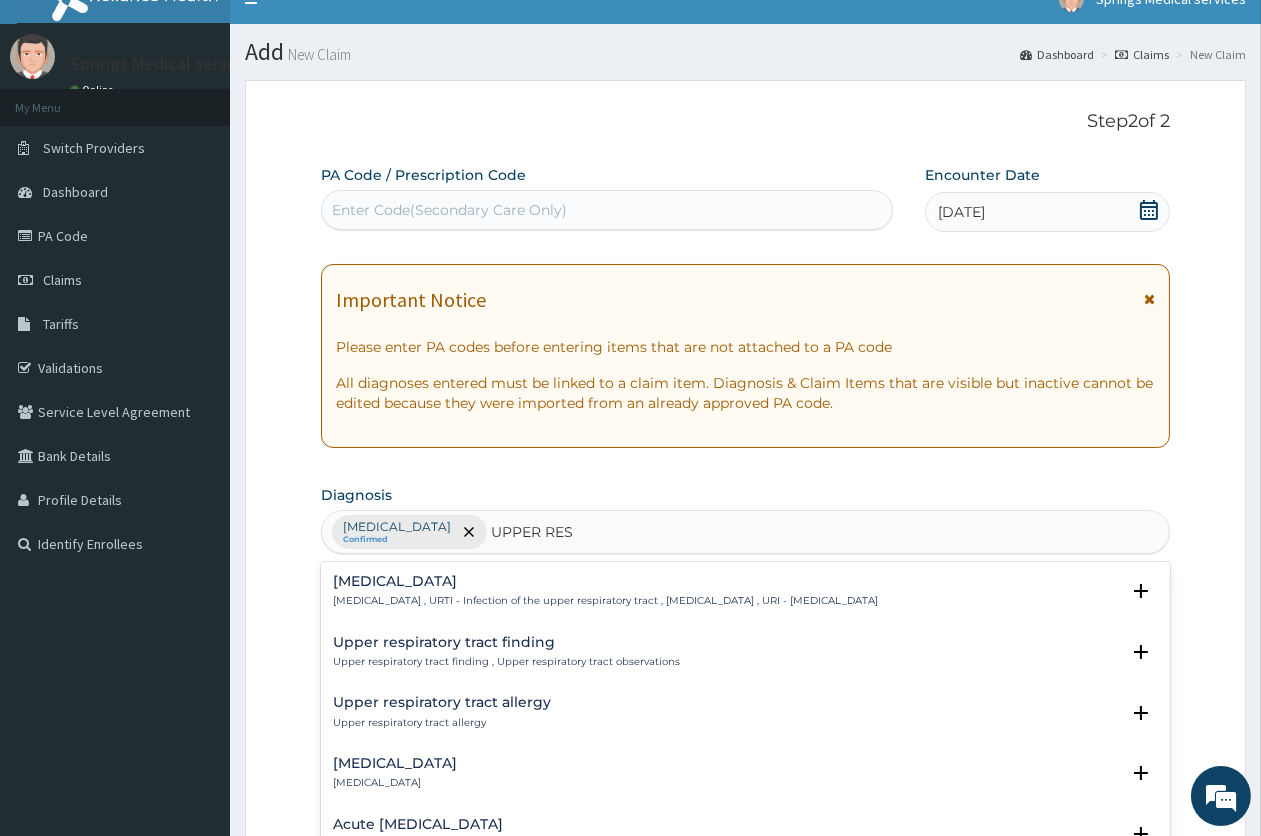 click on "[MEDICAL_DATA] [MEDICAL_DATA] , URTI - Infection of the upper respiratory tract , [MEDICAL_DATA] , URI - [MEDICAL_DATA] Select Status Query Query covers suspected (?), Keep in view (kiv), Ruled out (r/o) Confirmed" at bounding box center [745, 596] 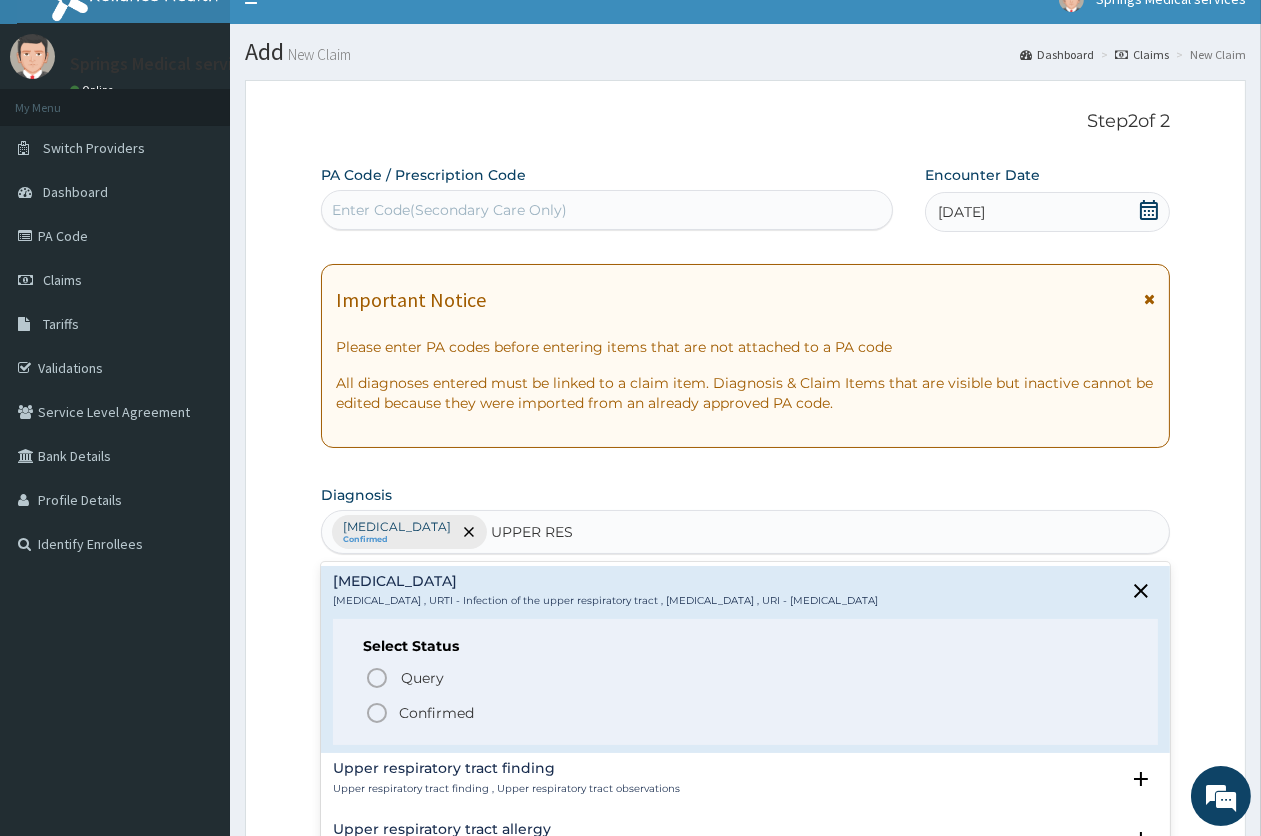 click 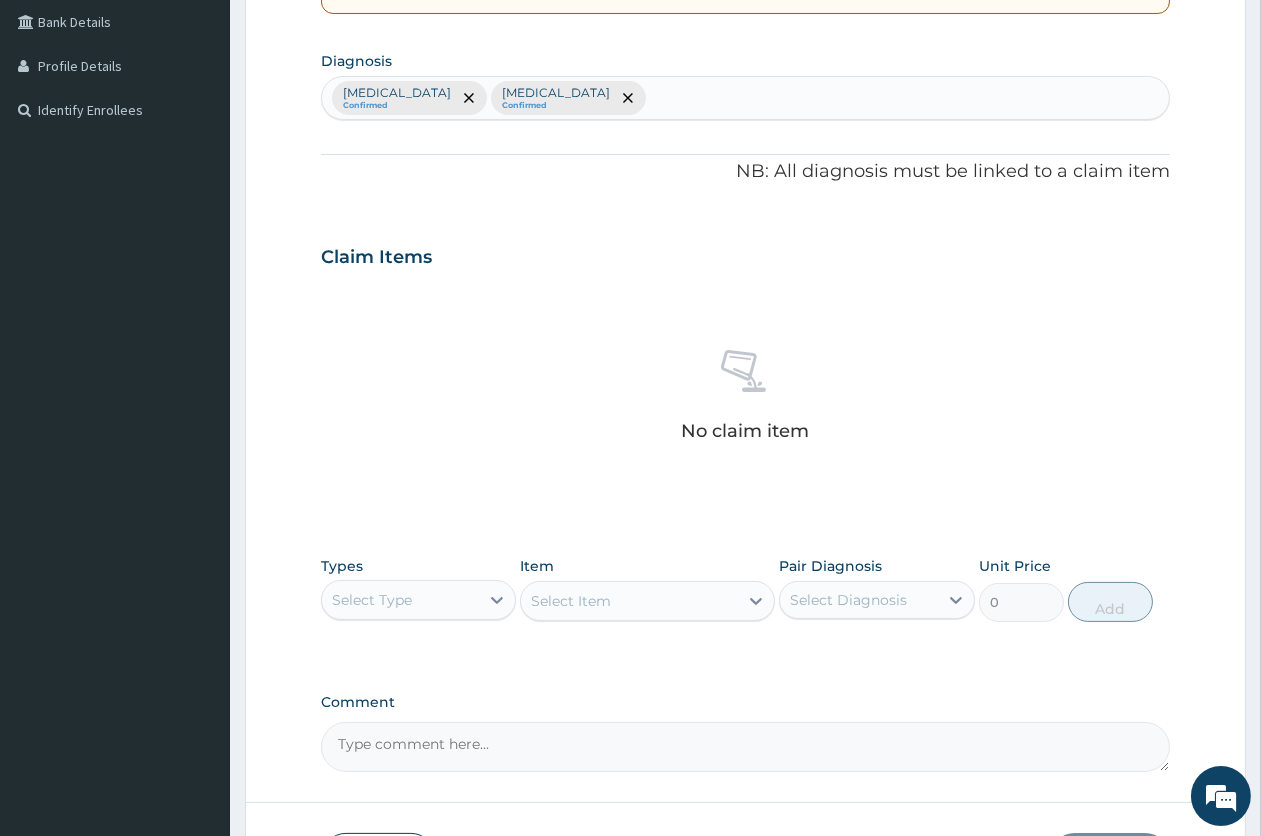 scroll, scrollTop: 471, scrollLeft: 0, axis: vertical 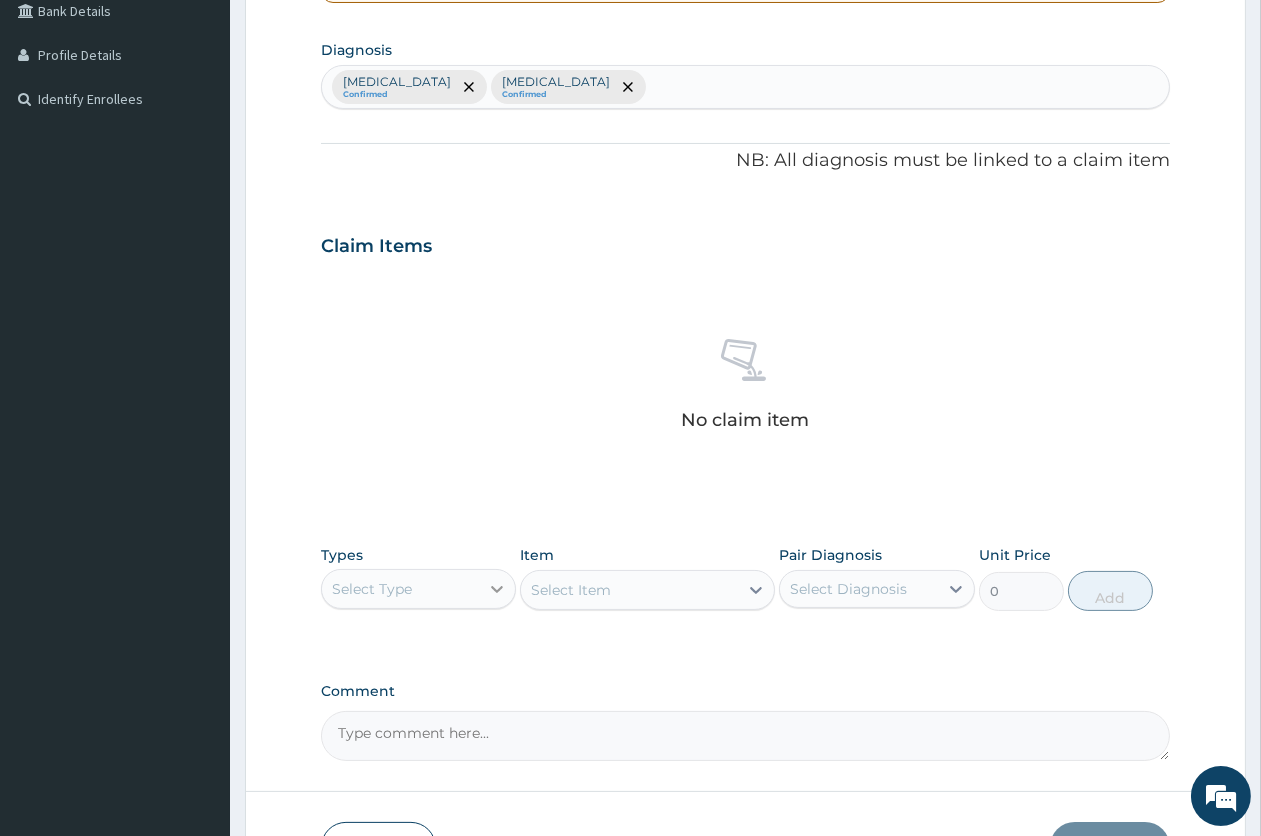 click at bounding box center [497, 589] 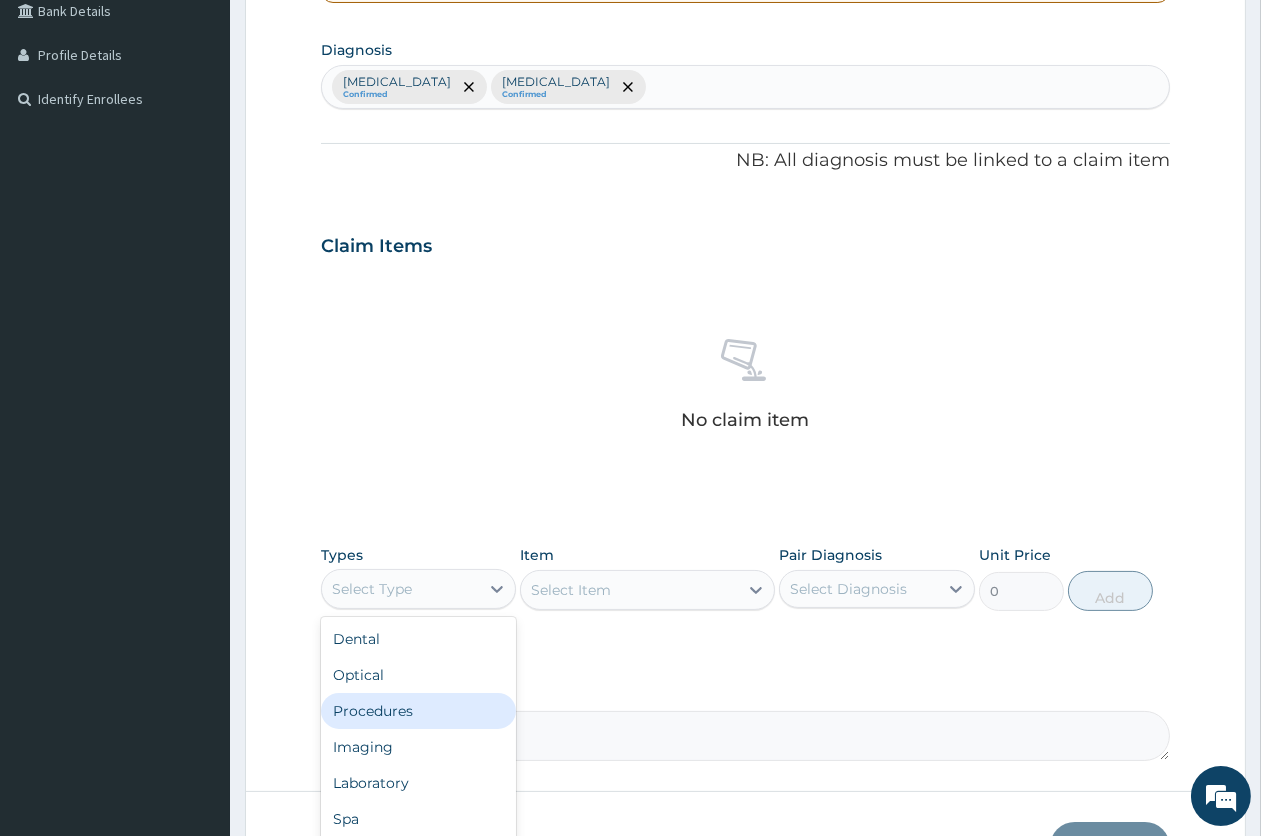 click on "Procedures" at bounding box center (418, 711) 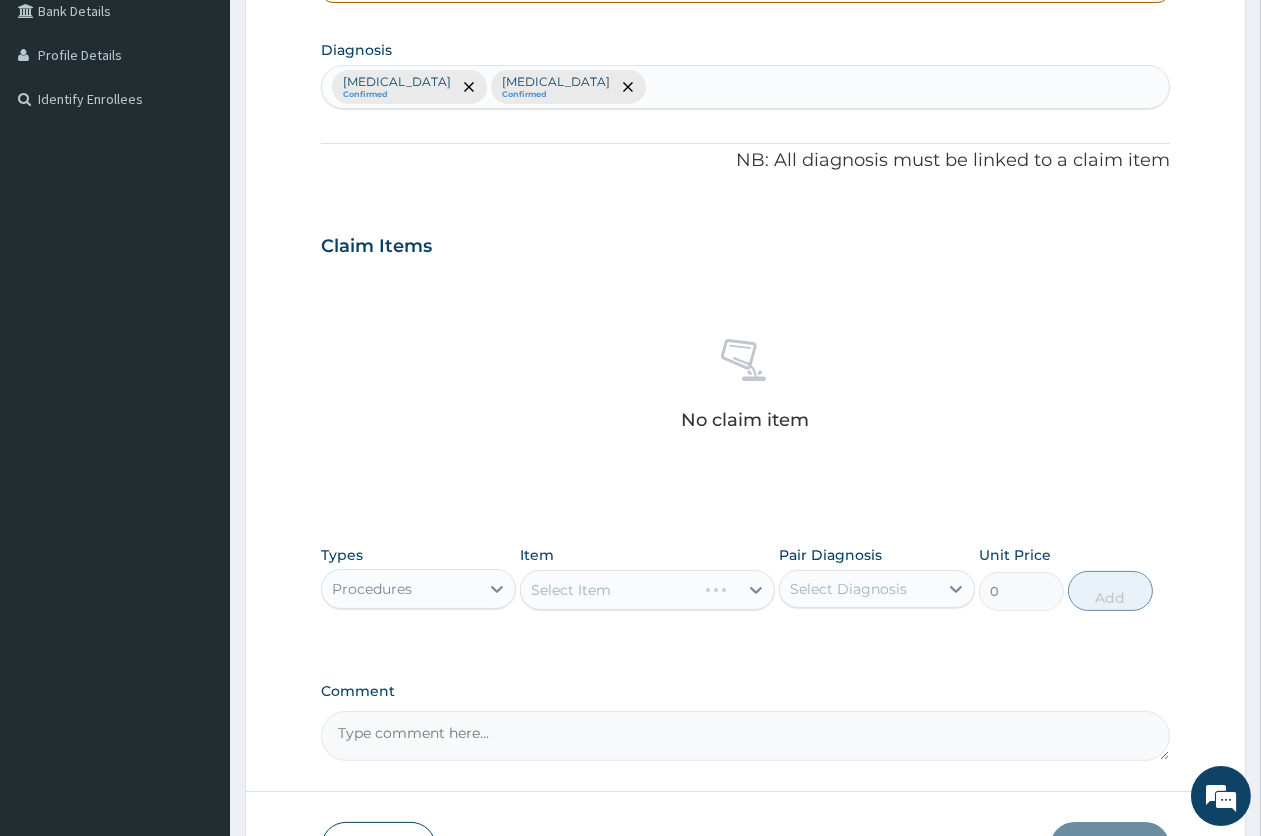 click on "Select Diagnosis" at bounding box center (848, 589) 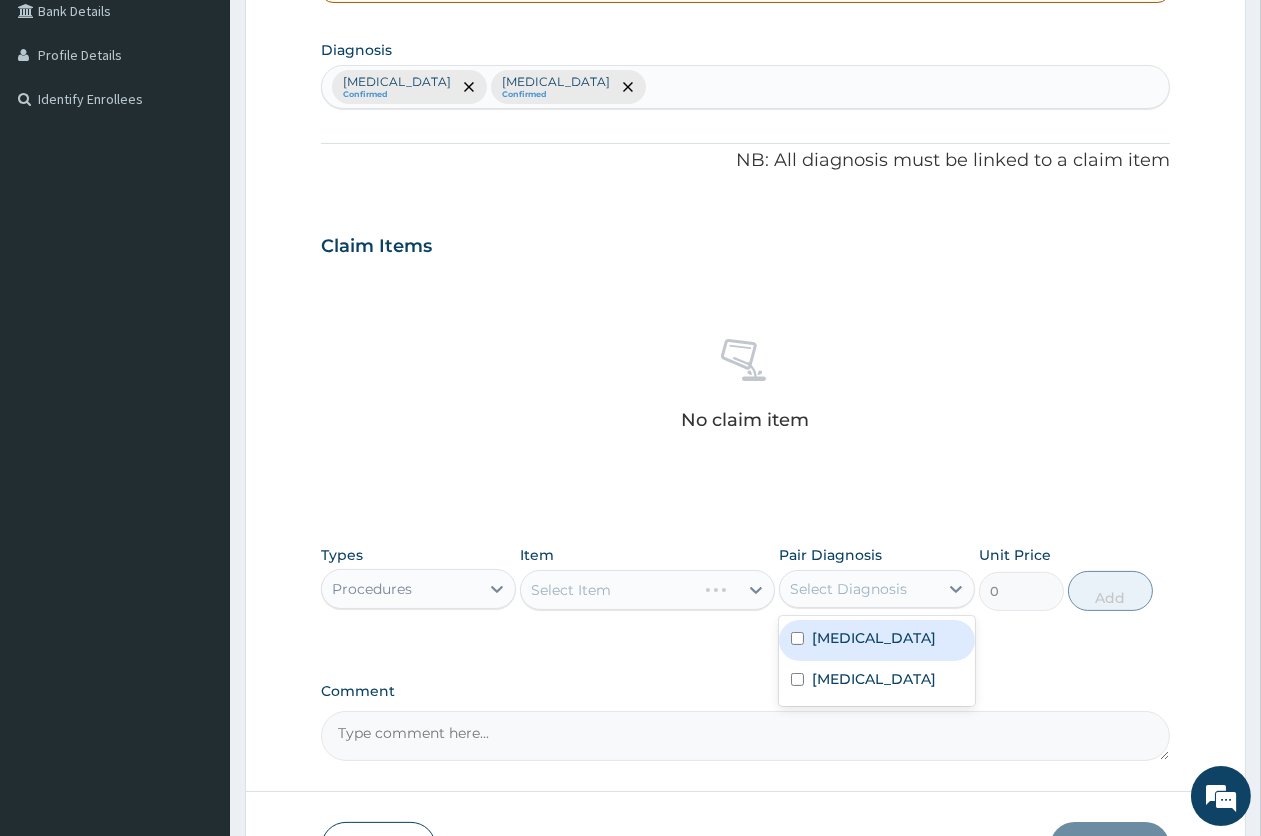 click on "[MEDICAL_DATA]" at bounding box center [874, 638] 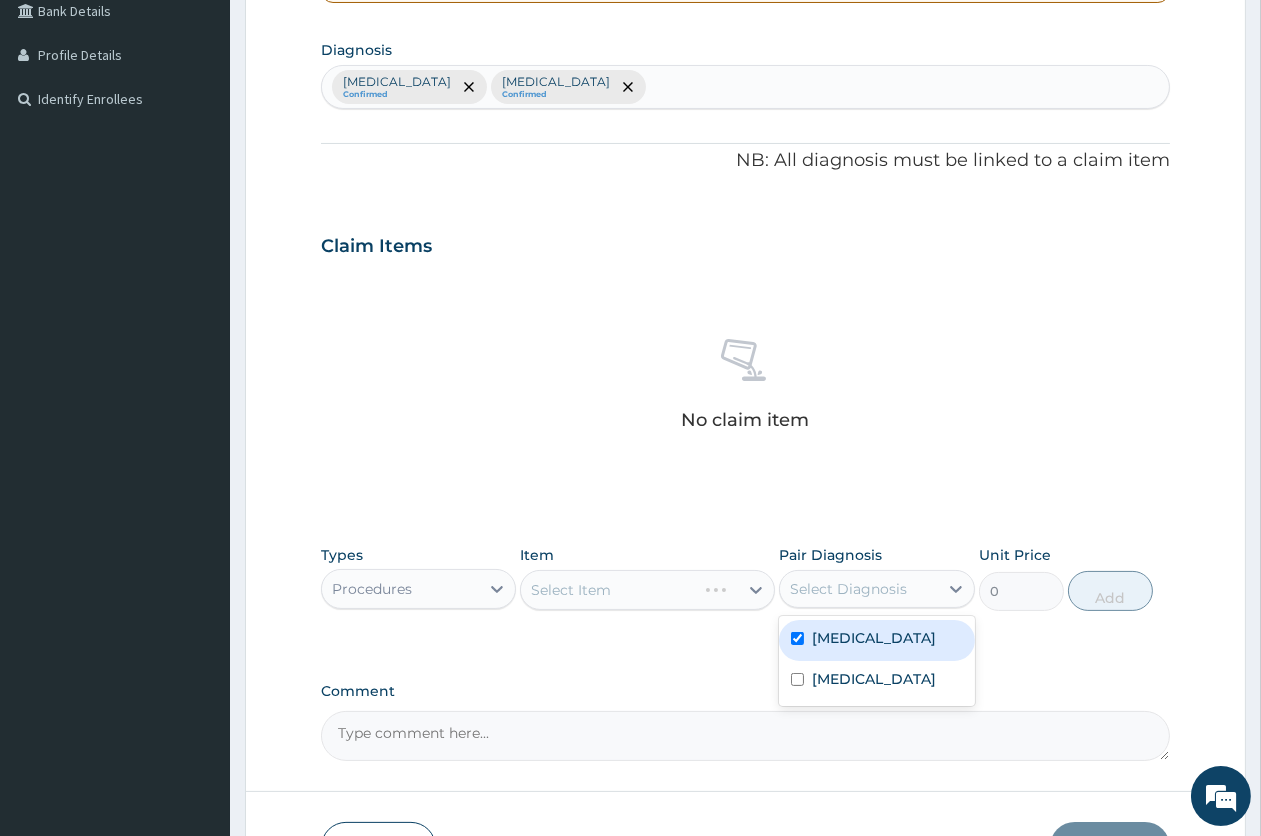 checkbox on "true" 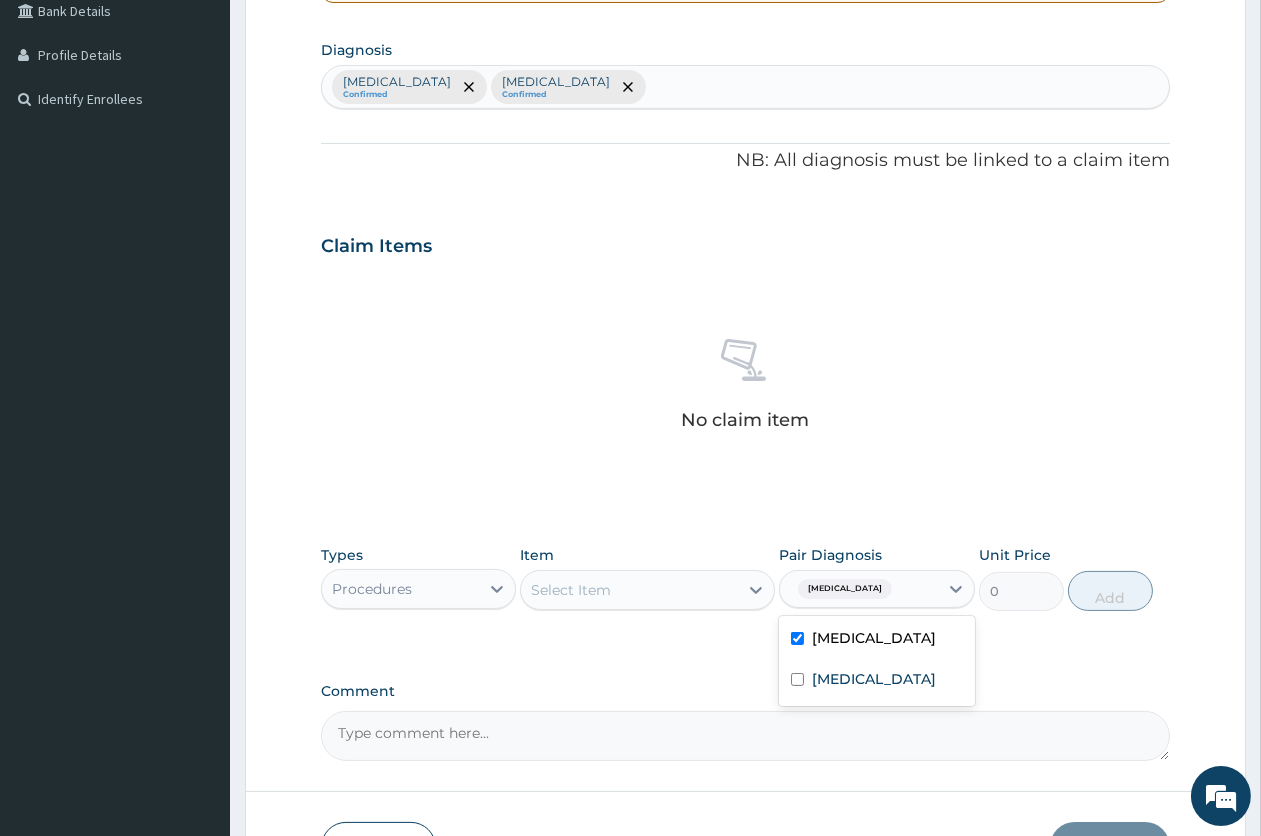 click on "Select Item" at bounding box center [629, 590] 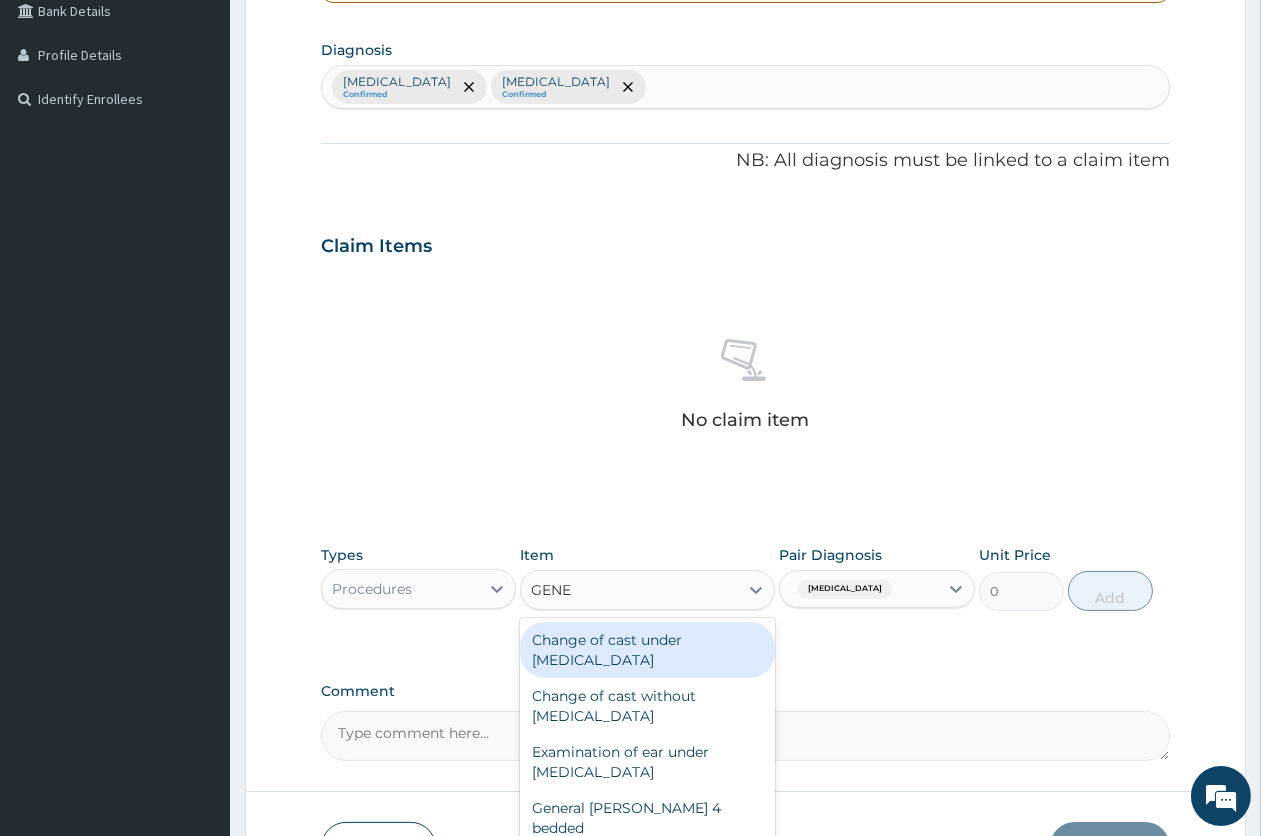 type on "GENER" 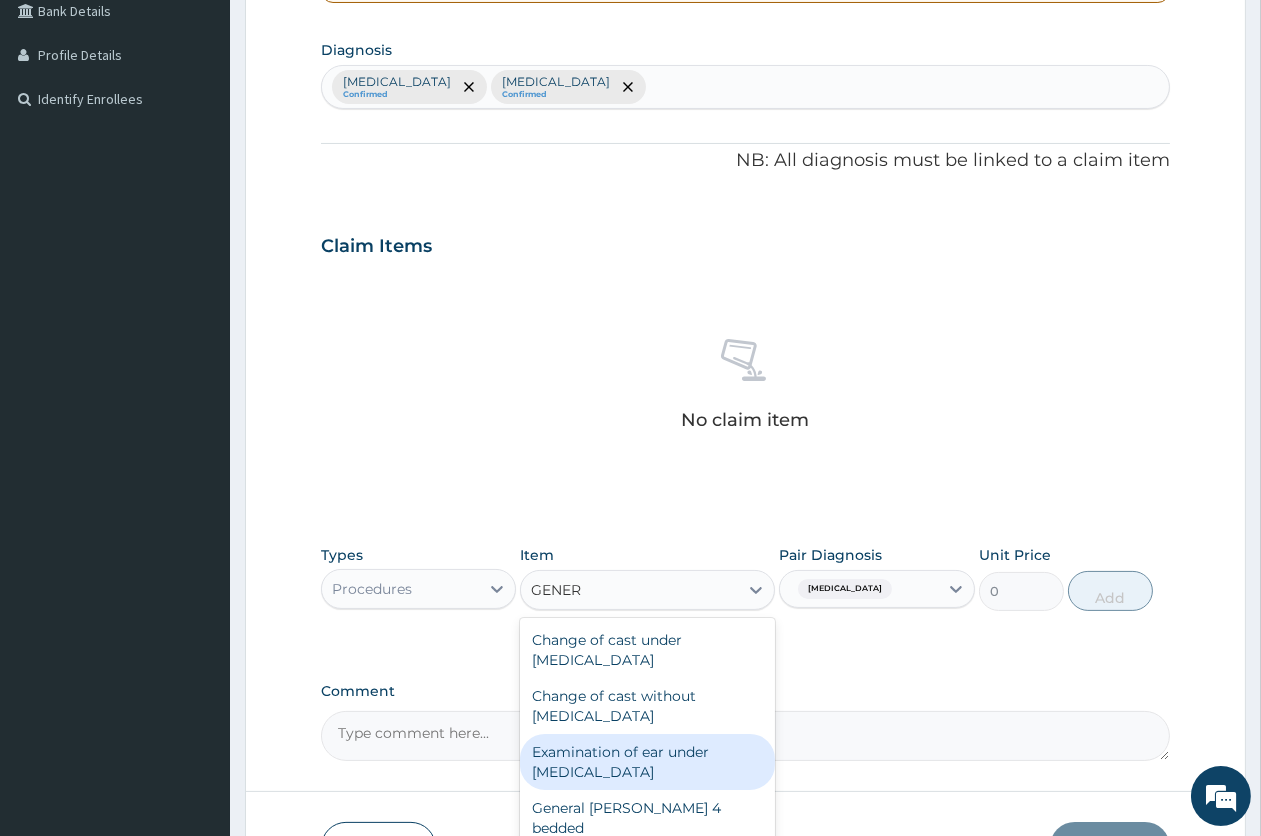 scroll, scrollTop: 111, scrollLeft: 0, axis: vertical 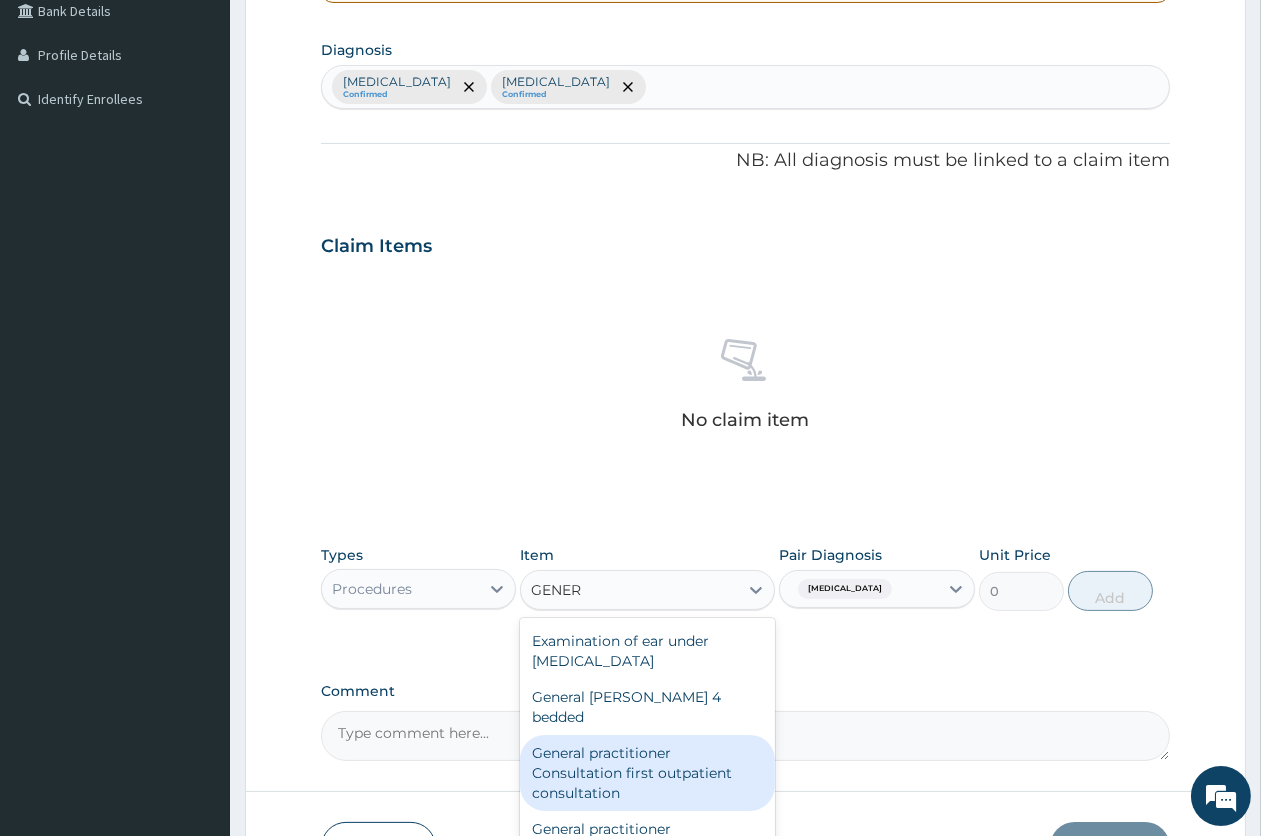 click on "General practitioner Consultation first outpatient consultation" at bounding box center (647, 773) 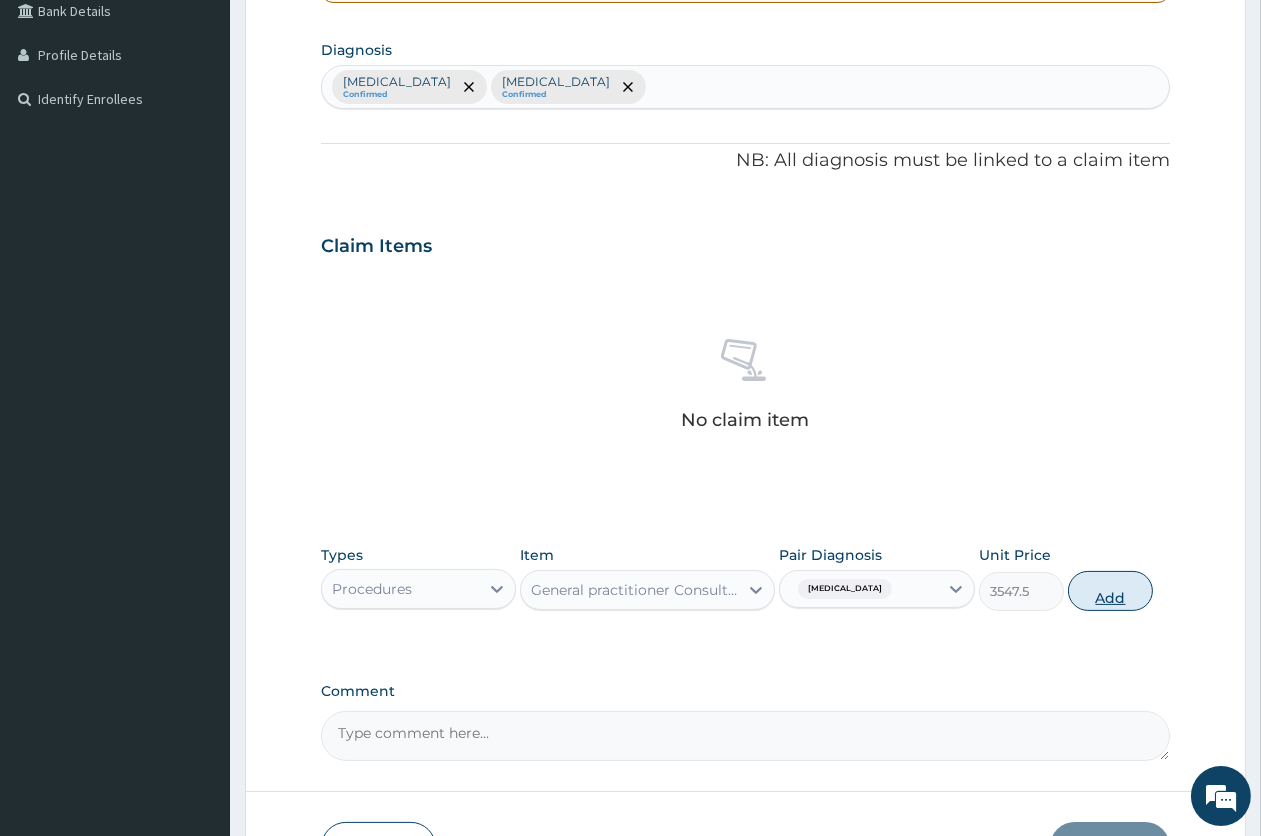 click on "Add" at bounding box center (1110, 591) 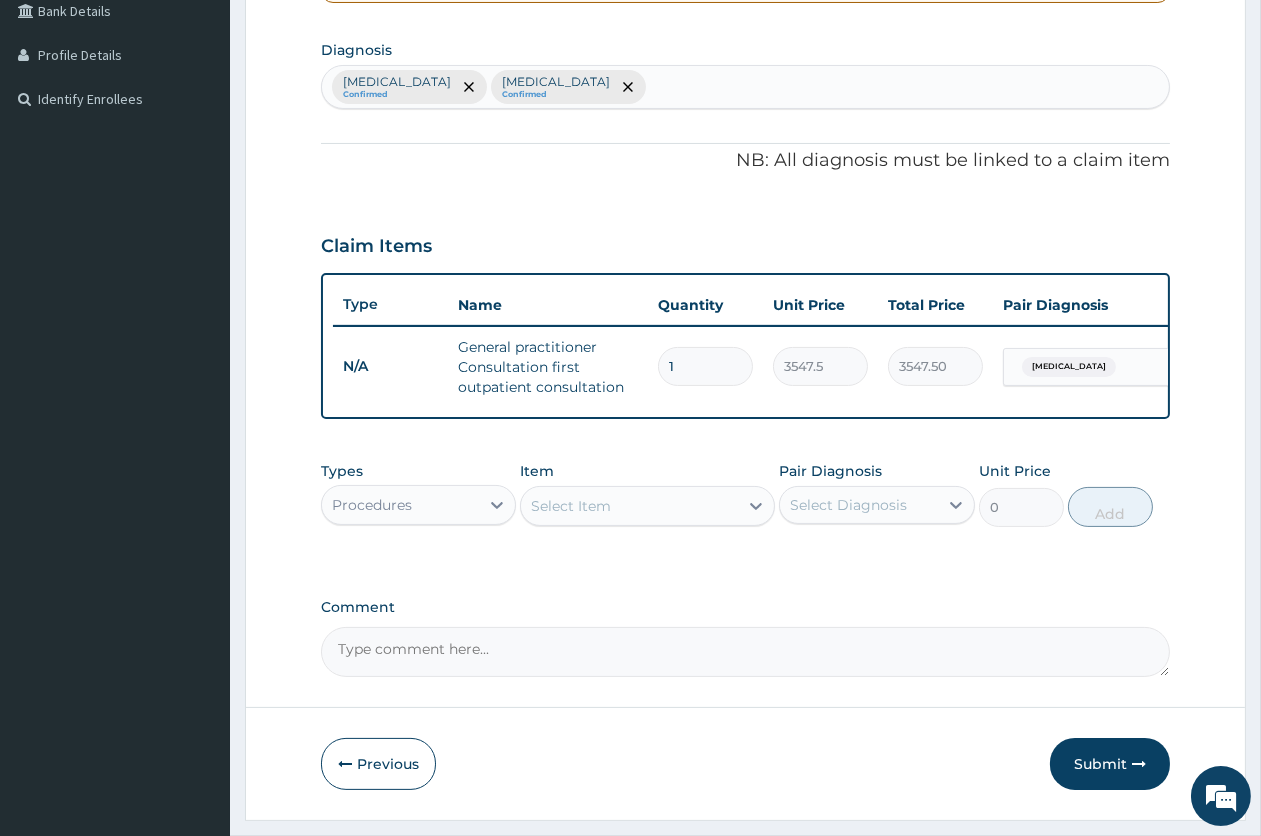 click on "Types Procedures" at bounding box center (418, 494) 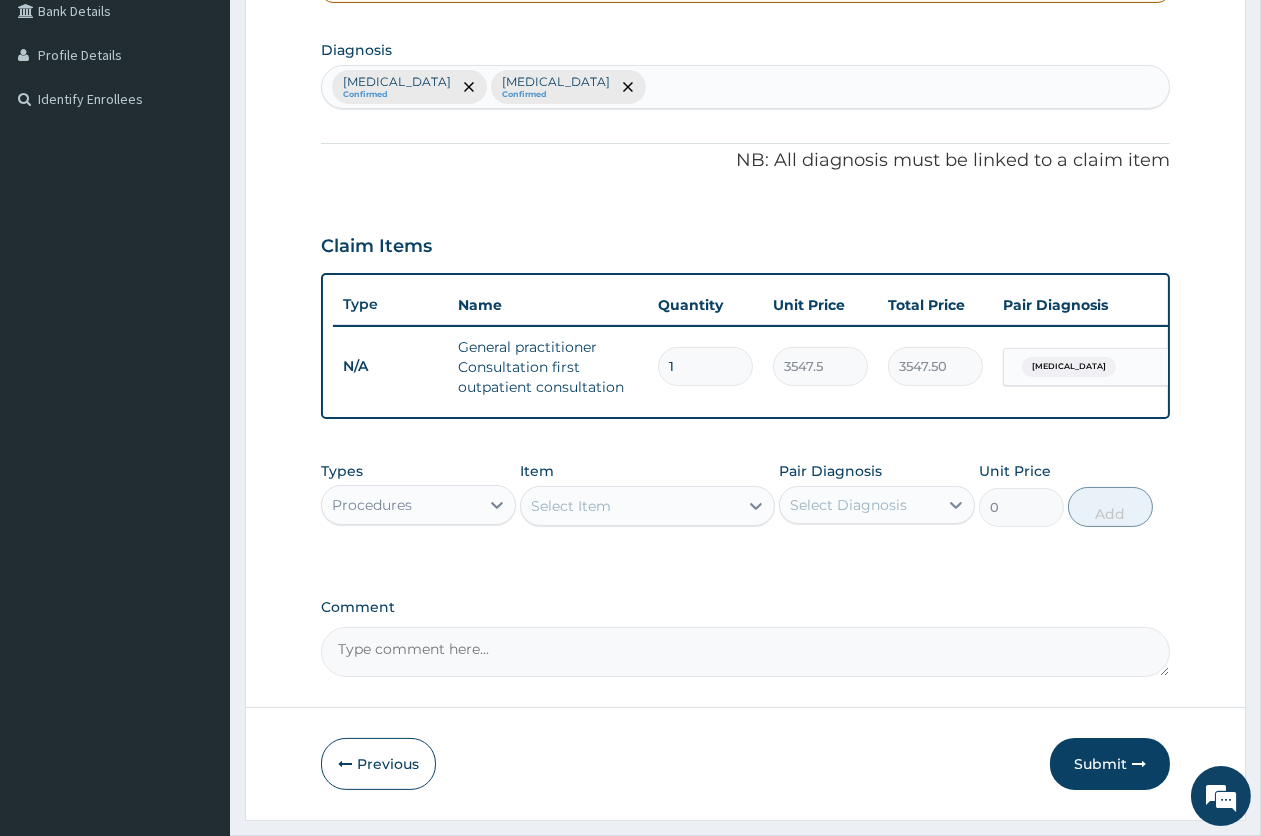 click on "Procedures" at bounding box center [400, 505] 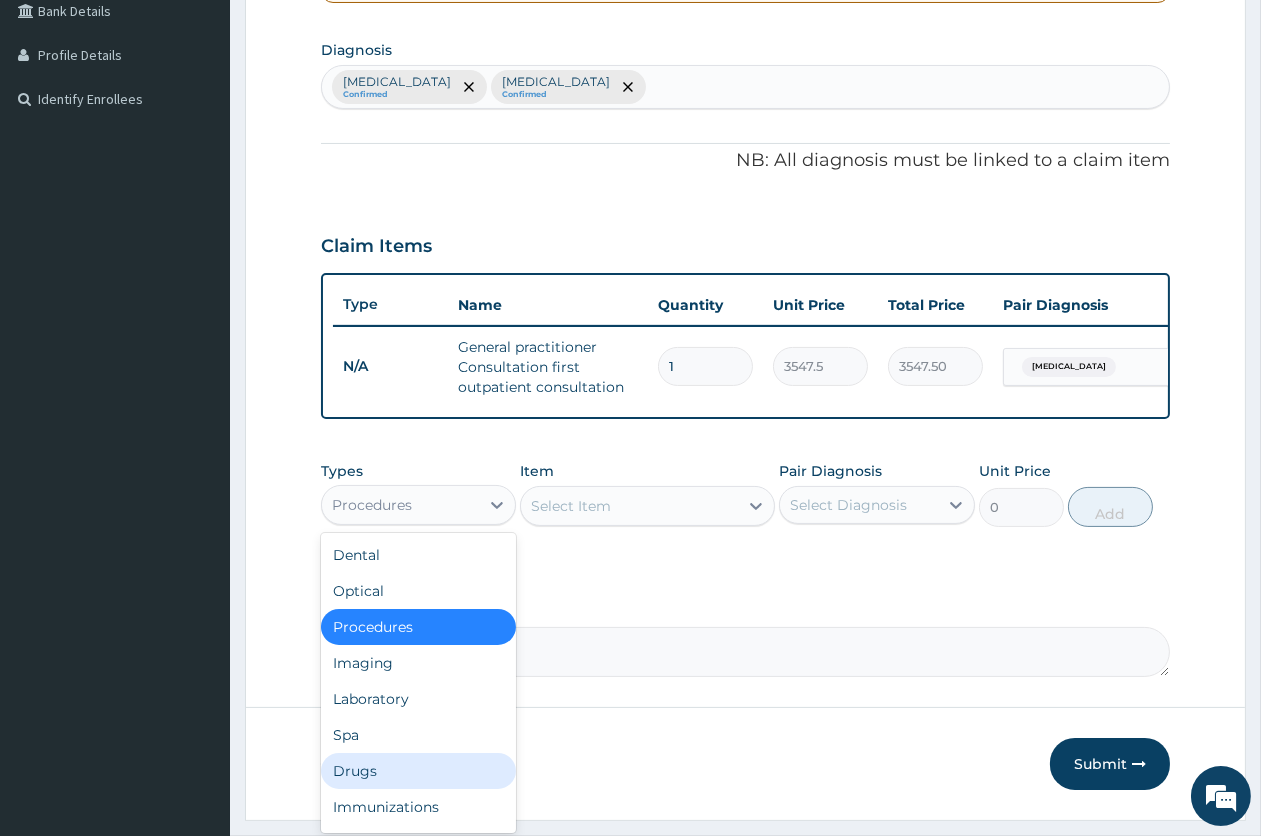 click on "Drugs" at bounding box center [418, 771] 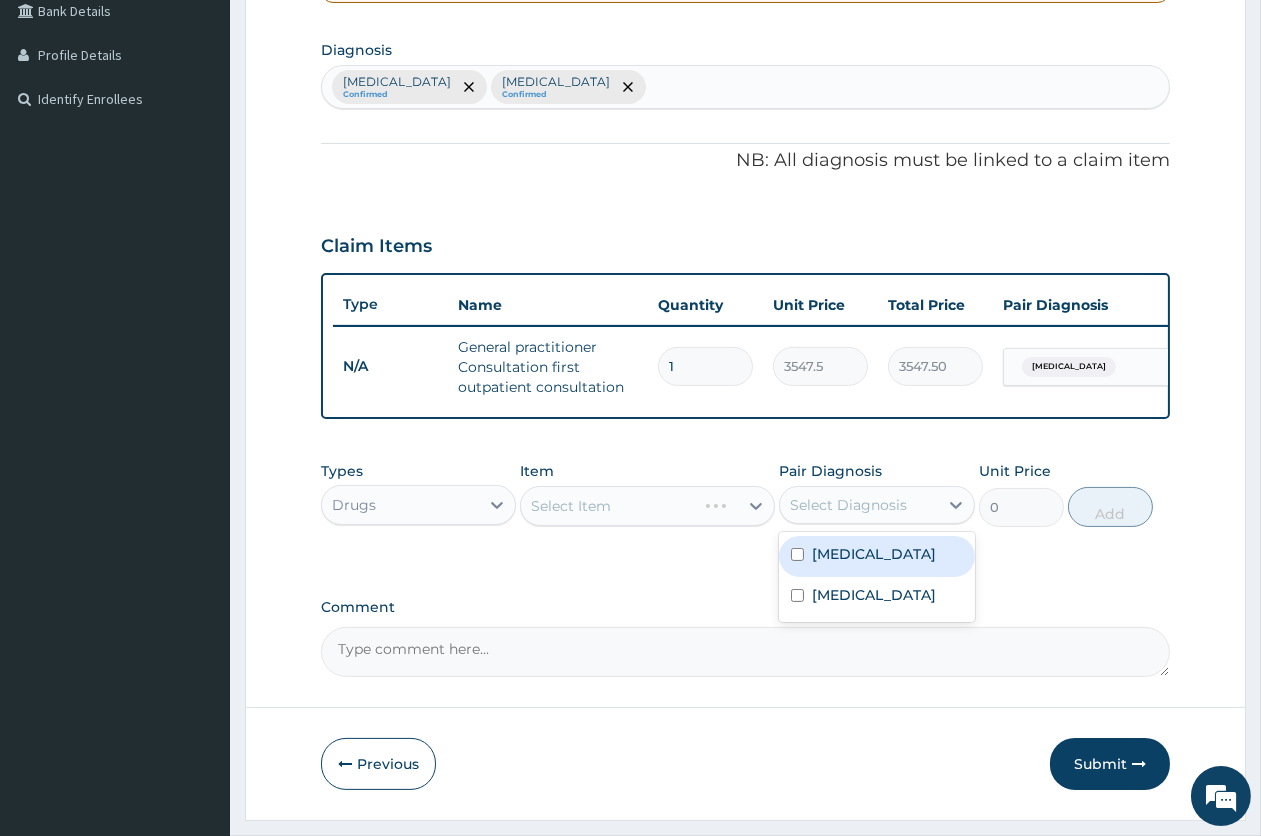 click on "Select Diagnosis" at bounding box center [848, 505] 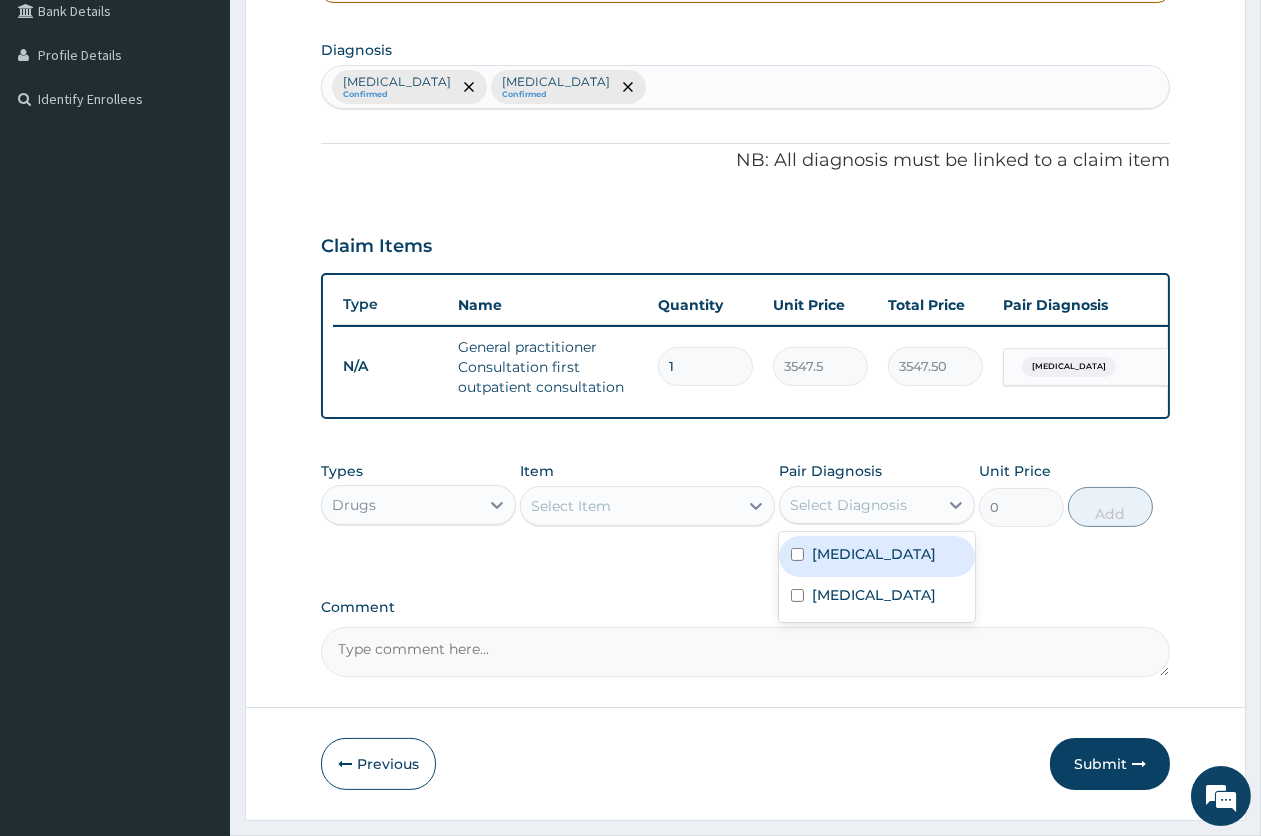 click on "[MEDICAL_DATA]" at bounding box center (874, 554) 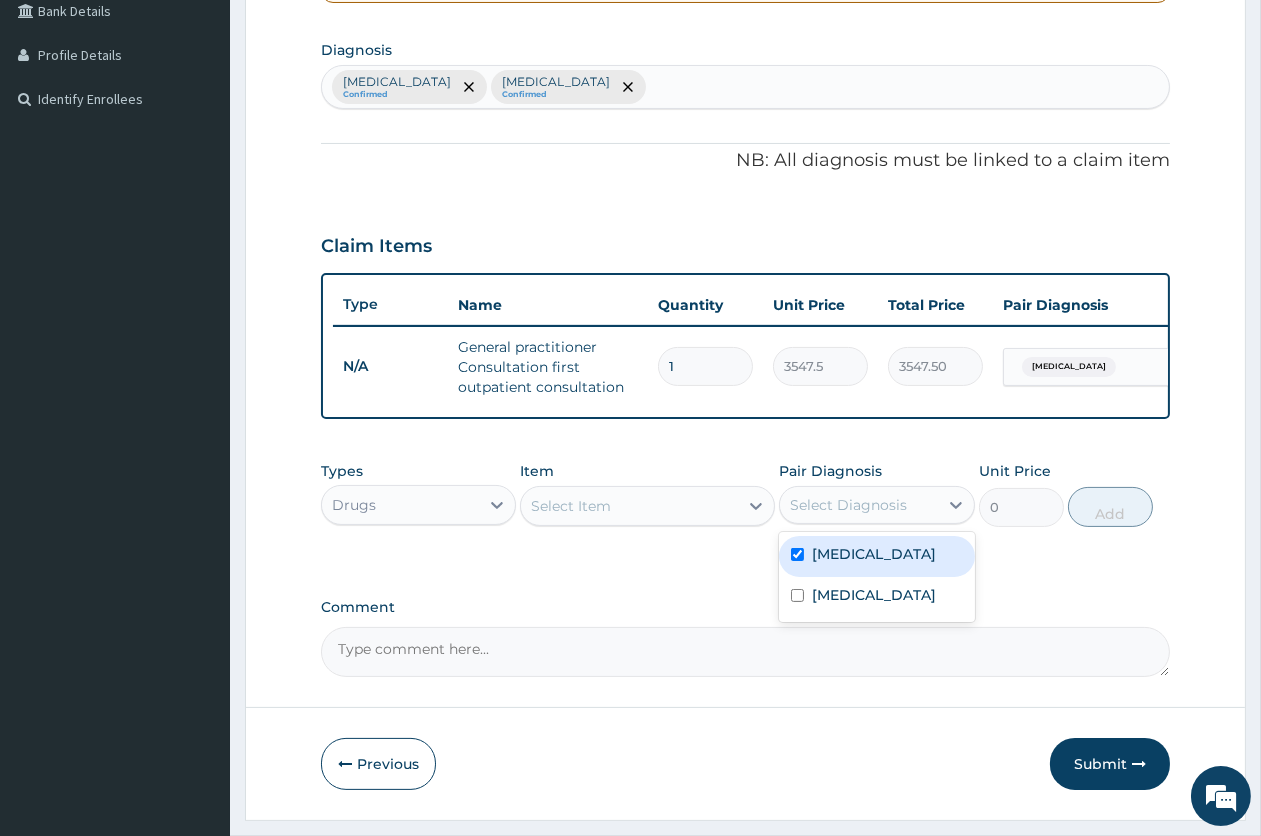 checkbox on "true" 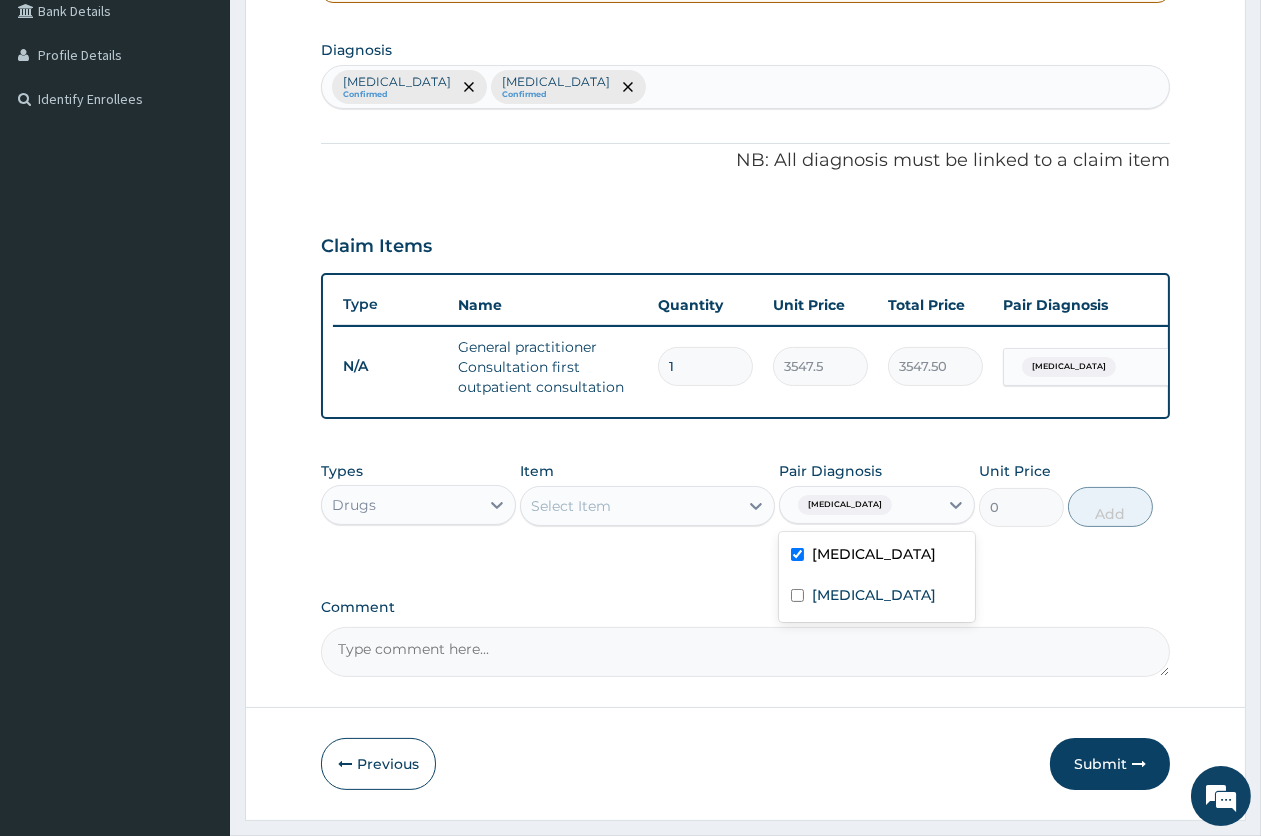 click on "Select Item" at bounding box center [629, 506] 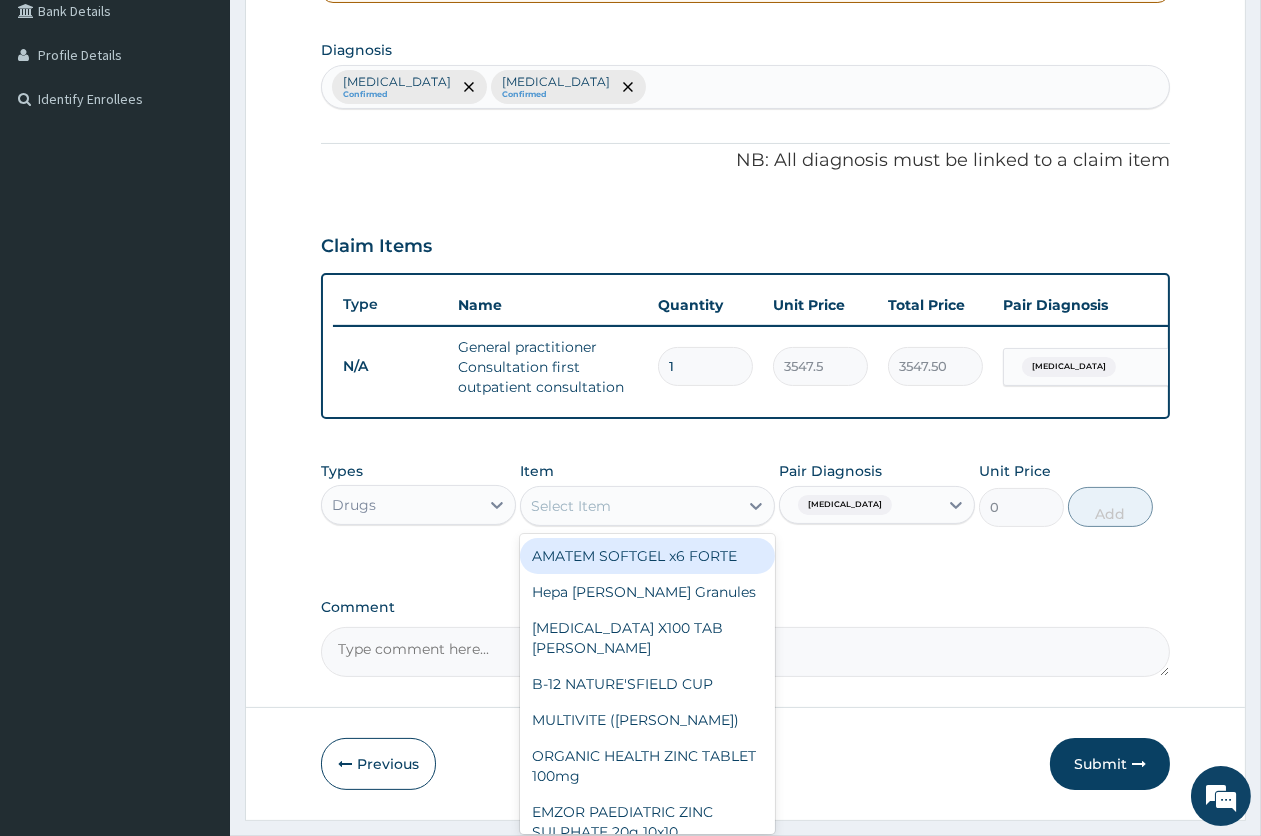 click on "AMATEM SOFTGEL x6 FORTE" at bounding box center [647, 556] 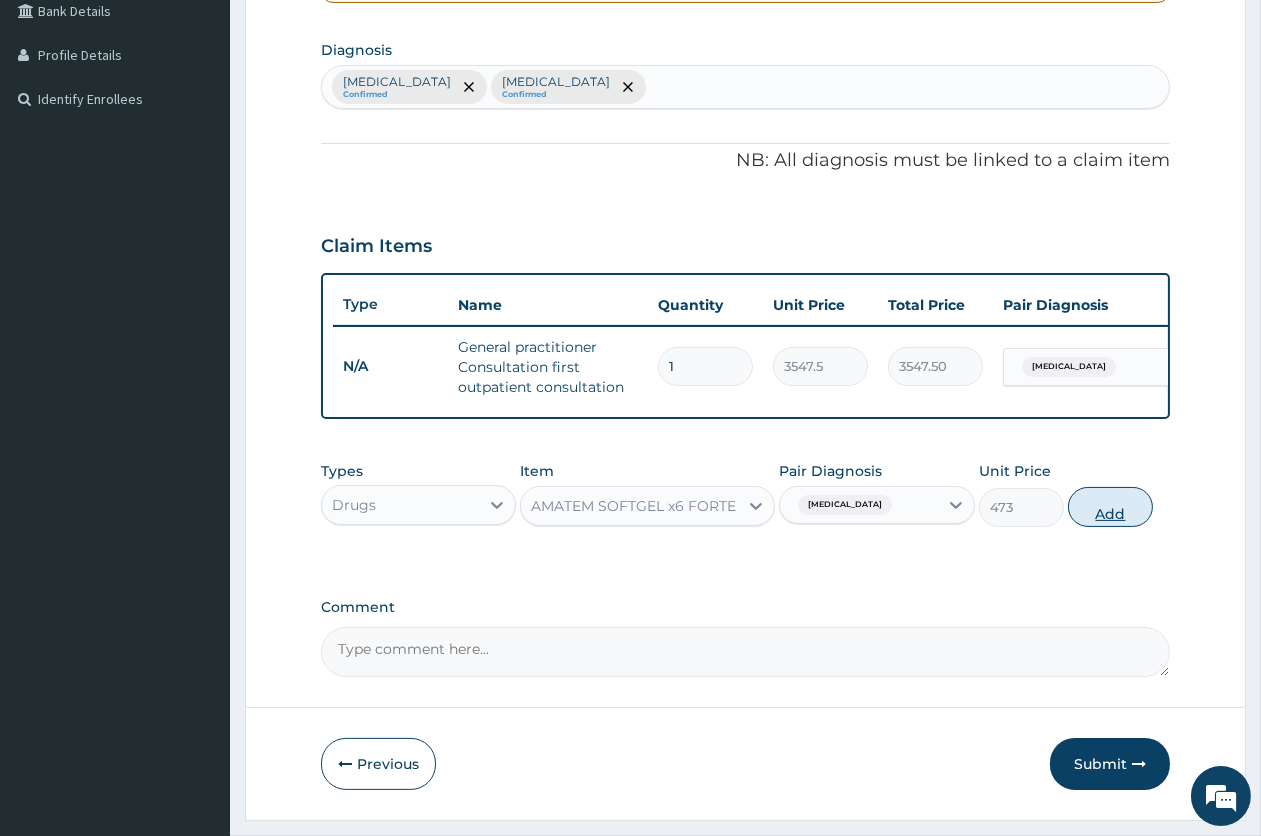 click on "Add" at bounding box center (1110, 507) 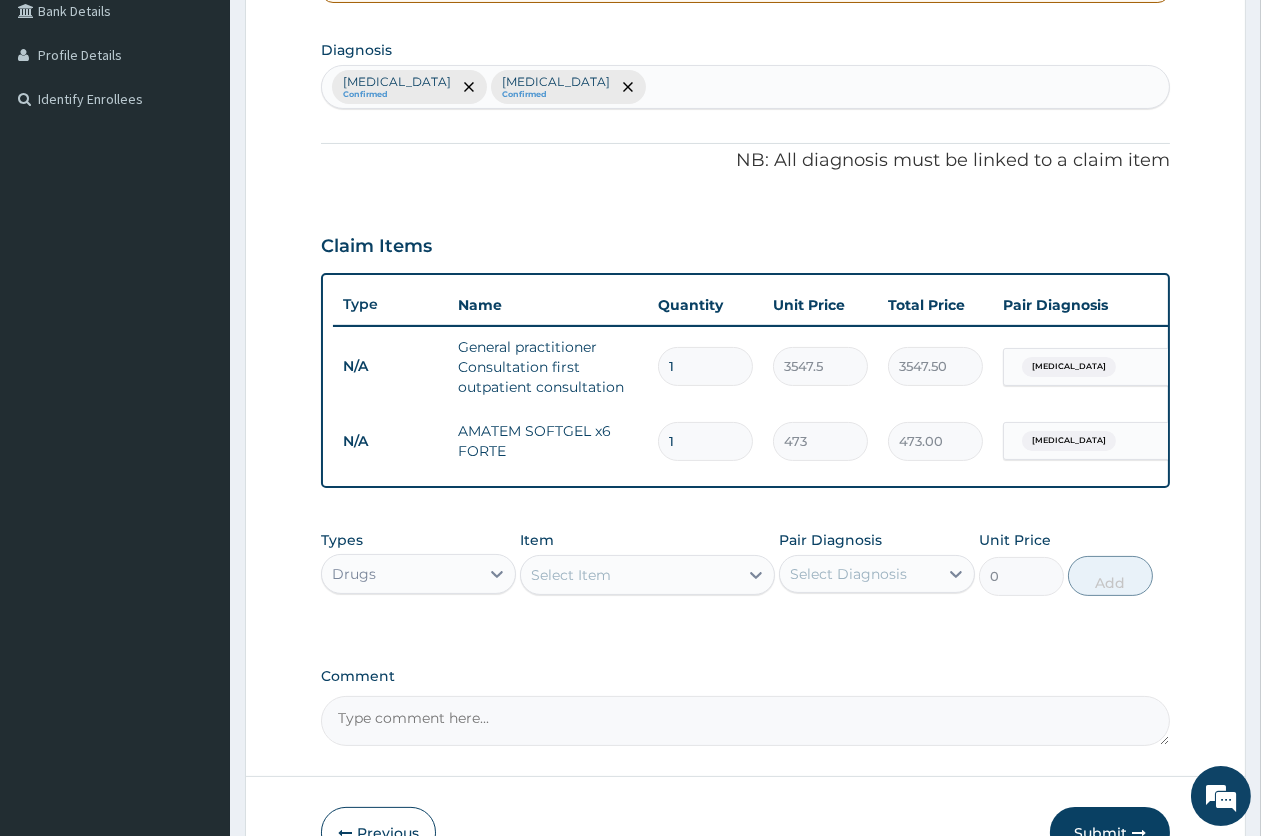 type 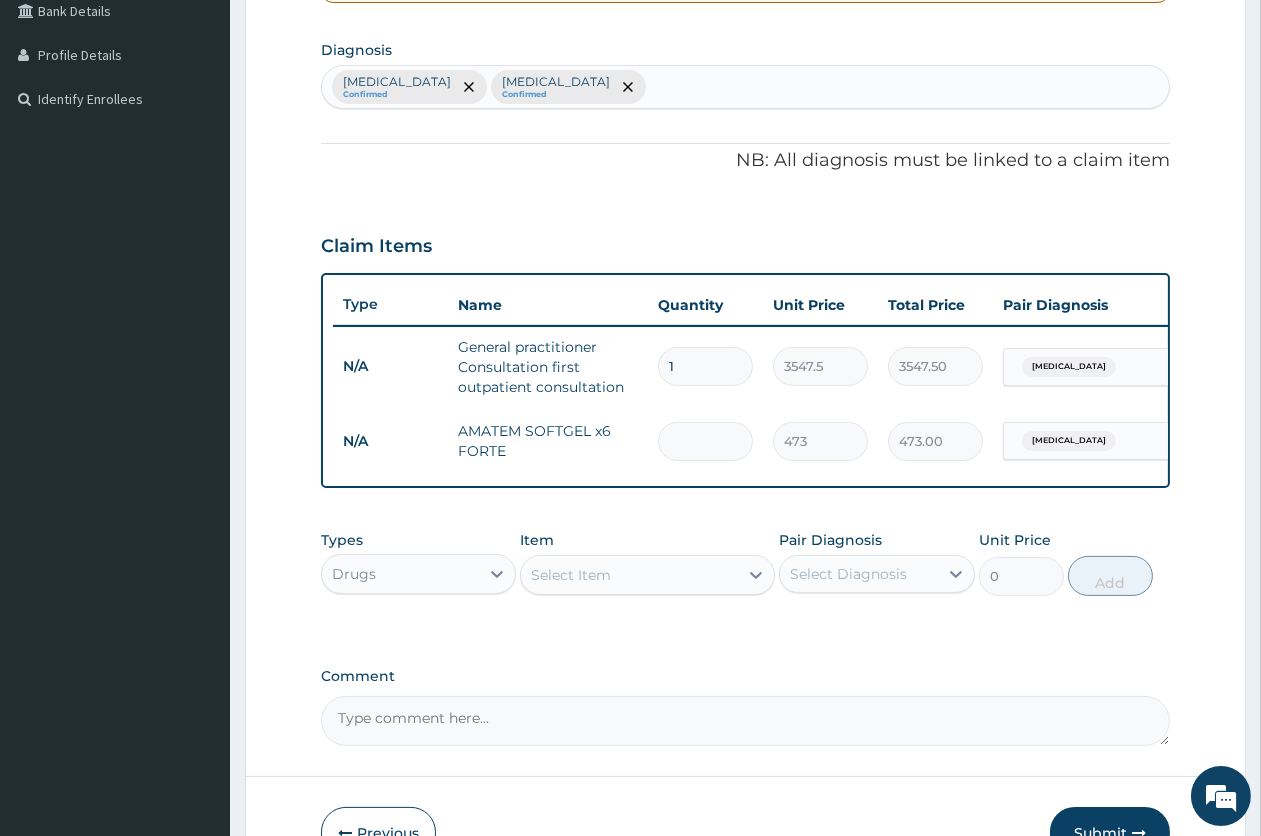 type on "0.00" 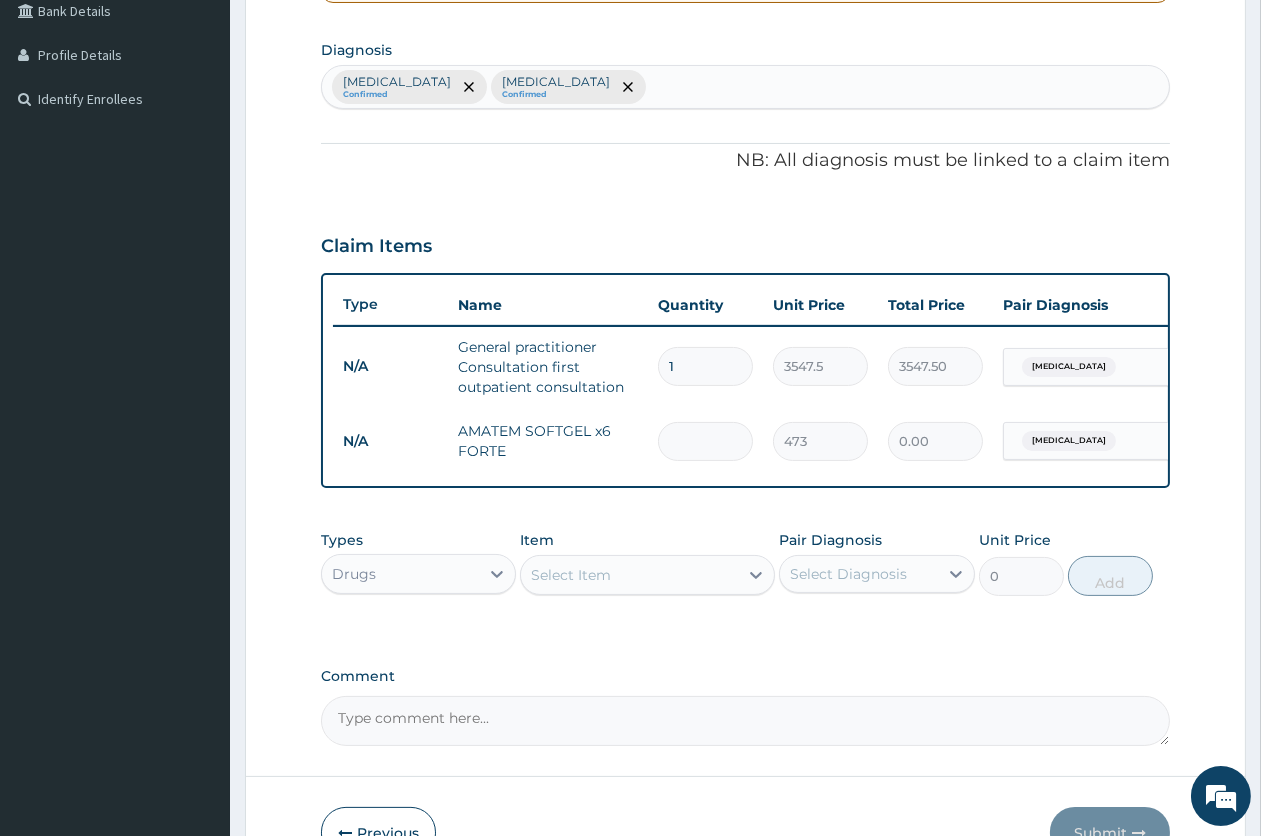 type on "6" 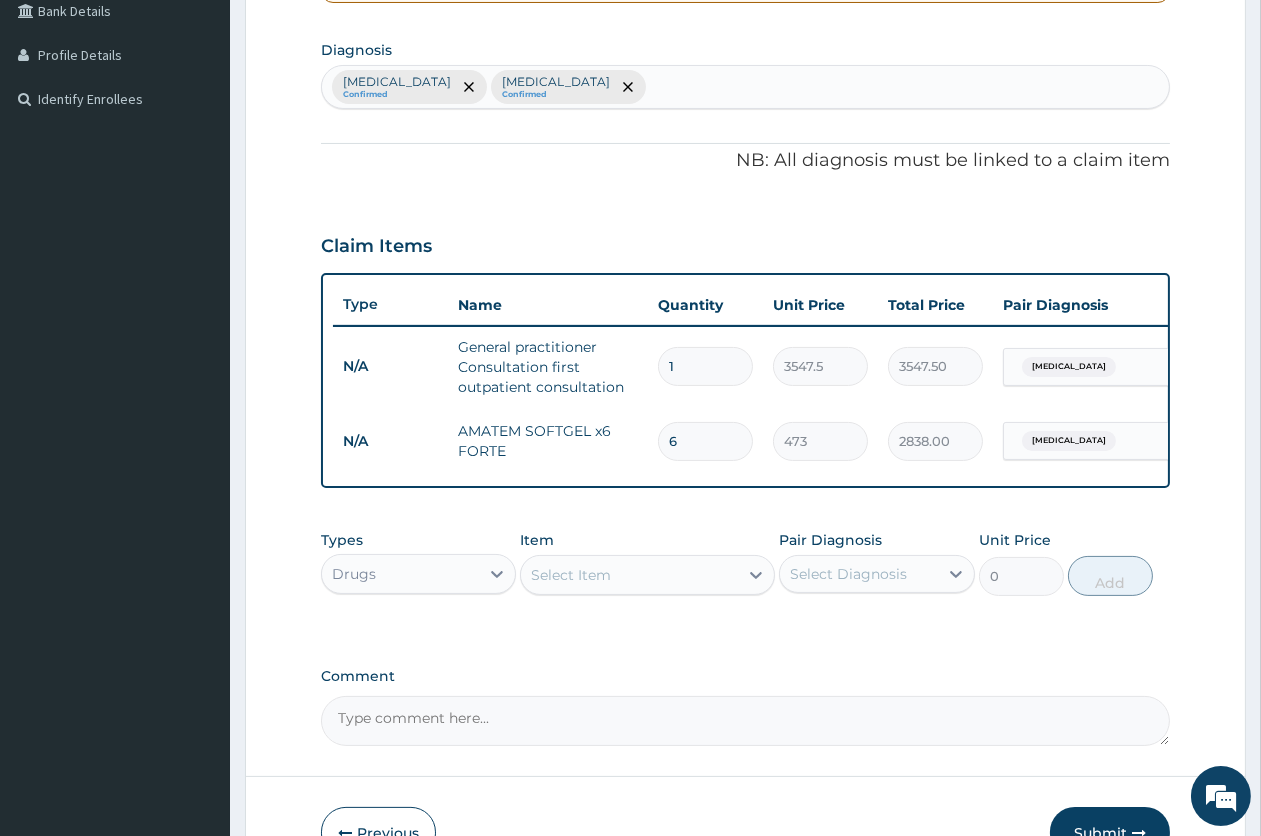 type on "6" 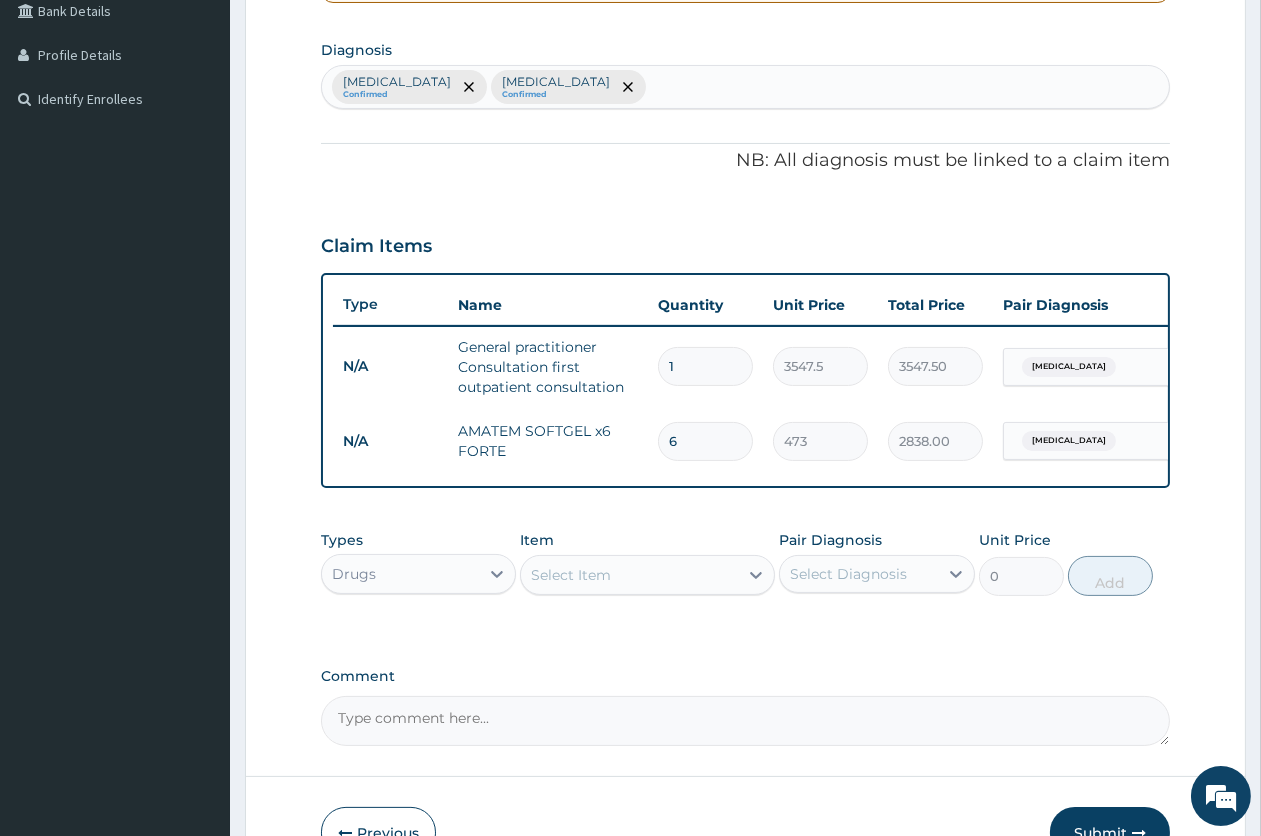 click on "Select Item" at bounding box center (571, 575) 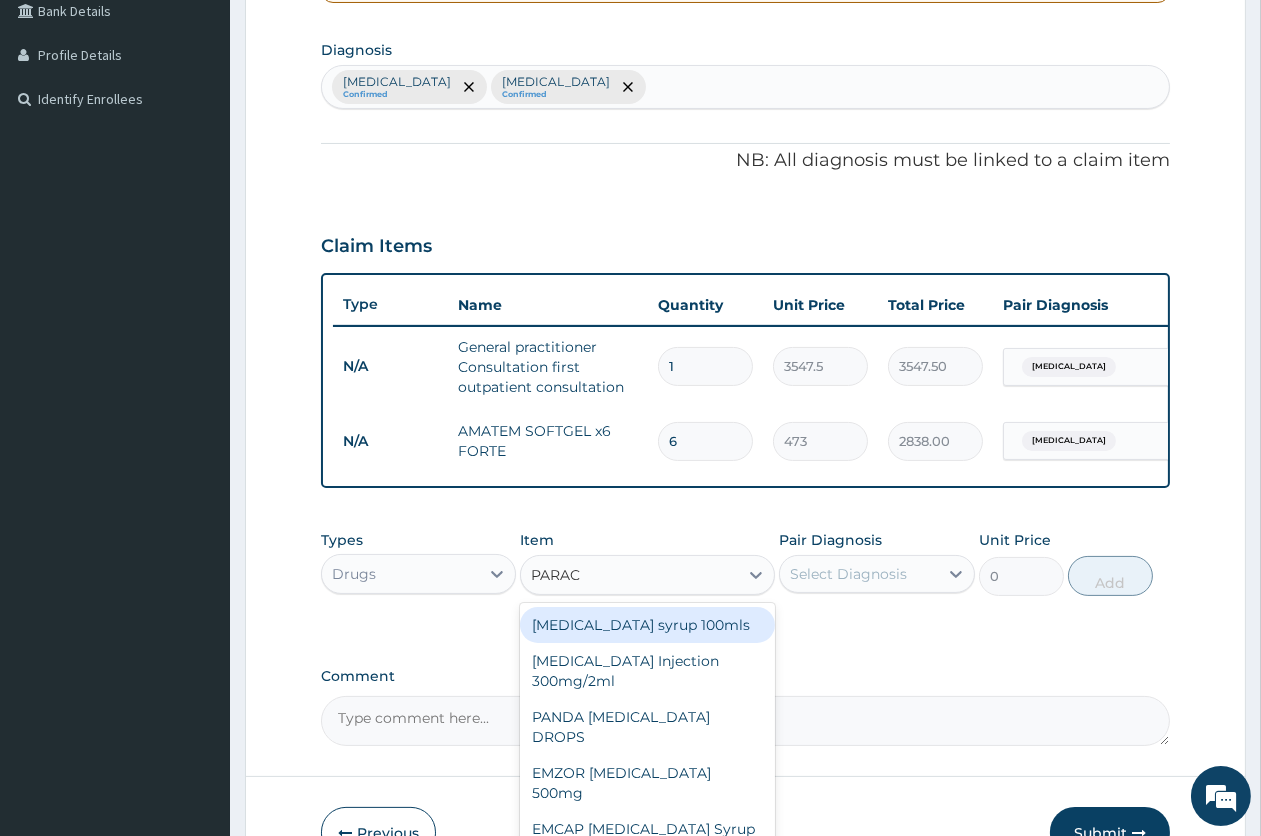type on "PARACE" 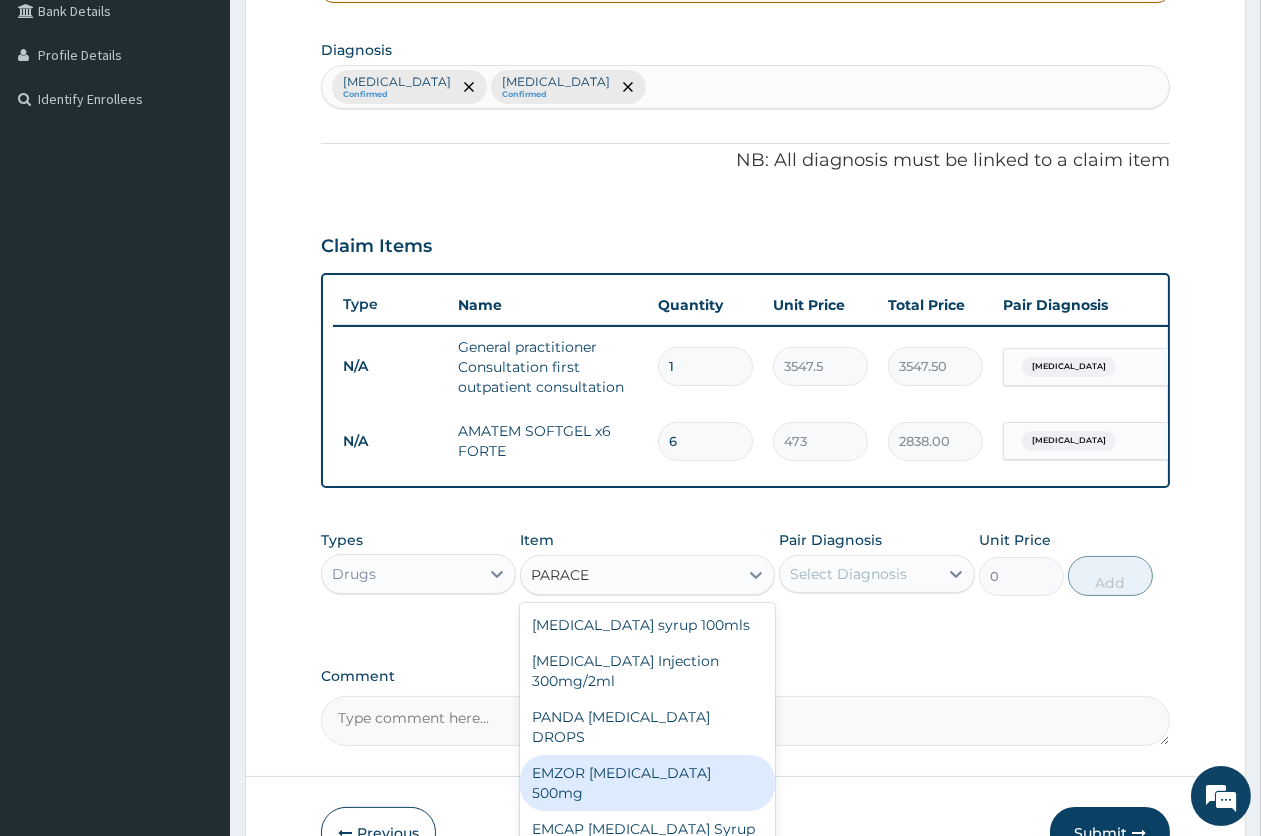 click on "EMZOR [MEDICAL_DATA] 500mg" at bounding box center [647, 783] 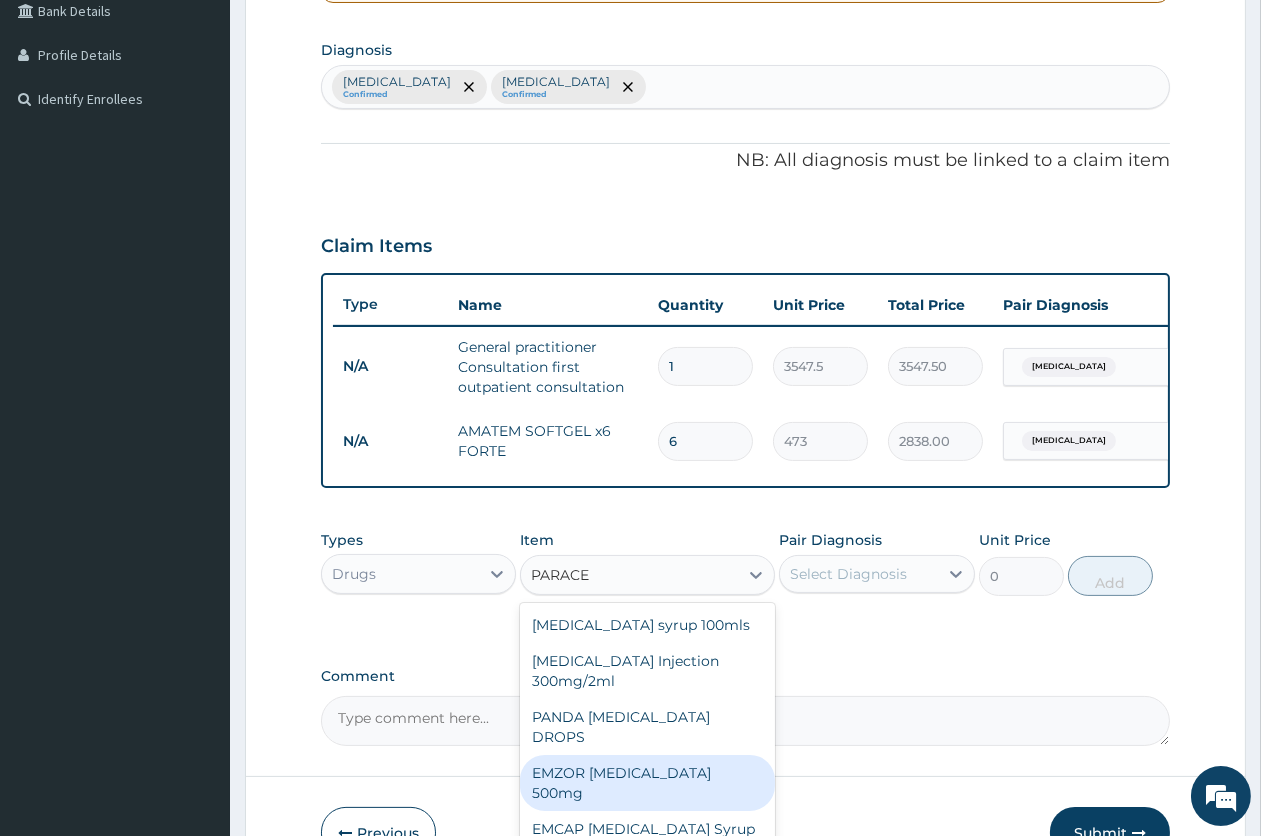 type 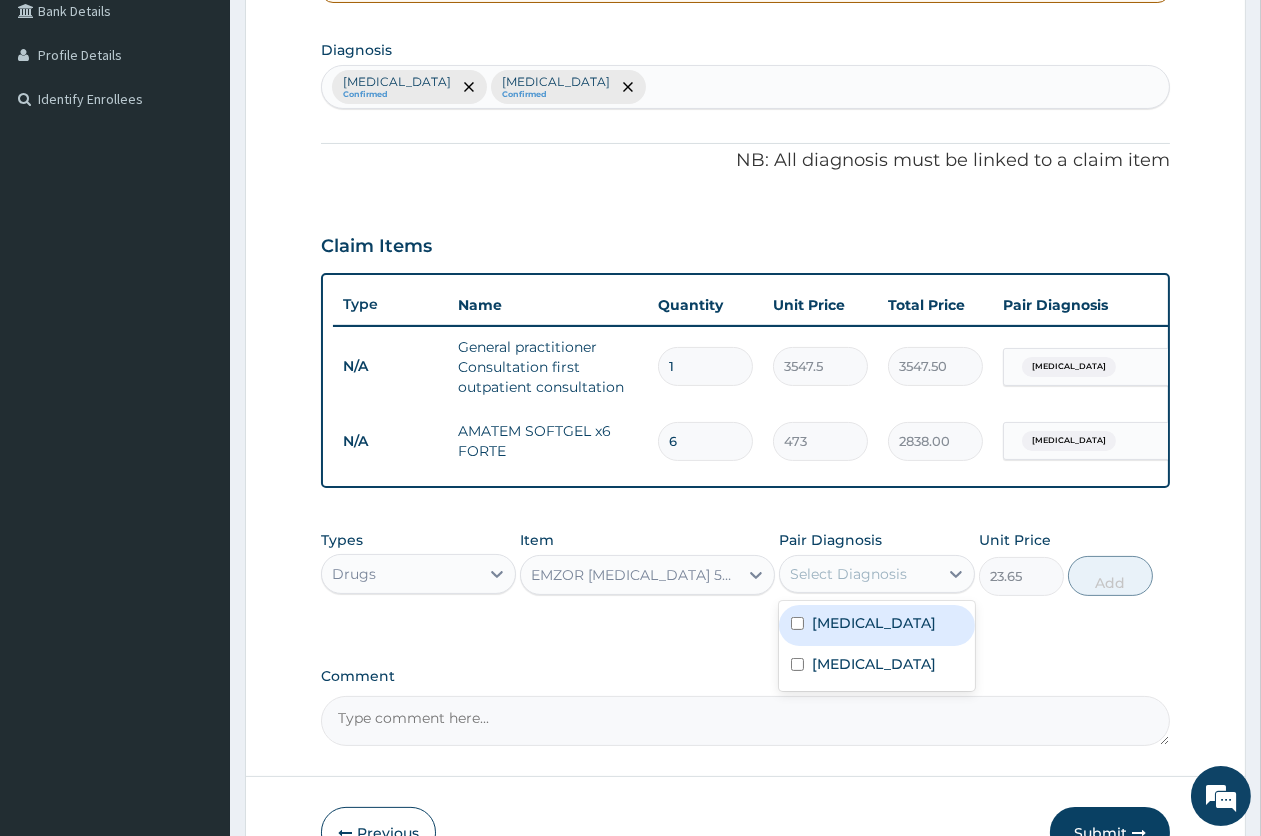 click on "Select Diagnosis" at bounding box center (848, 574) 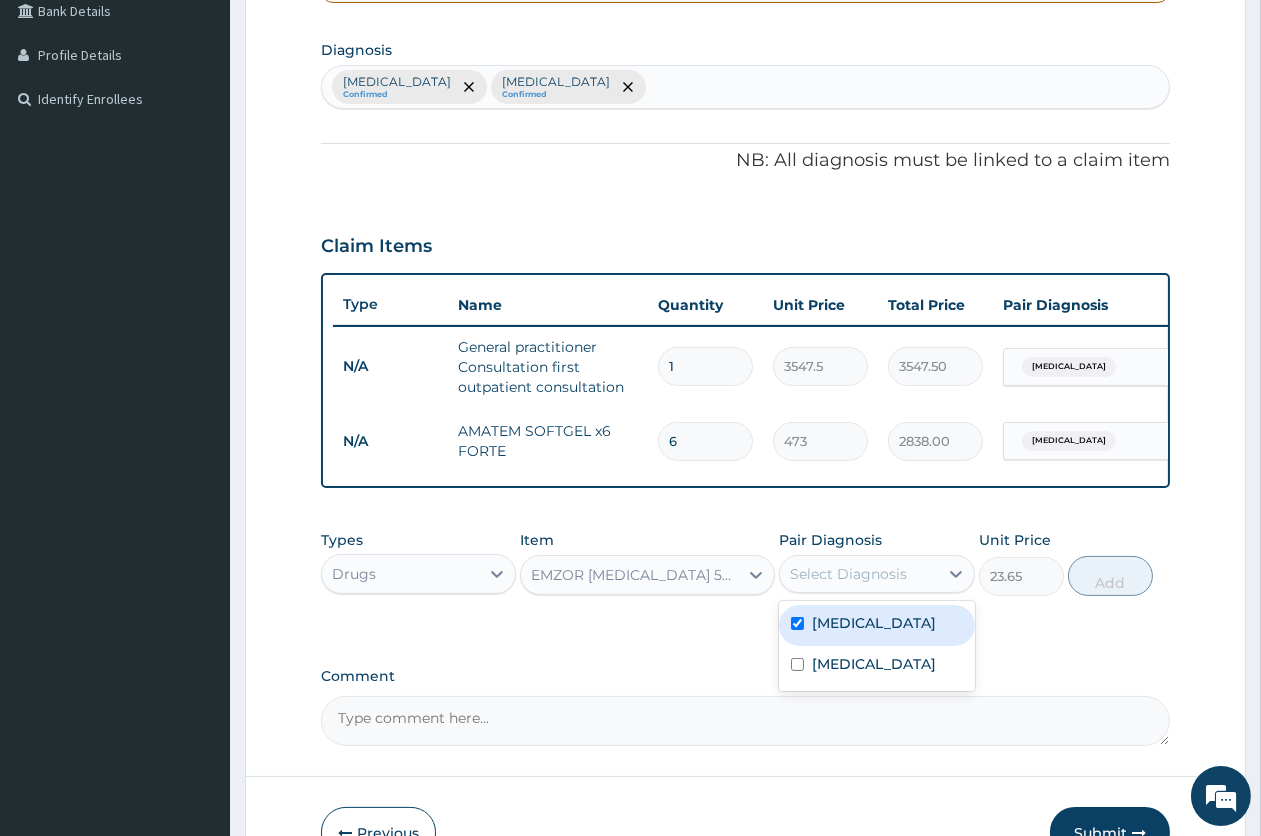 checkbox on "true" 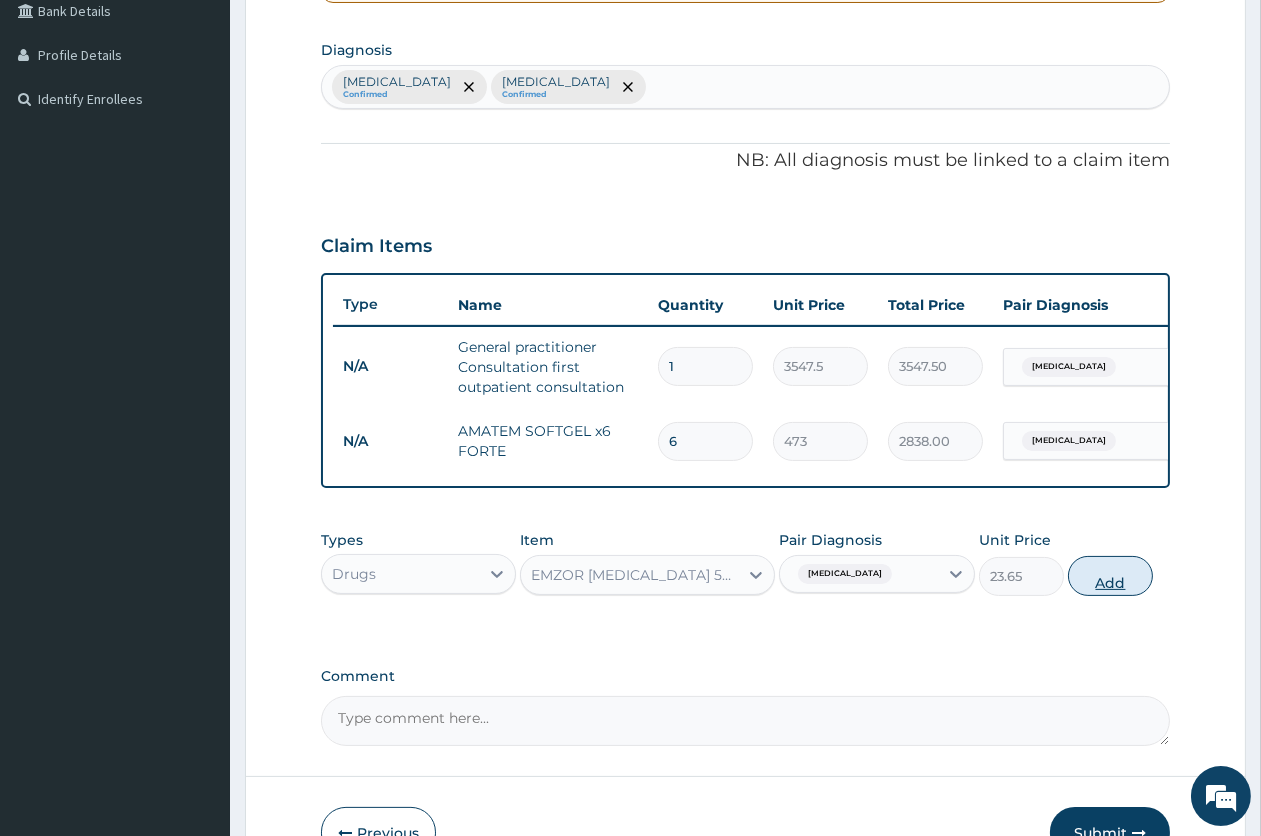 click on "Add" at bounding box center (1110, 576) 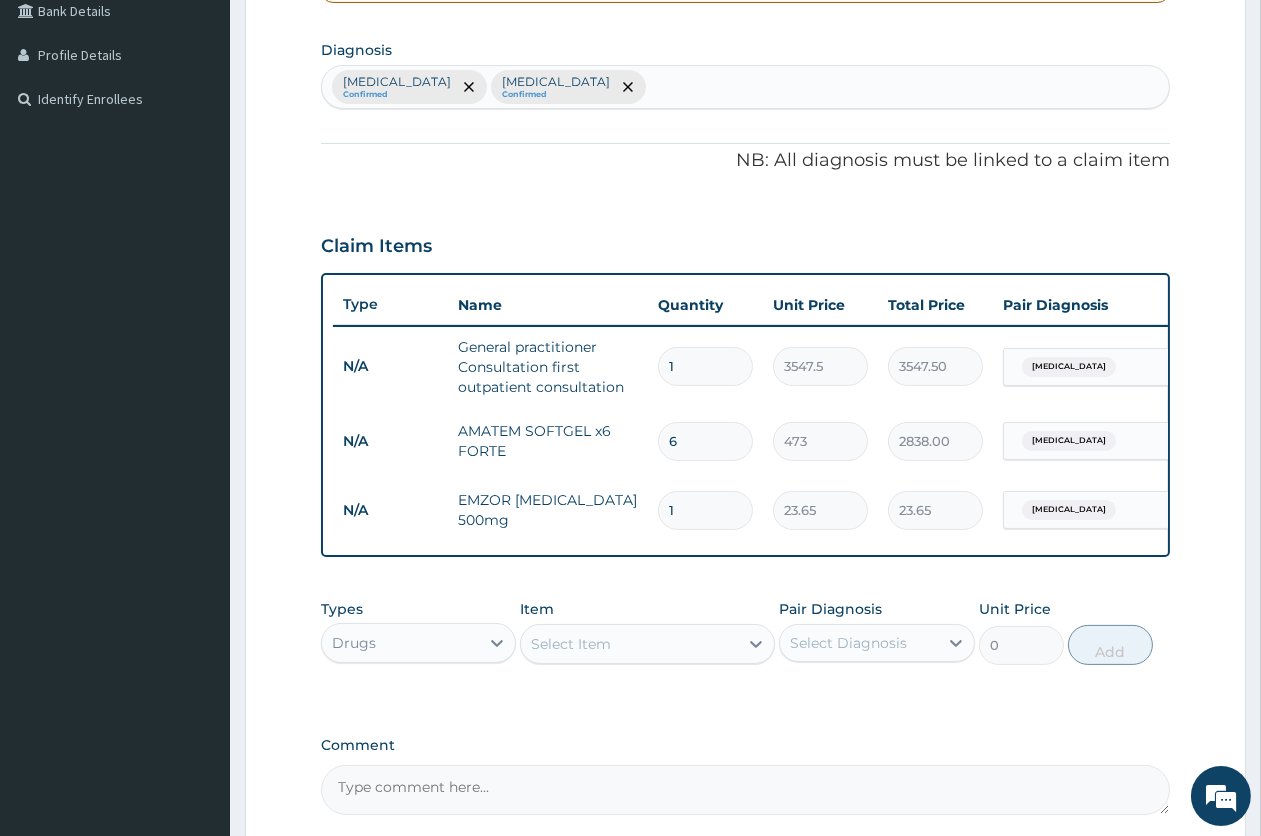 type on "18" 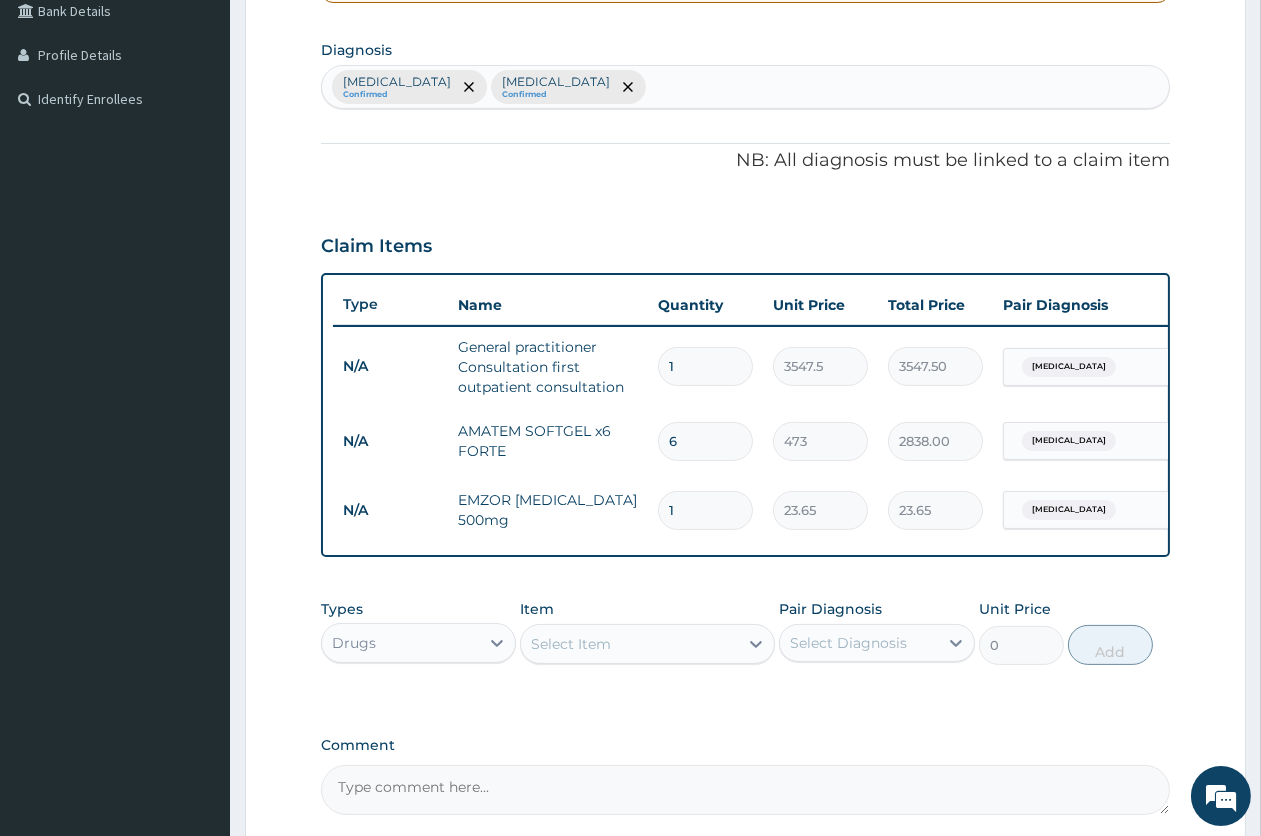 type on "425.70" 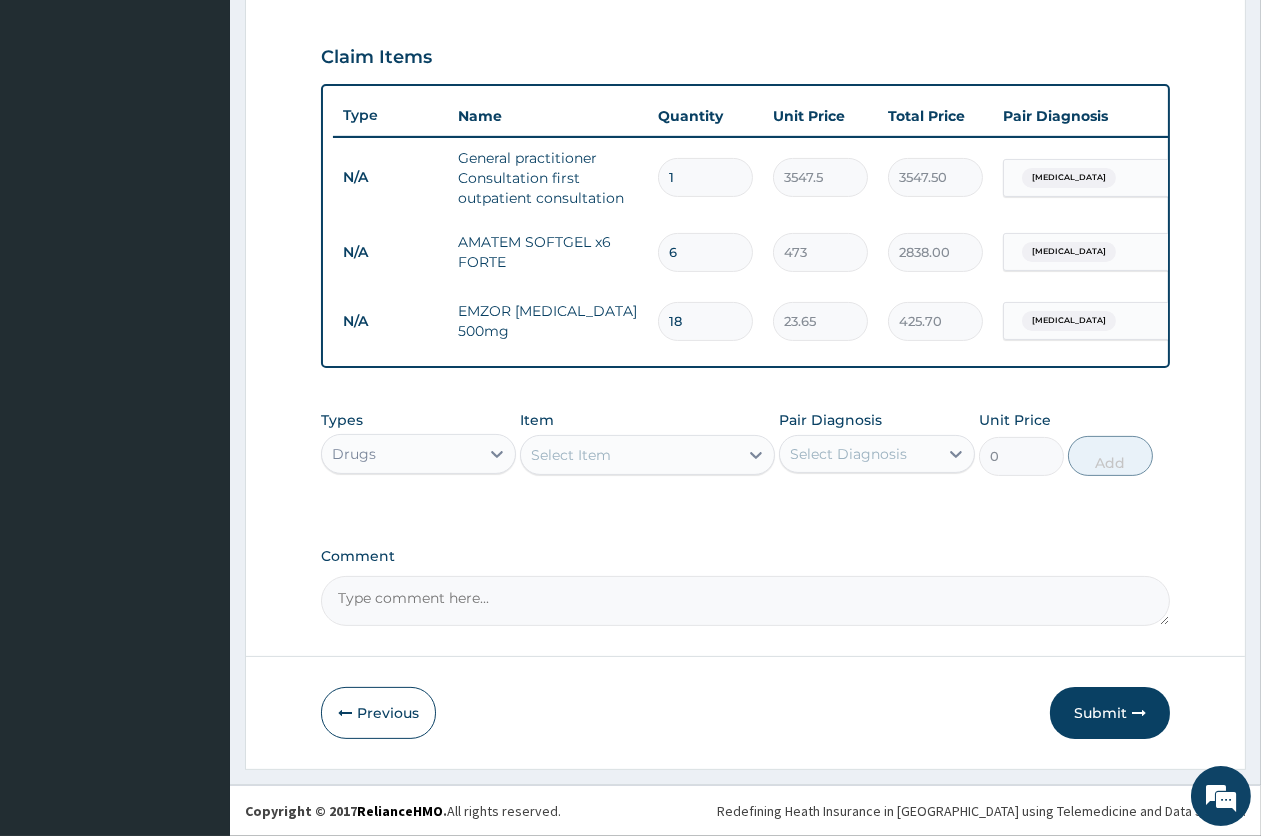 scroll, scrollTop: 676, scrollLeft: 0, axis: vertical 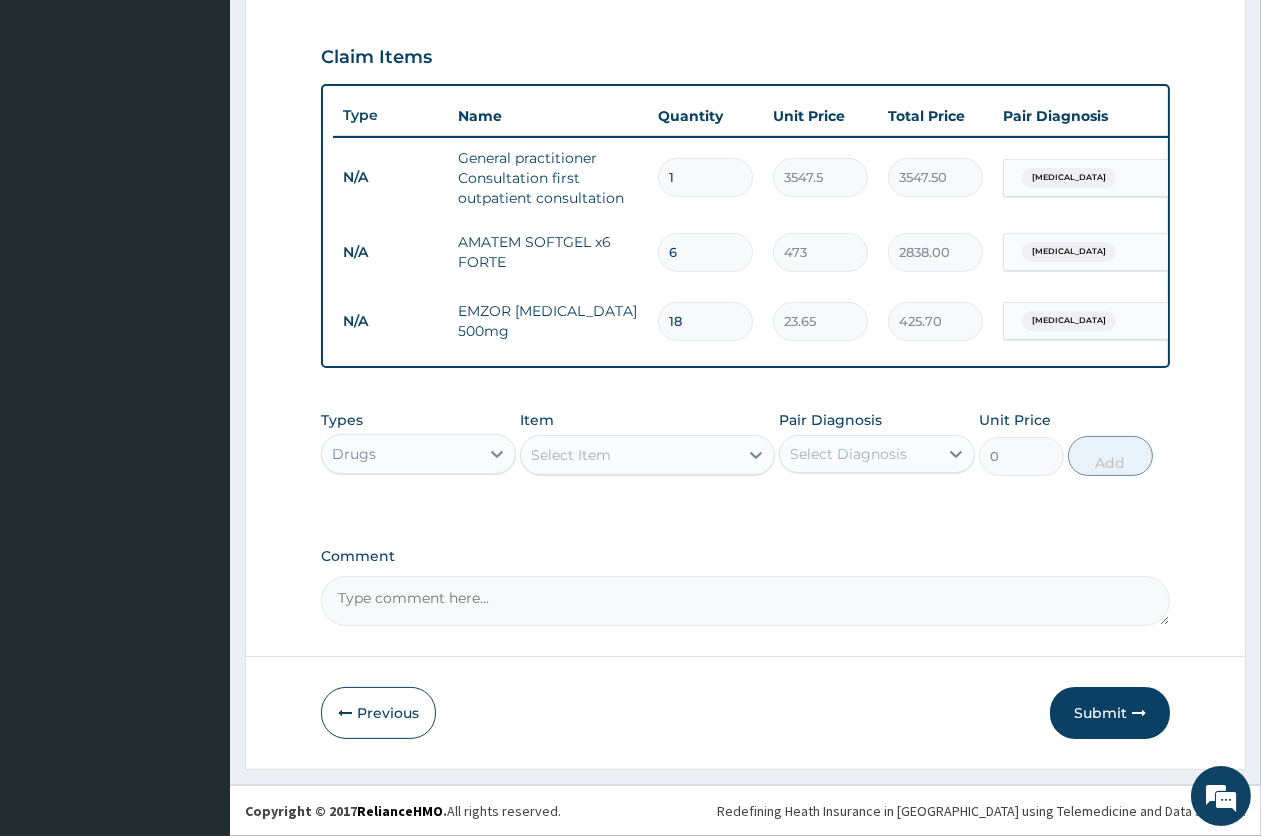 click on "Select Item" at bounding box center [571, 455] 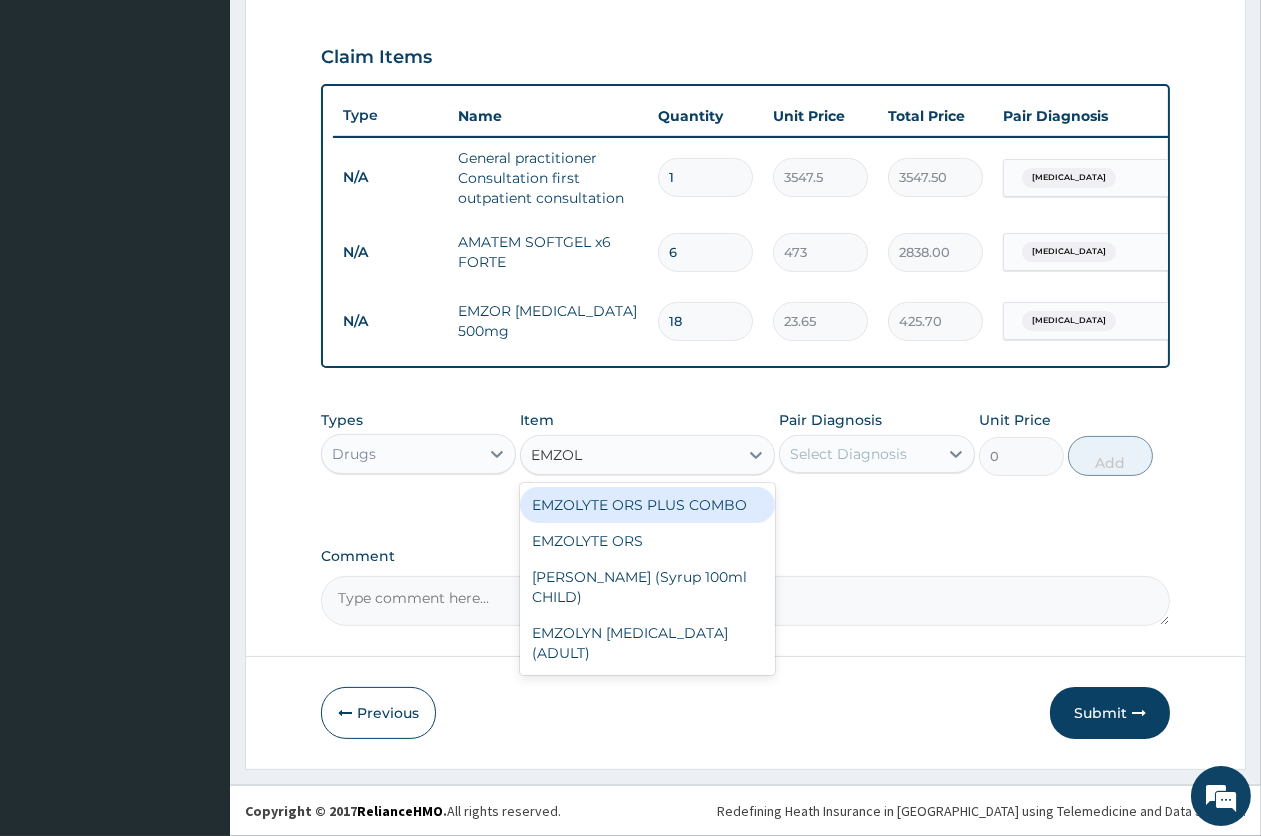 type on "EMZOLY" 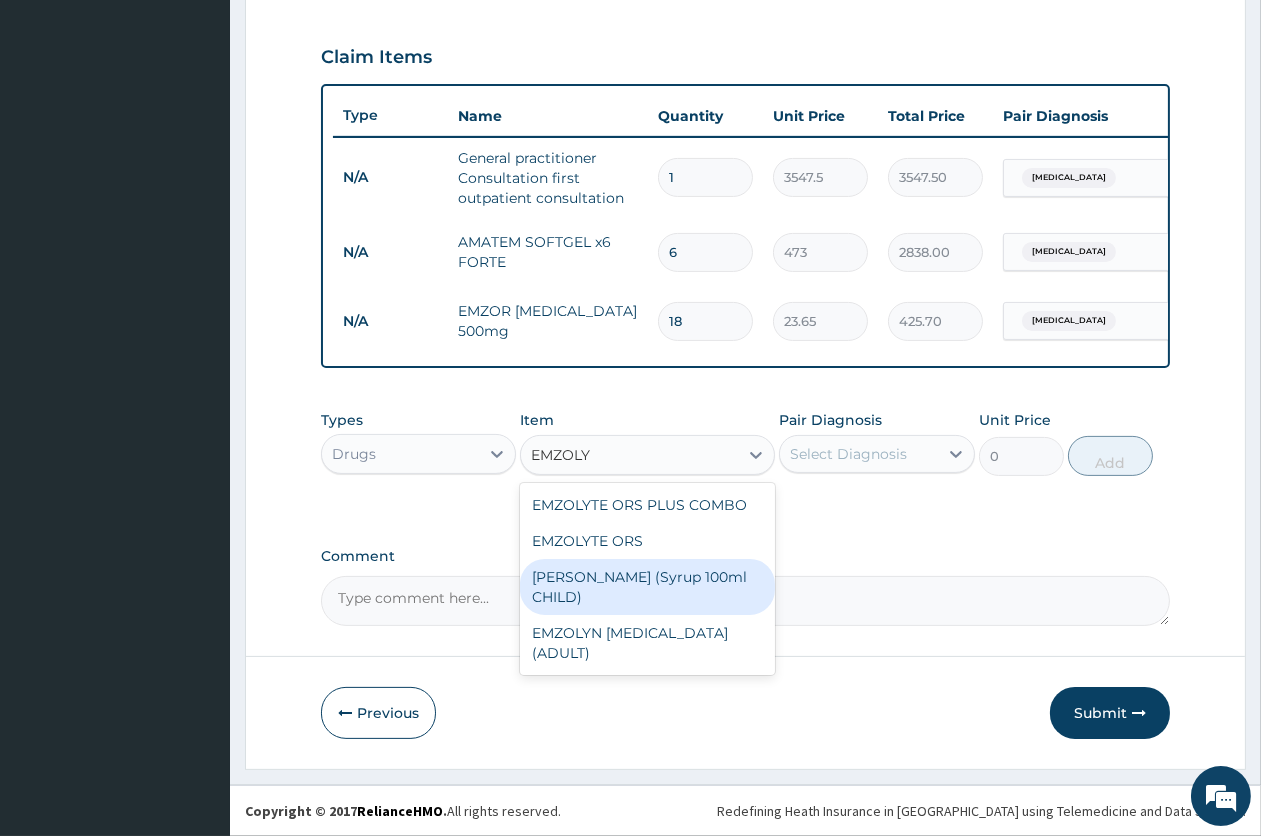 click on "[PERSON_NAME] (Syrup 100ml CHILD)" at bounding box center [647, 587] 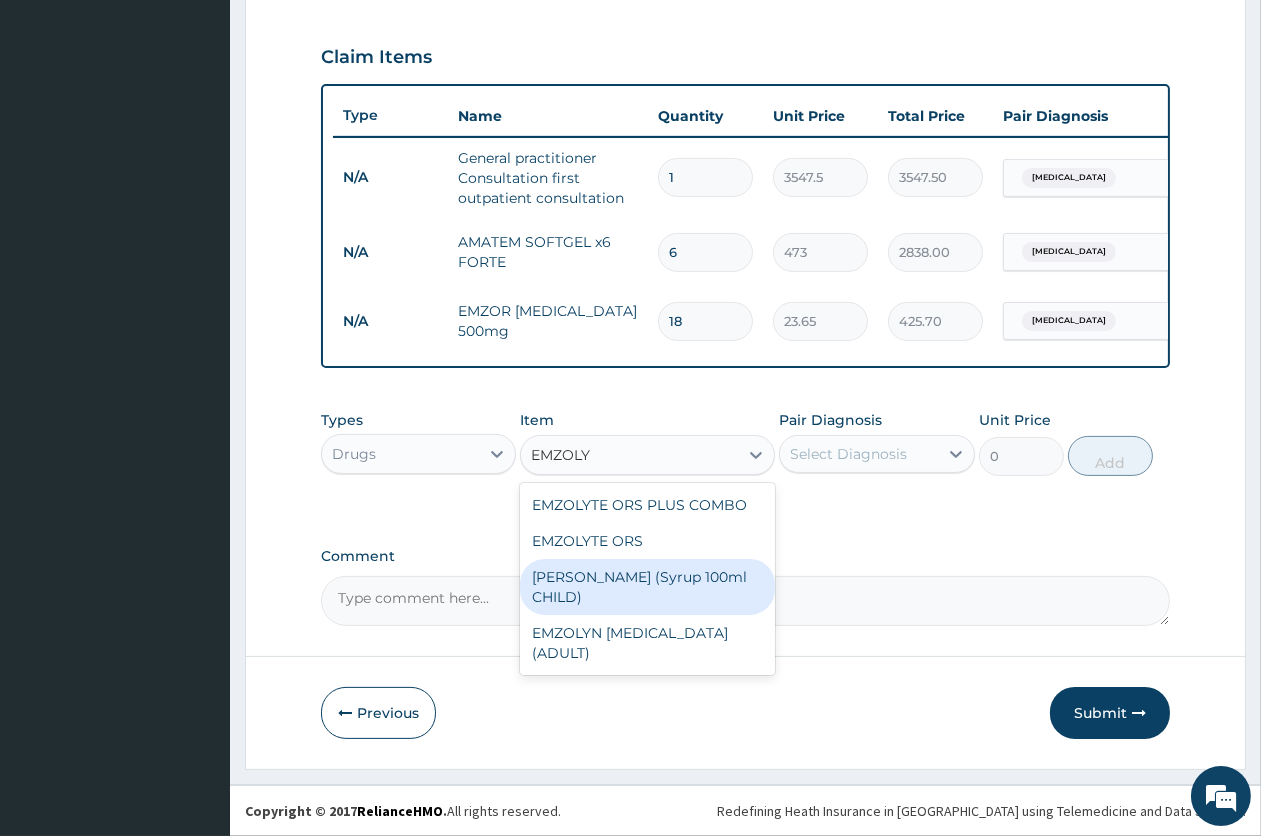 type 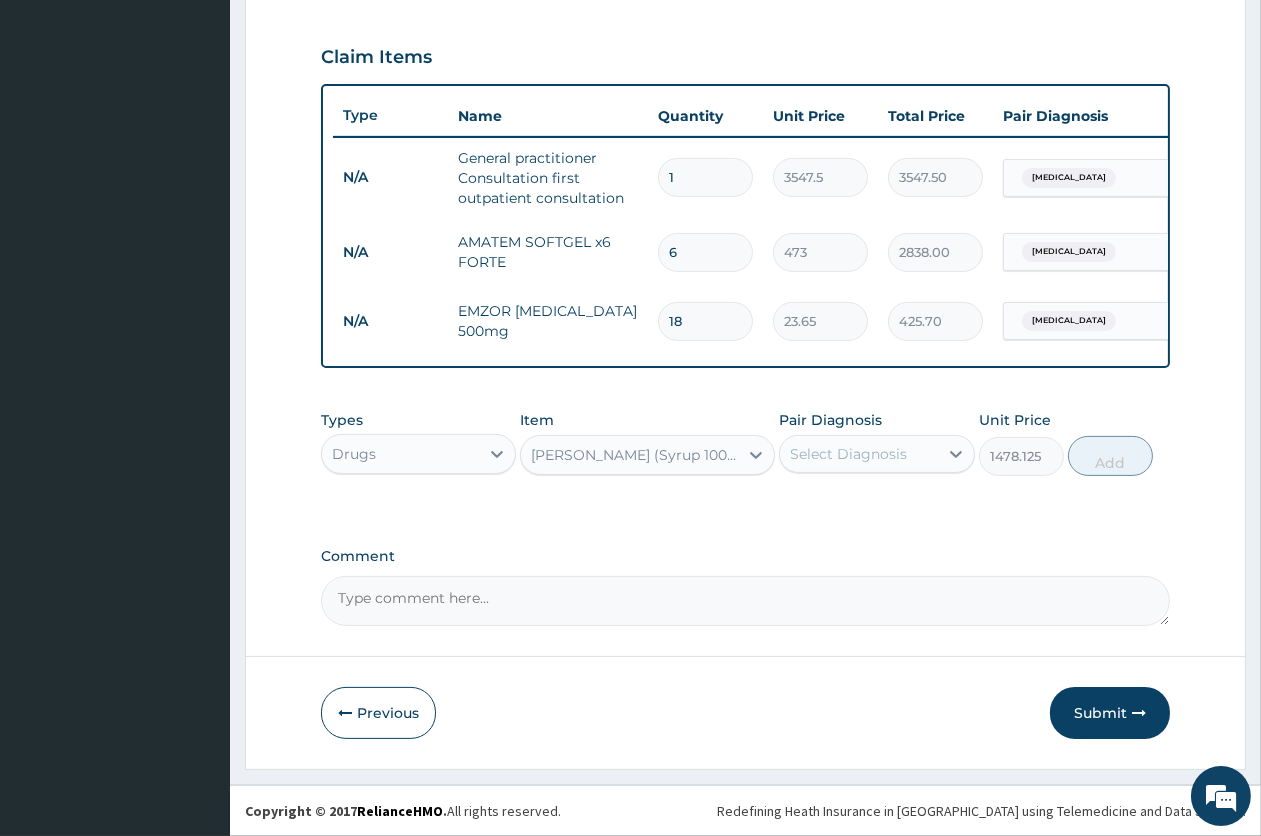 click on "[PERSON_NAME] (Syrup 100ml CHILD)" at bounding box center [629, 455] 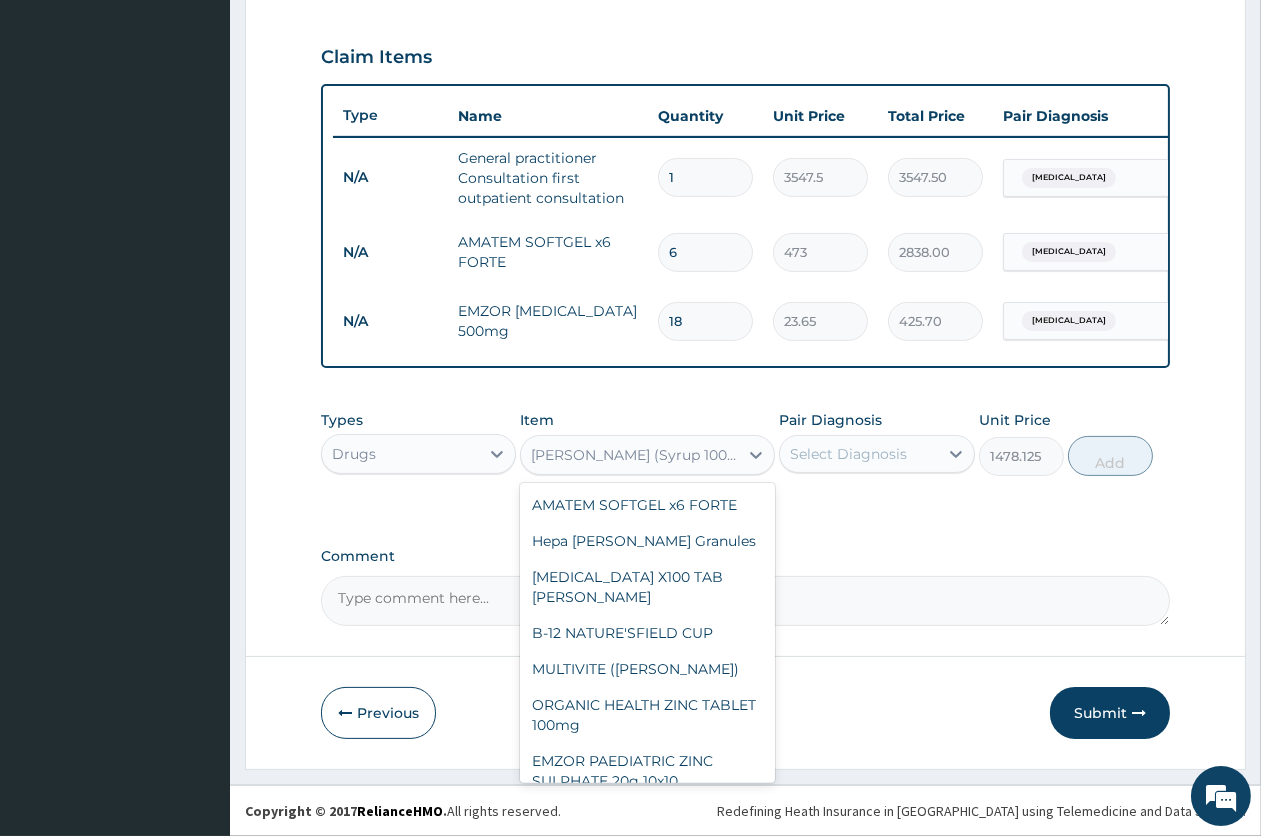 scroll, scrollTop: 8643, scrollLeft: 0, axis: vertical 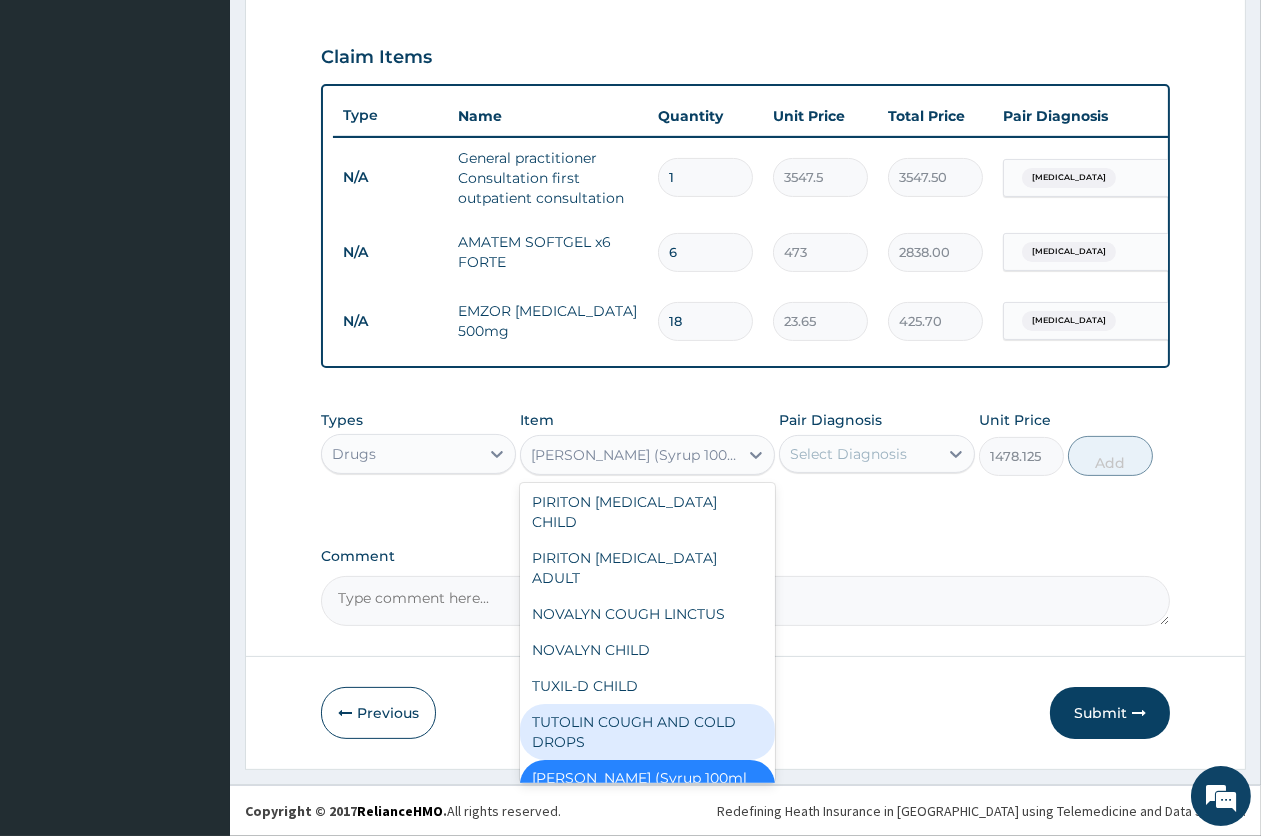 click on "TUTOLIN COUGH AND COLD DROPS" at bounding box center [647, 732] 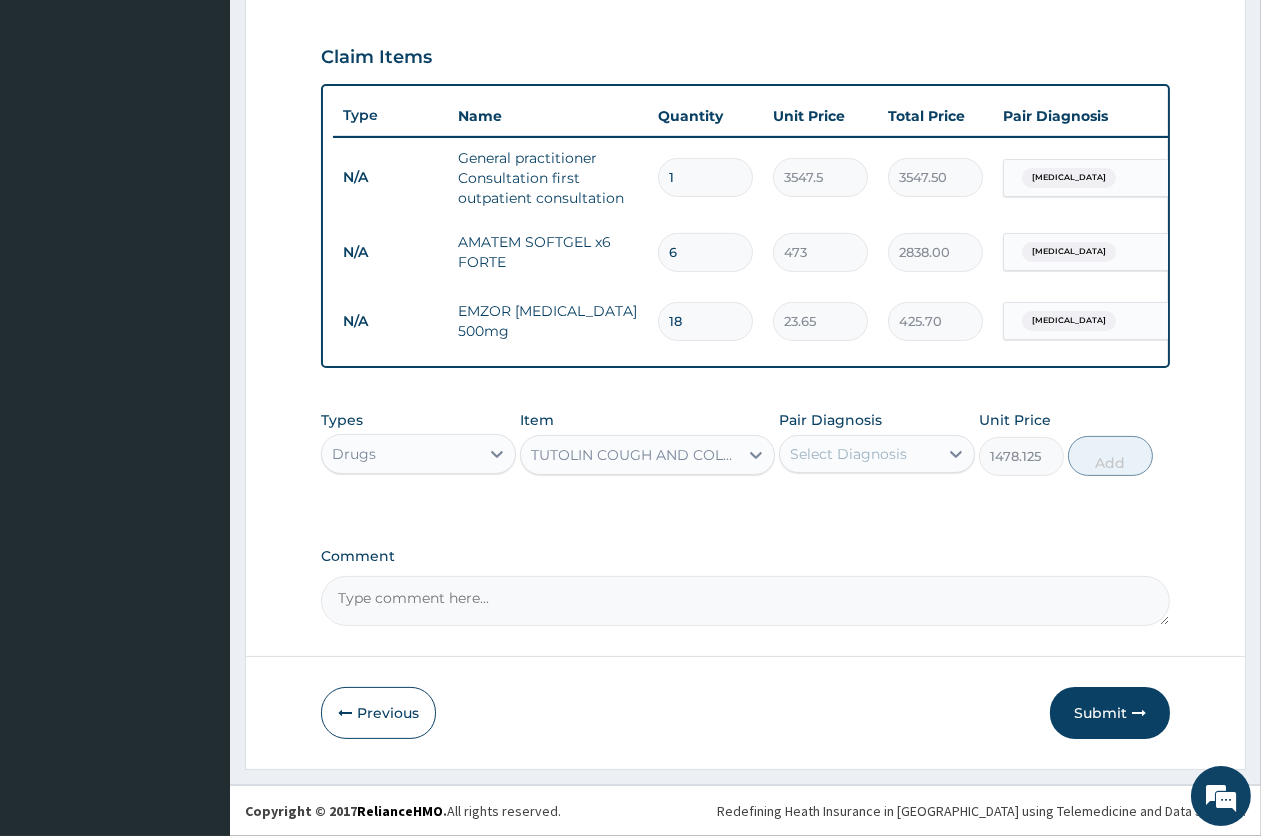 click on "Select Diagnosis" at bounding box center [848, 454] 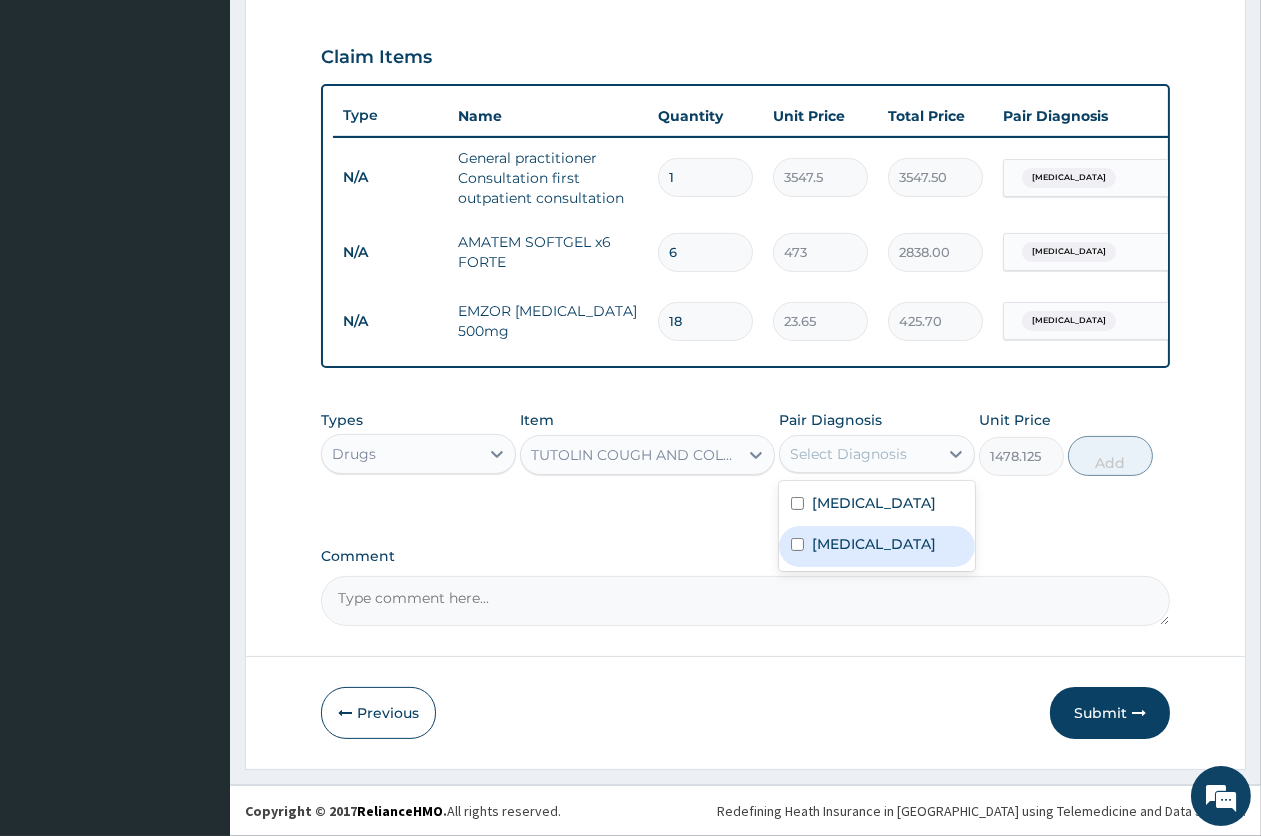 click on "[MEDICAL_DATA]" at bounding box center [874, 544] 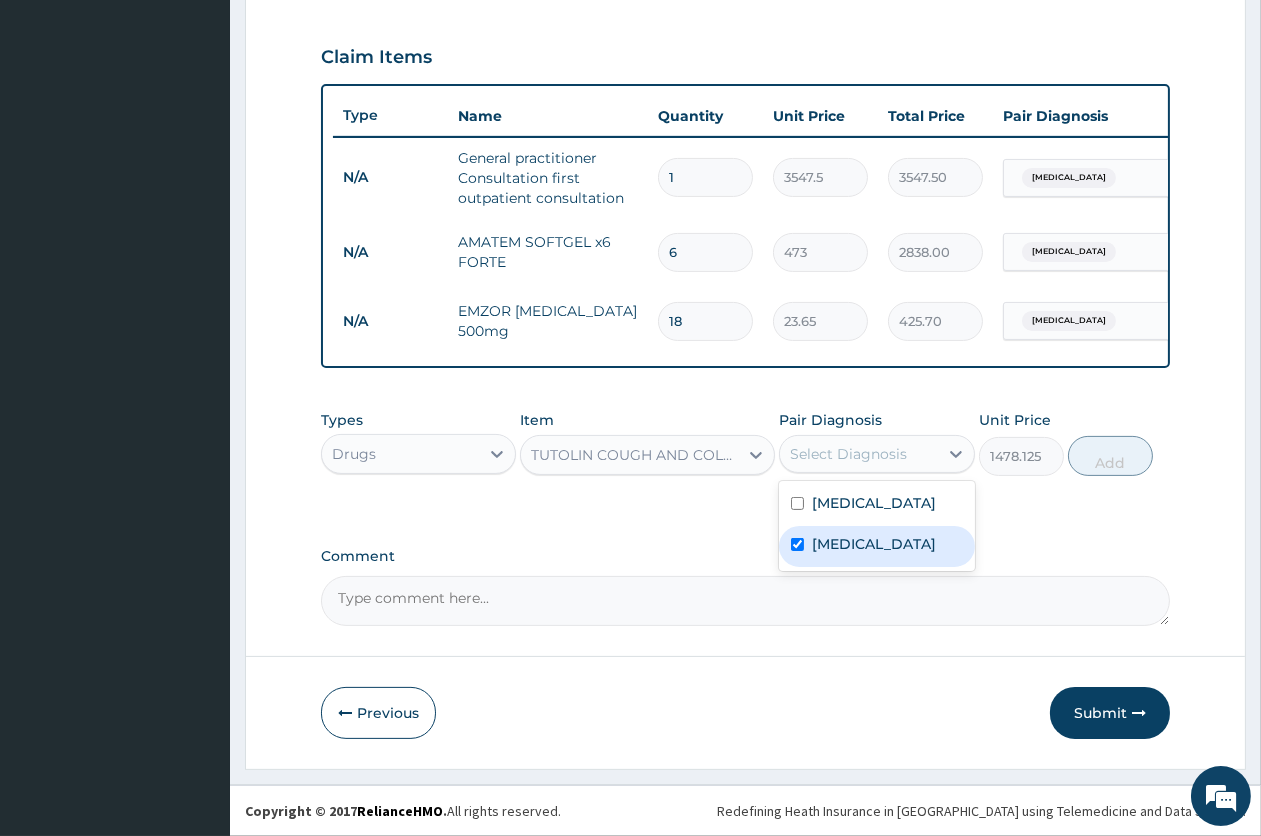 checkbox on "true" 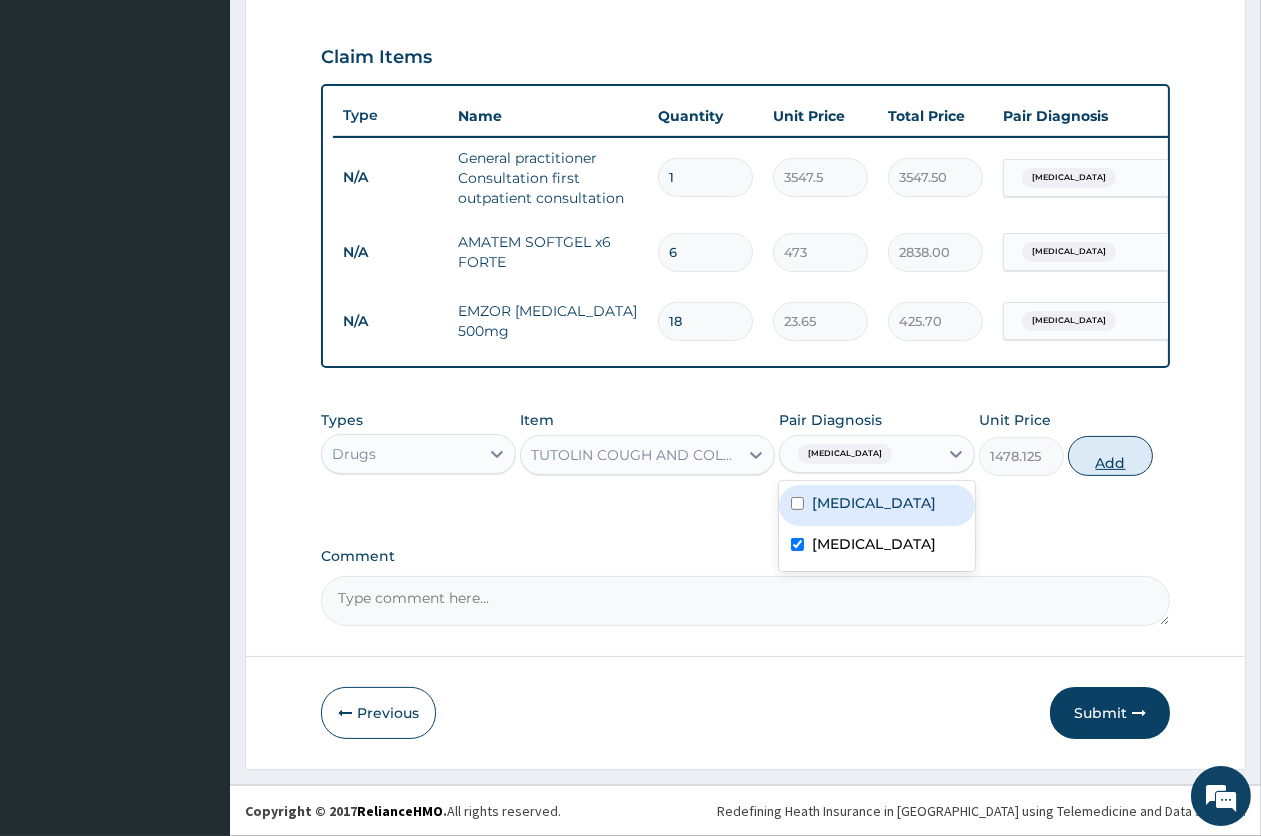 click on "Add" at bounding box center (1110, 456) 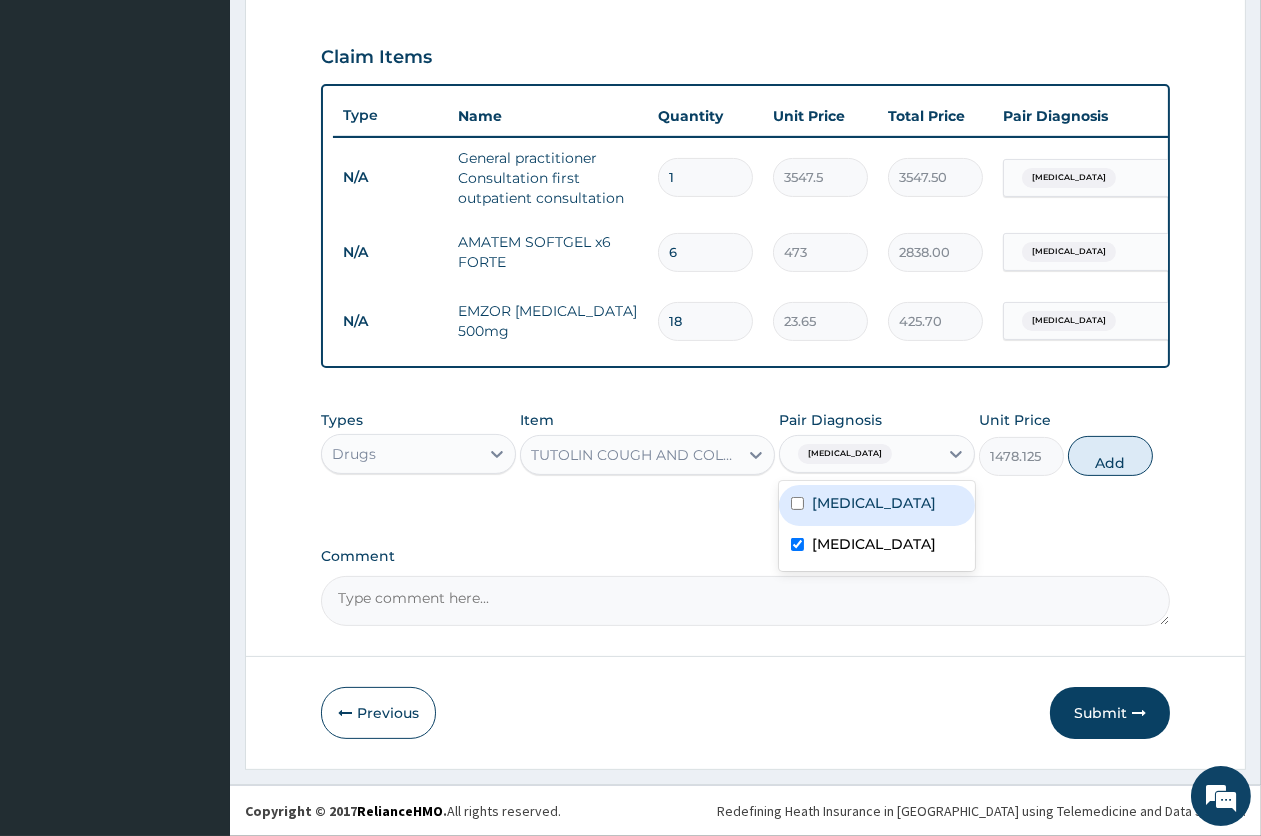 type on "0" 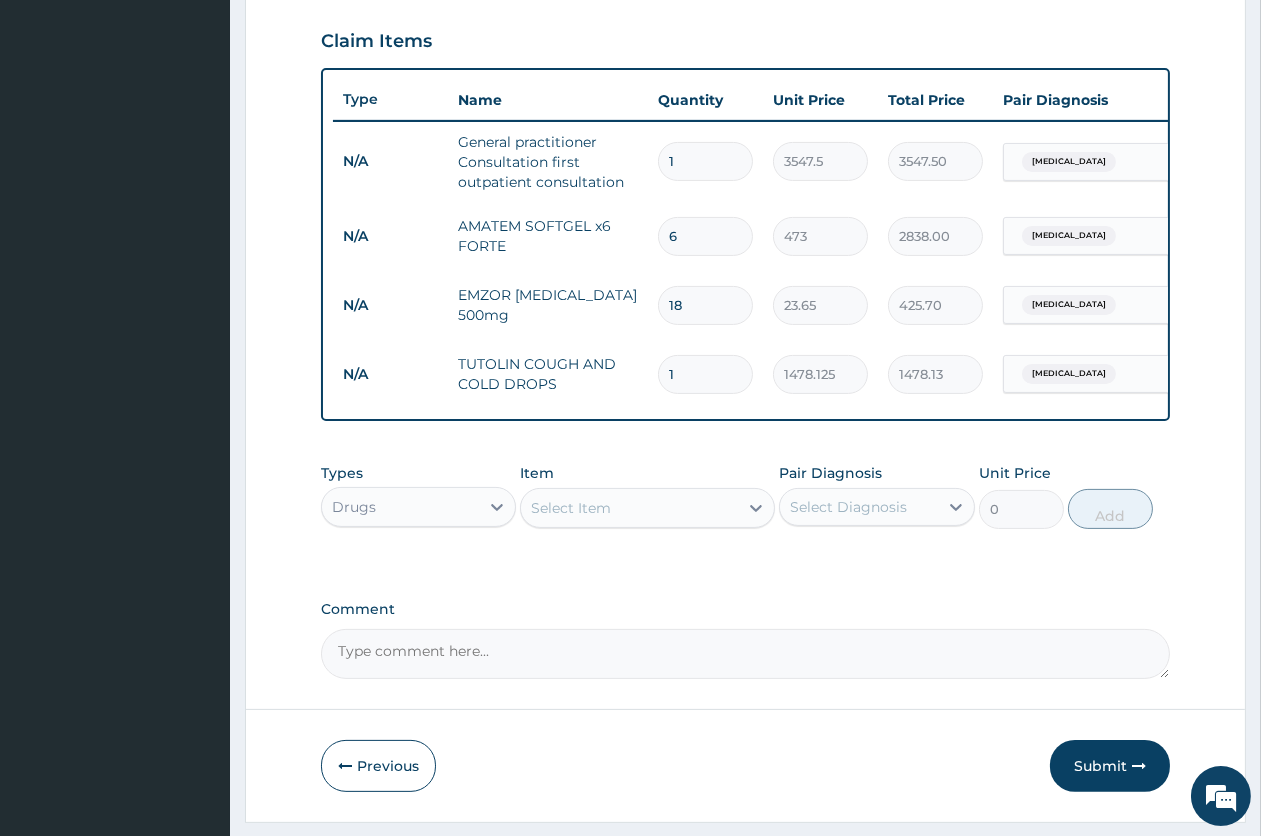 click on "Select Item" at bounding box center (629, 508) 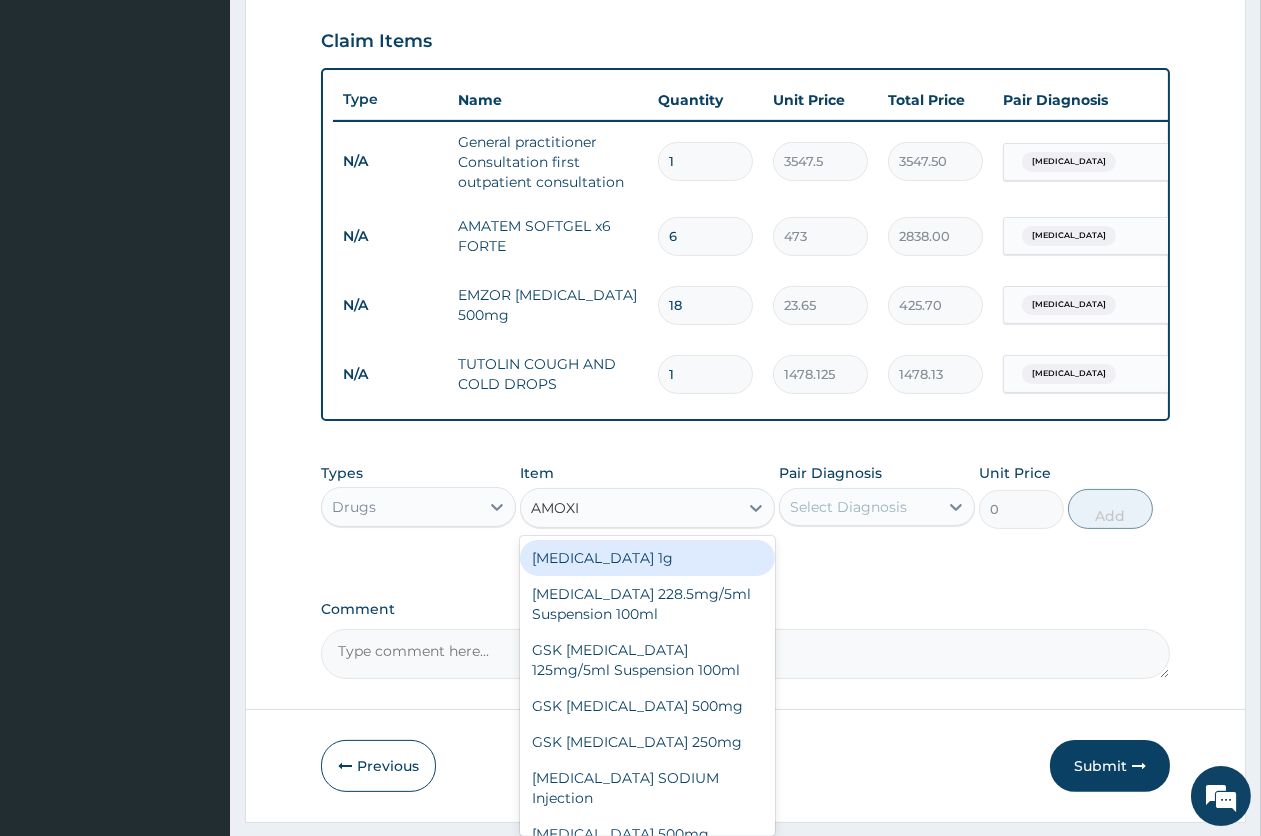 type on "AMOXIC" 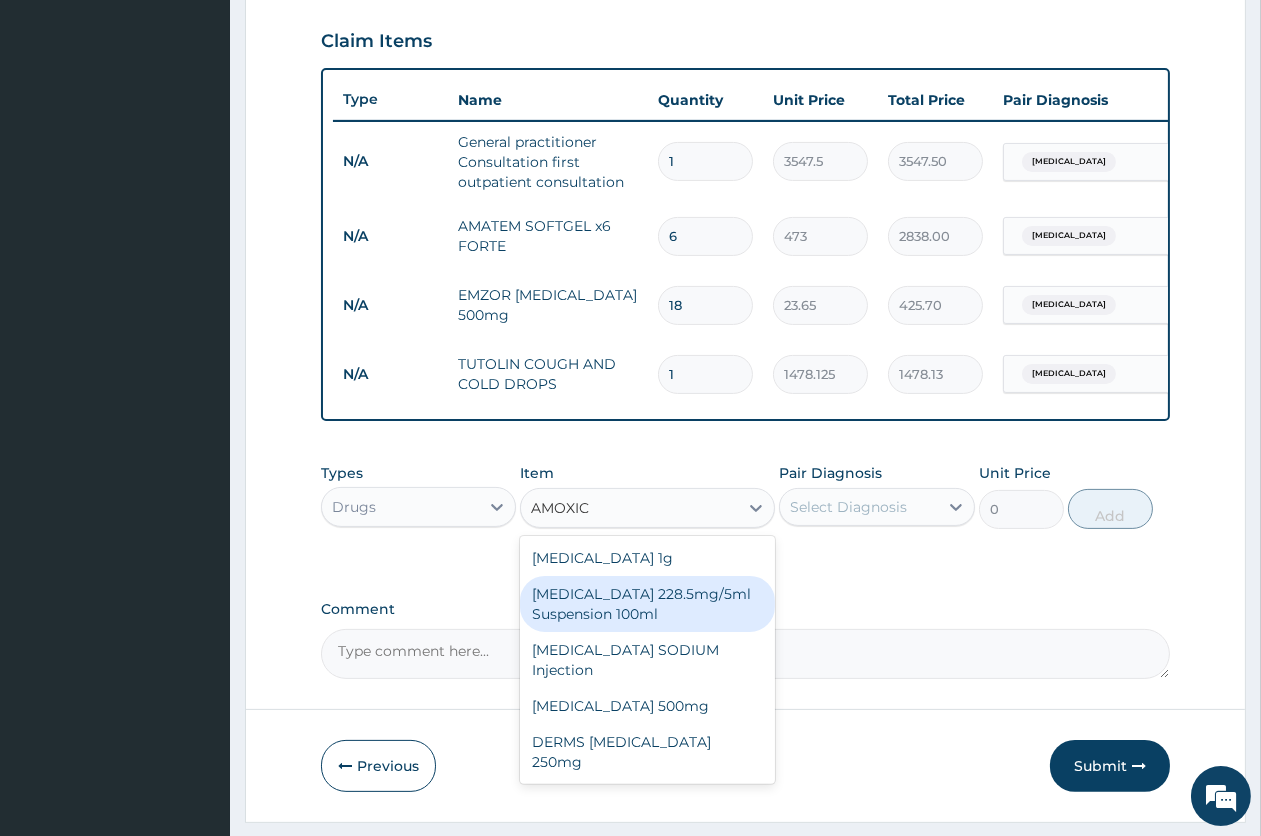 click on "[MEDICAL_DATA] 228.5mg/5ml Suspension 100ml" at bounding box center (647, 604) 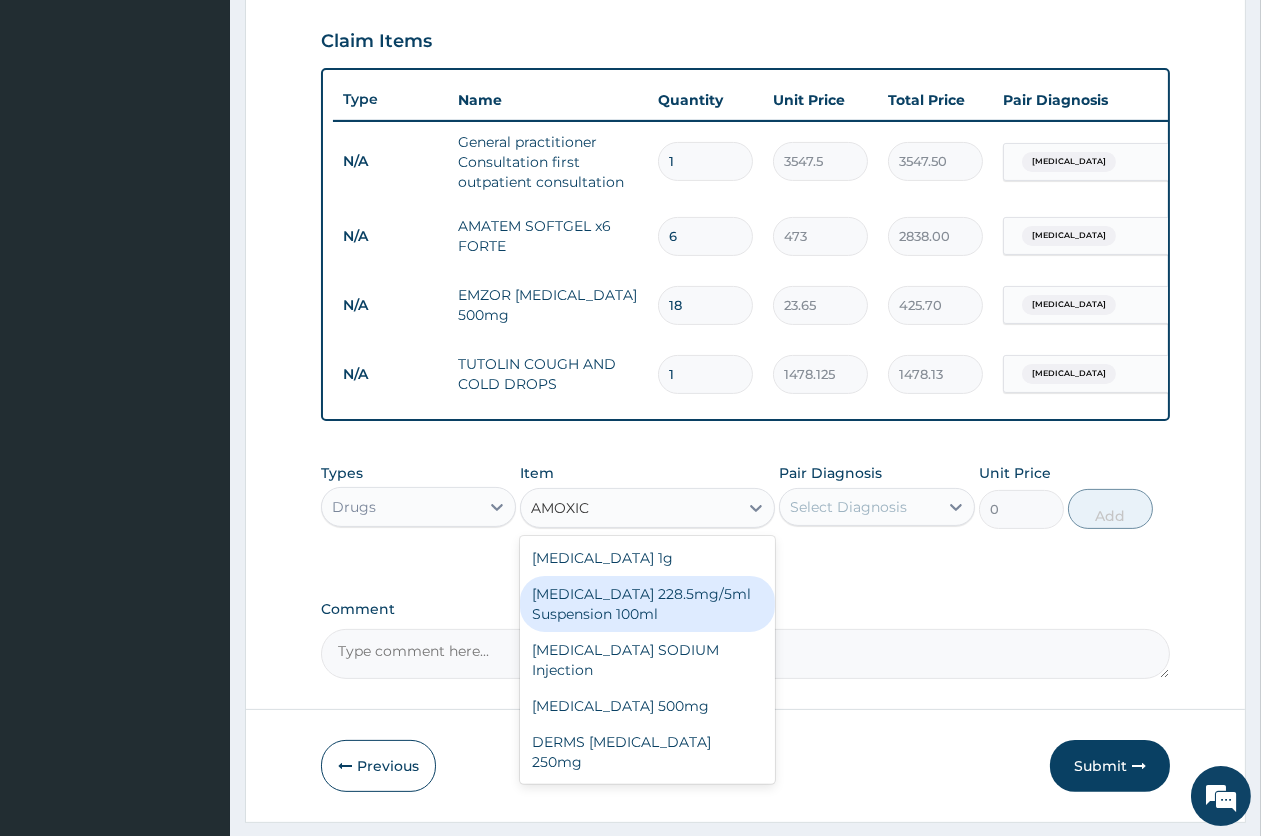 type 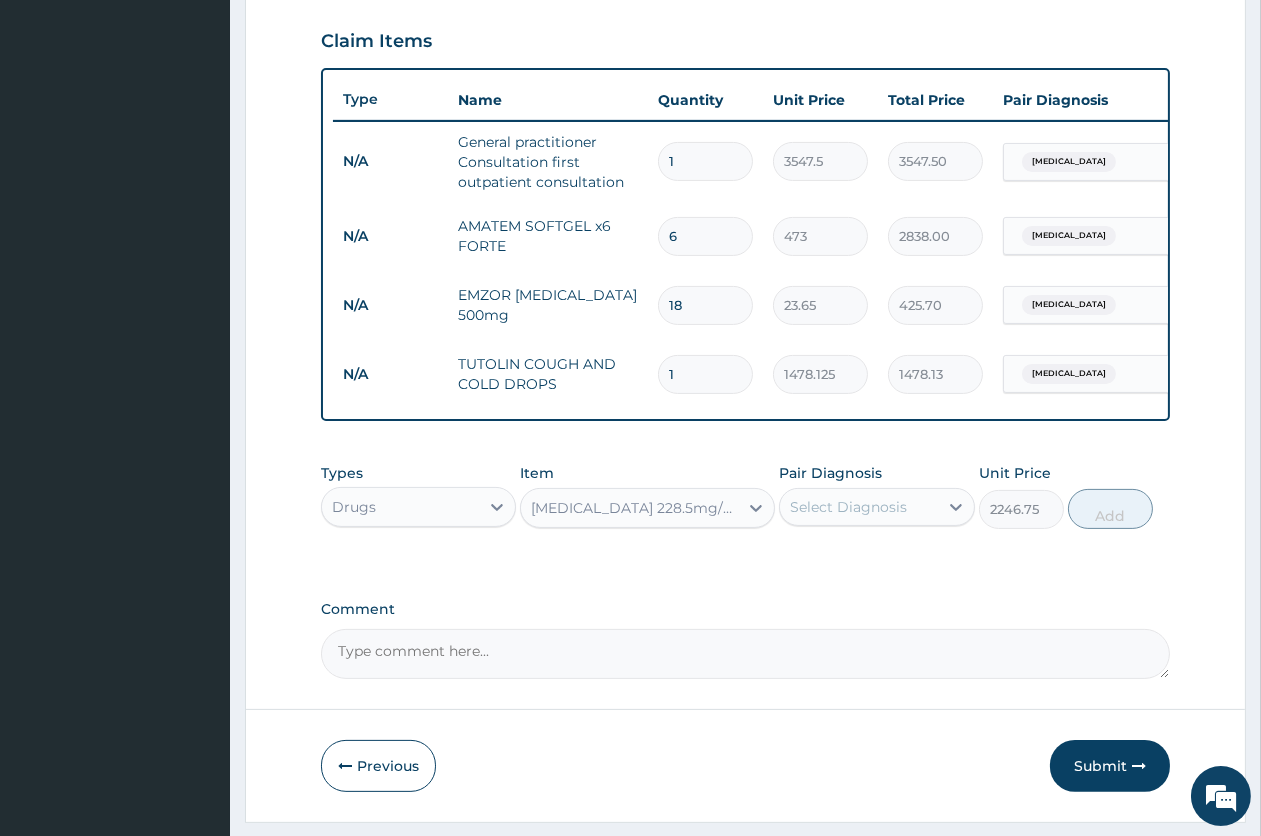click on "[MEDICAL_DATA] 228.5mg/5ml Suspension 100ml" at bounding box center [629, 508] 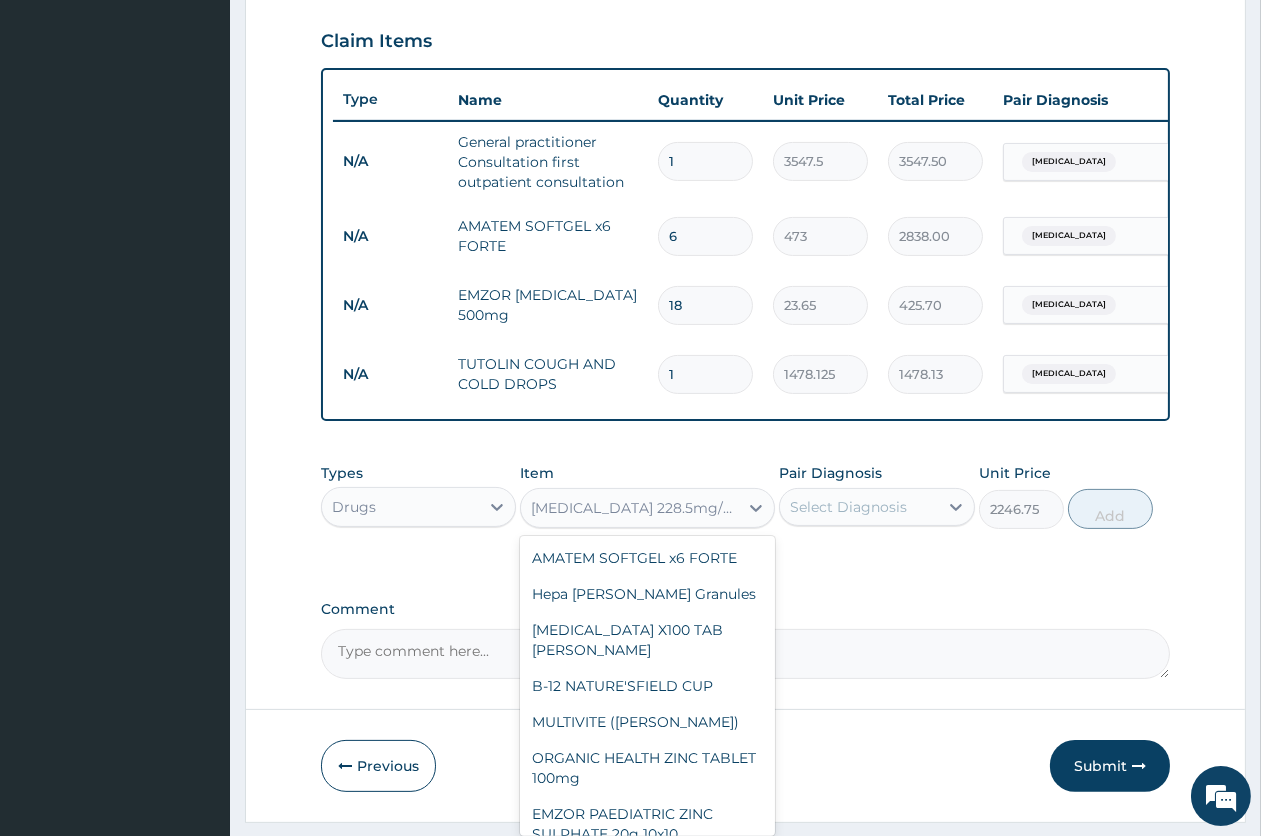 scroll, scrollTop: 23325, scrollLeft: 0, axis: vertical 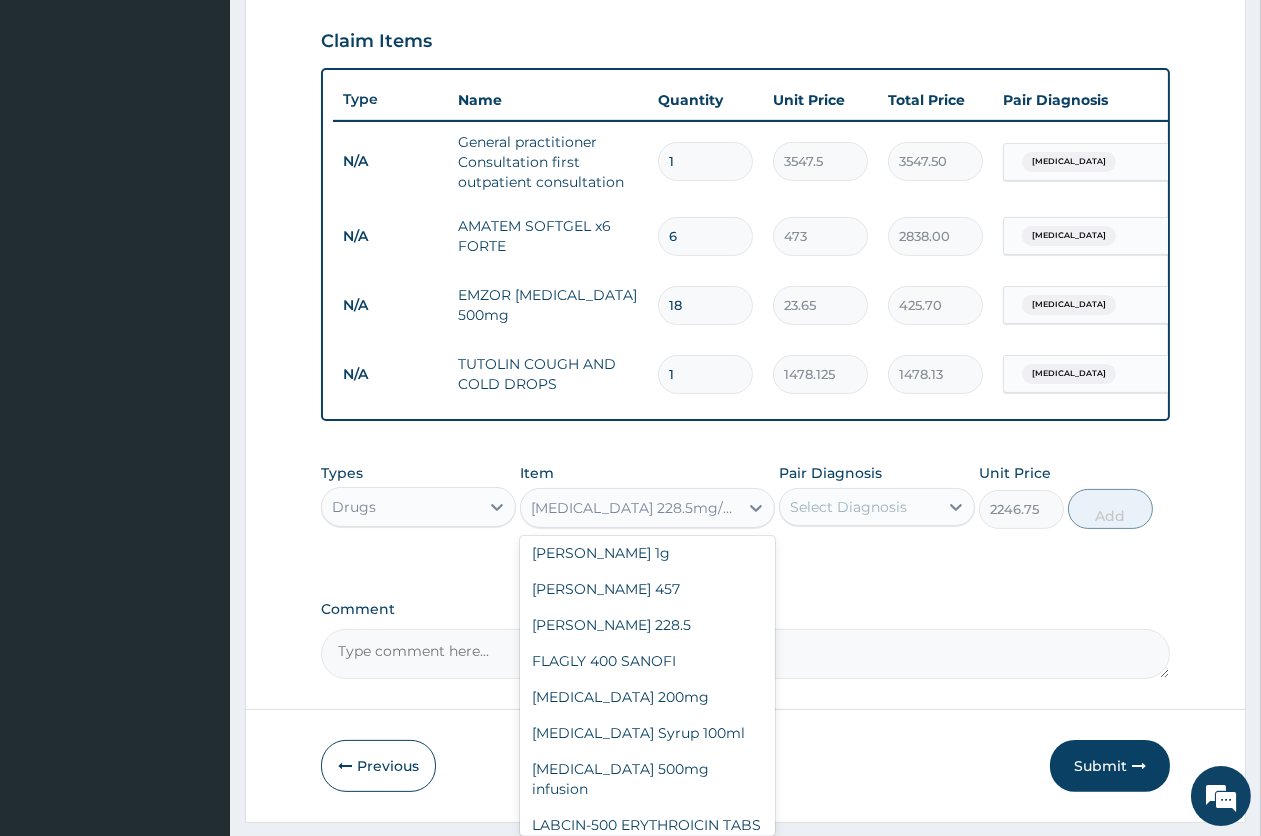 click on "[MEDICAL_DATA] 1g" at bounding box center (647, 1133) 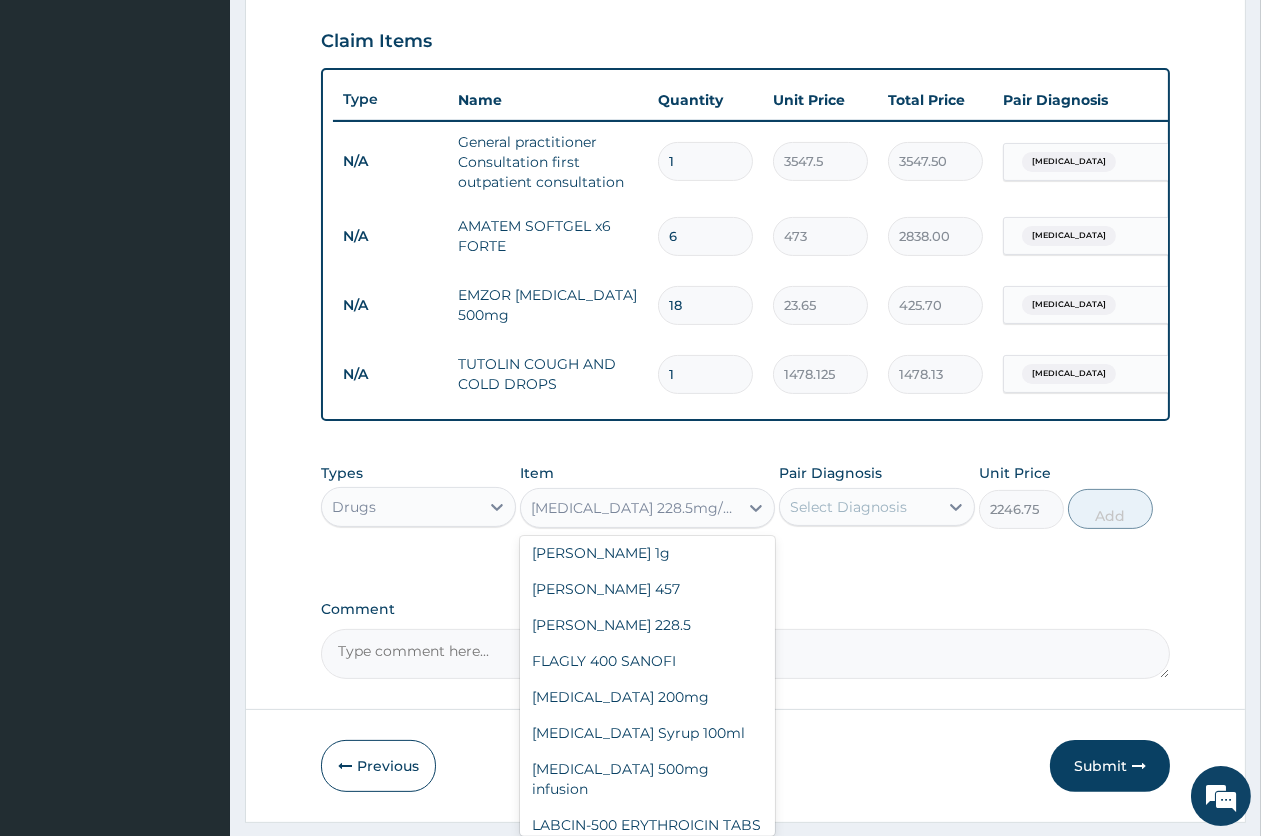 type on "709.5" 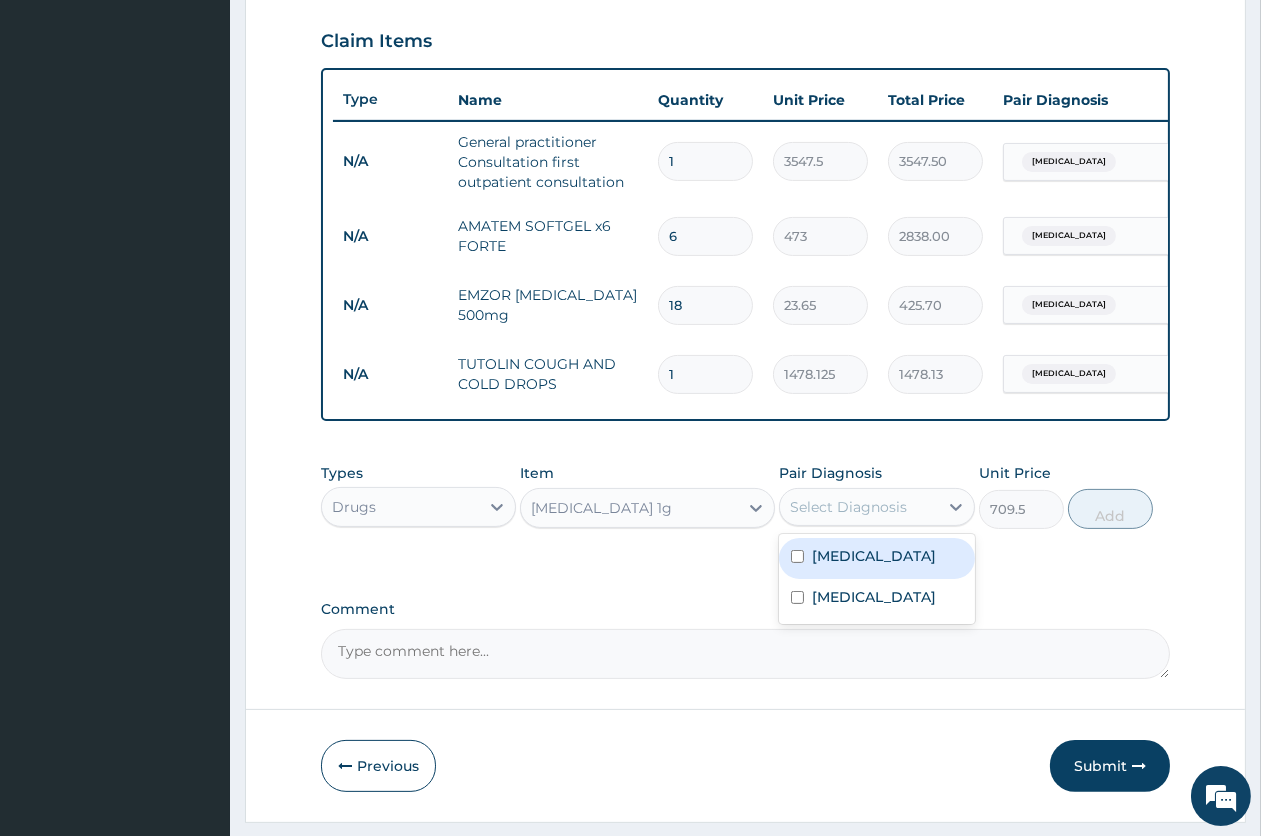 click on "Select Diagnosis" at bounding box center (848, 507) 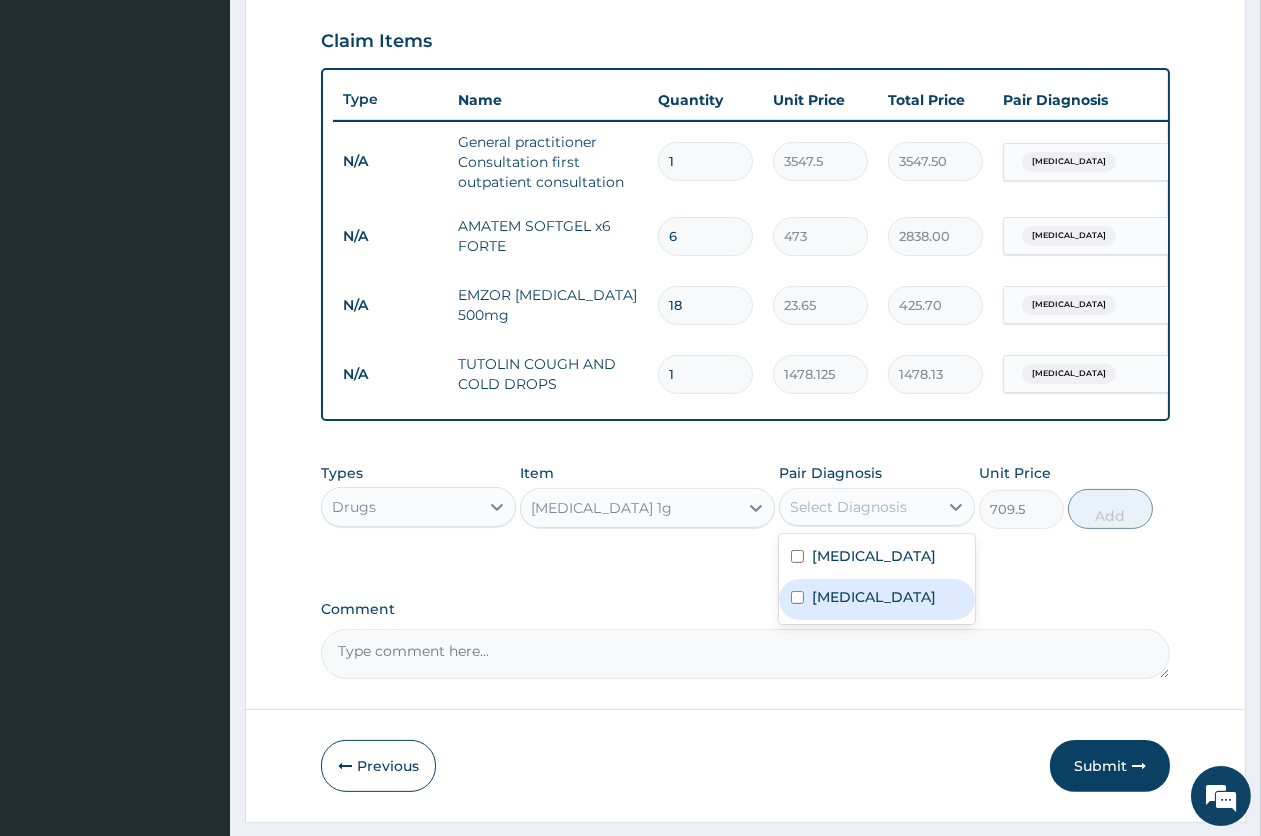 click on "[MEDICAL_DATA]" at bounding box center [874, 597] 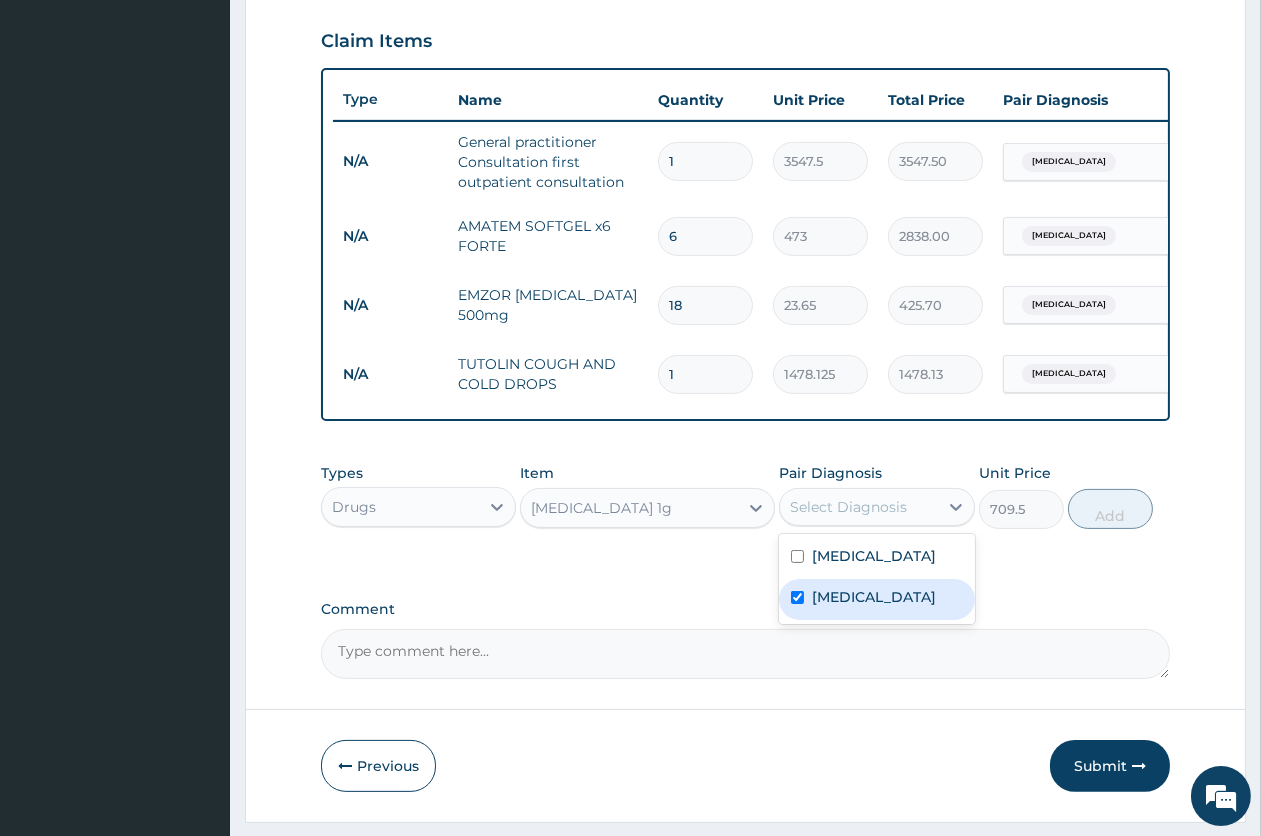 checkbox on "true" 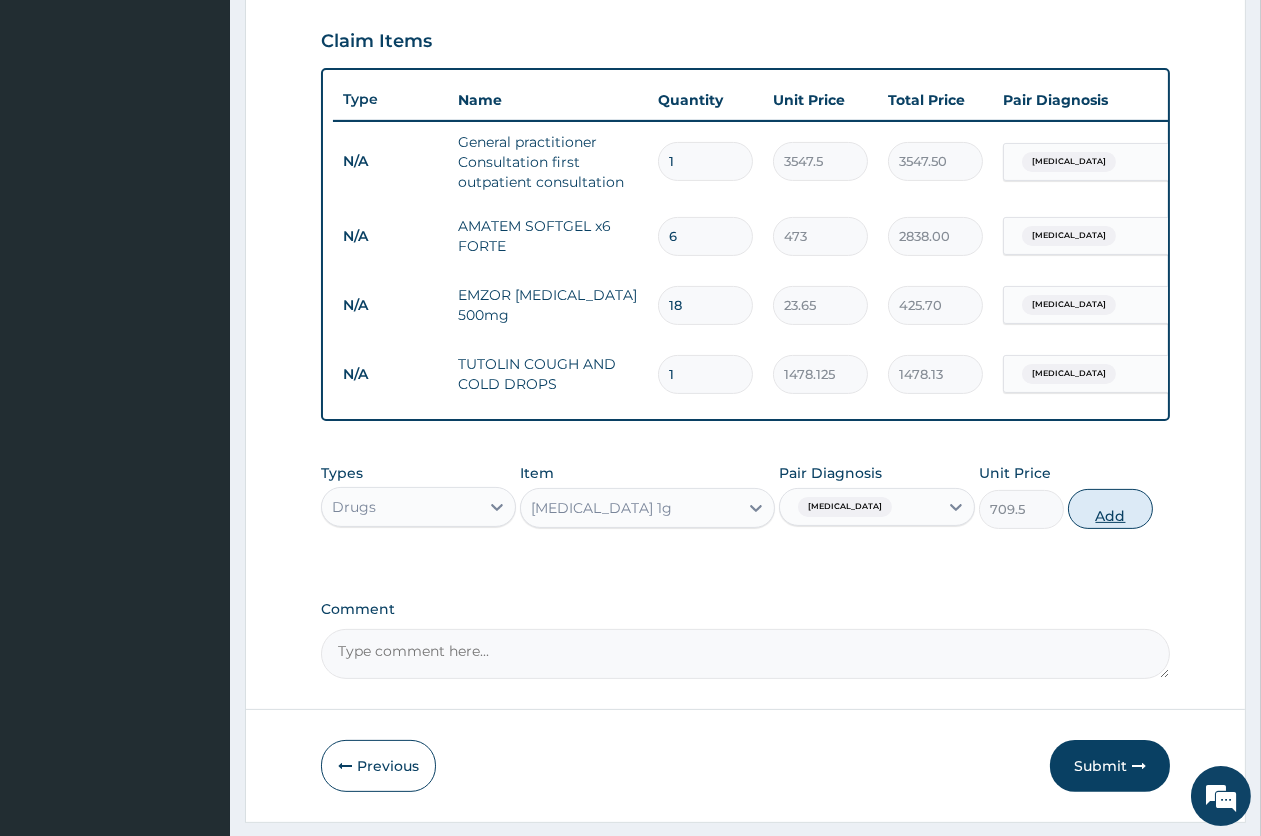 click on "Add" at bounding box center [1110, 509] 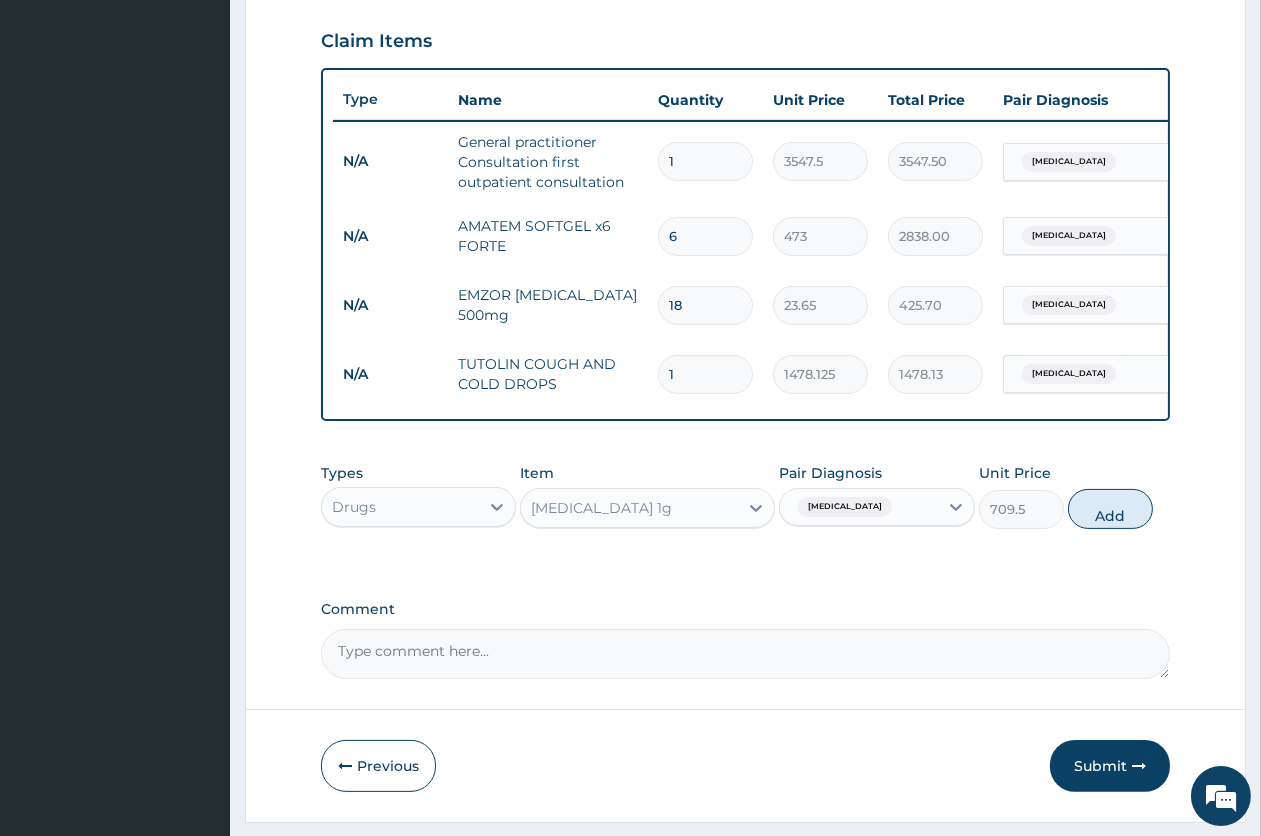 type on "0" 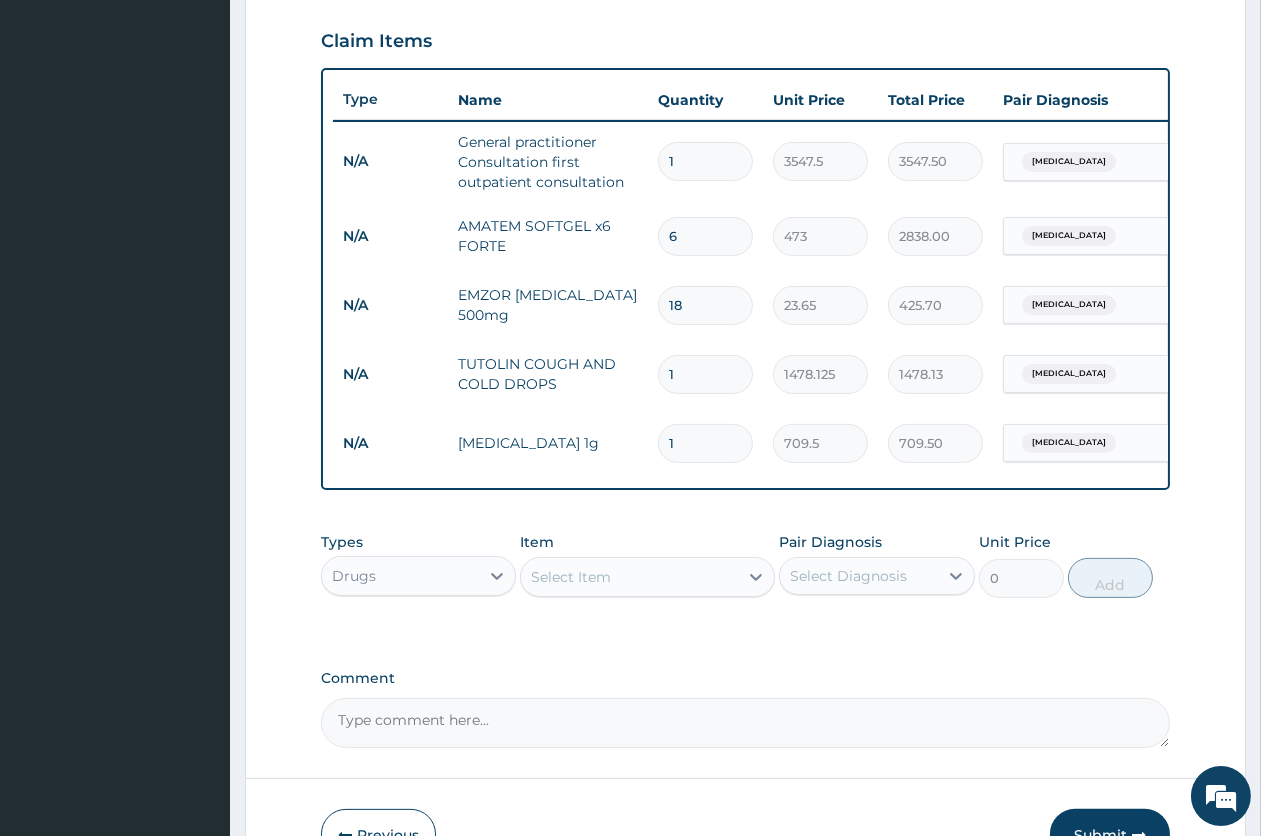 type on "10" 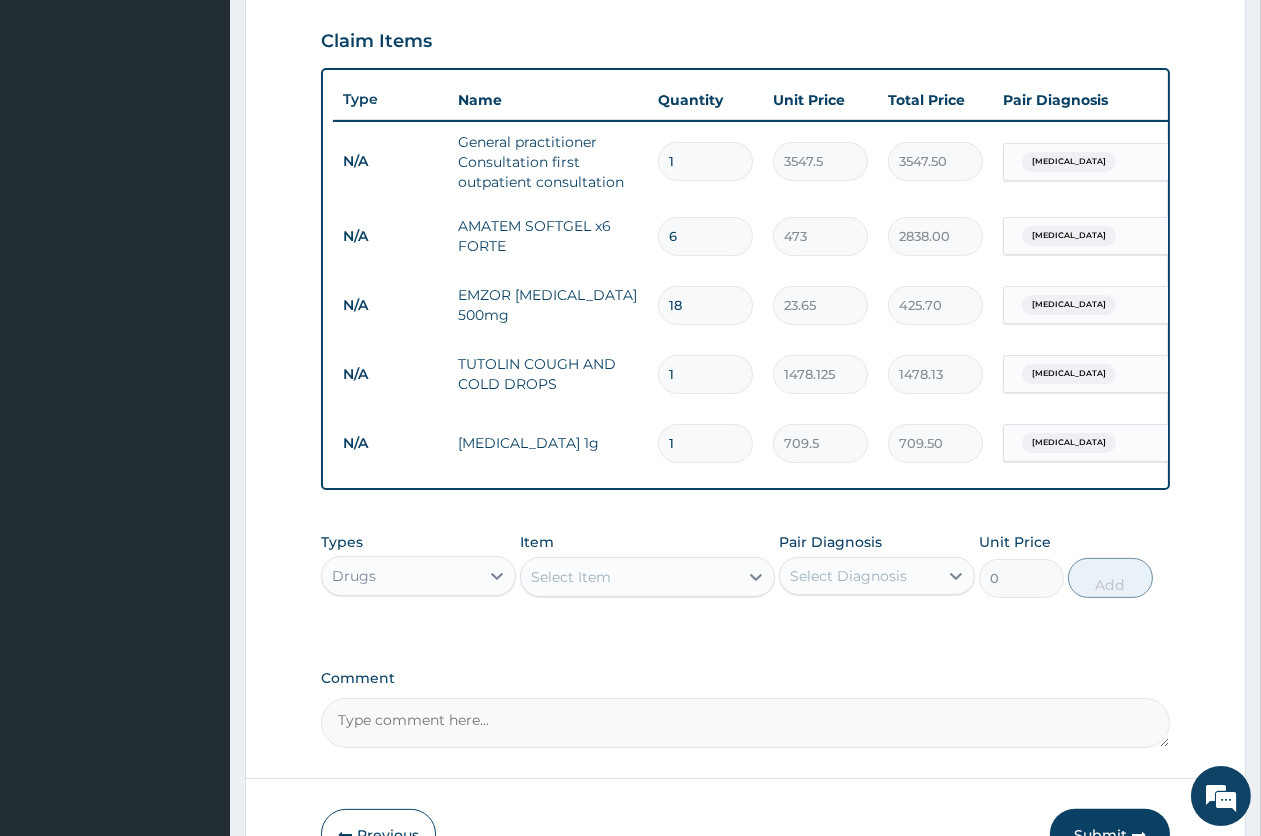 type on "7095.00" 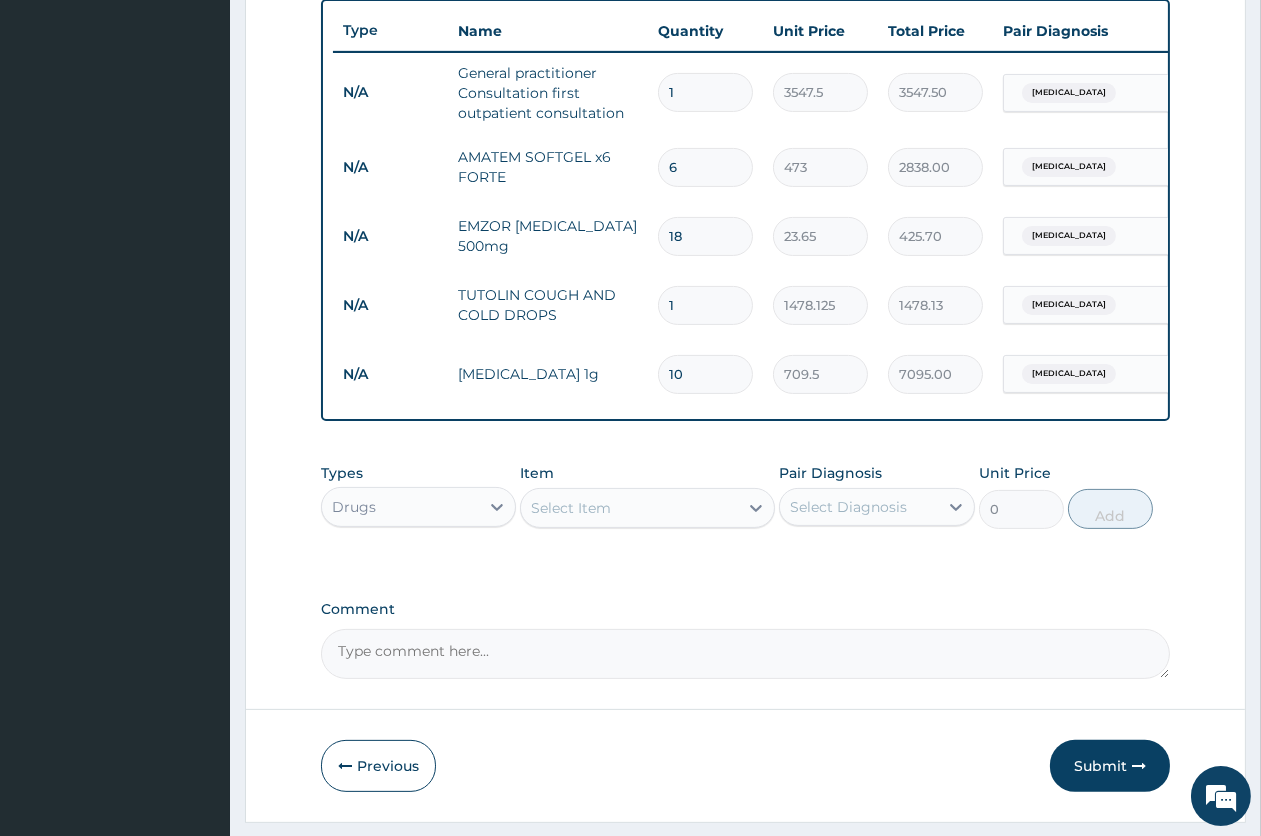 scroll, scrollTop: 816, scrollLeft: 0, axis: vertical 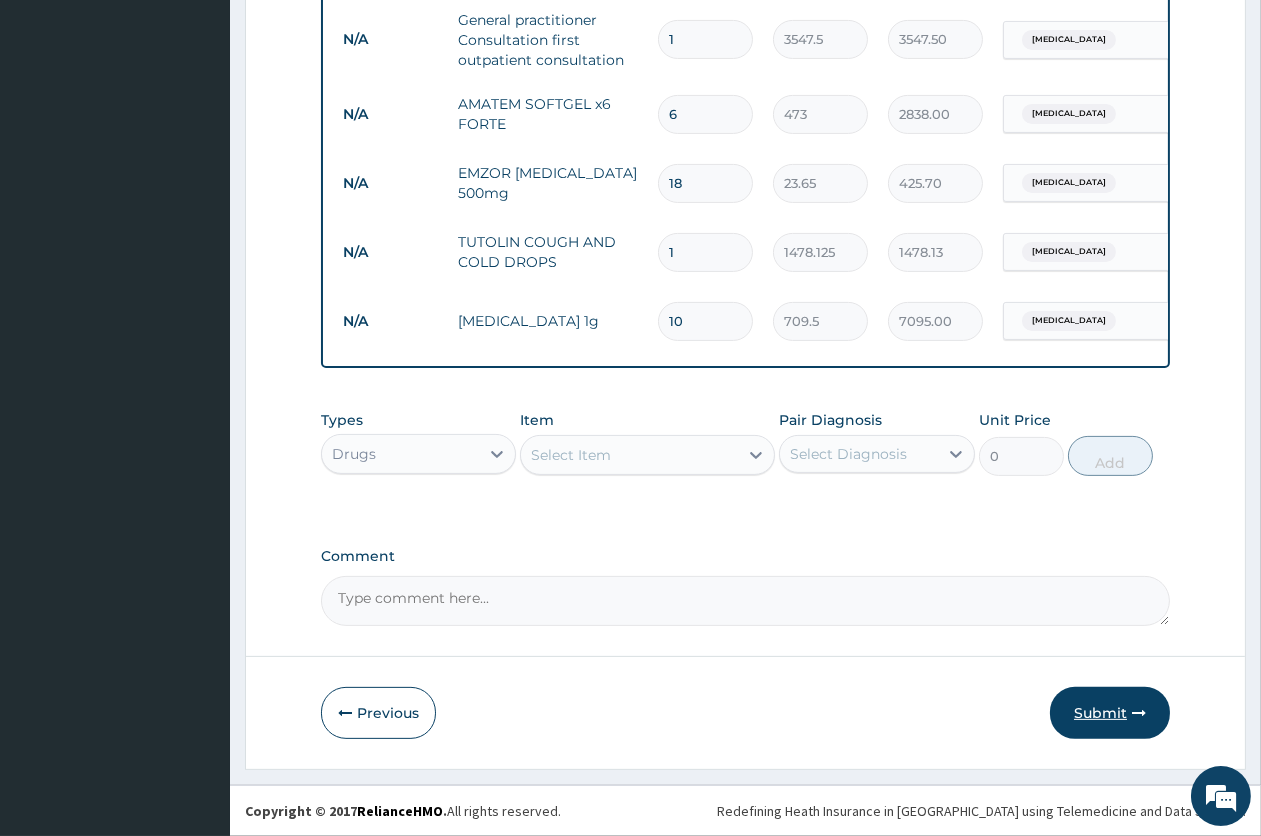 type on "10" 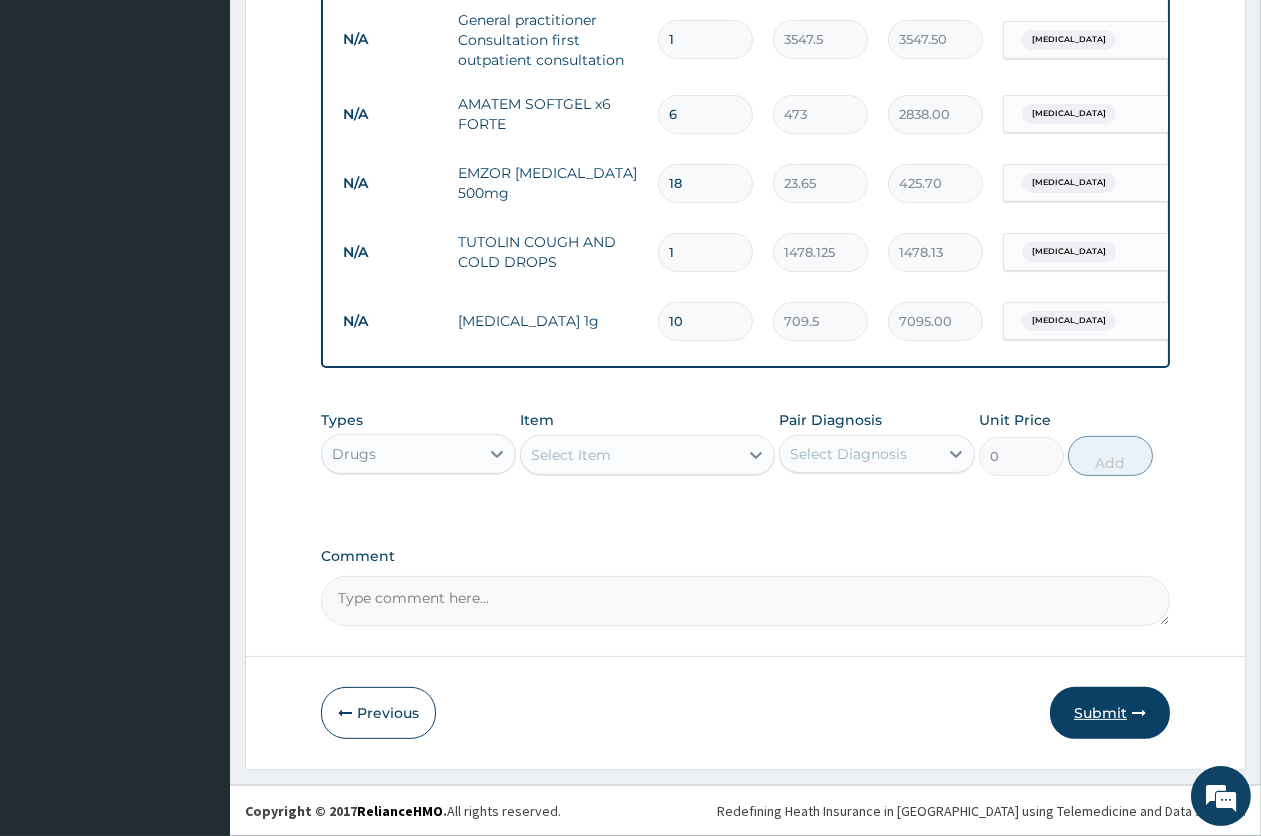 click on "Submit" at bounding box center [1110, 713] 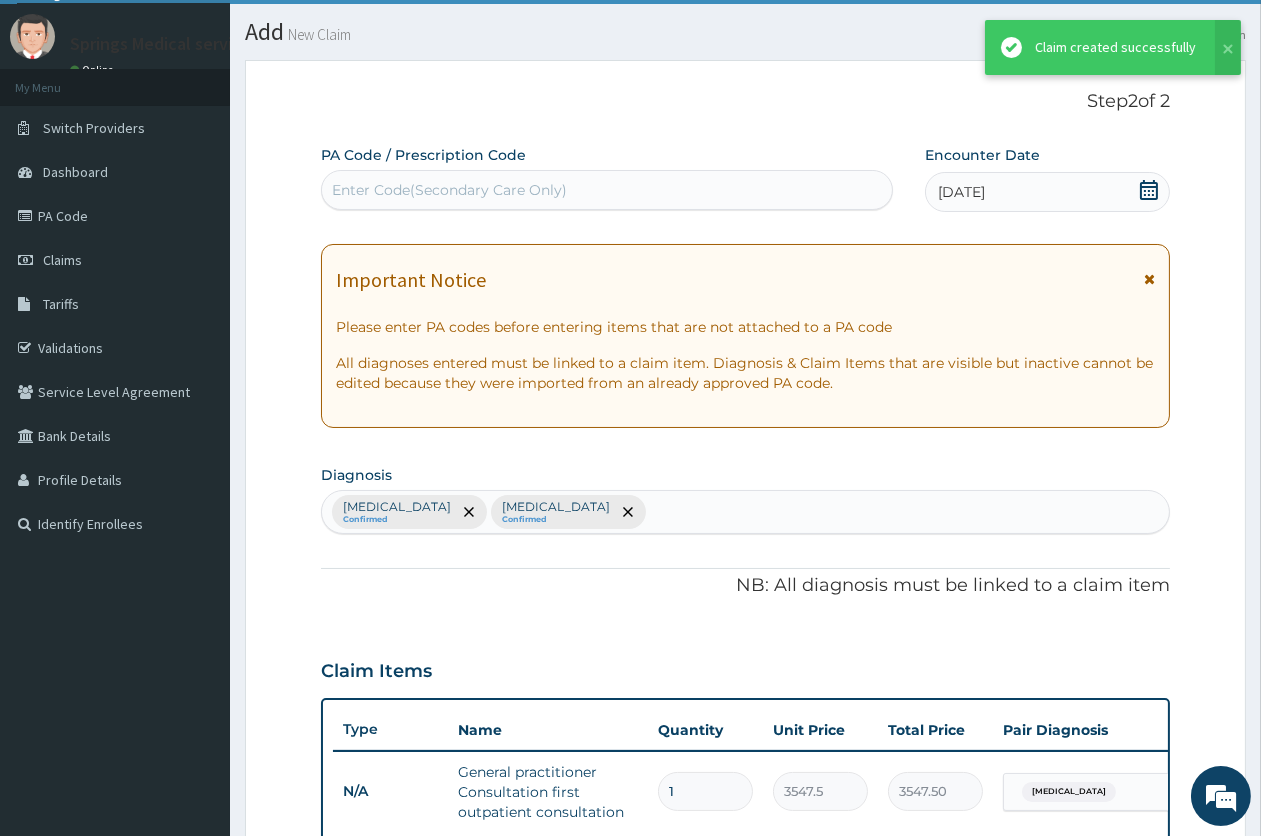 scroll, scrollTop: 816, scrollLeft: 0, axis: vertical 